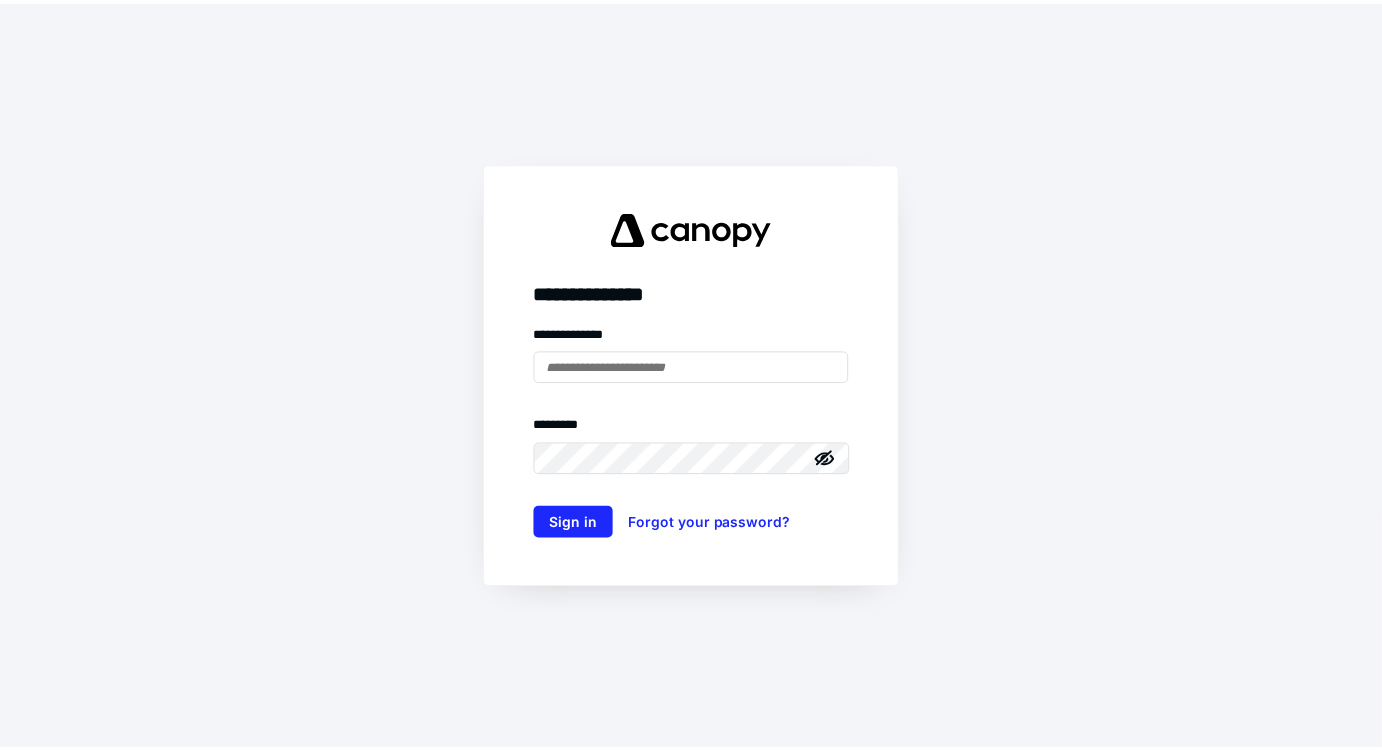 scroll, scrollTop: 0, scrollLeft: 0, axis: both 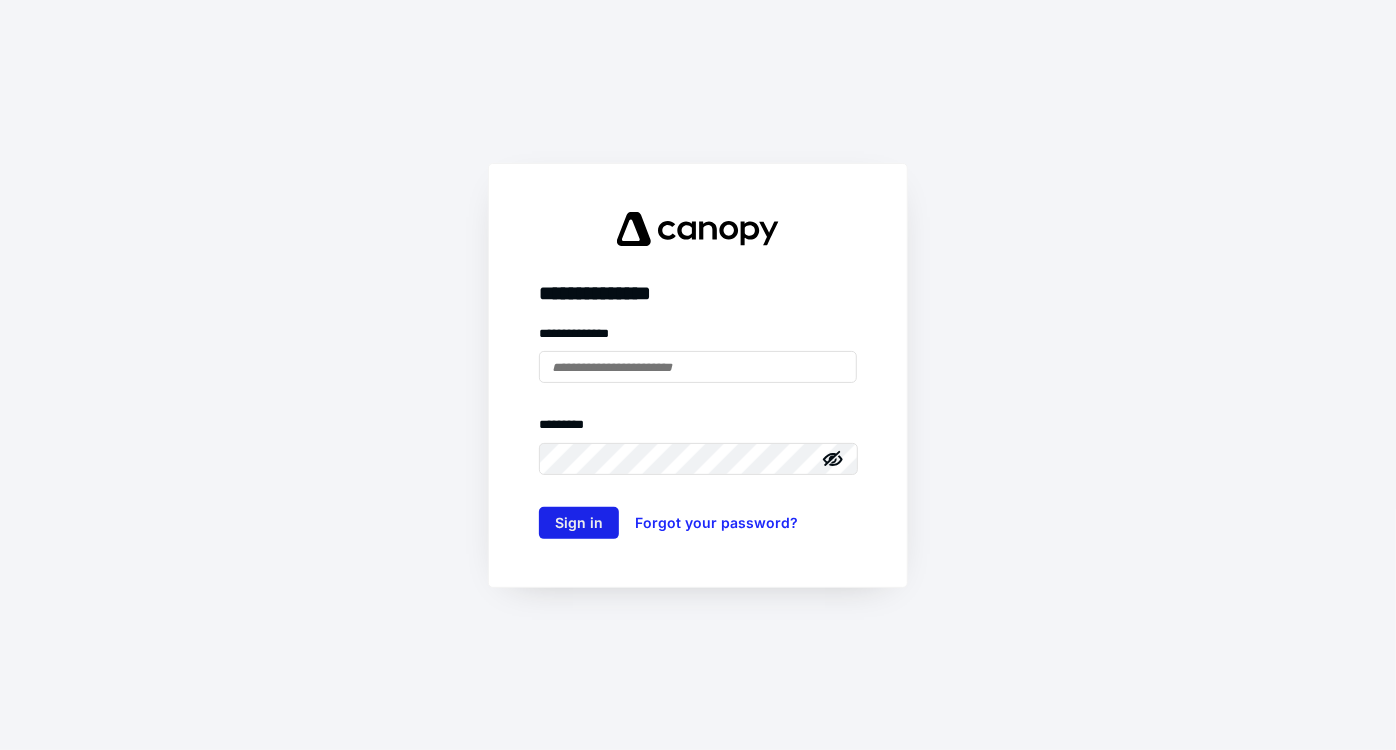 type on "**********" 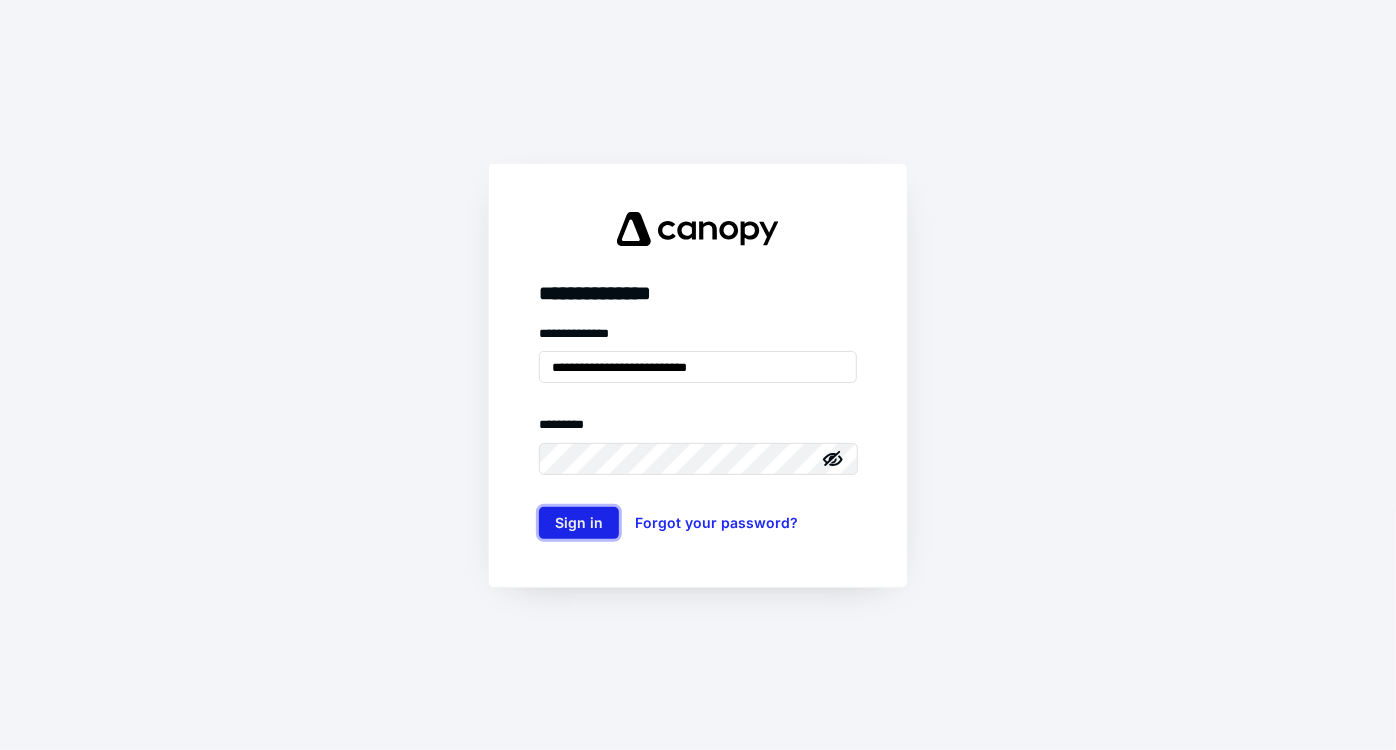 click on "Sign in" at bounding box center [579, 523] 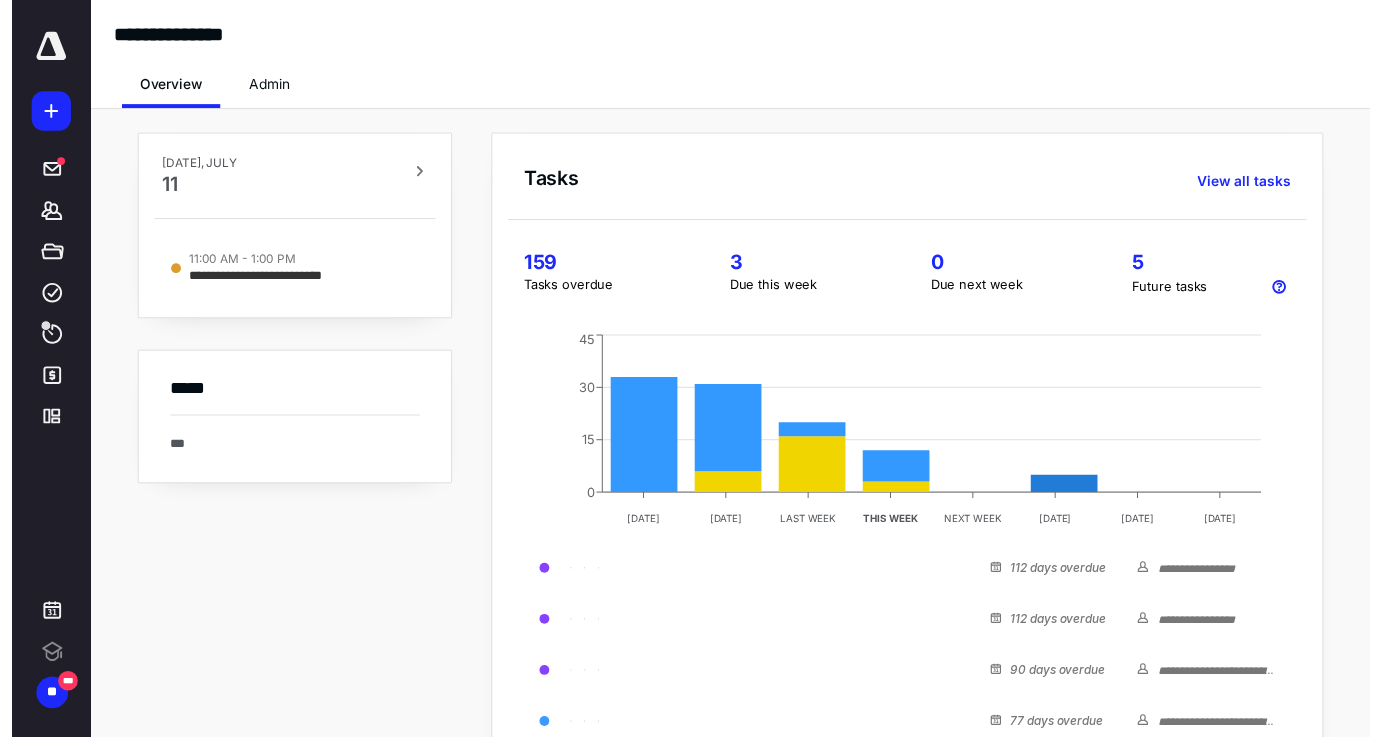 scroll, scrollTop: 0, scrollLeft: 0, axis: both 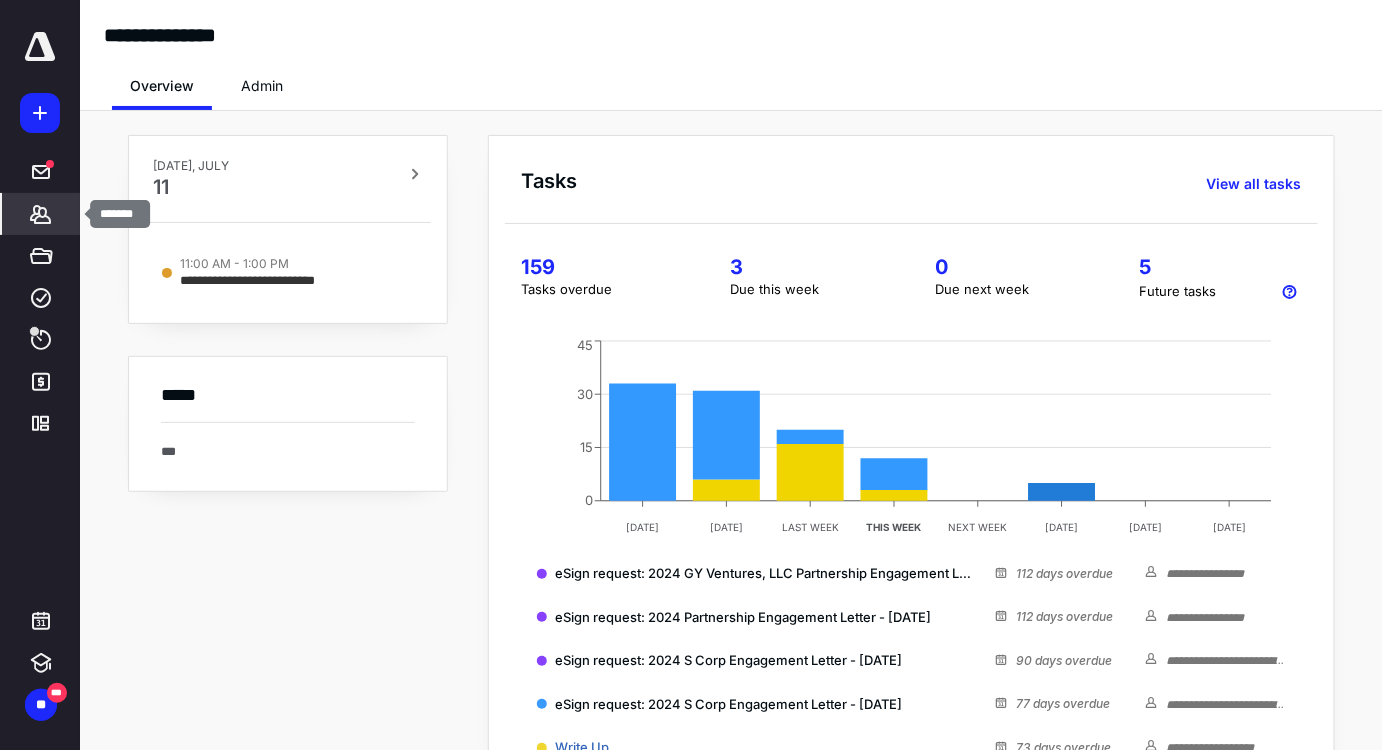 click on "*******" at bounding box center (41, 214) 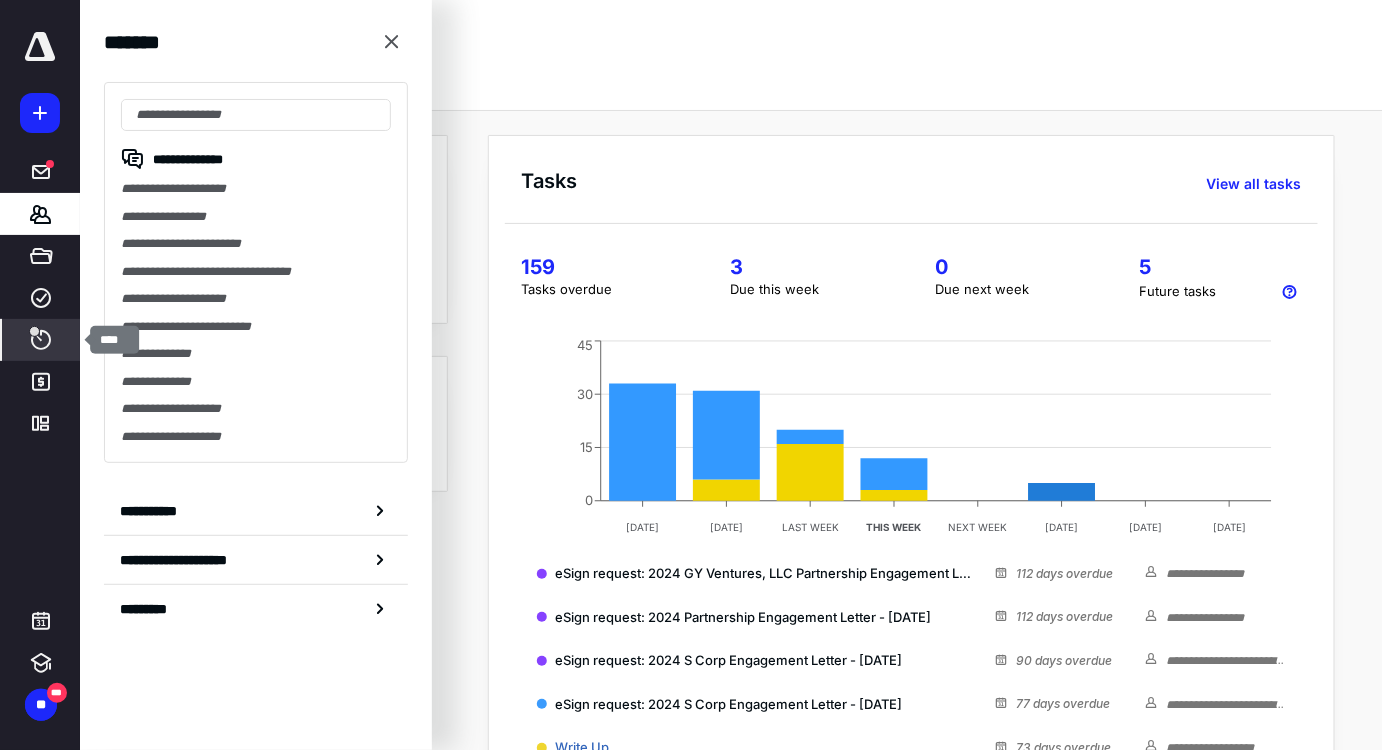 click on "****" at bounding box center (41, 340) 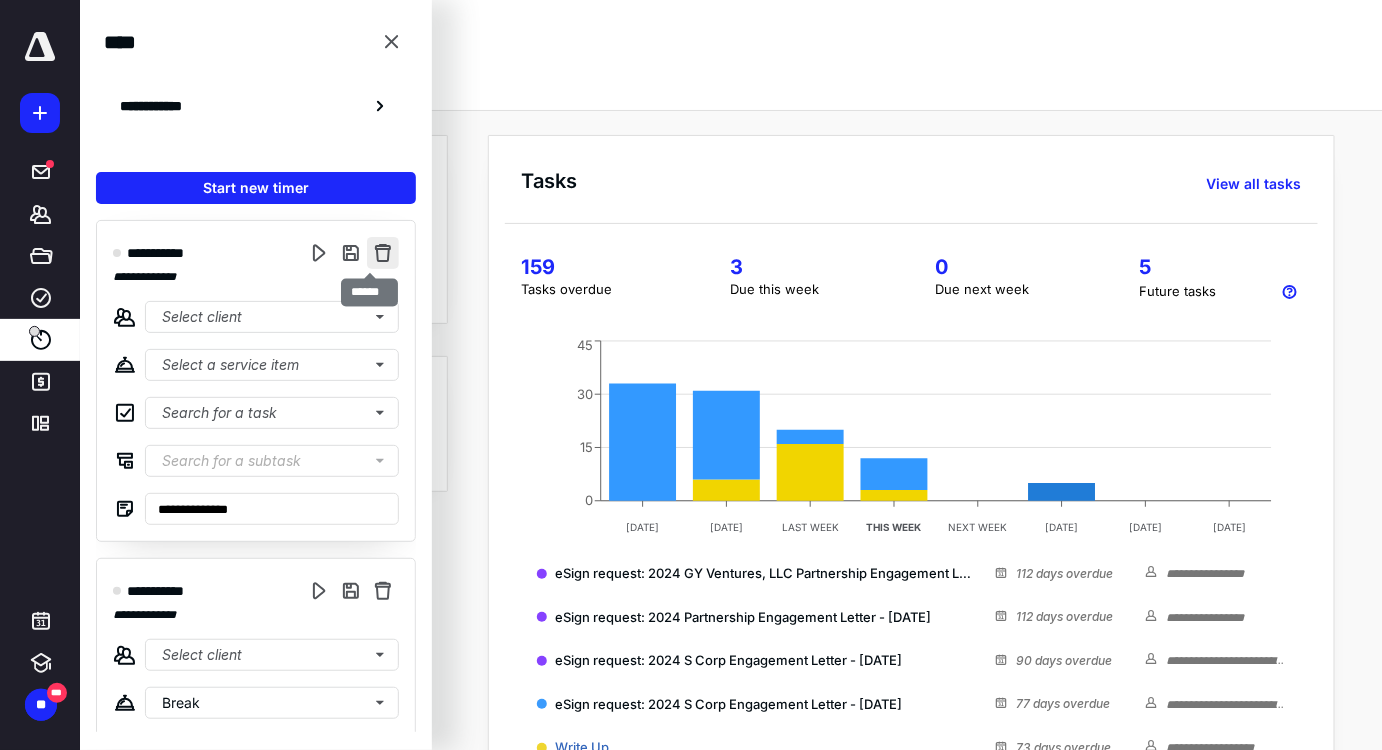 click at bounding box center [383, 253] 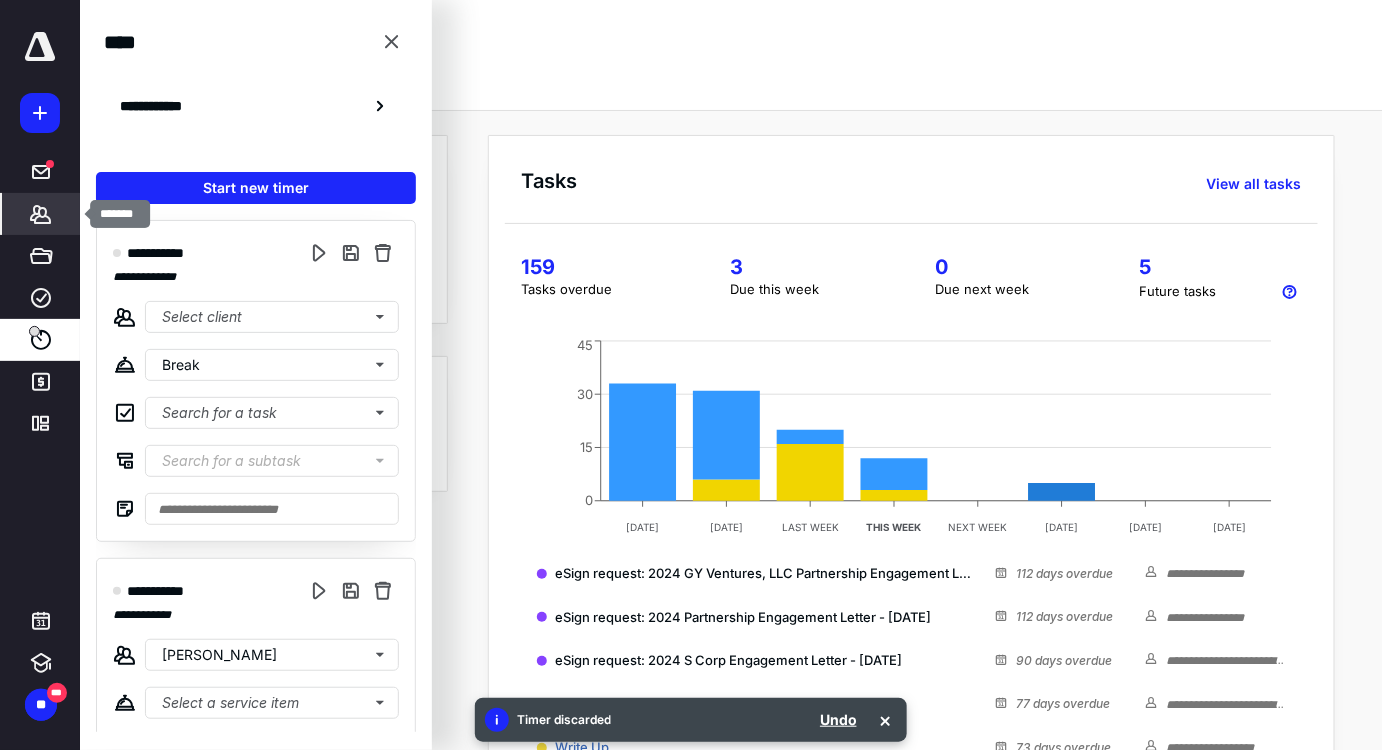 click on "*******" at bounding box center [41, 214] 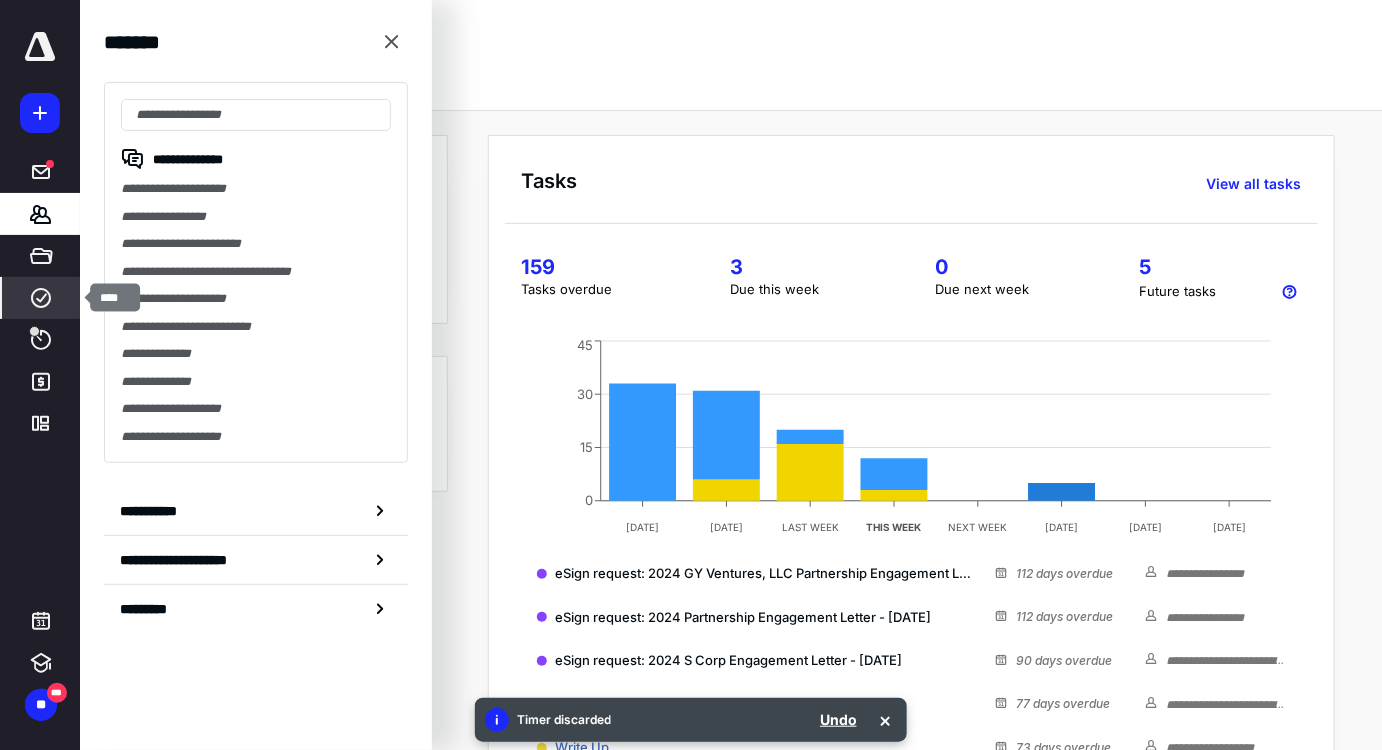 click on "****" at bounding box center [41, 298] 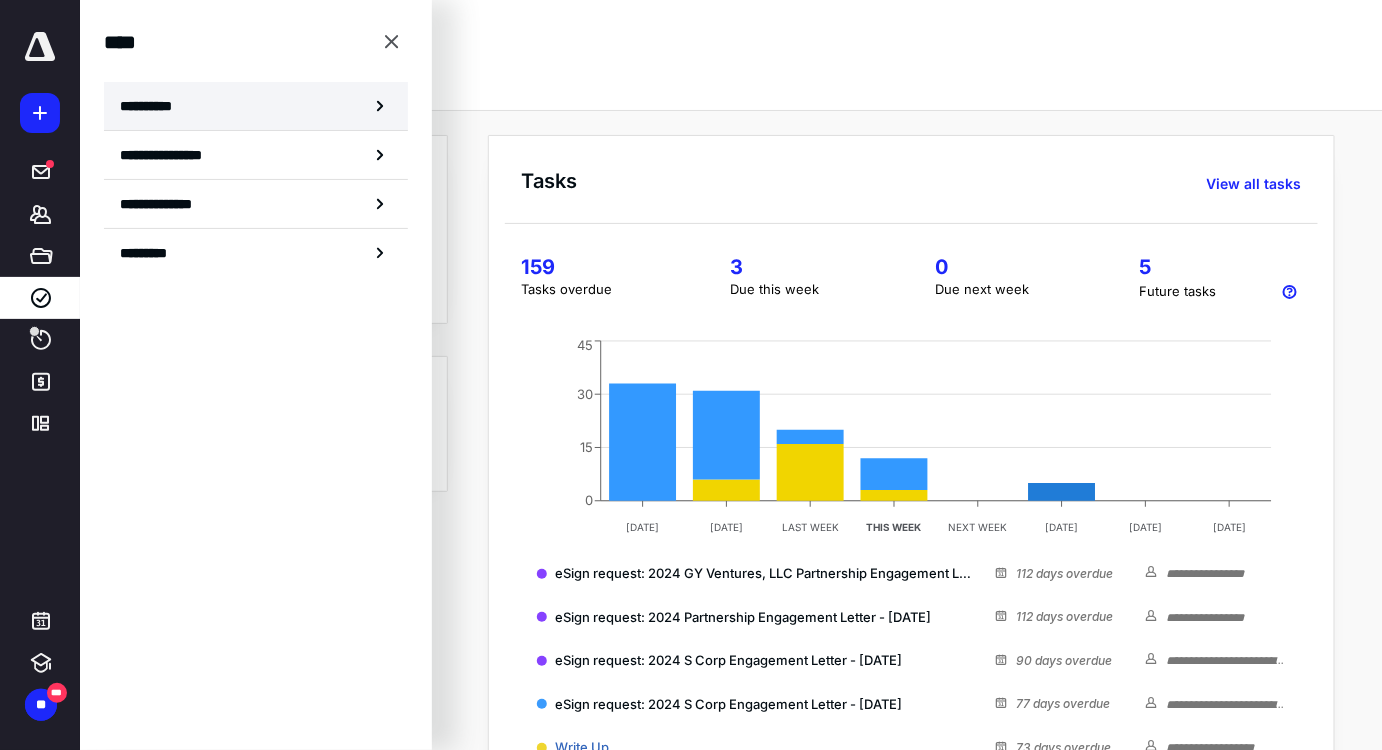 click on "**********" at bounding box center (256, 106) 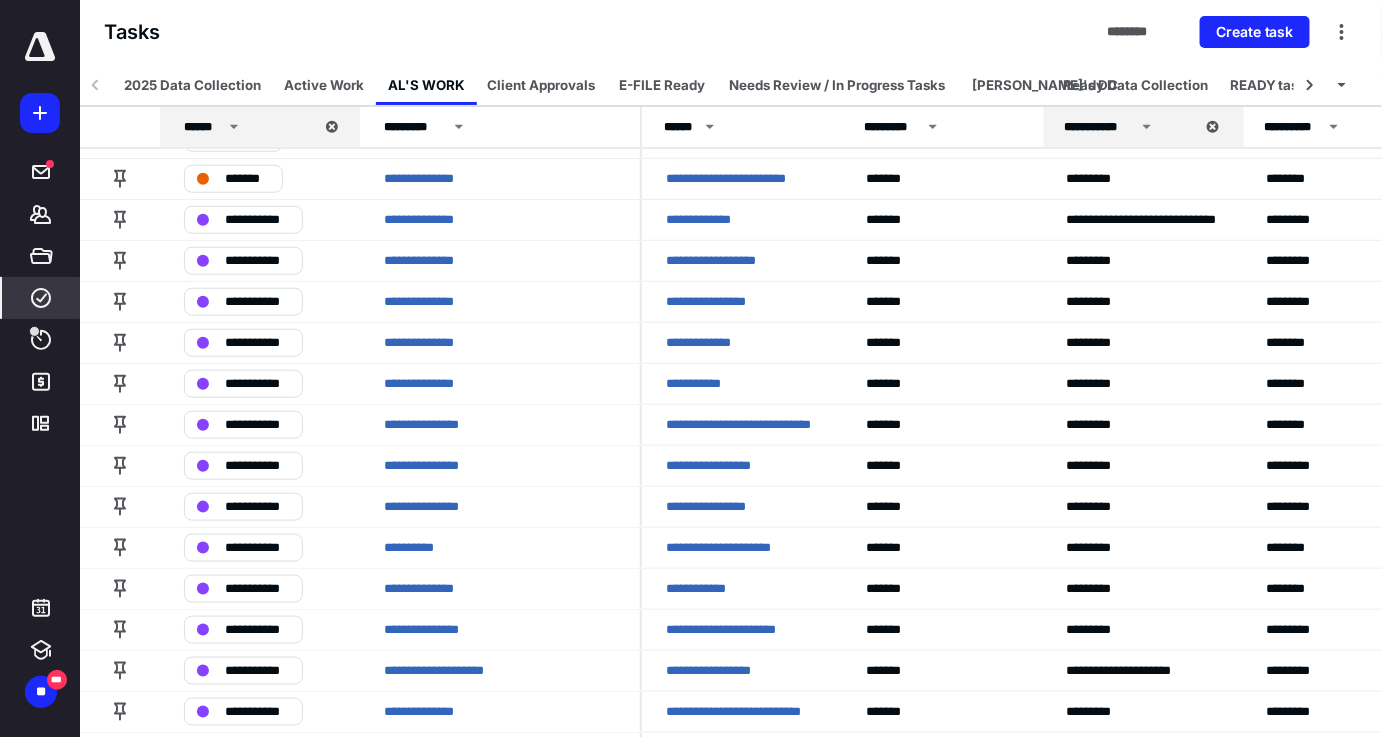 scroll, scrollTop: 3031, scrollLeft: 0, axis: vertical 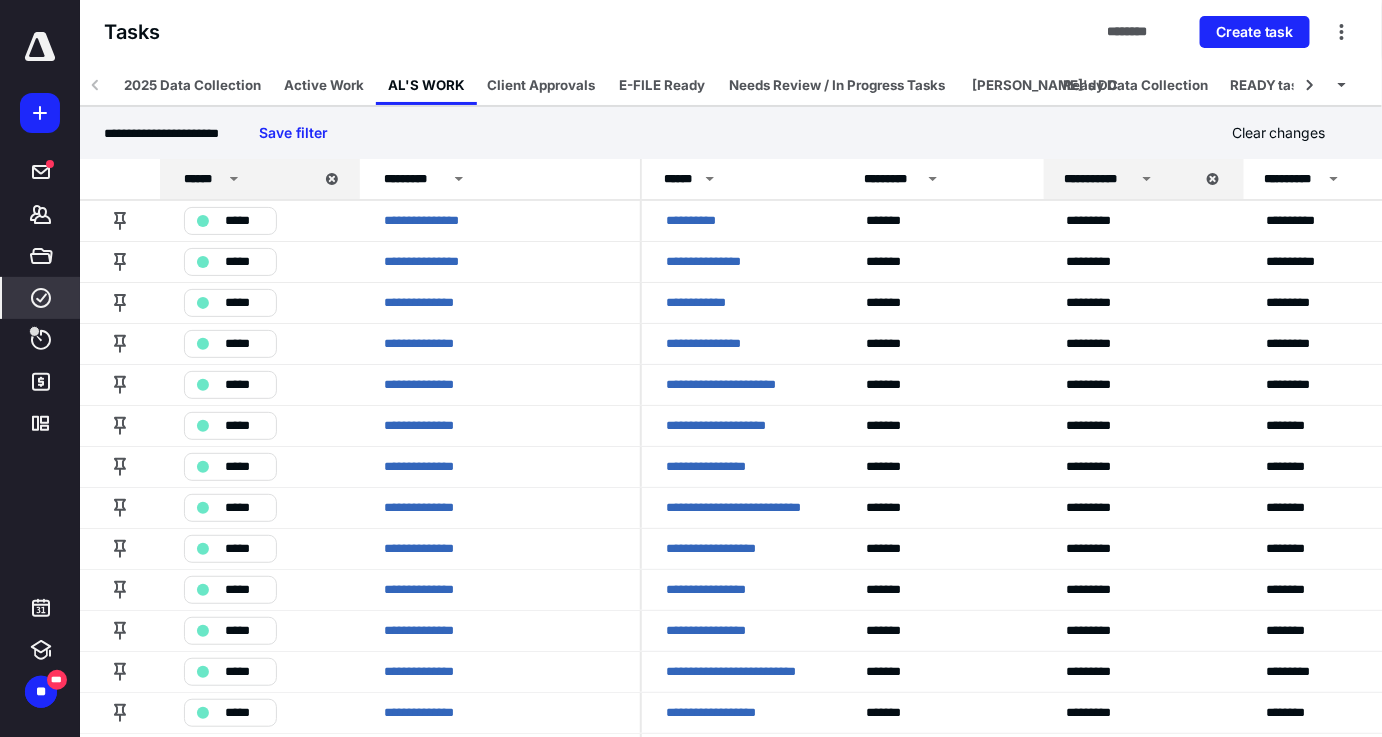 click 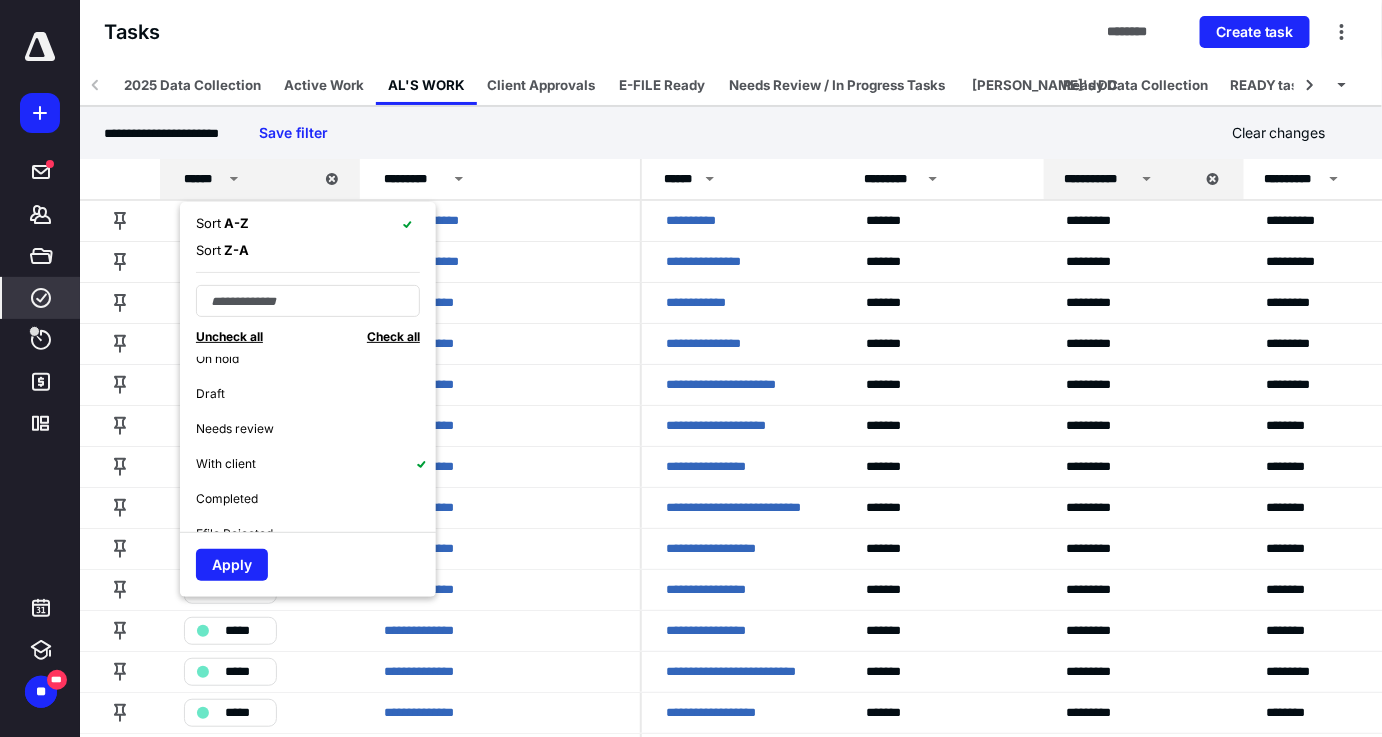 scroll, scrollTop: 181, scrollLeft: 0, axis: vertical 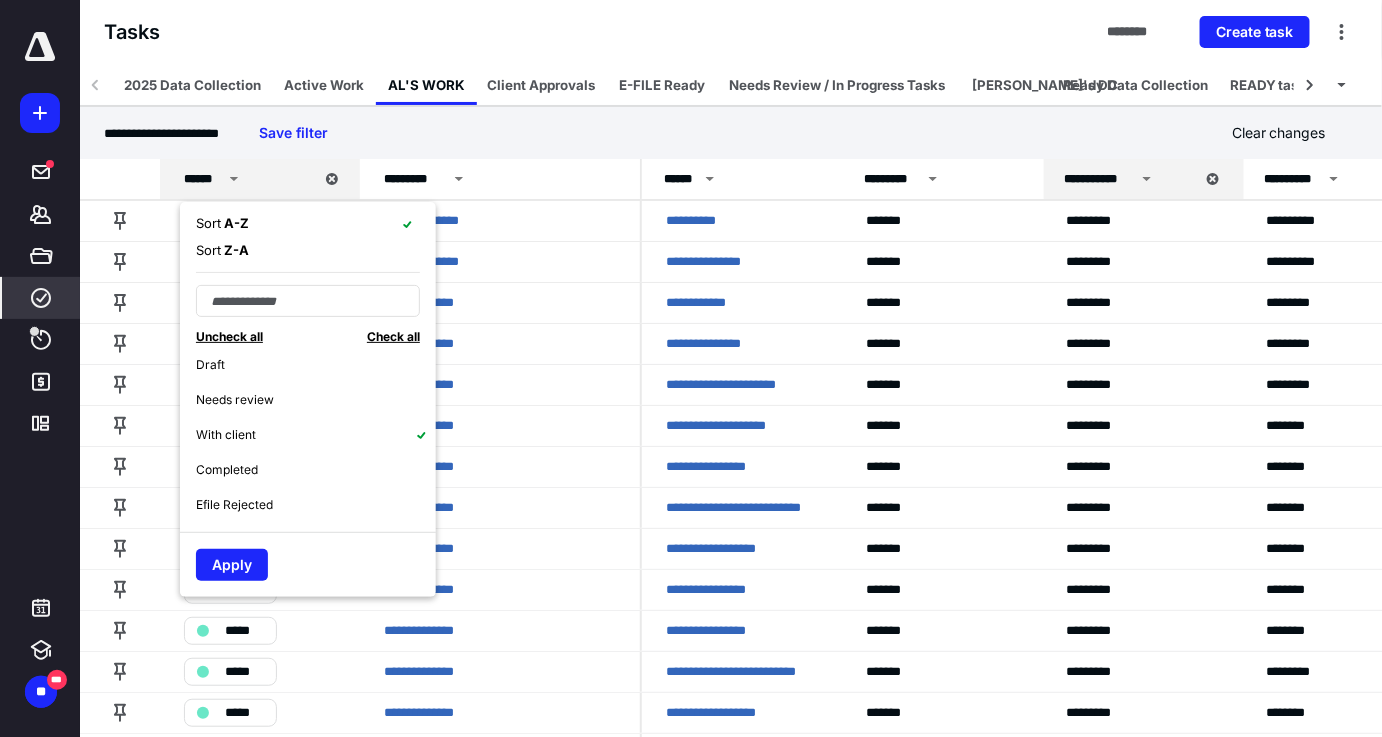 click on "Needs review" at bounding box center [316, 399] 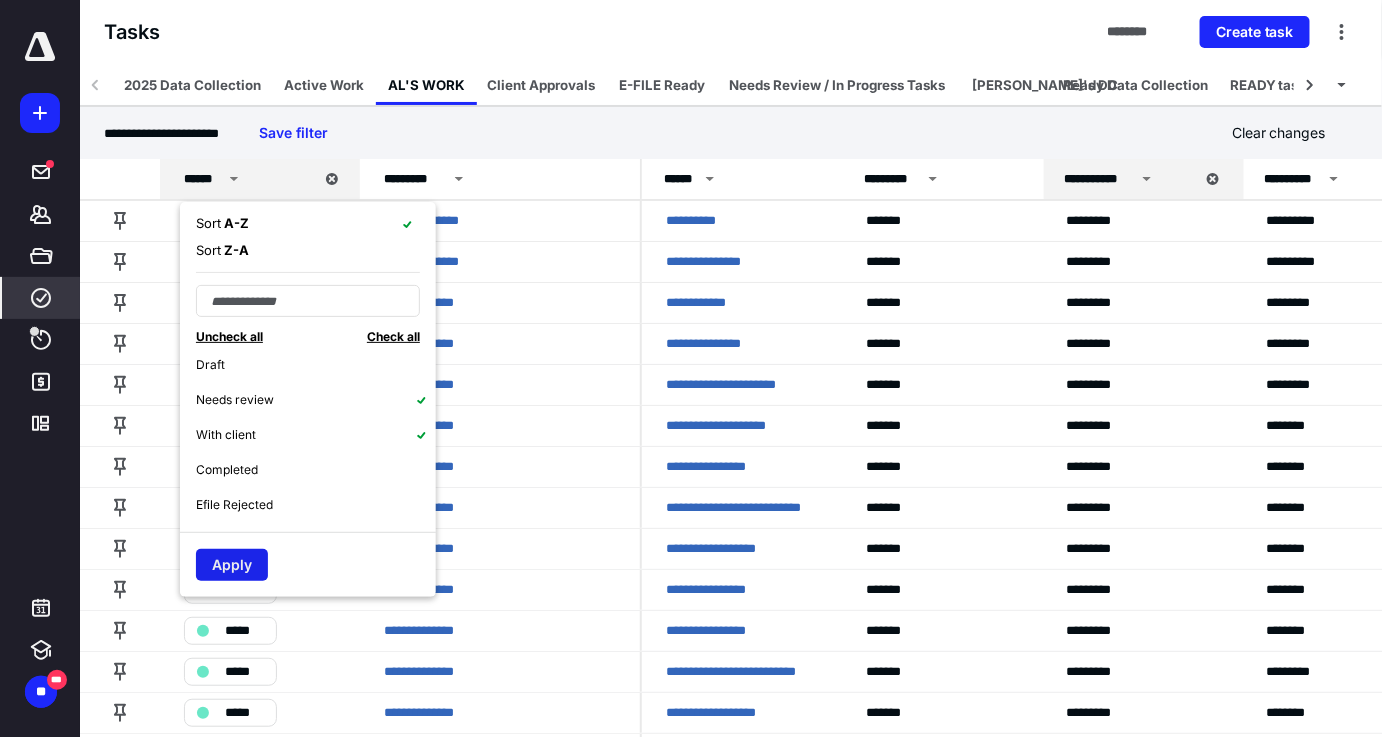 click on "Apply" at bounding box center [232, 565] 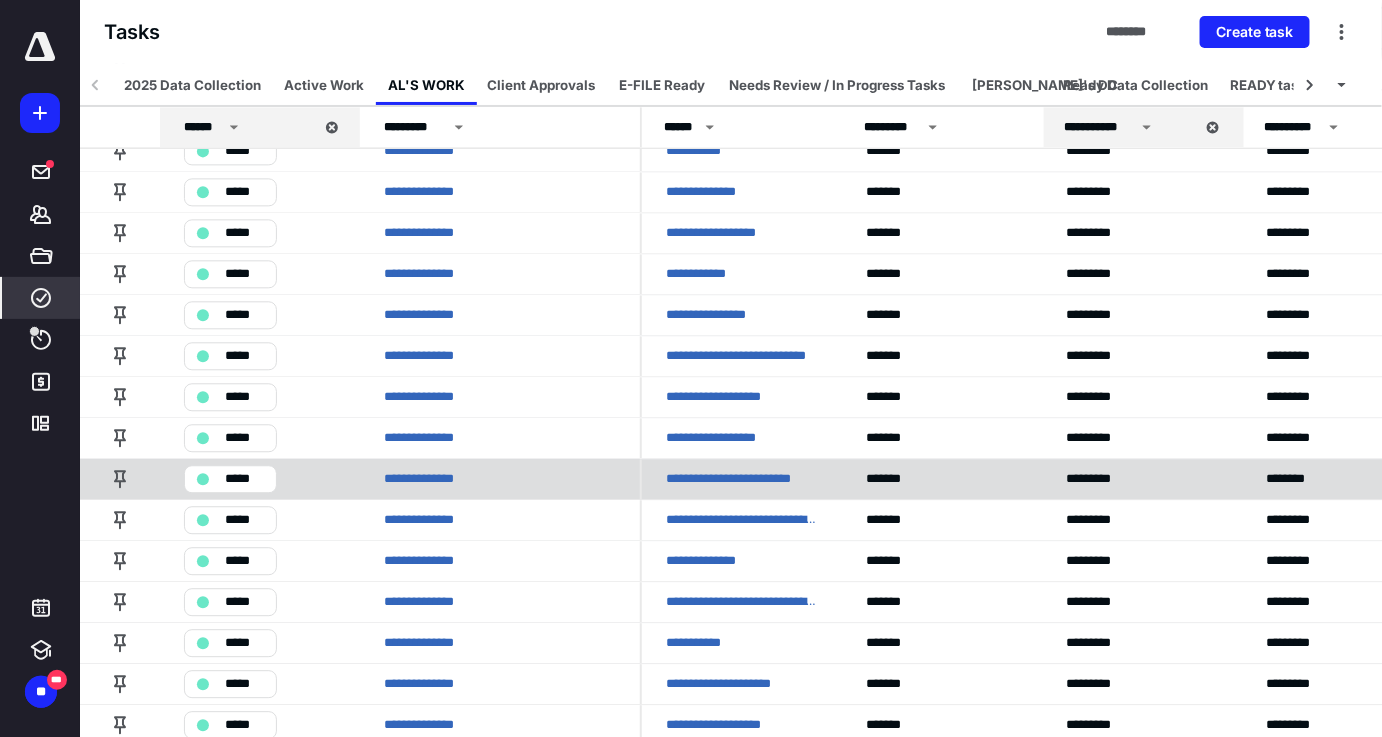 scroll, scrollTop: 1454, scrollLeft: 0, axis: vertical 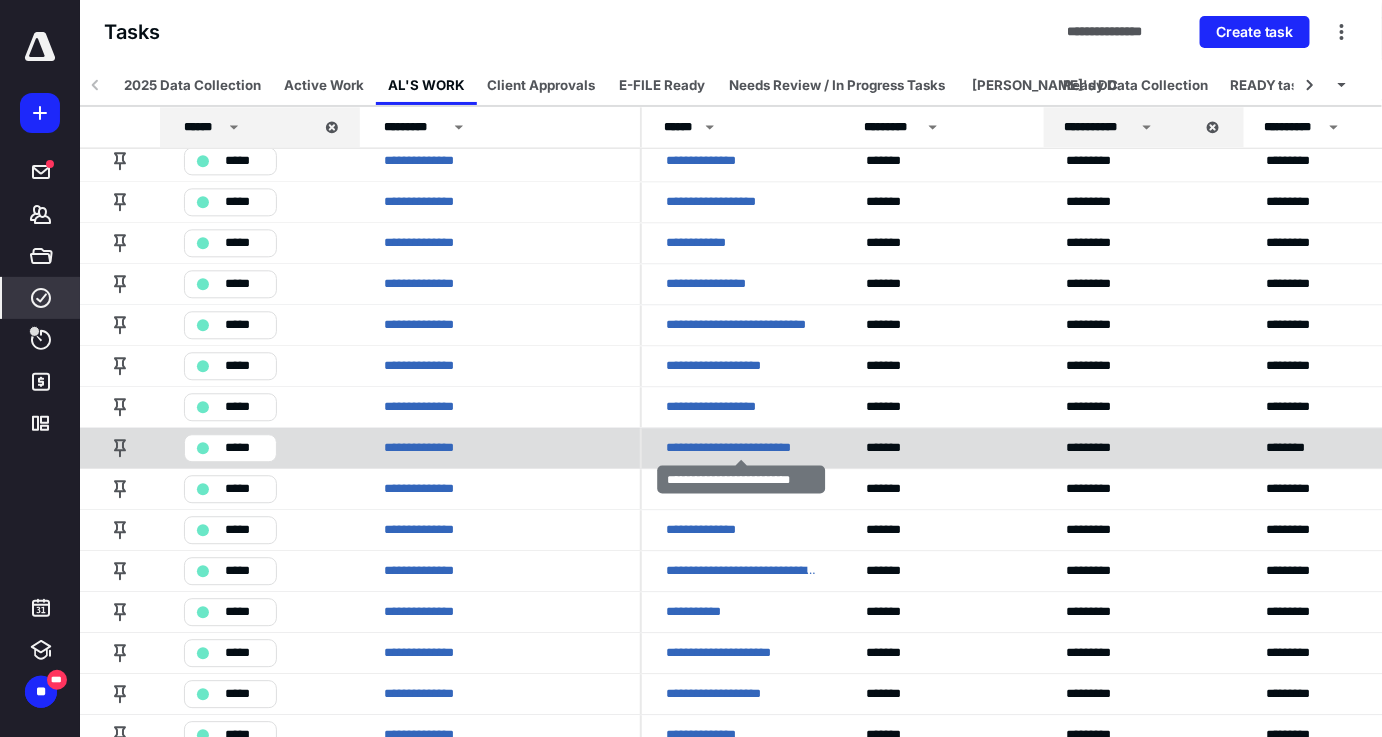 click on "**********" at bounding box center [742, 448] 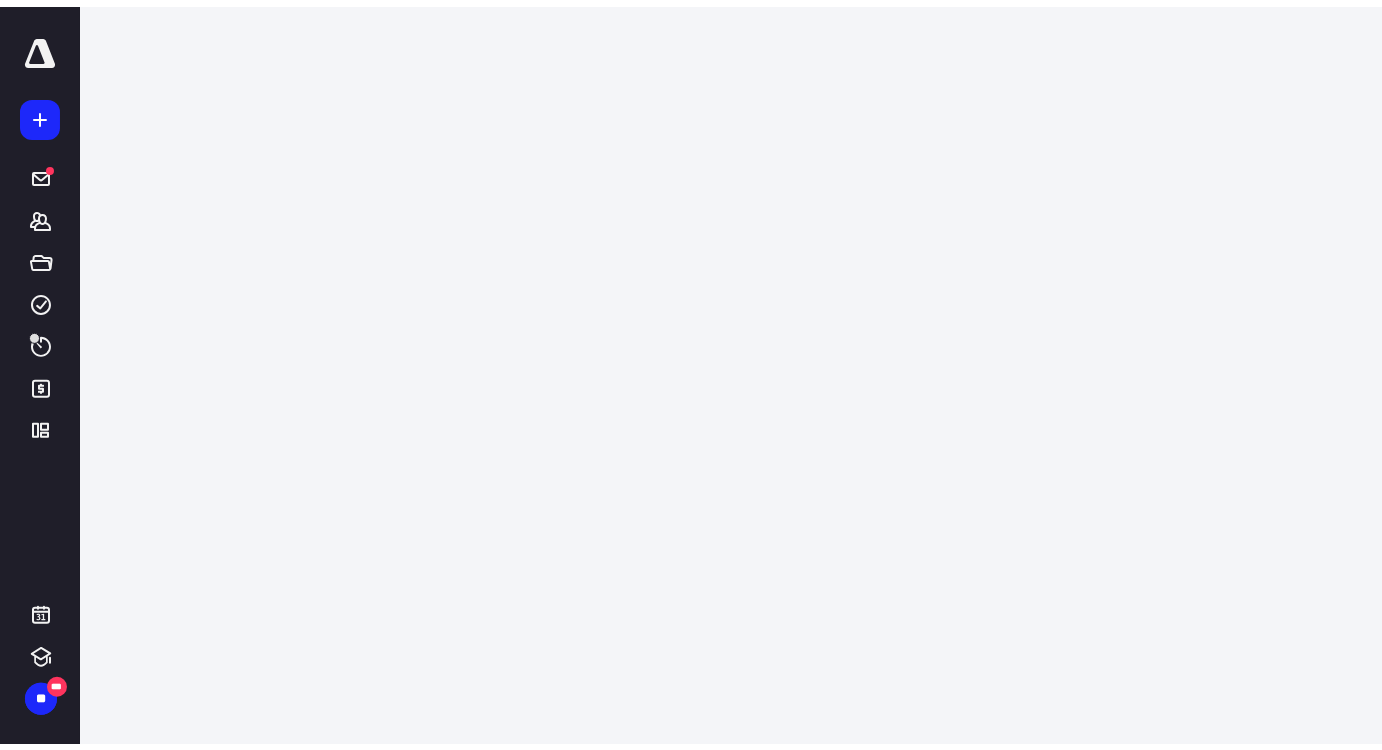 scroll, scrollTop: 0, scrollLeft: 0, axis: both 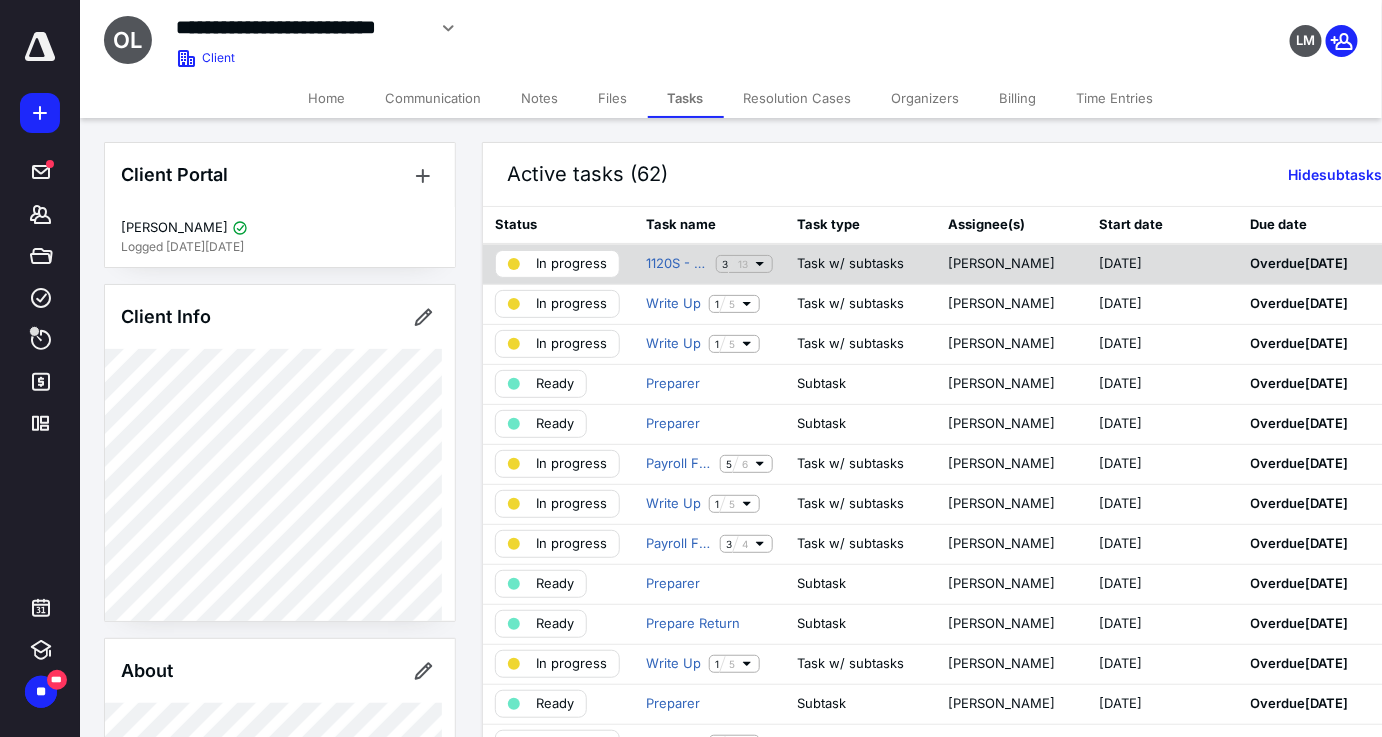 click on "1120S - [DATE]" at bounding box center (709, 264) 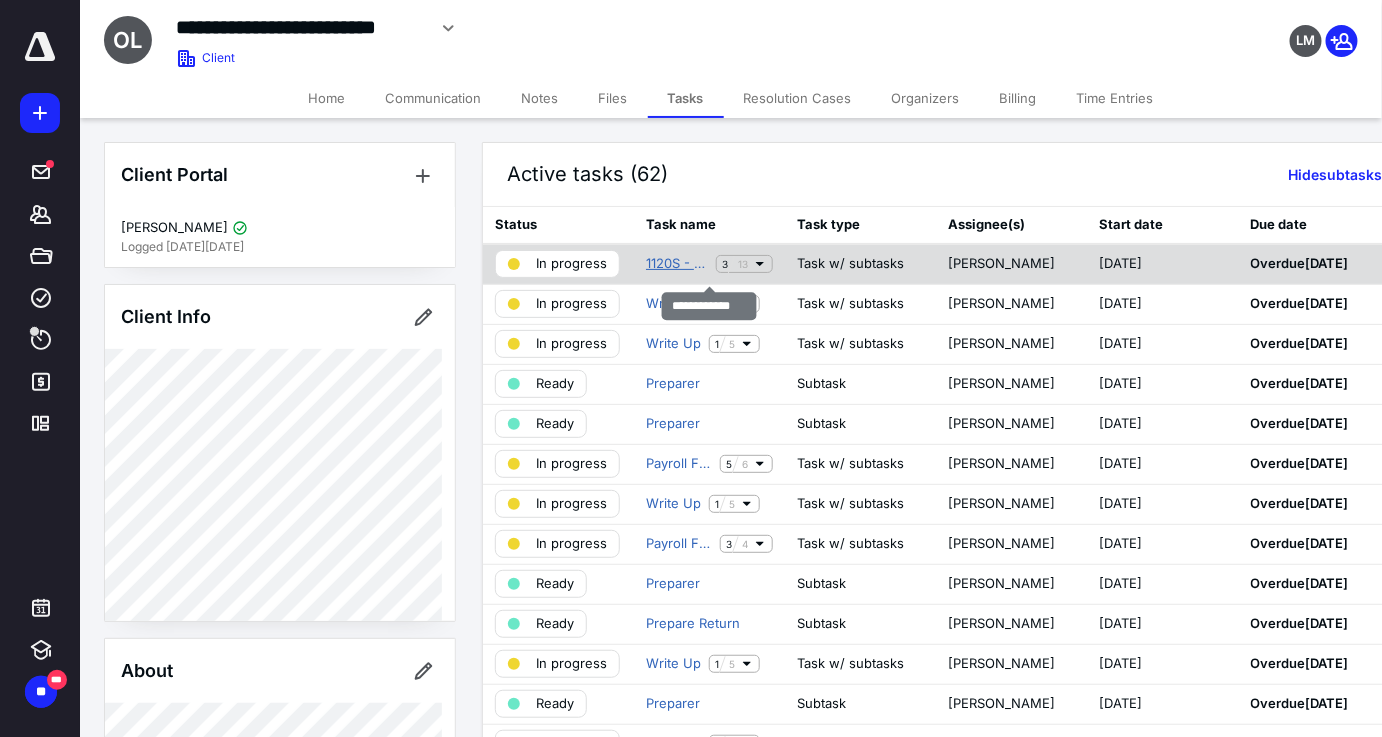 click on "1120S - 2024" at bounding box center (677, 264) 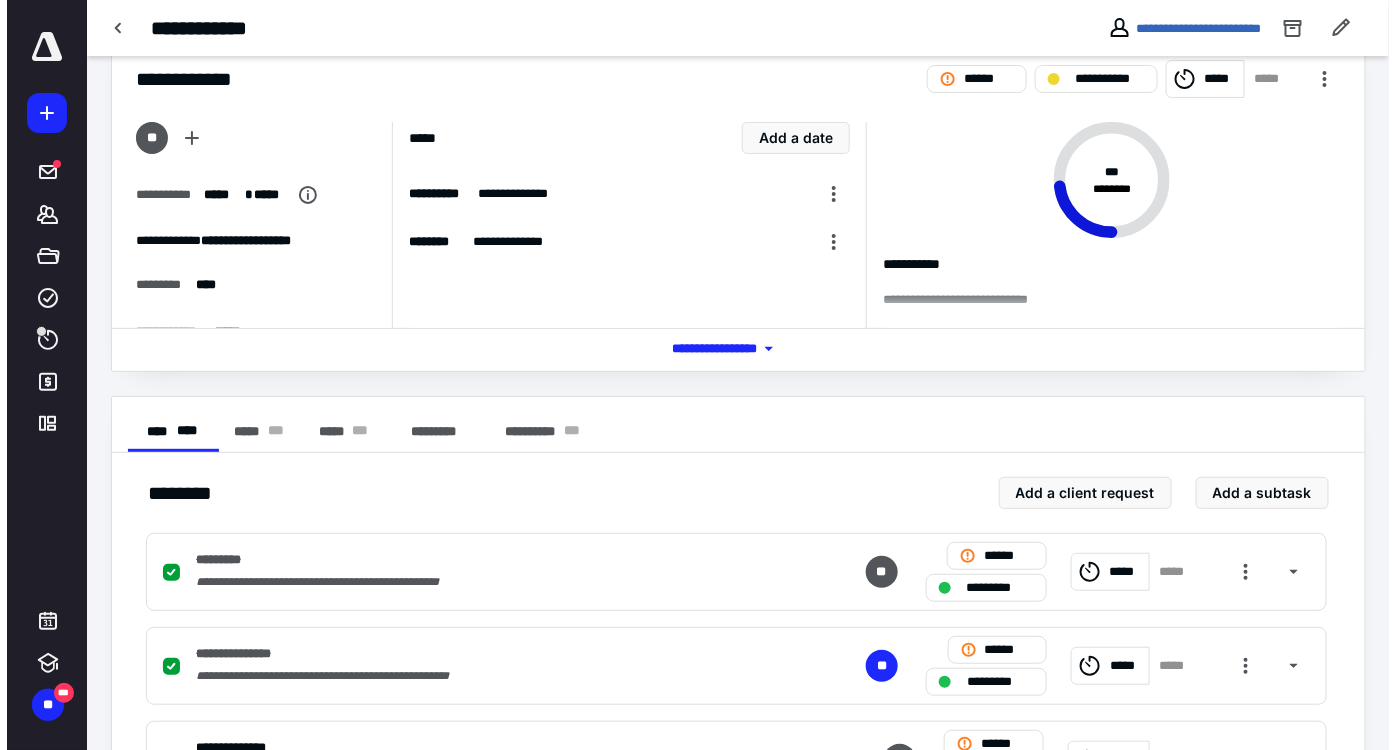 scroll, scrollTop: 0, scrollLeft: 0, axis: both 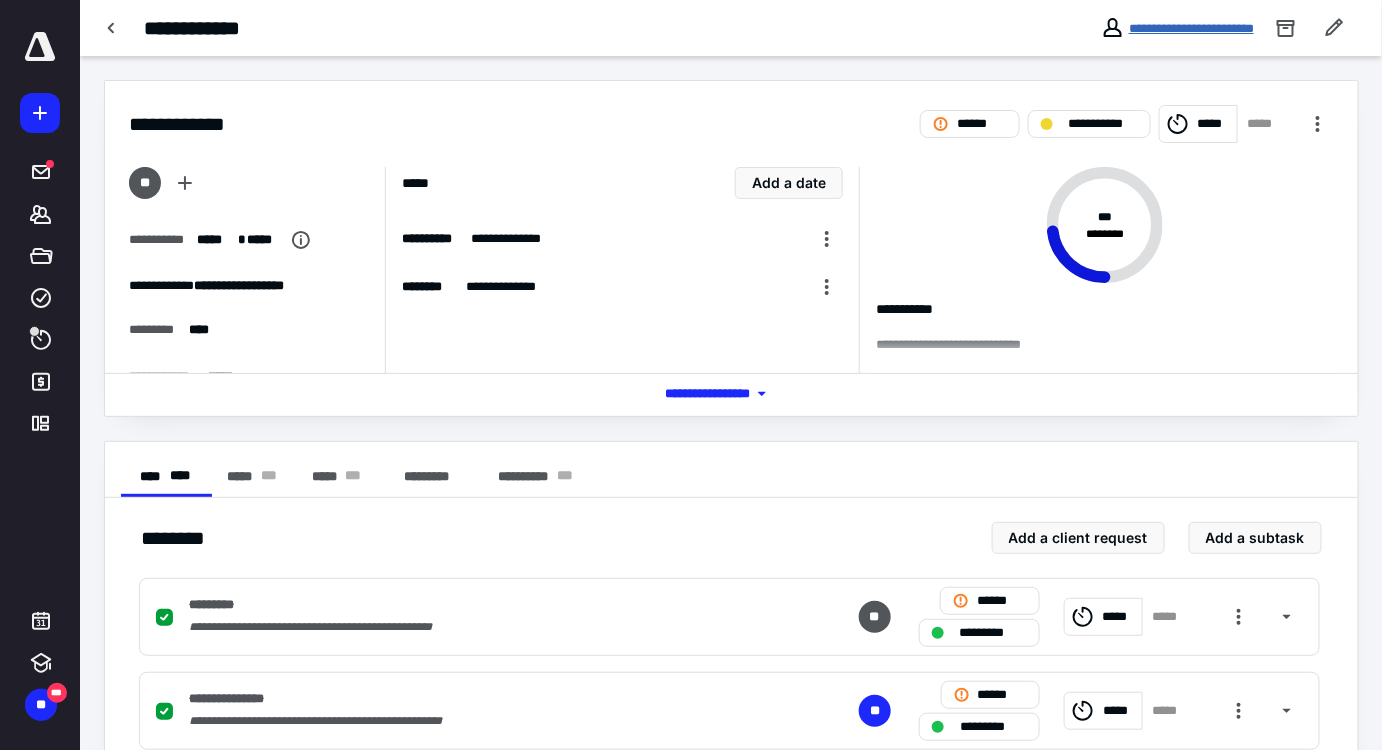 click on "**********" at bounding box center [1191, 28] 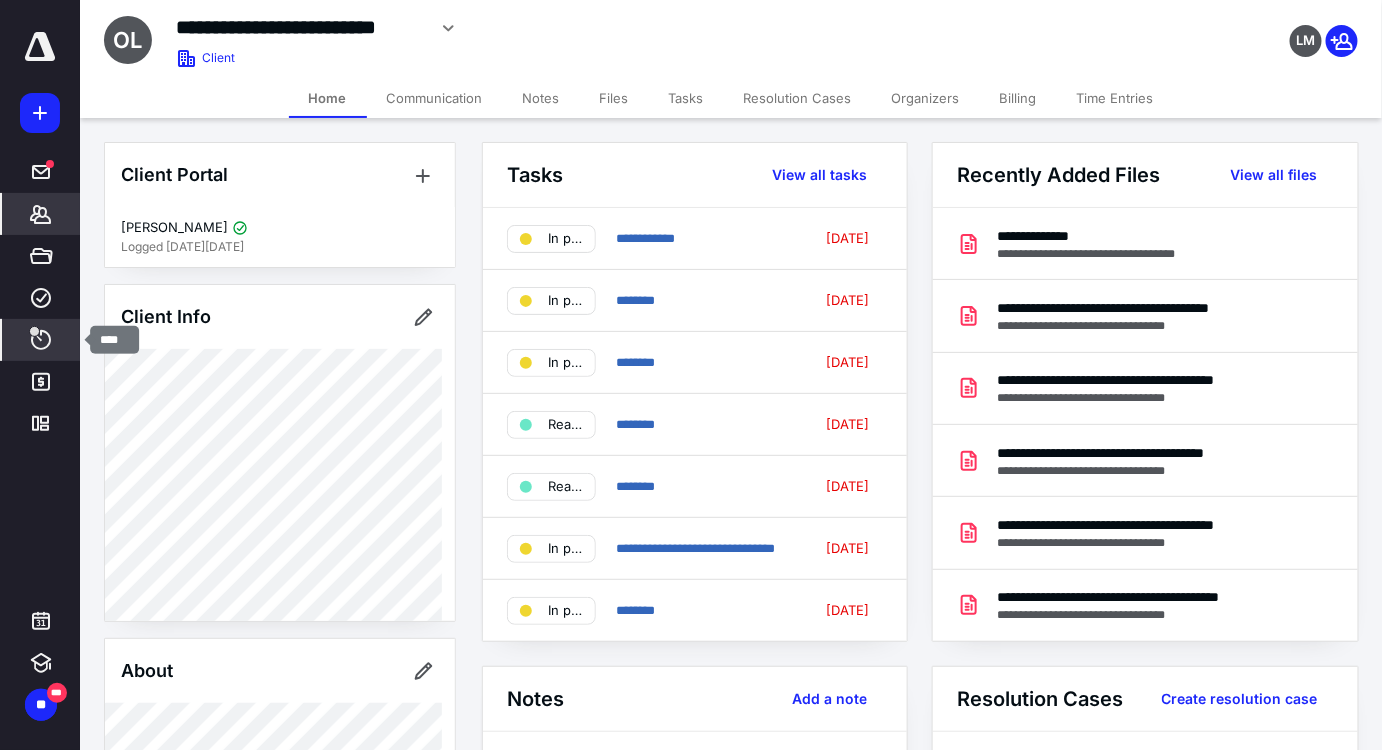 click 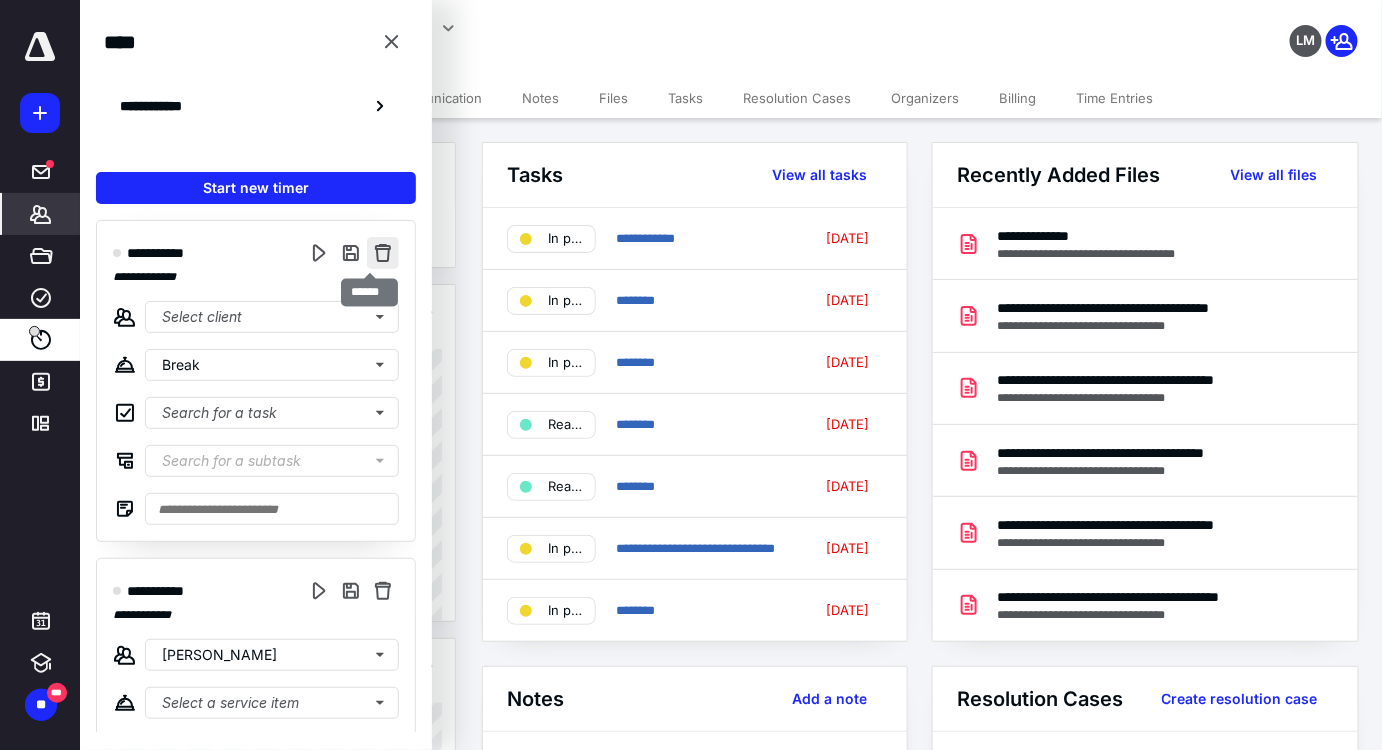 click at bounding box center [383, 253] 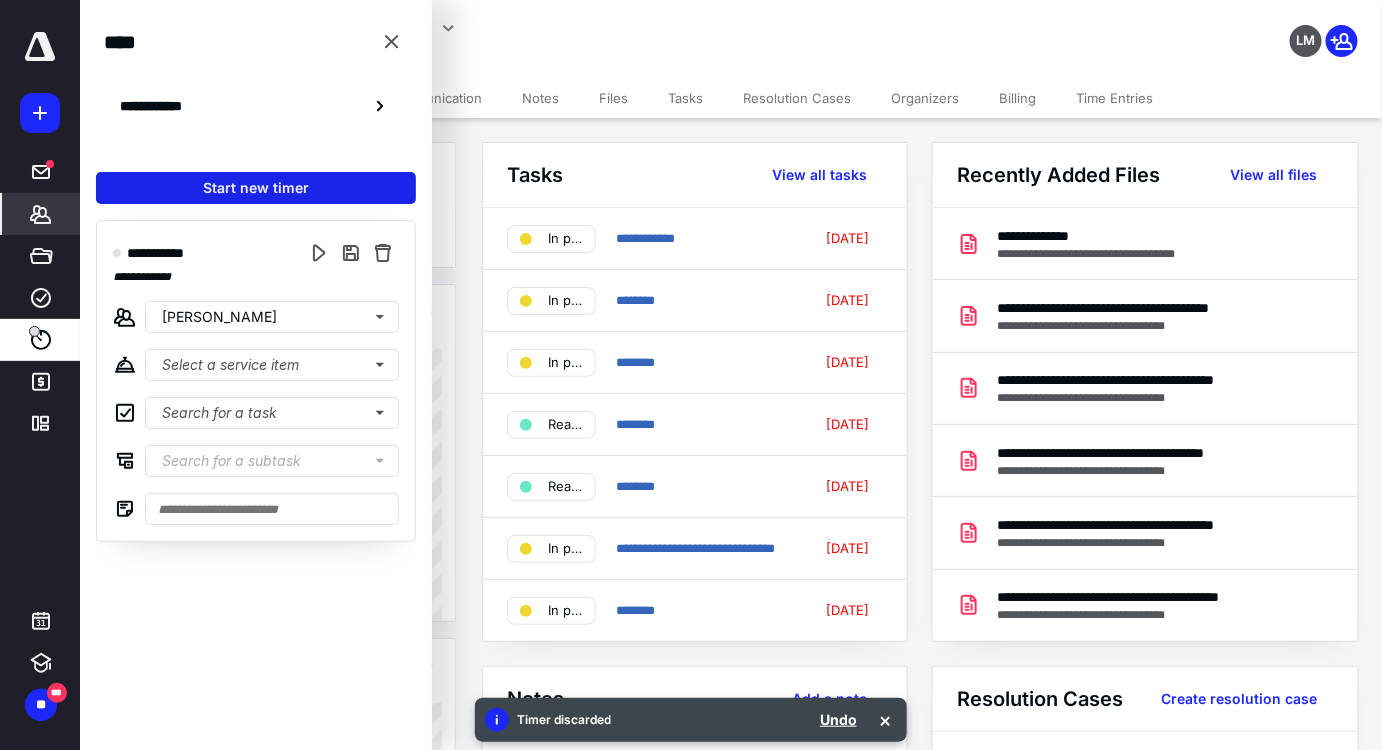 click on "Start new timer" at bounding box center (256, 188) 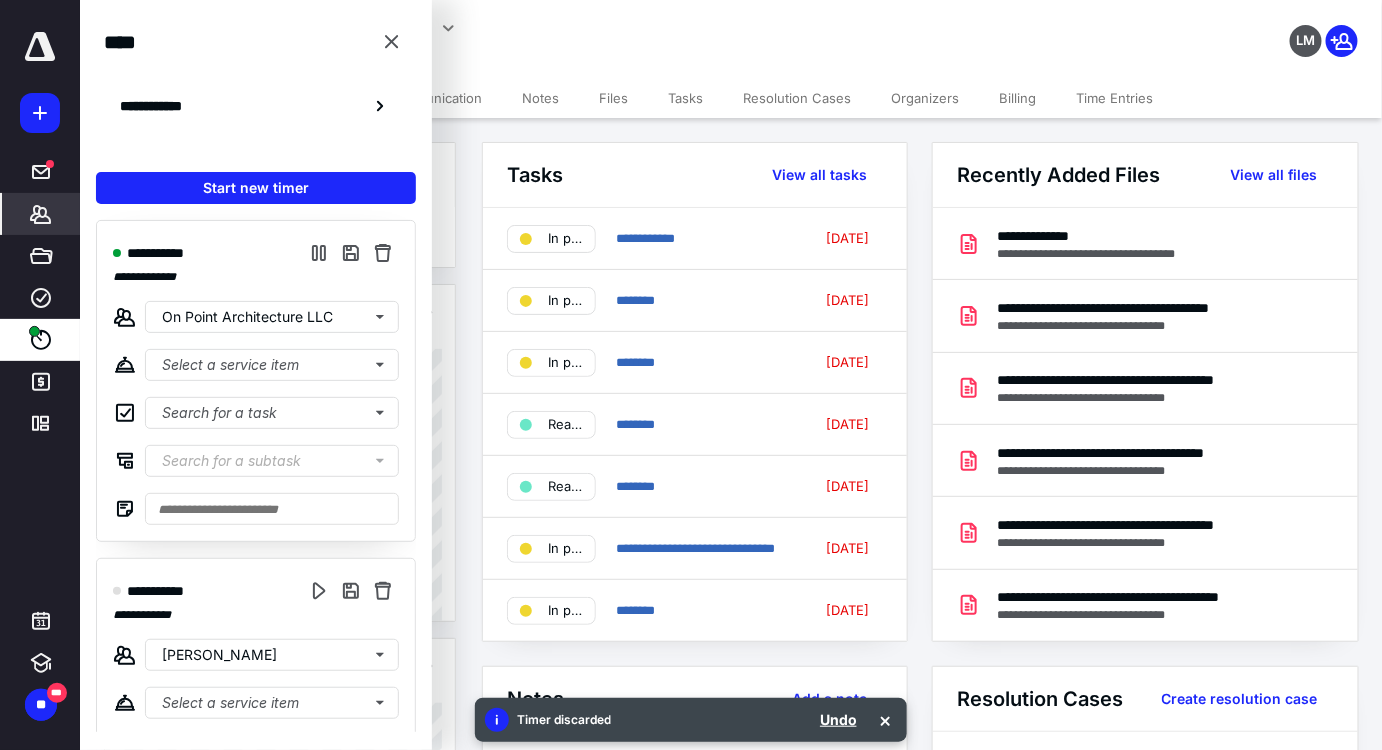 click on "**********" at bounding box center (519, 35) 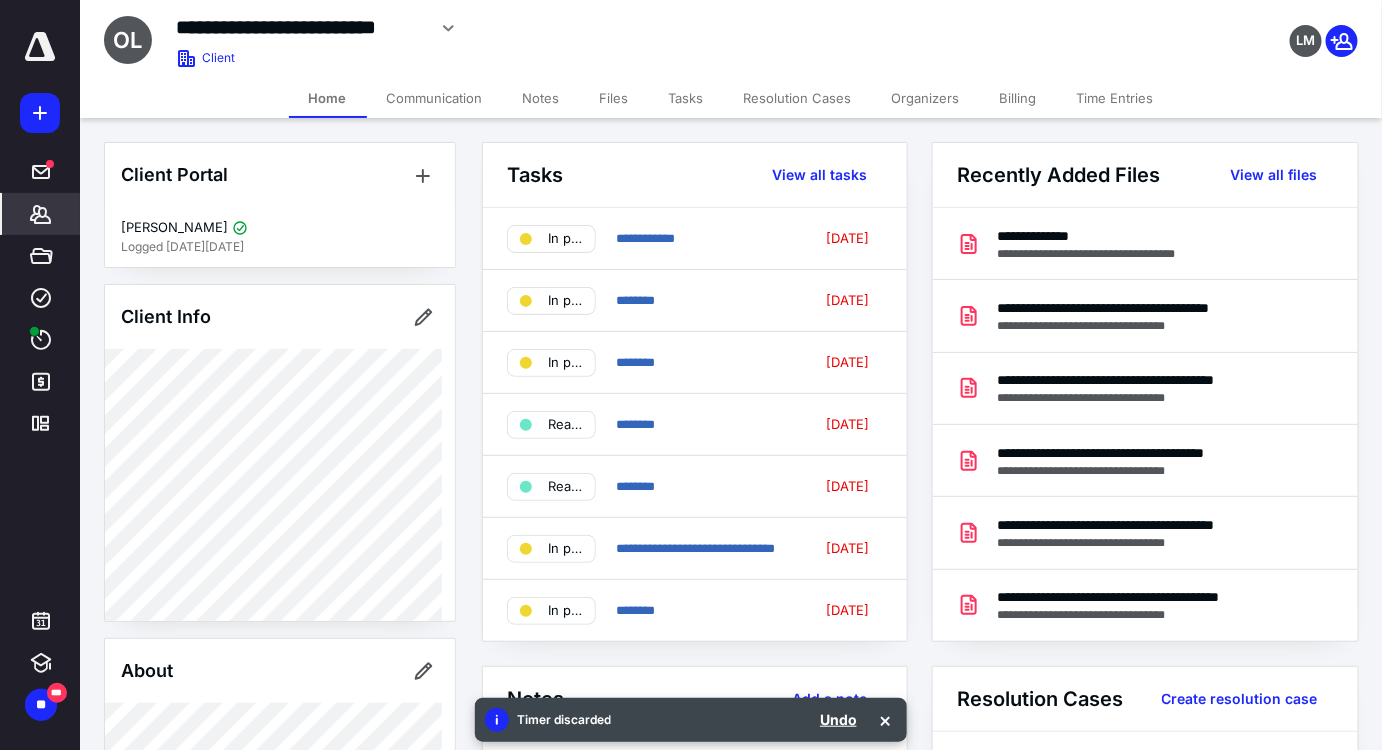 click on "Files" at bounding box center (614, 98) 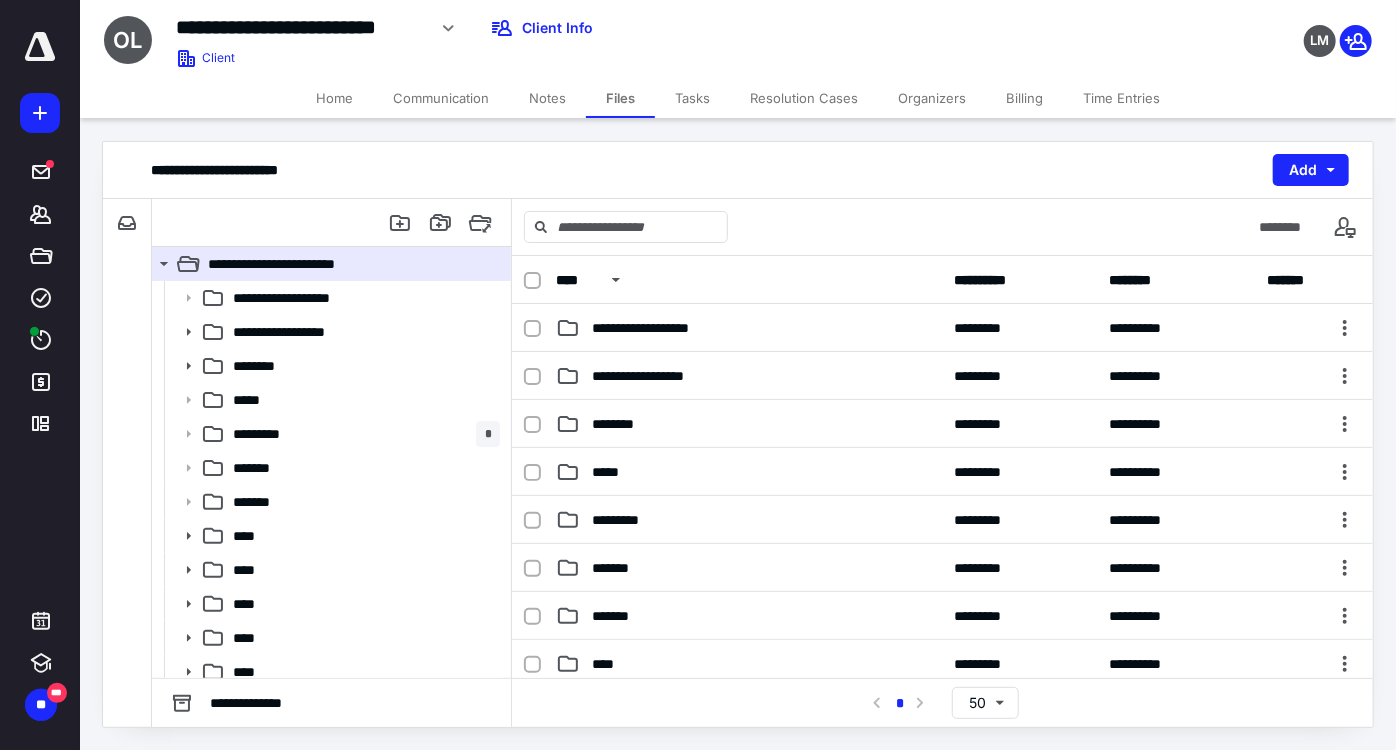 click on "****" at bounding box center [749, 280] 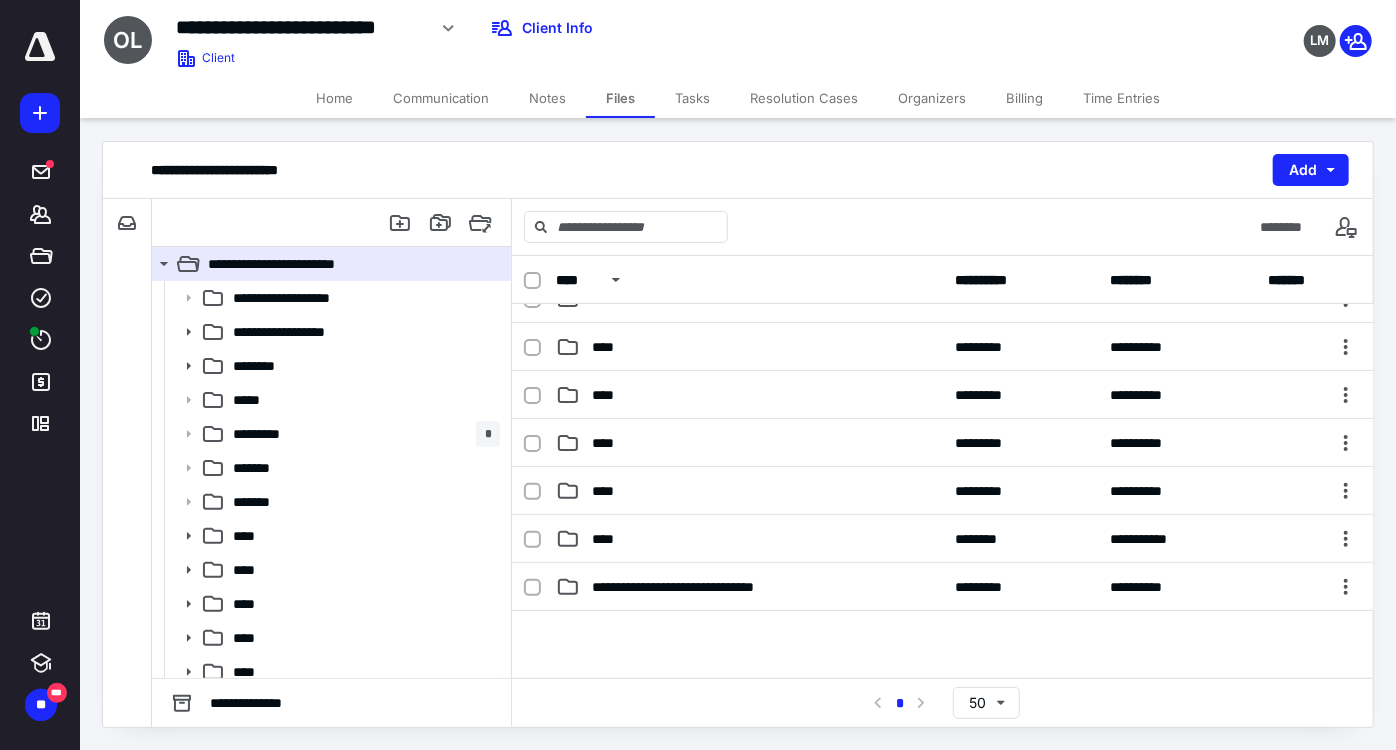 scroll, scrollTop: 454, scrollLeft: 0, axis: vertical 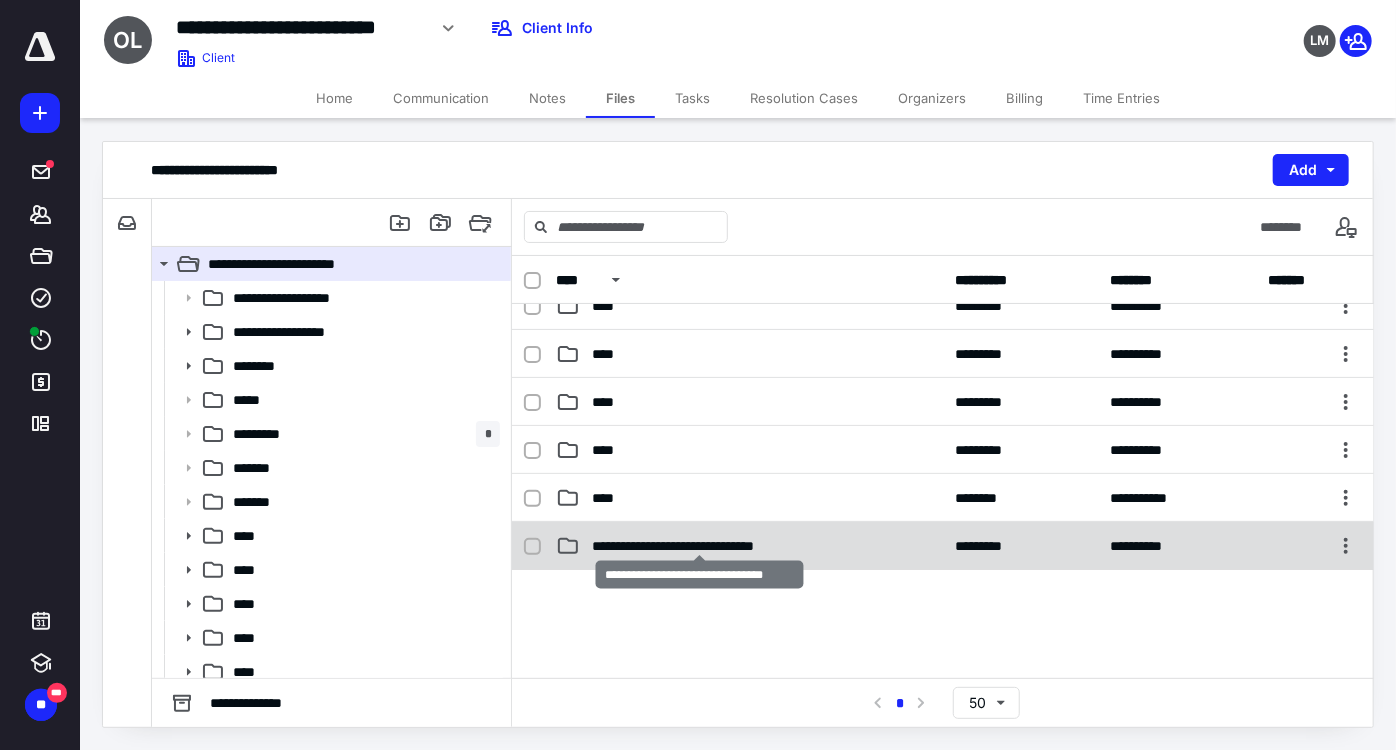 click on "**********" at bounding box center (700, 546) 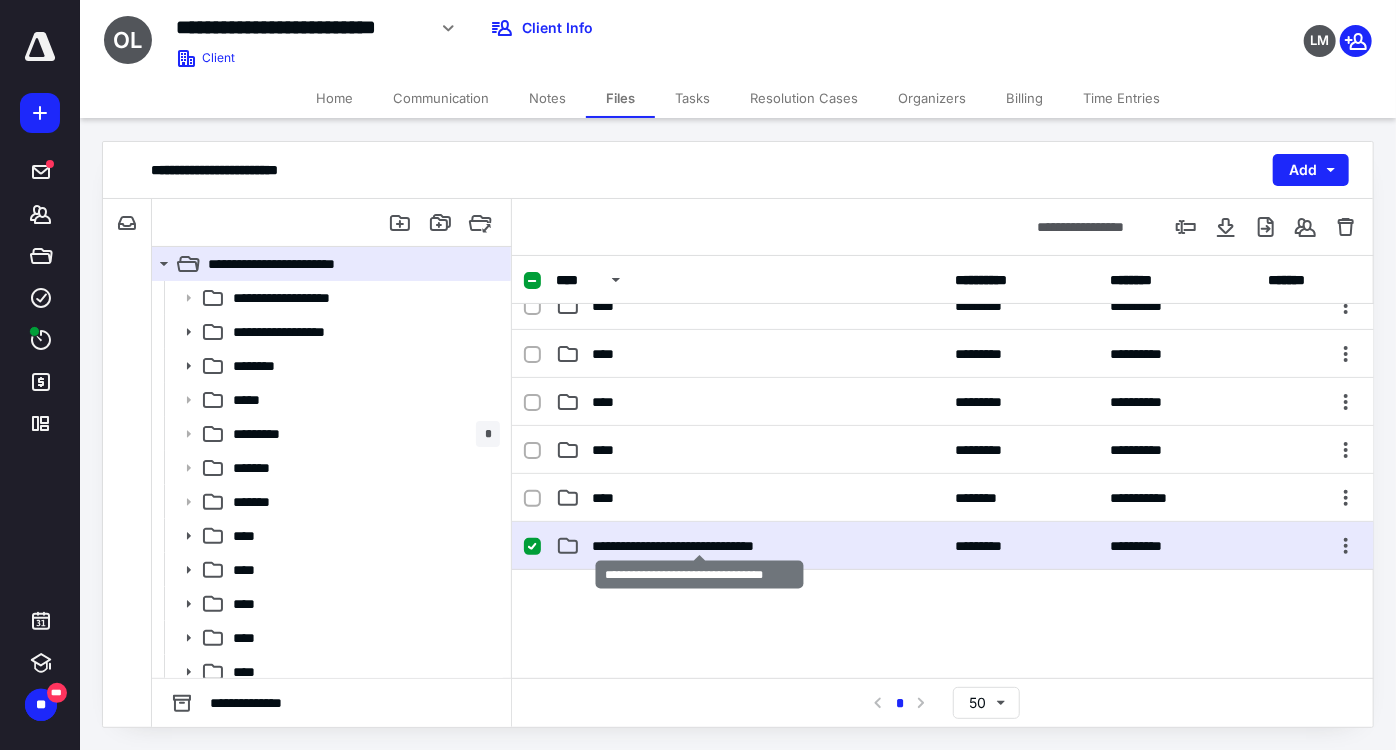 click on "**********" at bounding box center [700, 546] 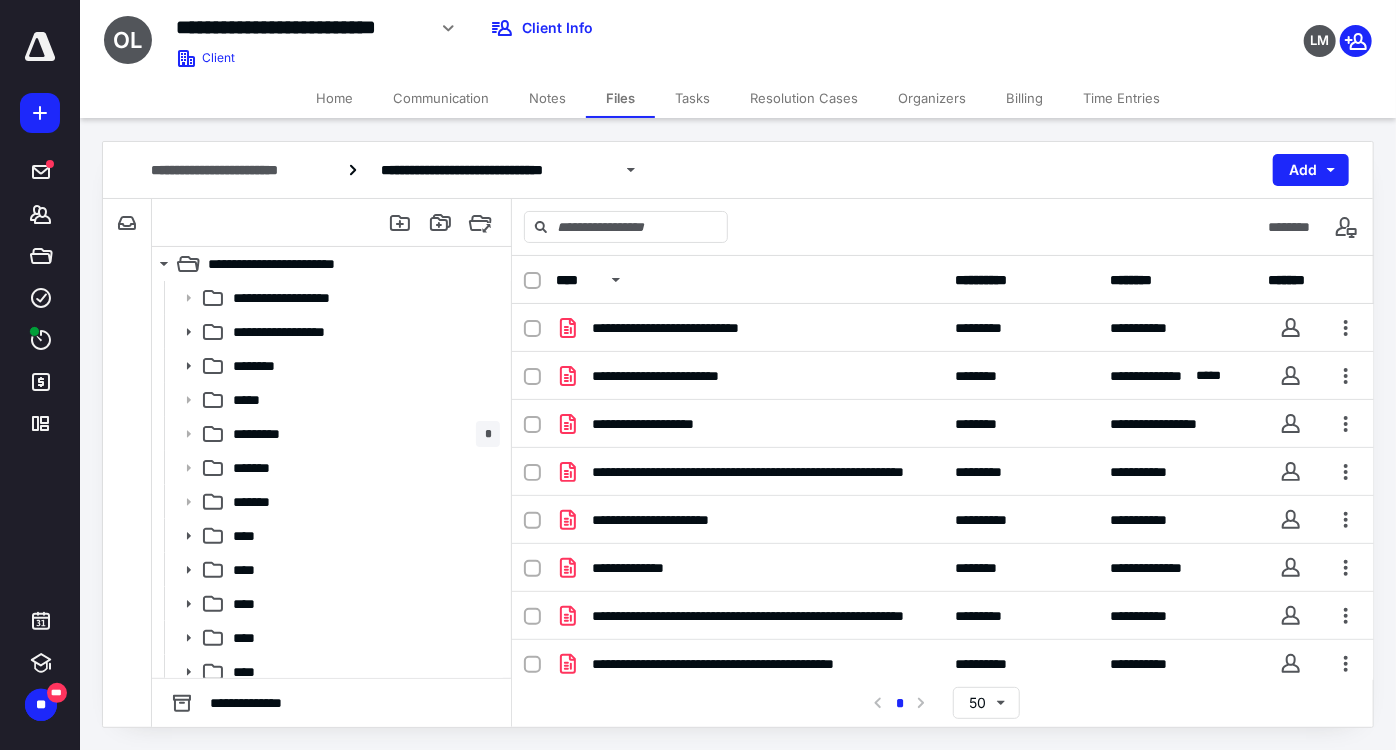 scroll, scrollTop: 0, scrollLeft: 0, axis: both 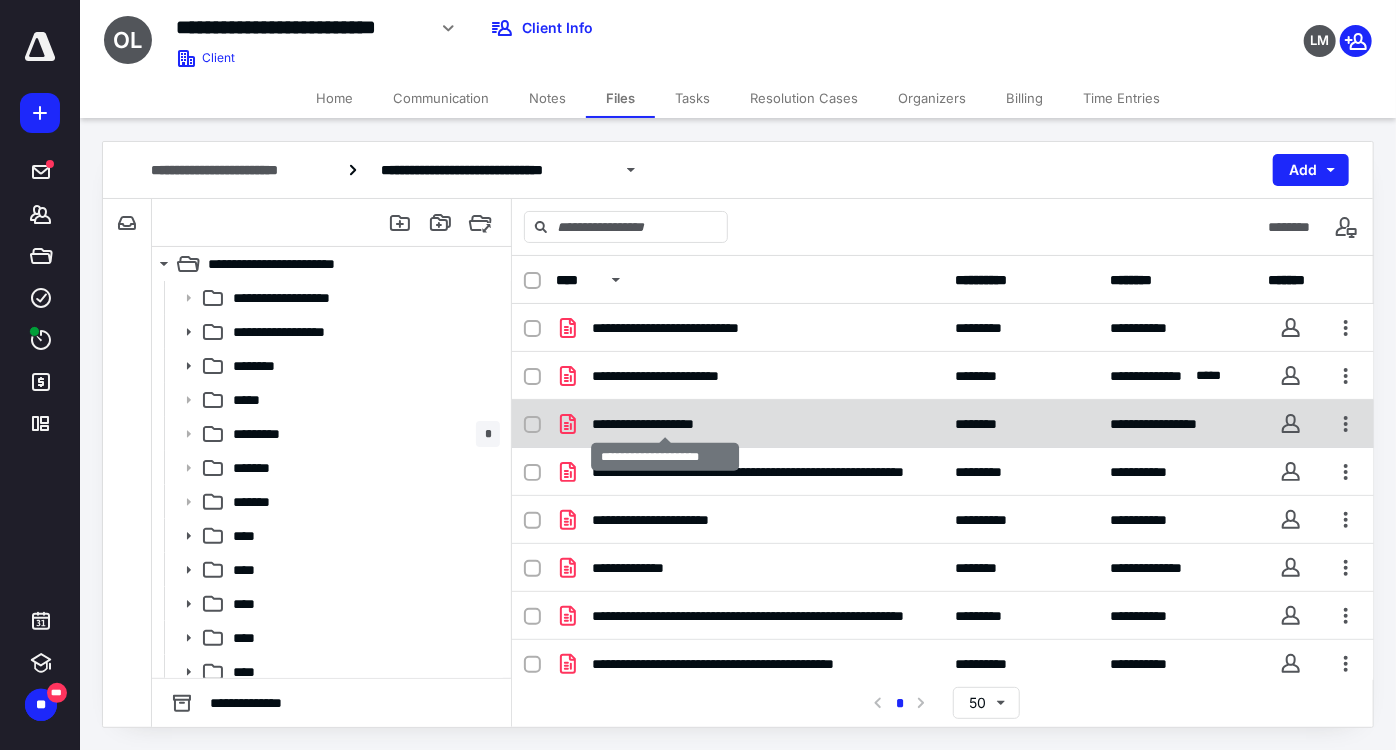 click on "**********" at bounding box center [666, 424] 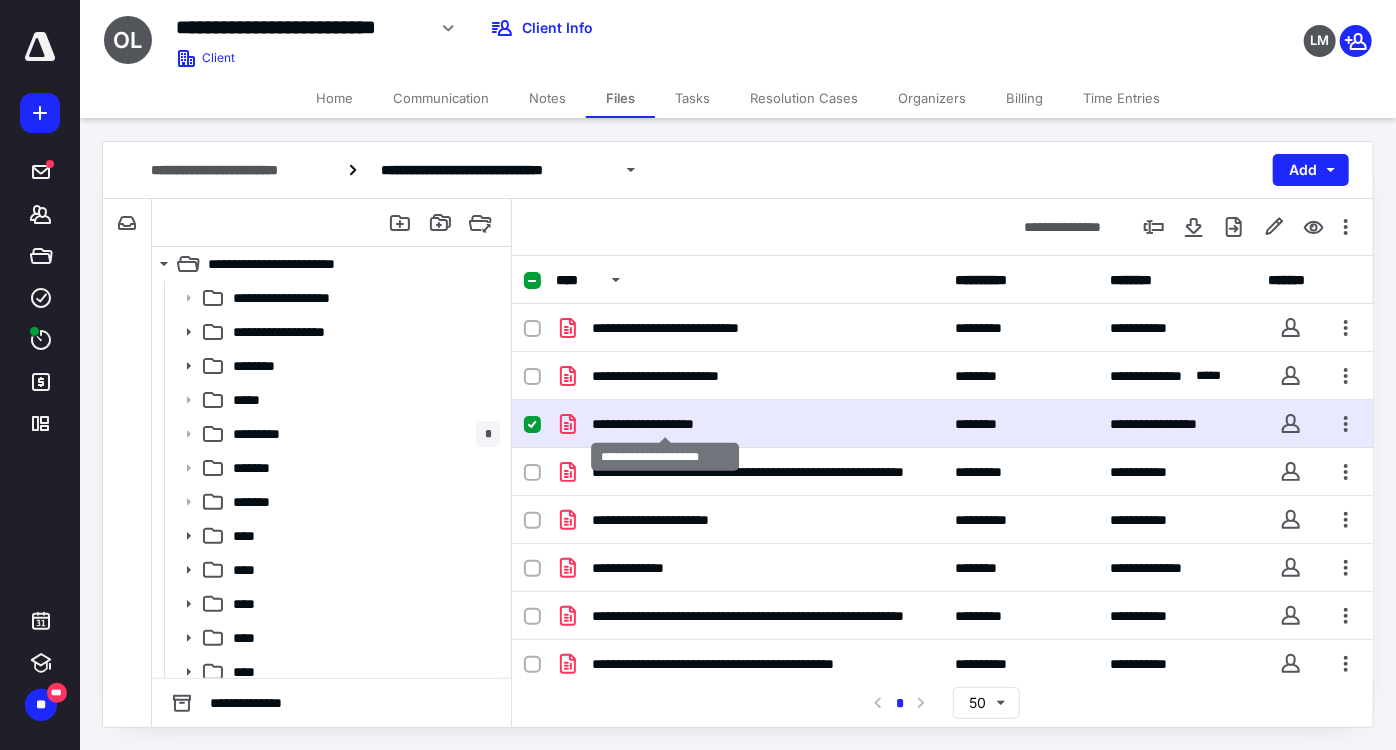 click on "**********" at bounding box center (666, 424) 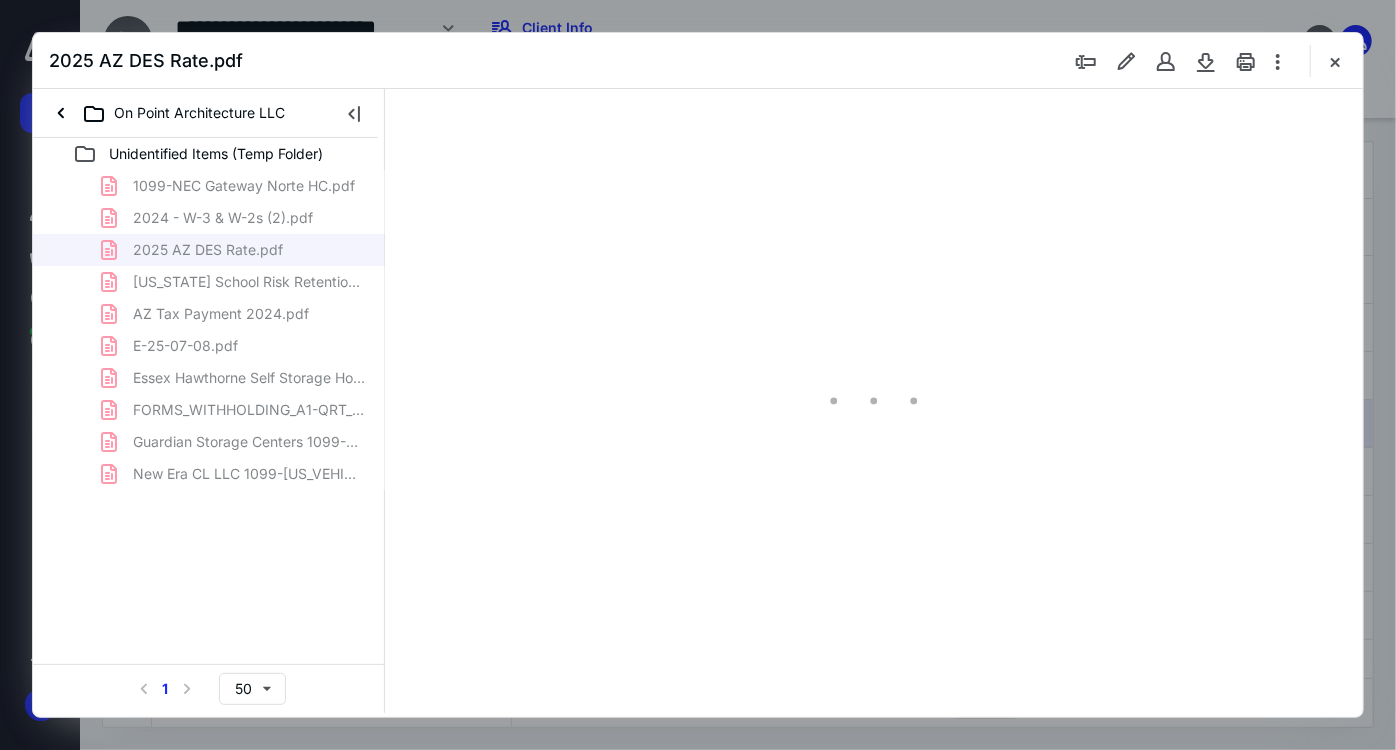 scroll, scrollTop: 0, scrollLeft: 0, axis: both 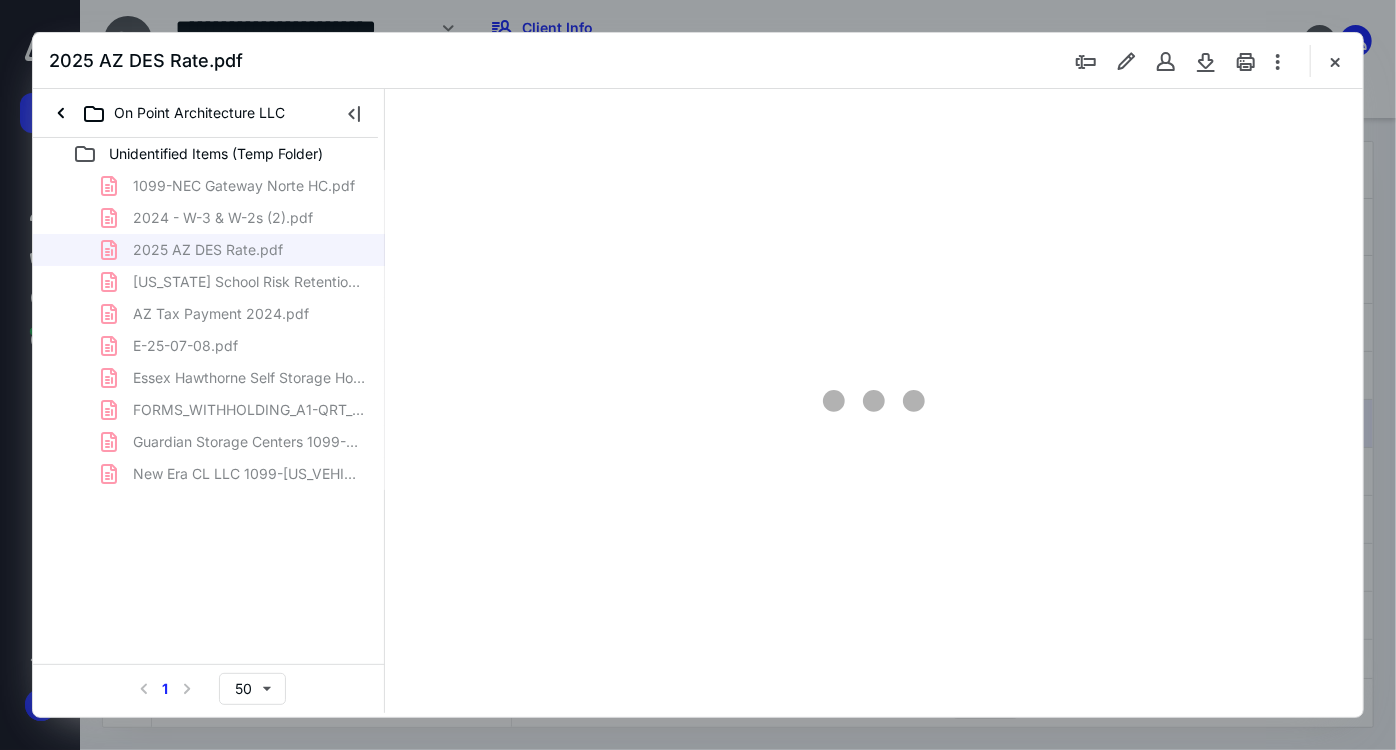 type on "157" 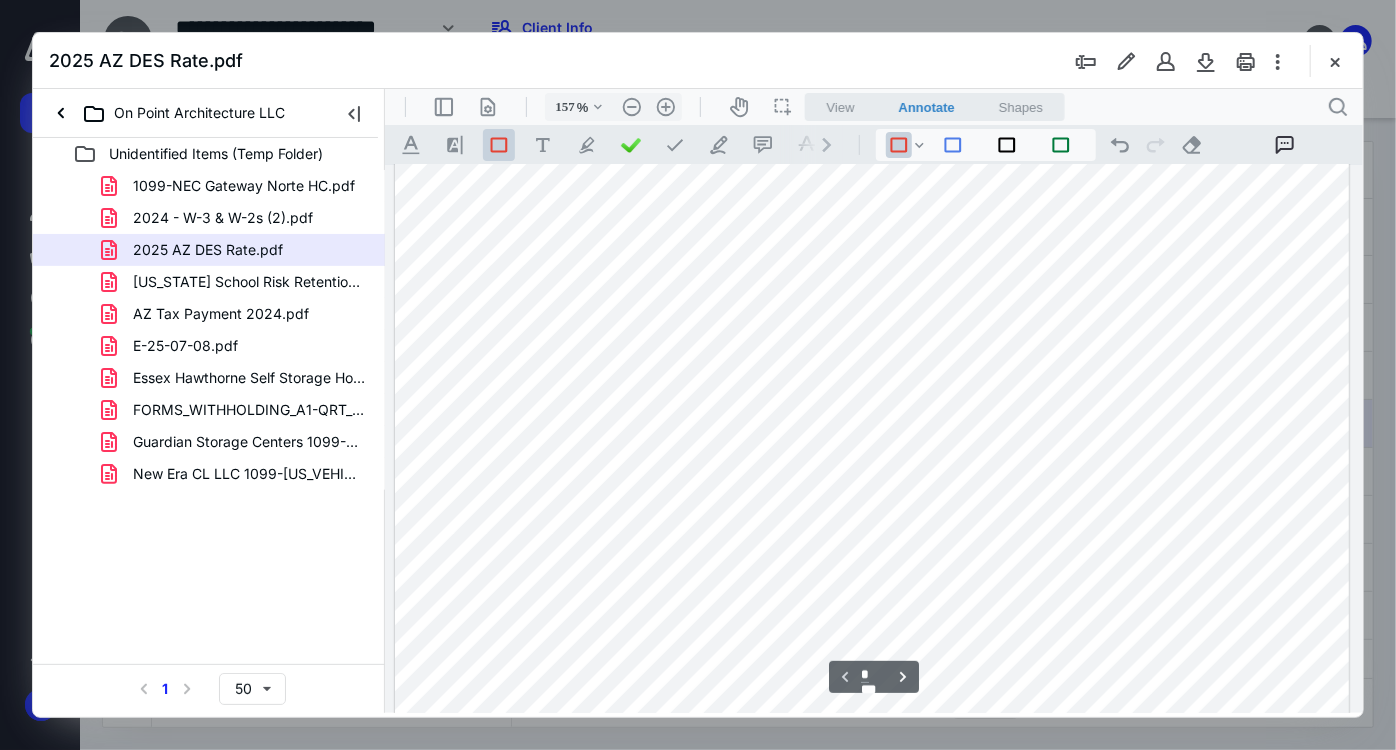 scroll, scrollTop: 181, scrollLeft: 0, axis: vertical 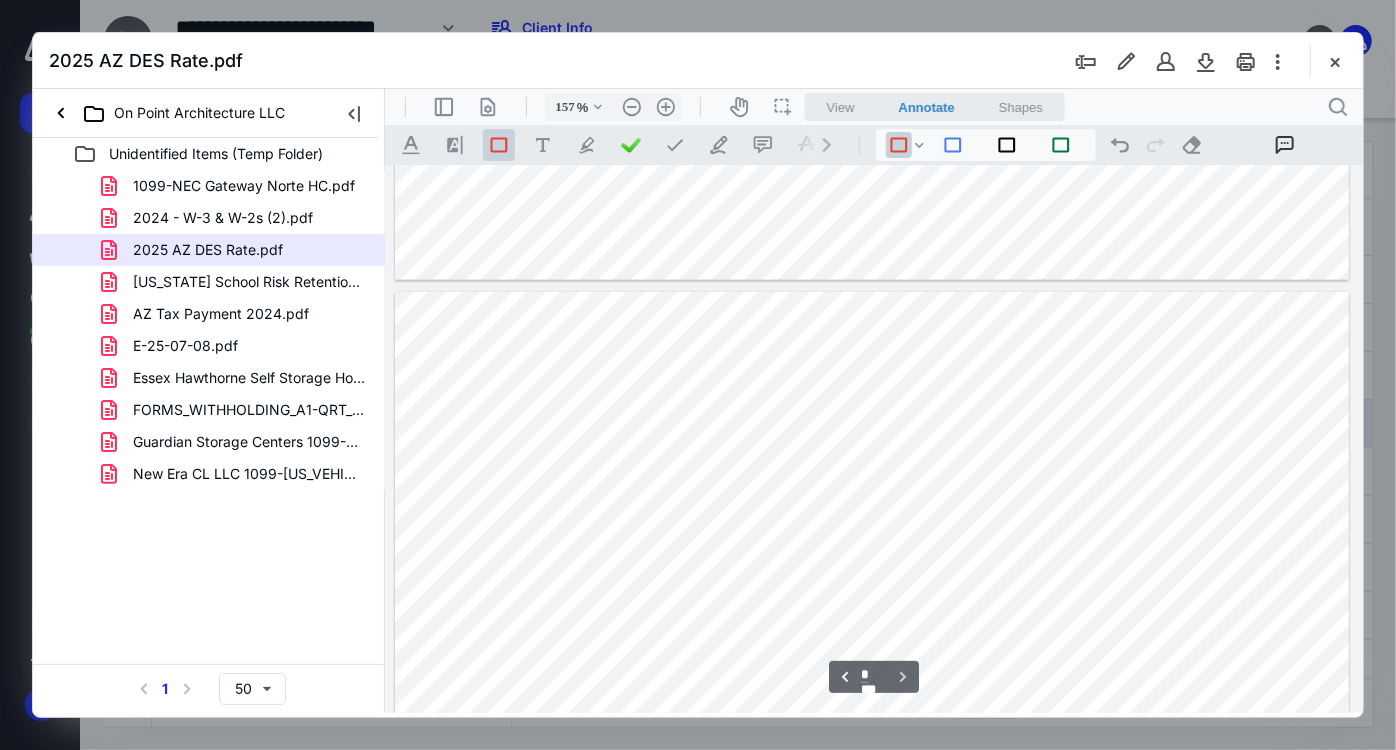 type on "*" 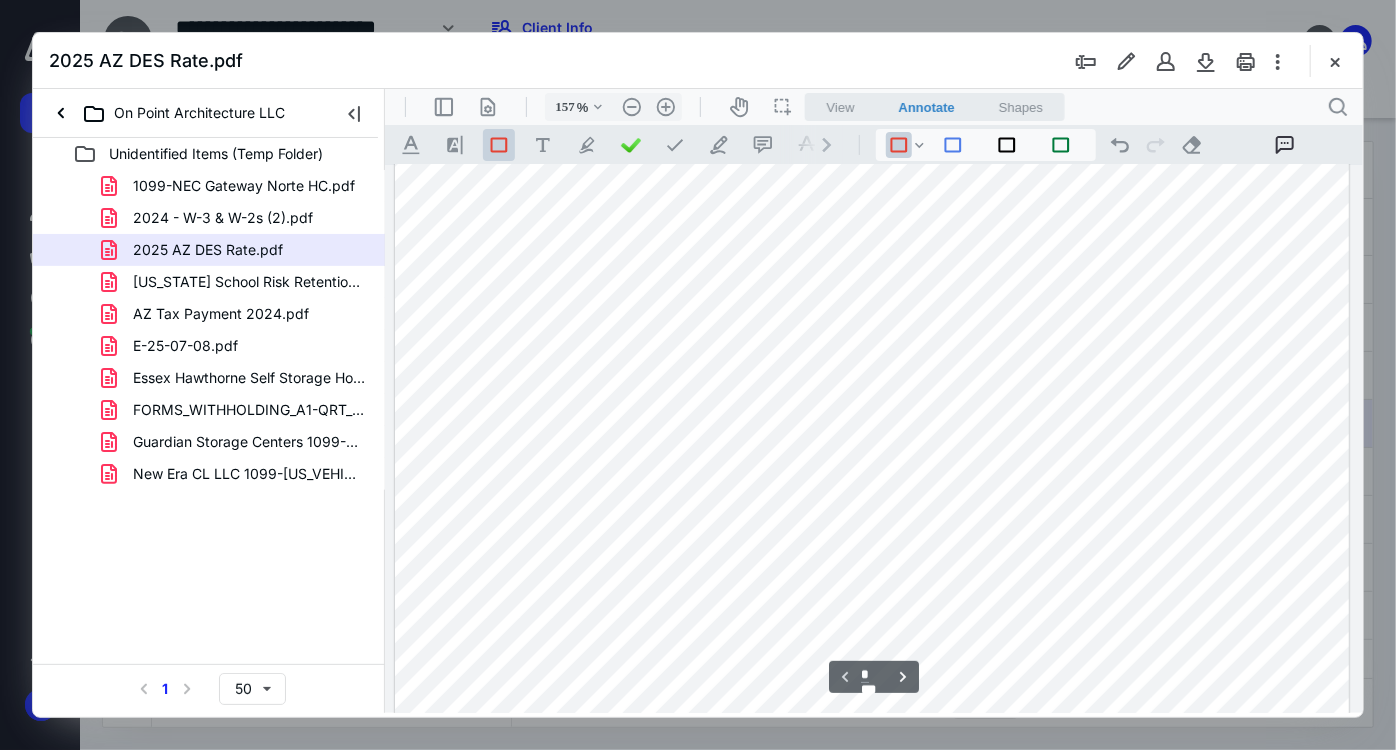 scroll, scrollTop: 0, scrollLeft: 0, axis: both 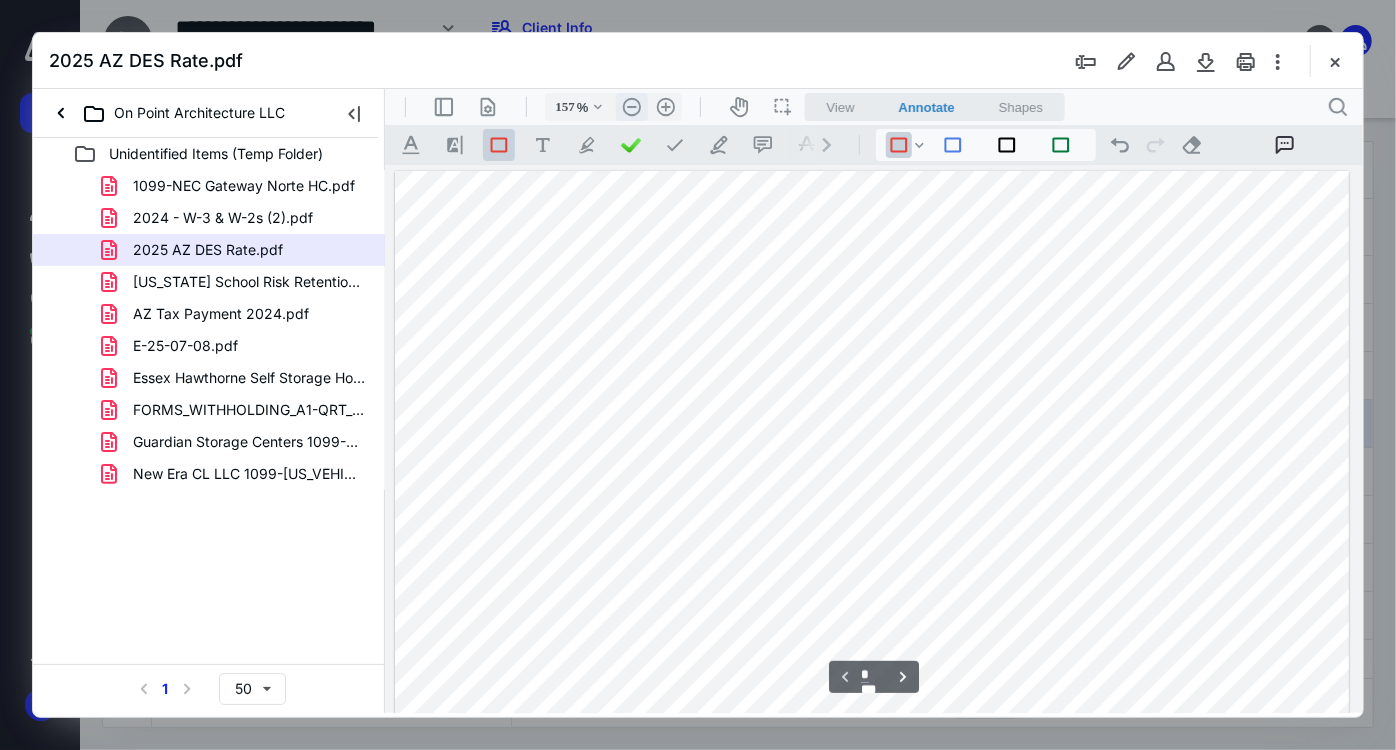 click on ".cls-1{fill:#abb0c4;} icon - header - zoom - out - line" at bounding box center [631, 106] 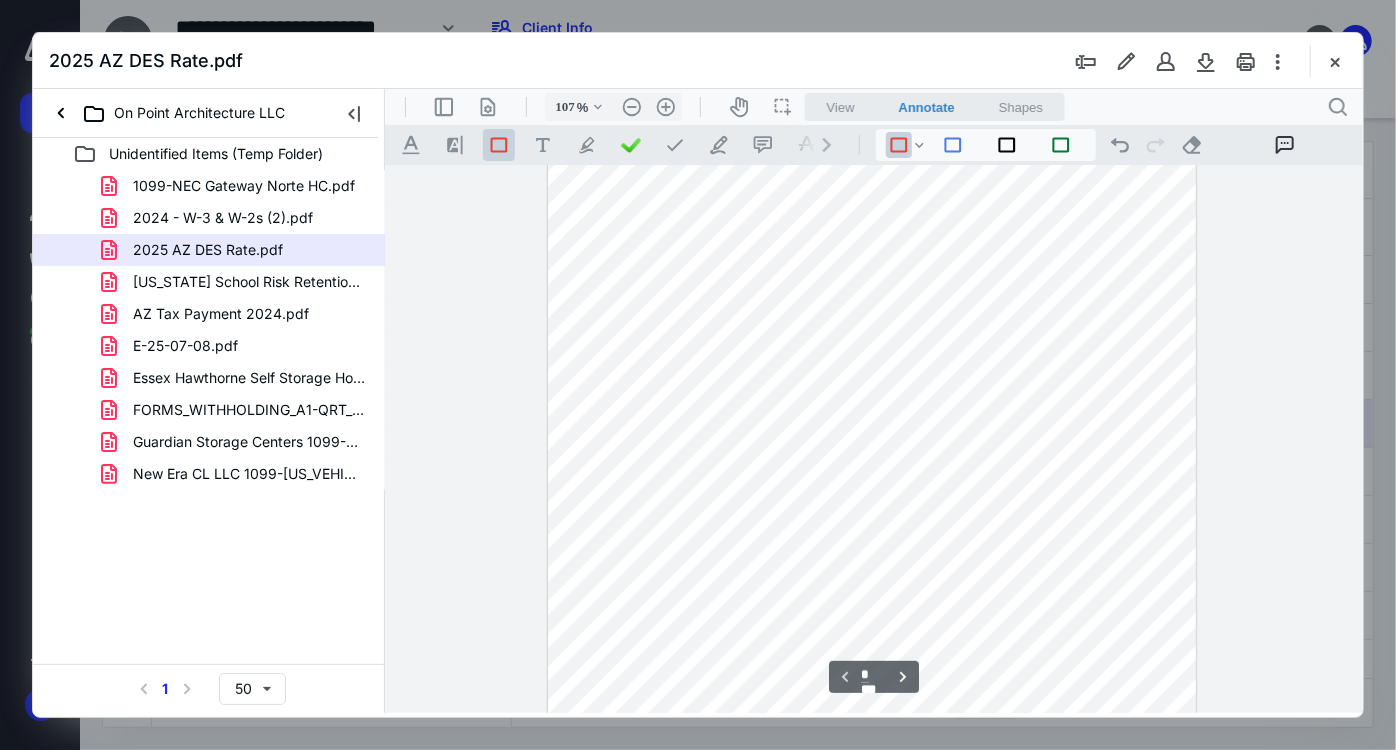 scroll, scrollTop: 0, scrollLeft: 0, axis: both 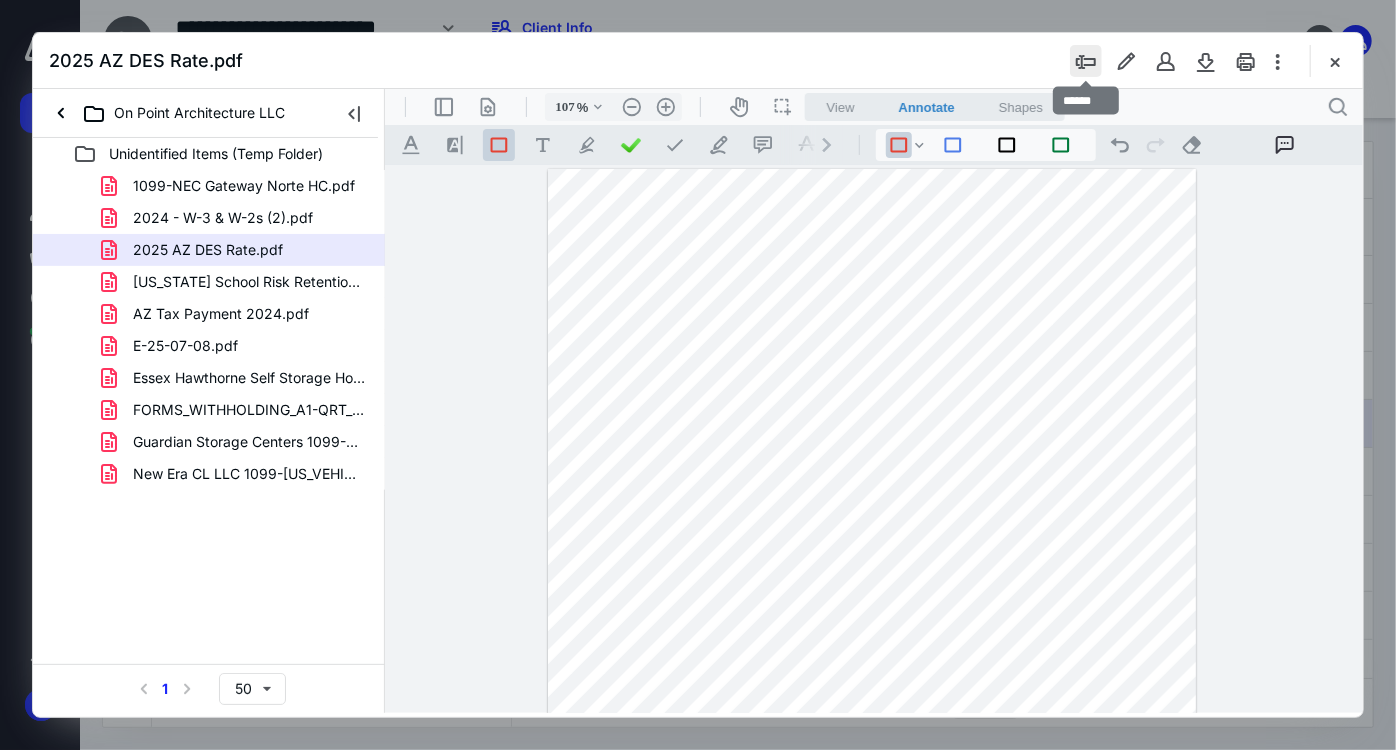click at bounding box center (1086, 61) 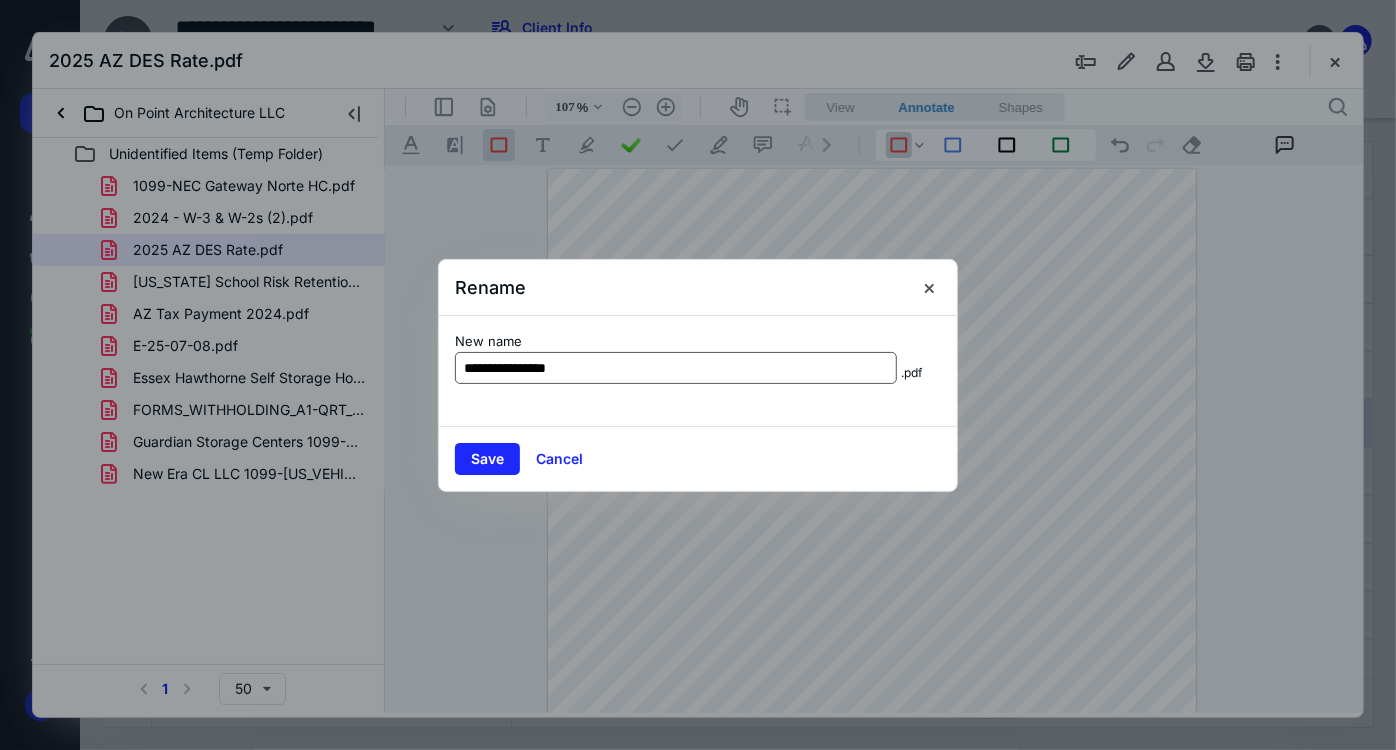 click on "**********" at bounding box center (676, 368) 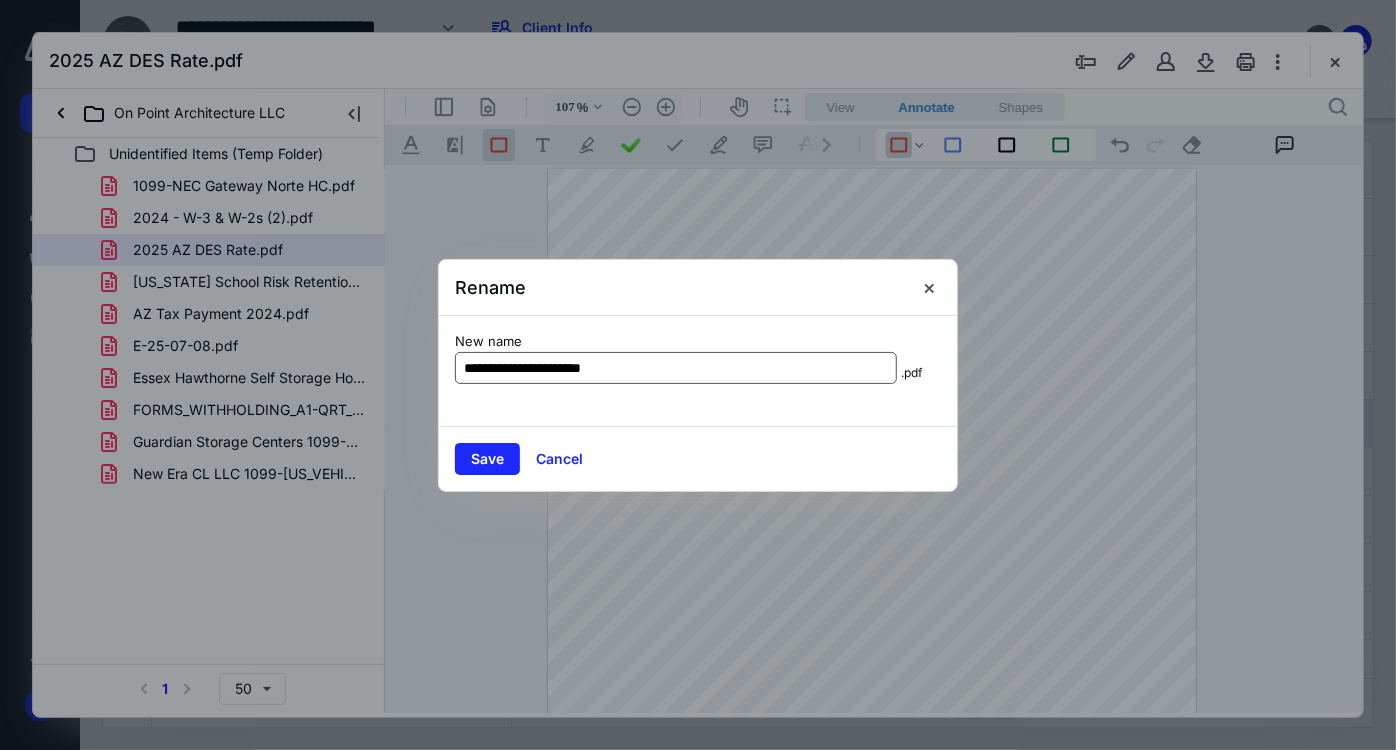 type on "**********" 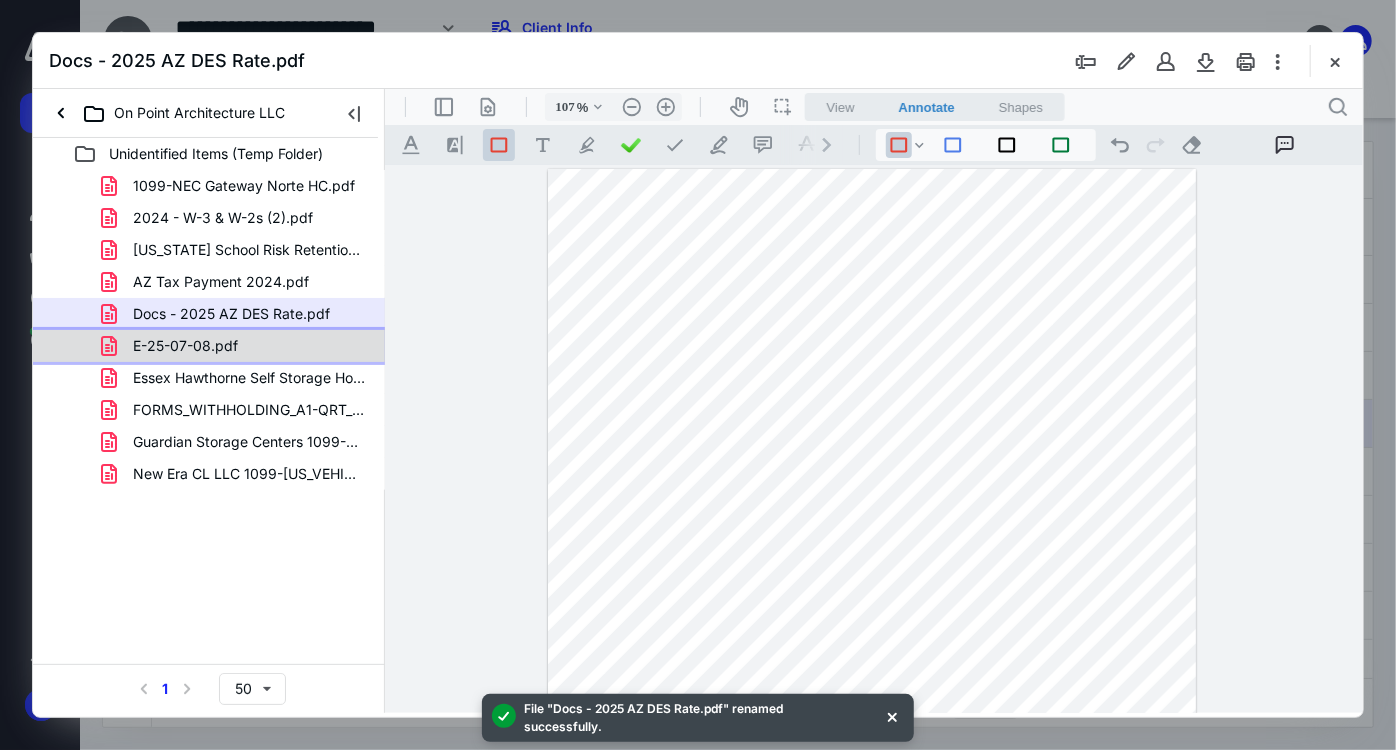 click on "E-25-07-08.pdf" at bounding box center [173, 346] 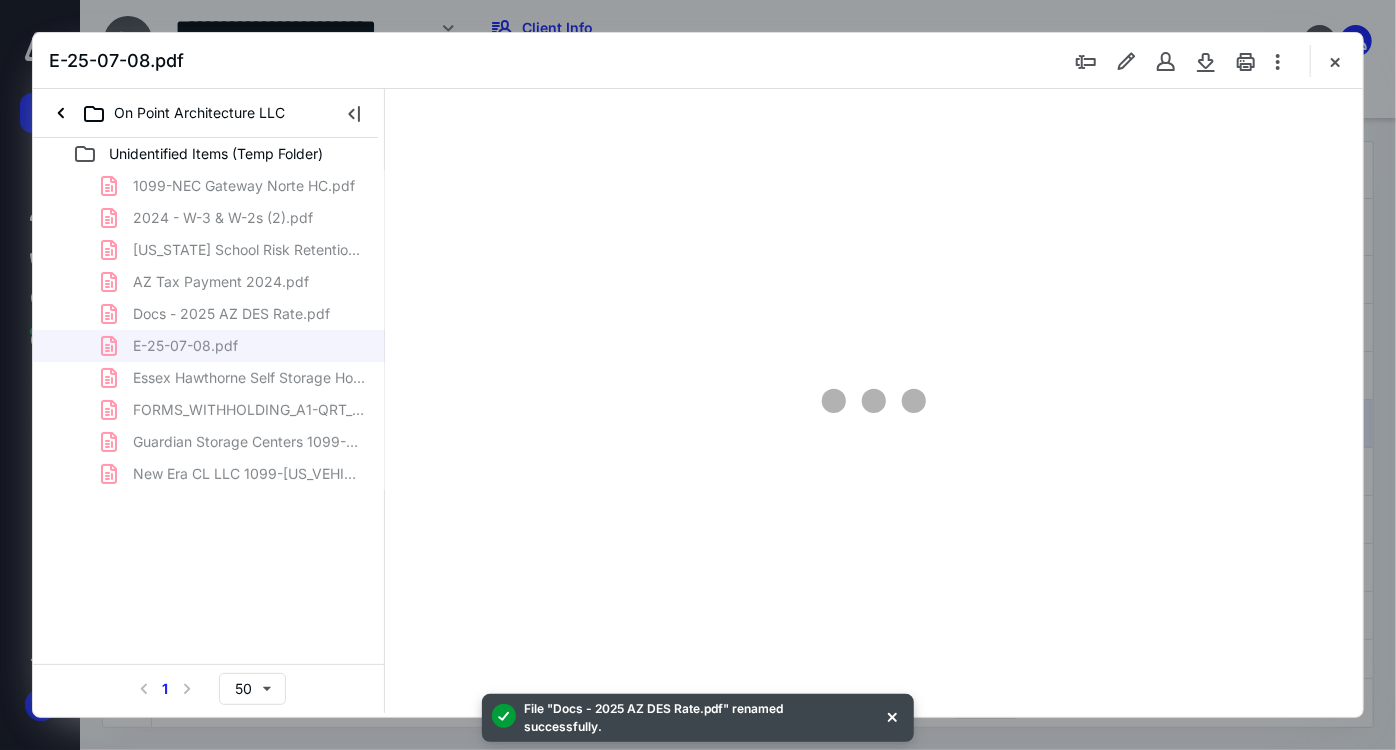 type on "157" 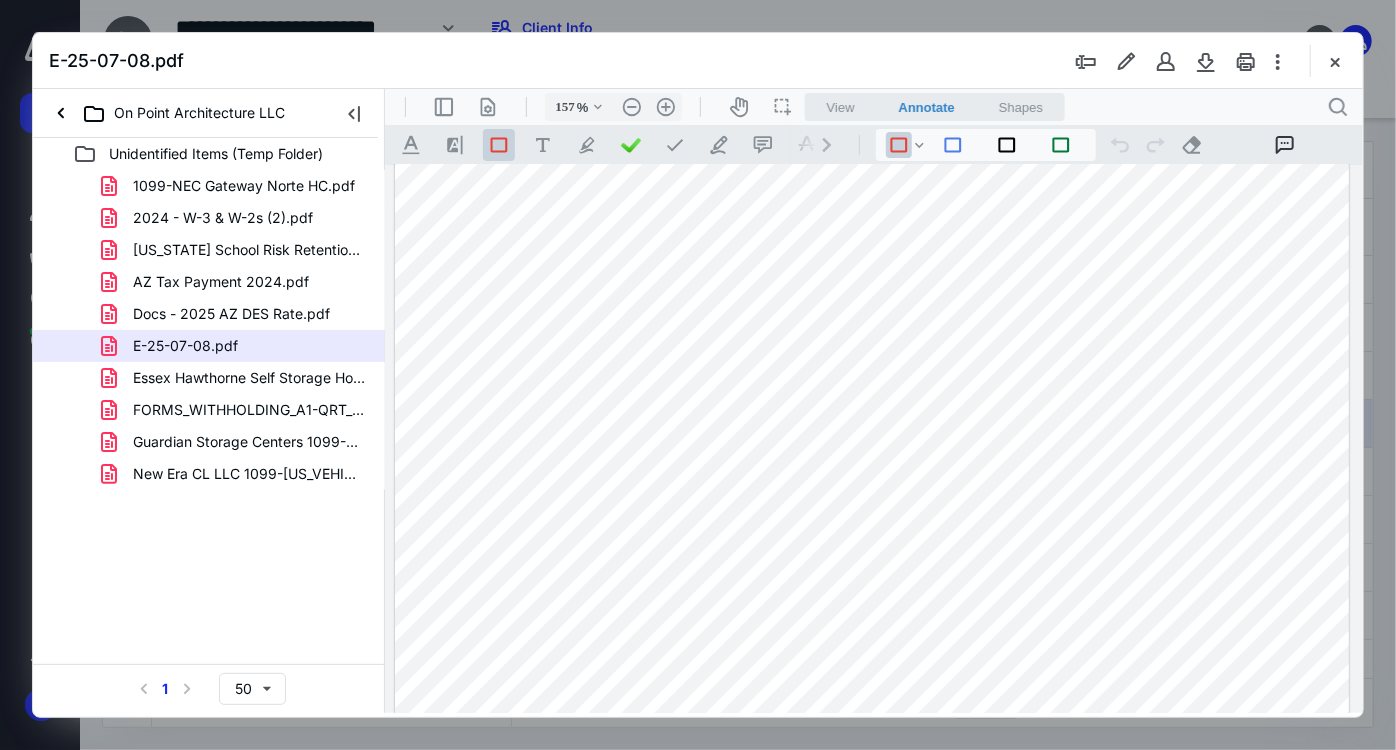 scroll, scrollTop: 0, scrollLeft: 0, axis: both 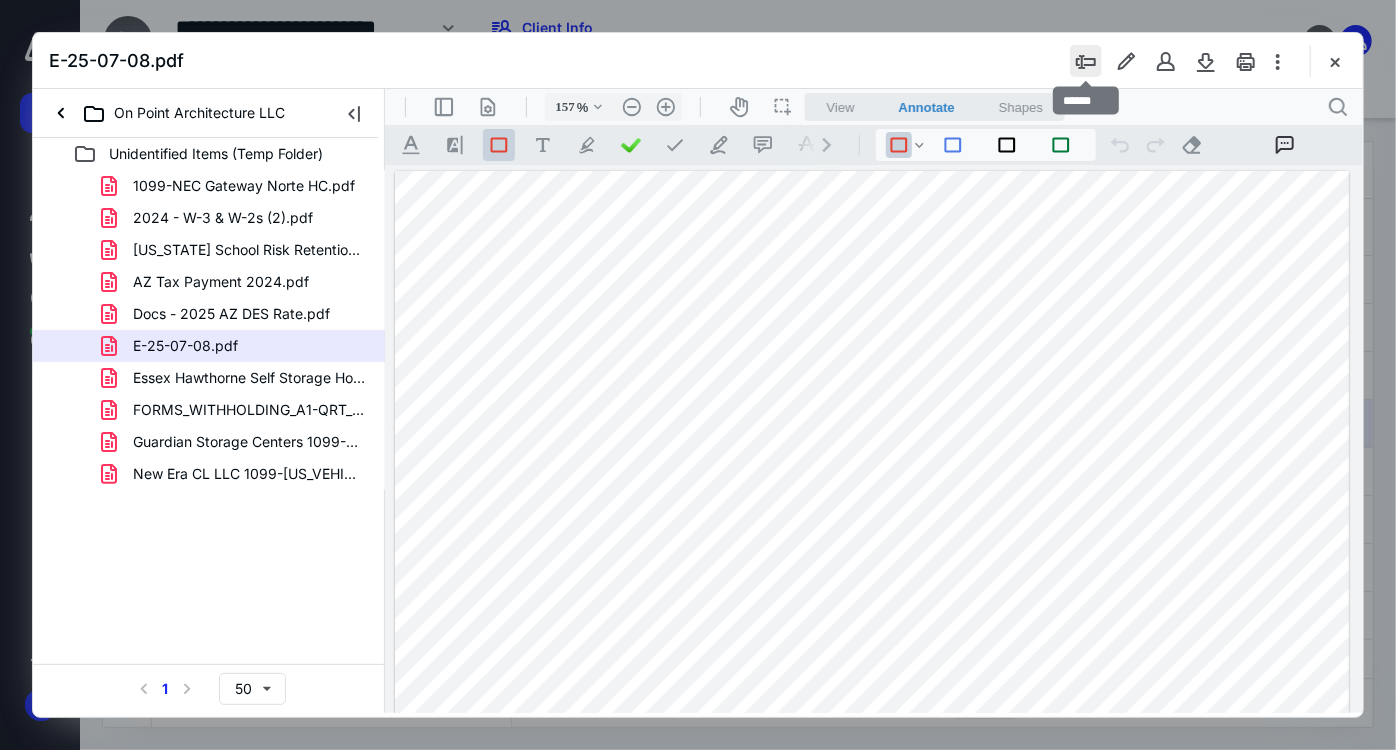 click at bounding box center (1086, 61) 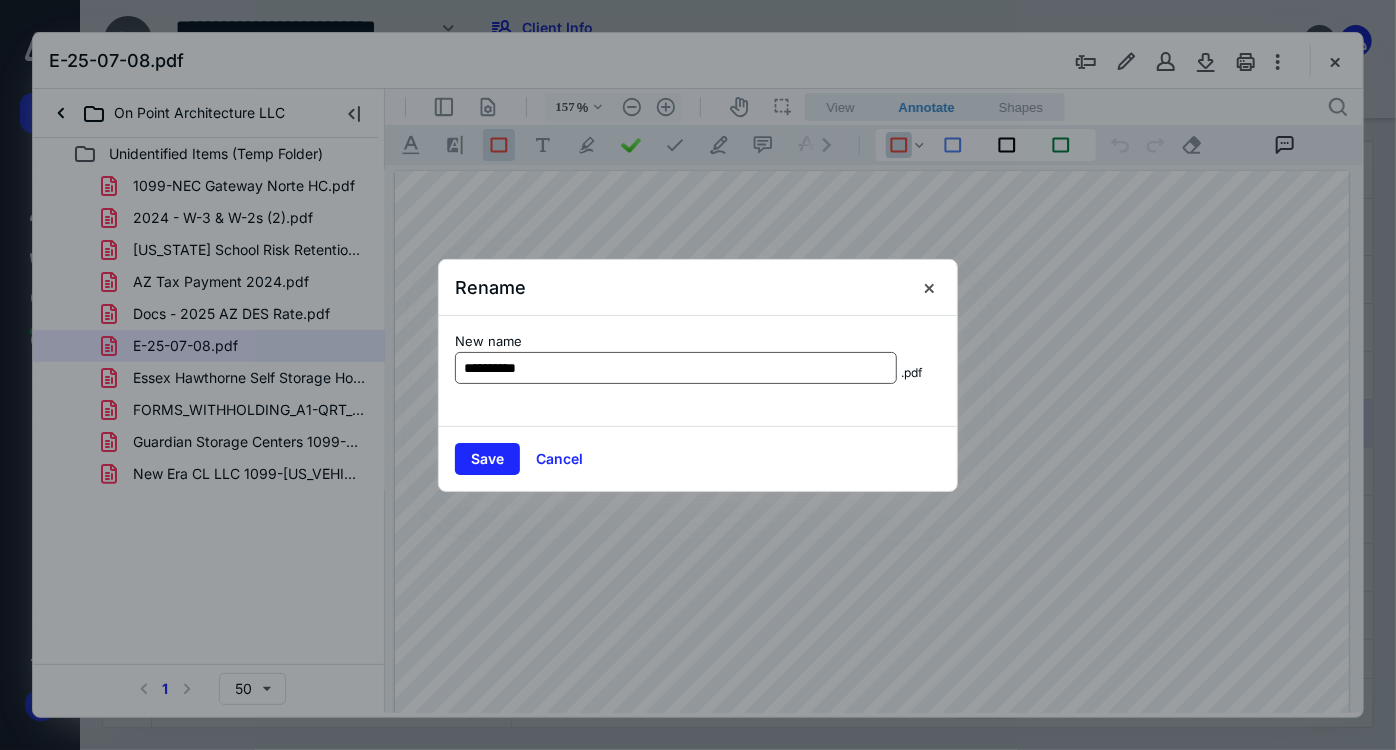 click on "**********" at bounding box center (676, 368) 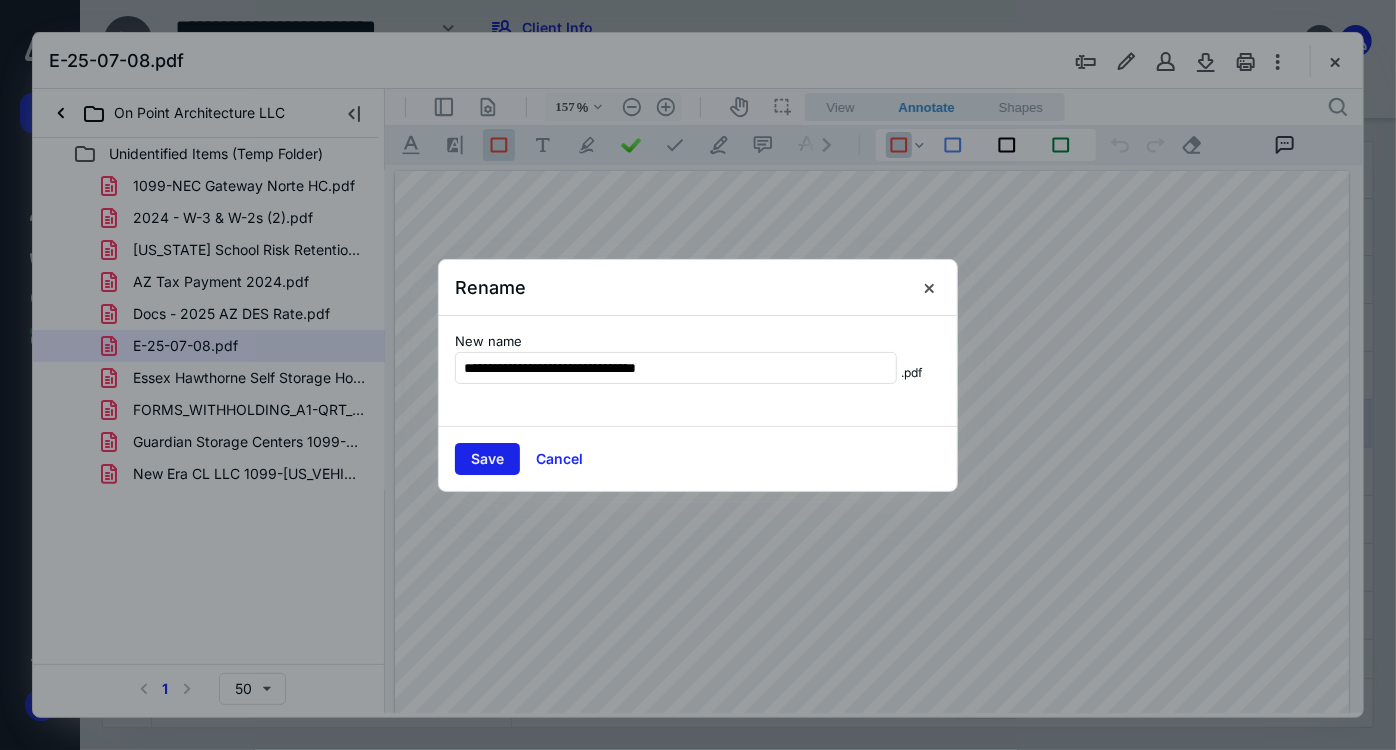 type on "**********" 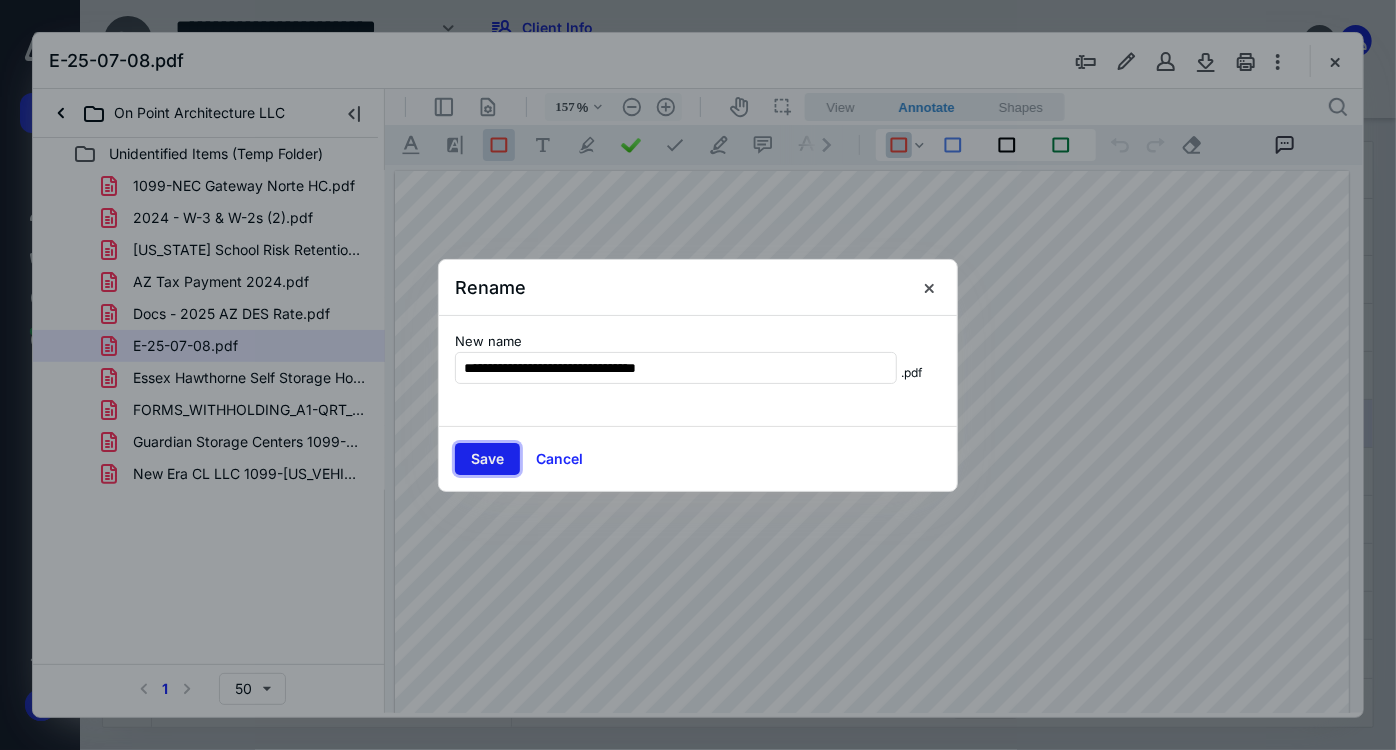 click on "Save" at bounding box center [487, 459] 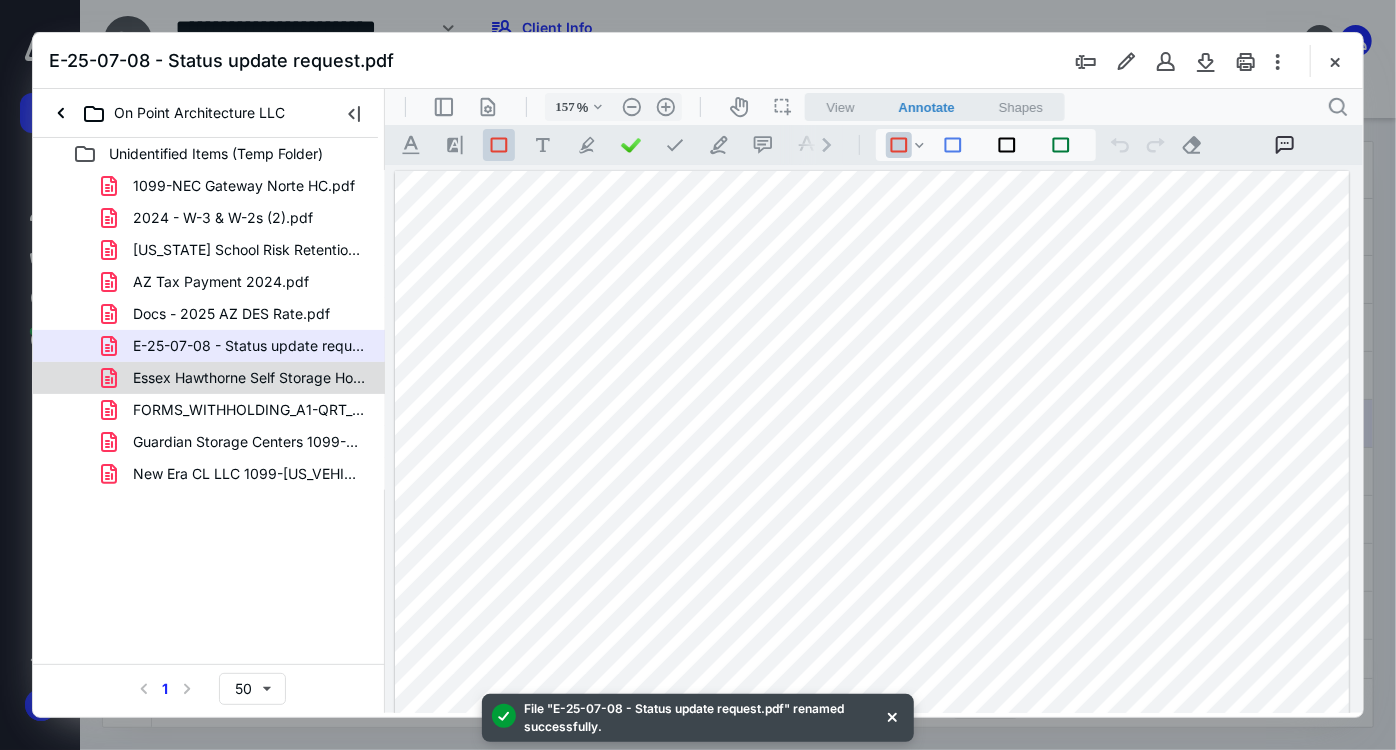 click on "Essex Hawthorne Self Storage Holdings 1099-NEC031120251023.pdf" at bounding box center (209, 378) 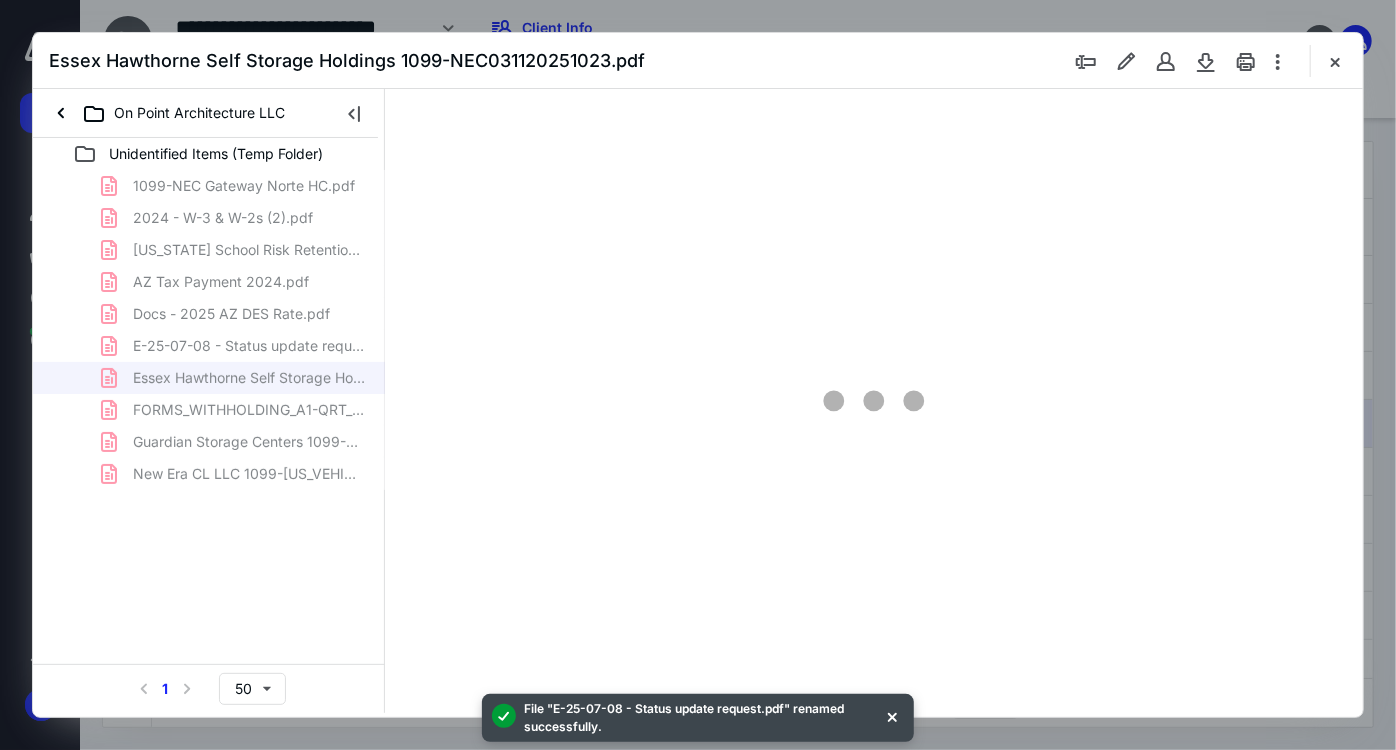 type on "168" 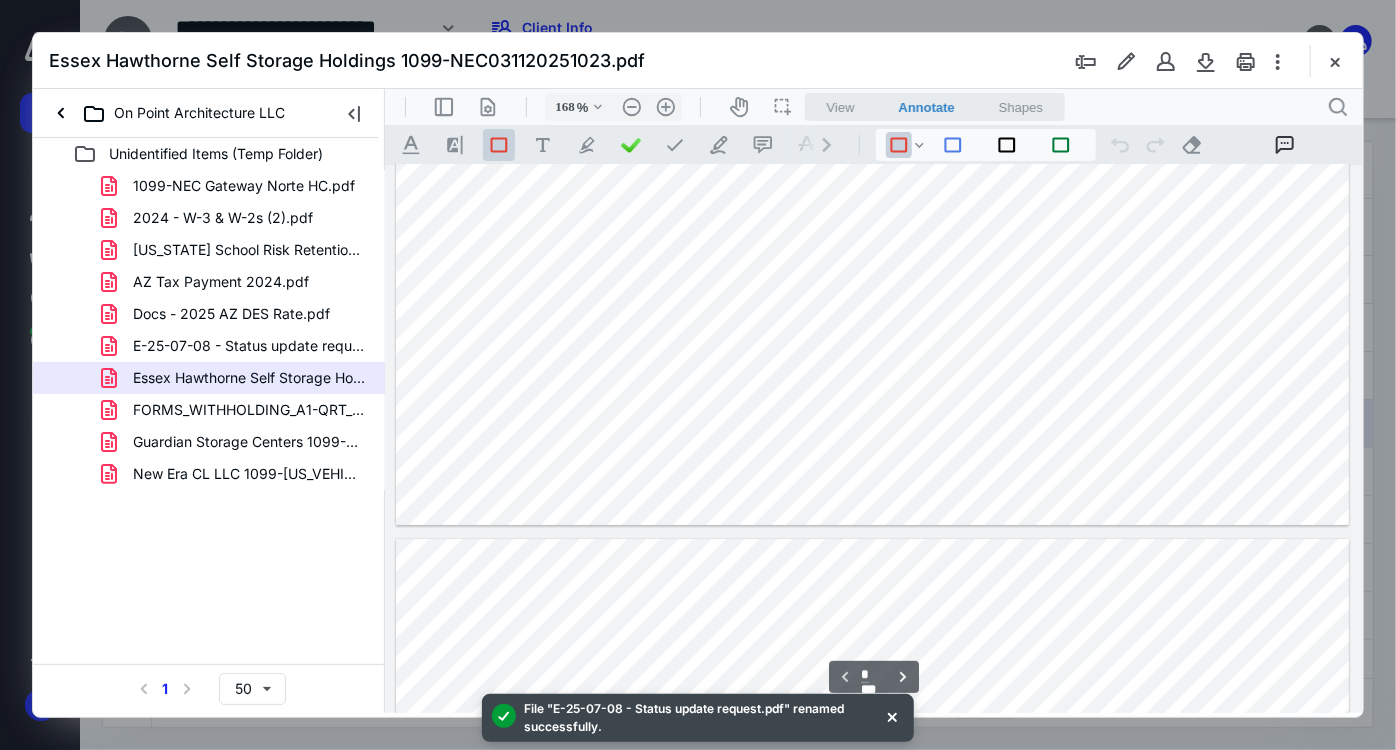 scroll, scrollTop: 0, scrollLeft: 0, axis: both 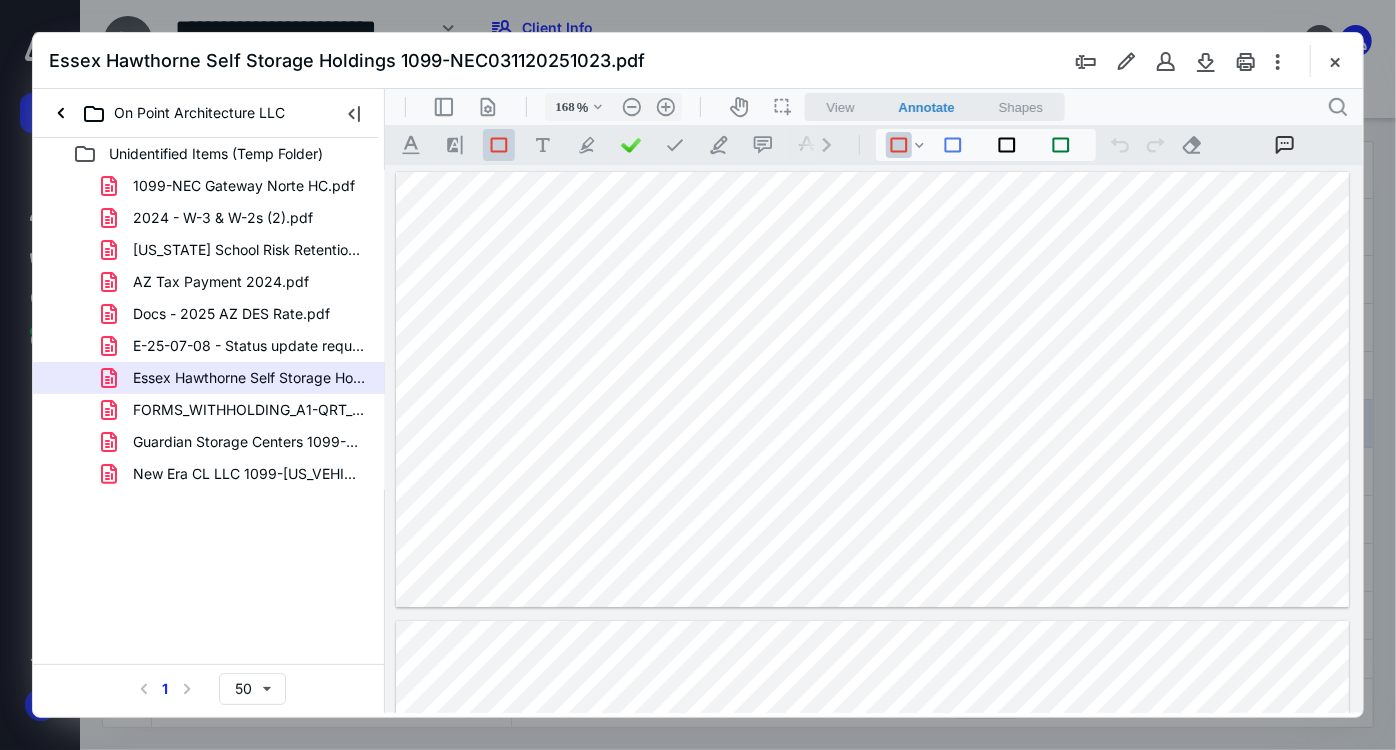 drag, startPoint x: 731, startPoint y: 368, endPoint x: 792, endPoint y: 399, distance: 68.42514 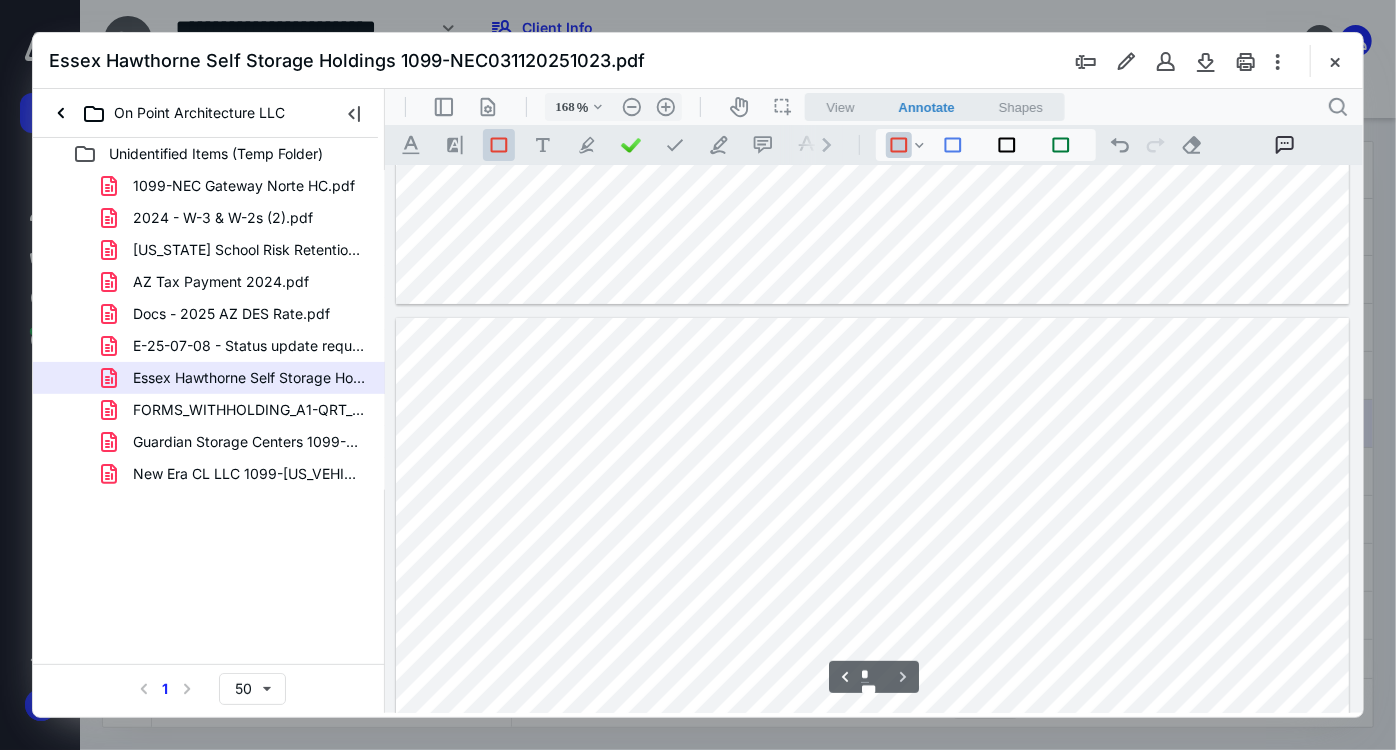 scroll, scrollTop: 348, scrollLeft: 0, axis: vertical 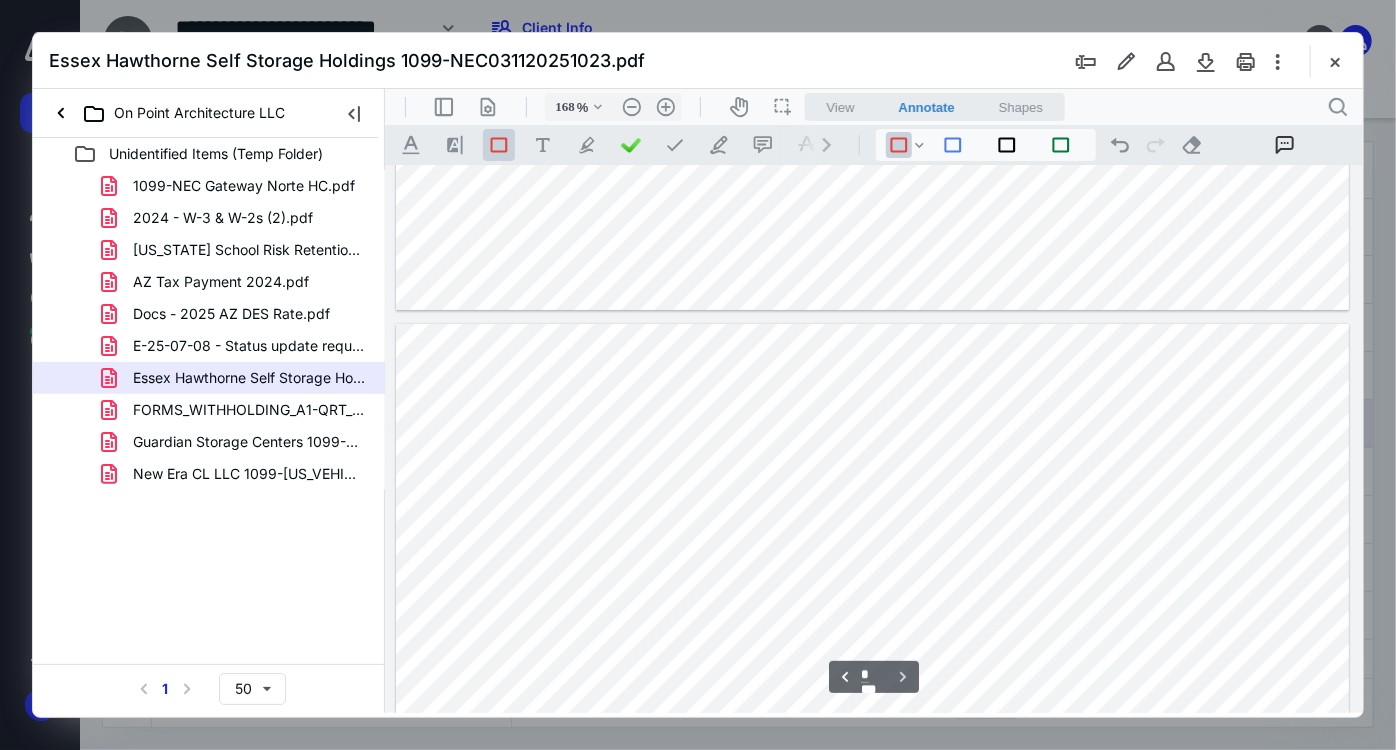 type on "*" 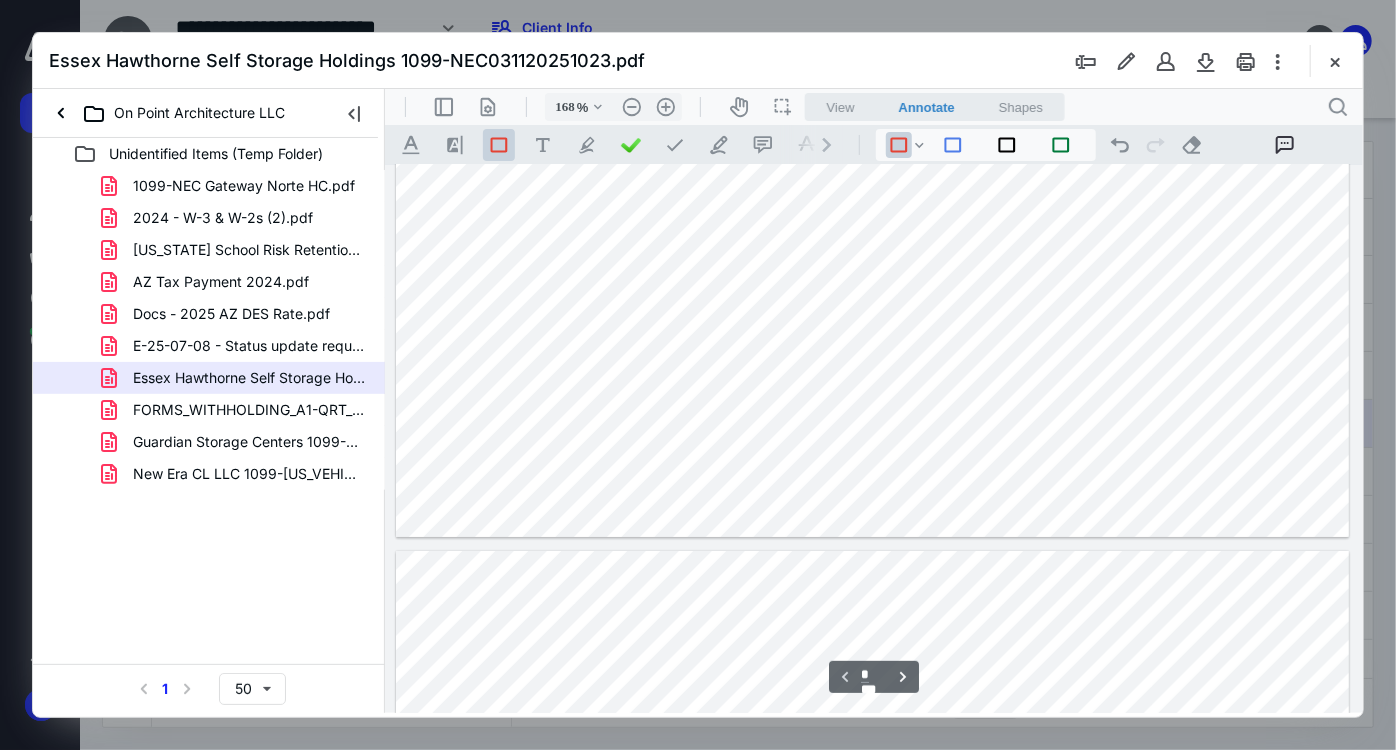 scroll, scrollTop: 0, scrollLeft: 0, axis: both 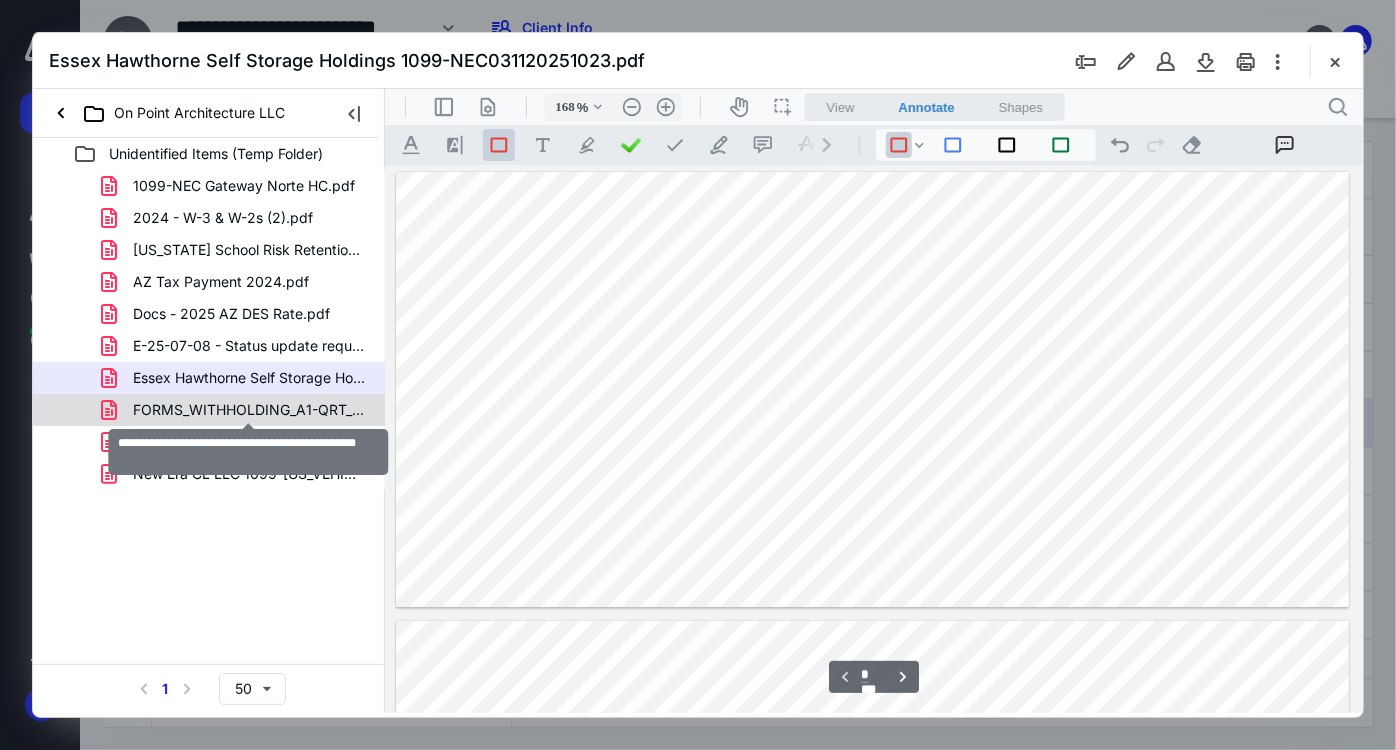 click on "FORMS_WITHHOLDING_A1-QRT_f (quarter 3- 2024).pdf" at bounding box center [249, 410] 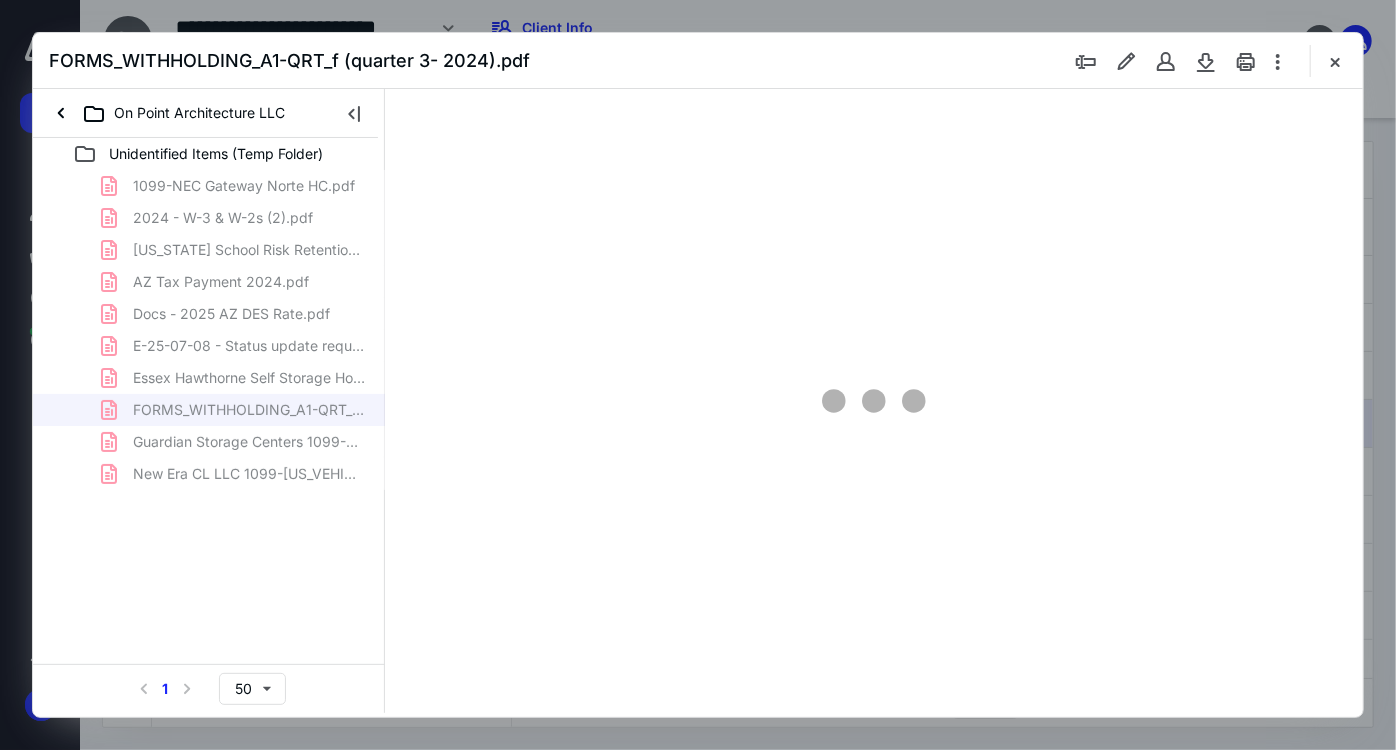 type on "157" 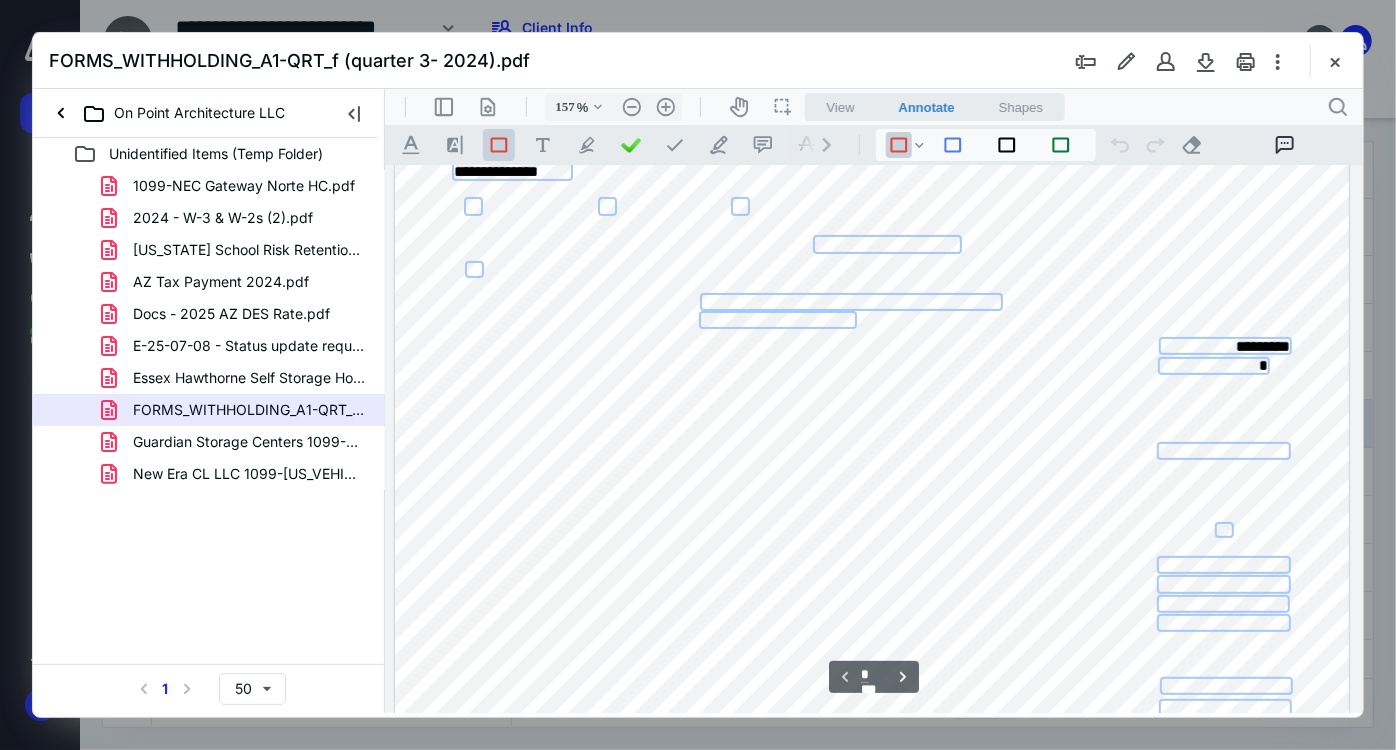 scroll, scrollTop: 0, scrollLeft: 0, axis: both 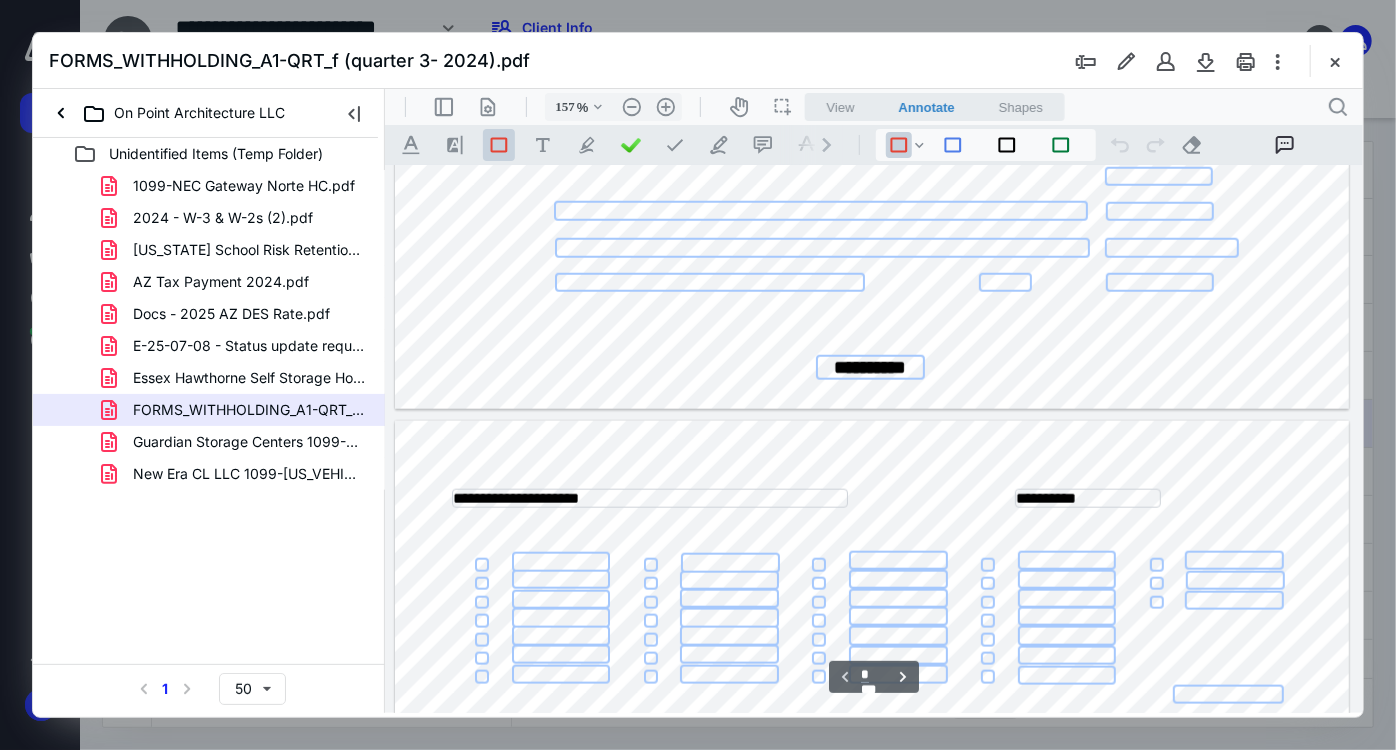 type on "*" 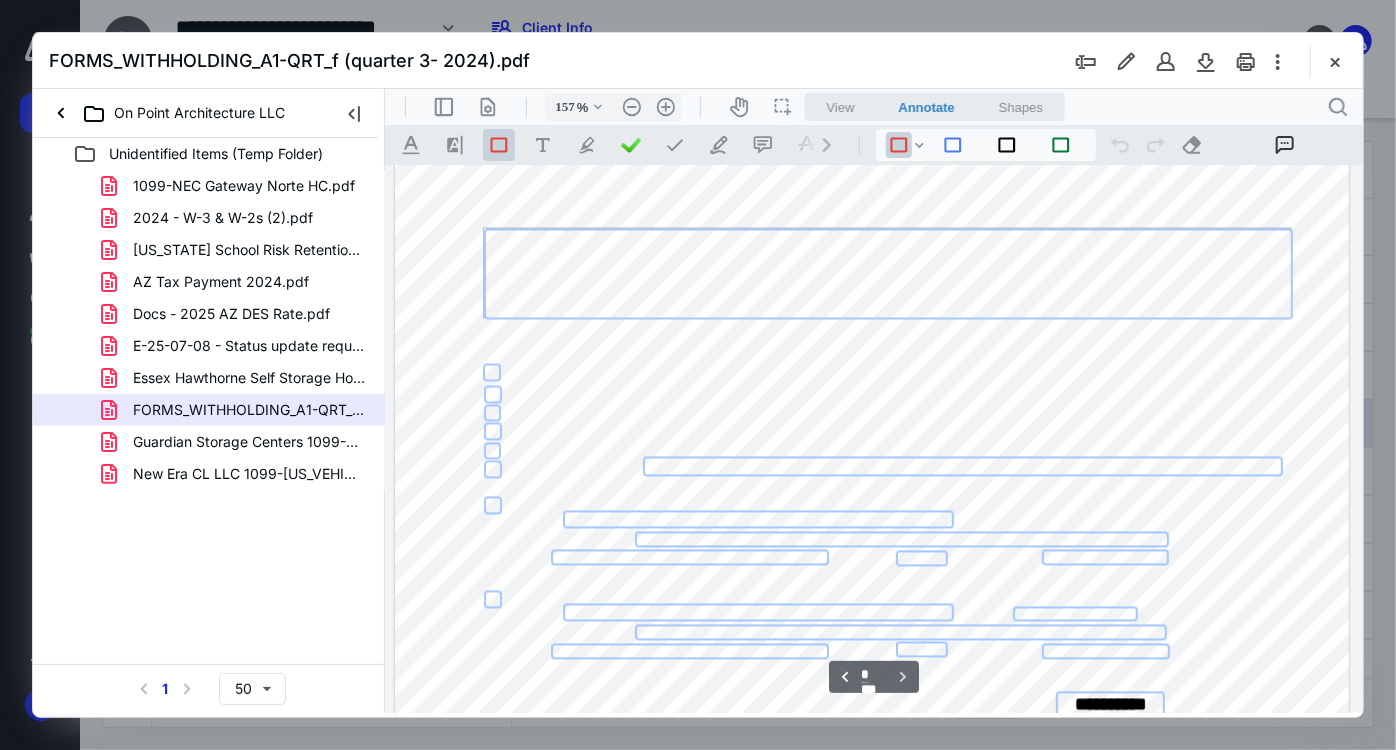 scroll, scrollTop: 1944, scrollLeft: 0, axis: vertical 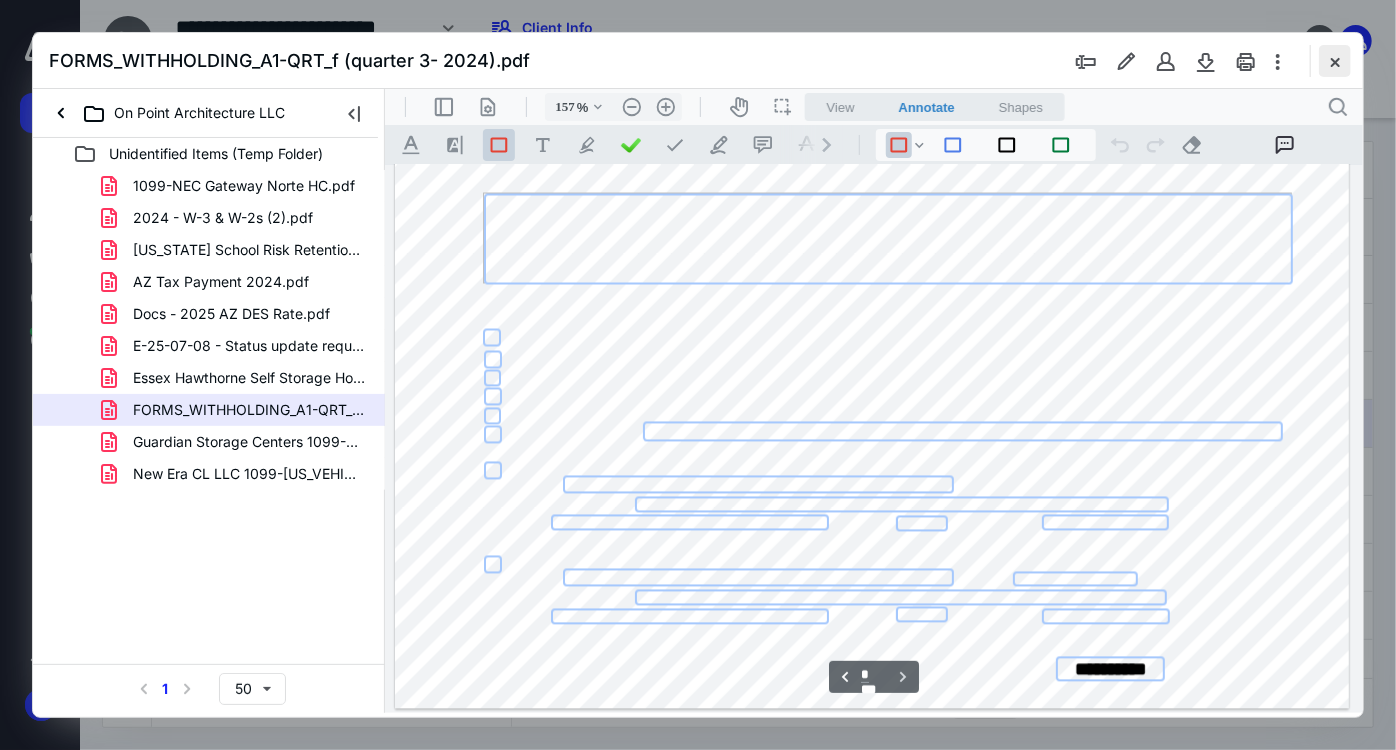 click at bounding box center [1335, 61] 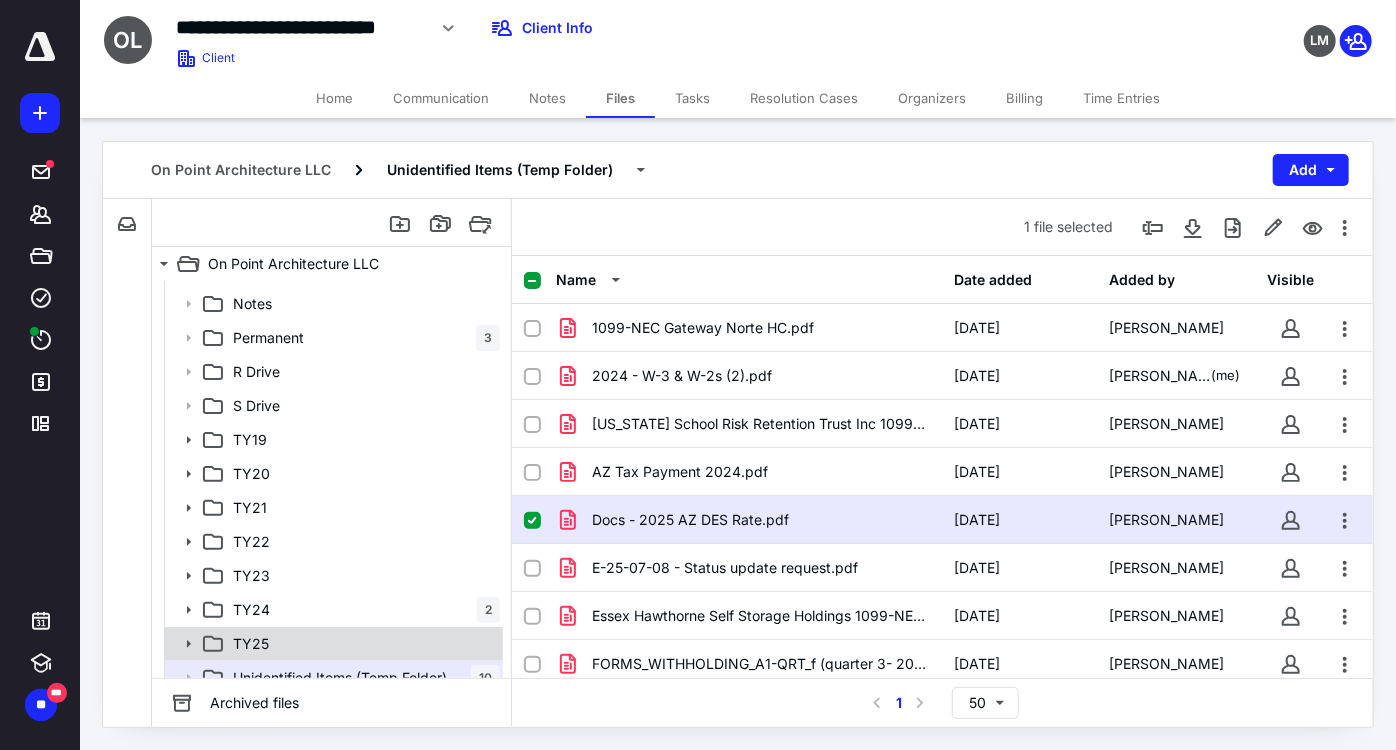 scroll, scrollTop: 111, scrollLeft: 0, axis: vertical 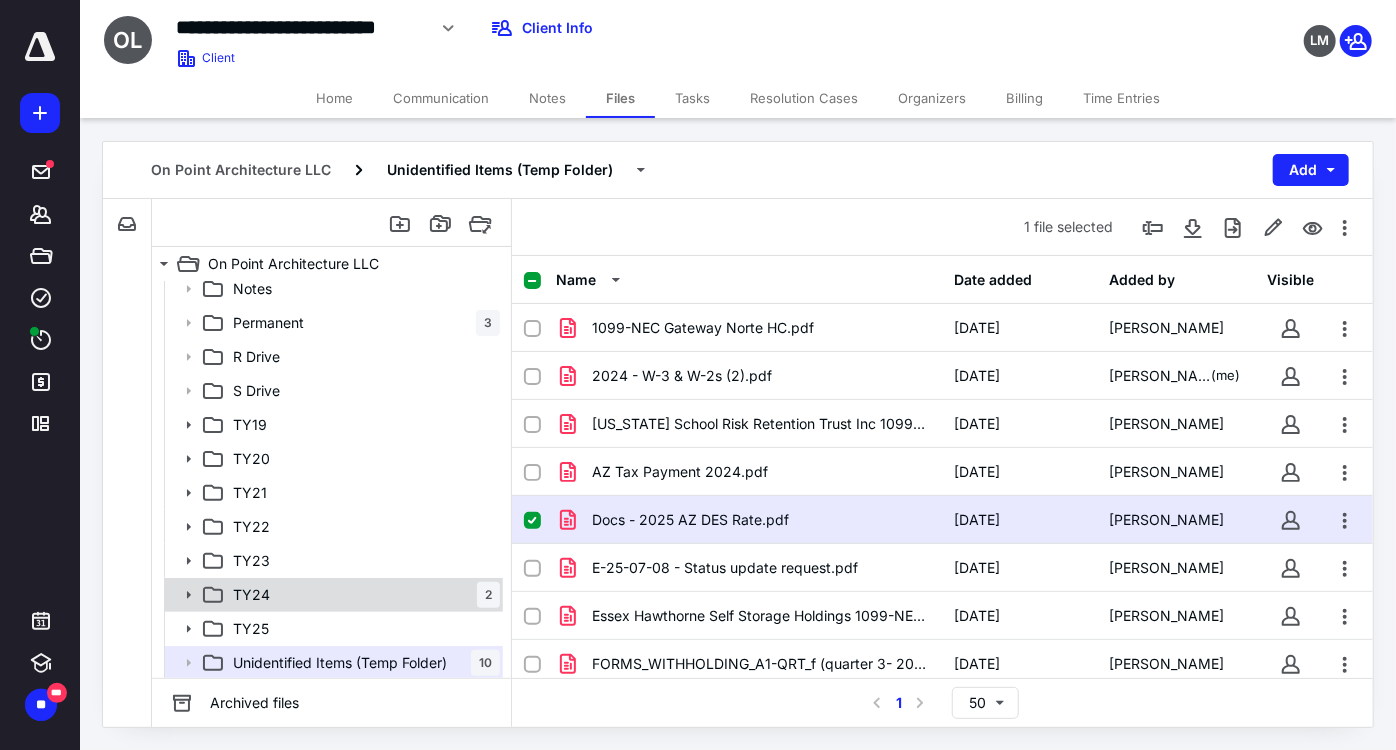 click 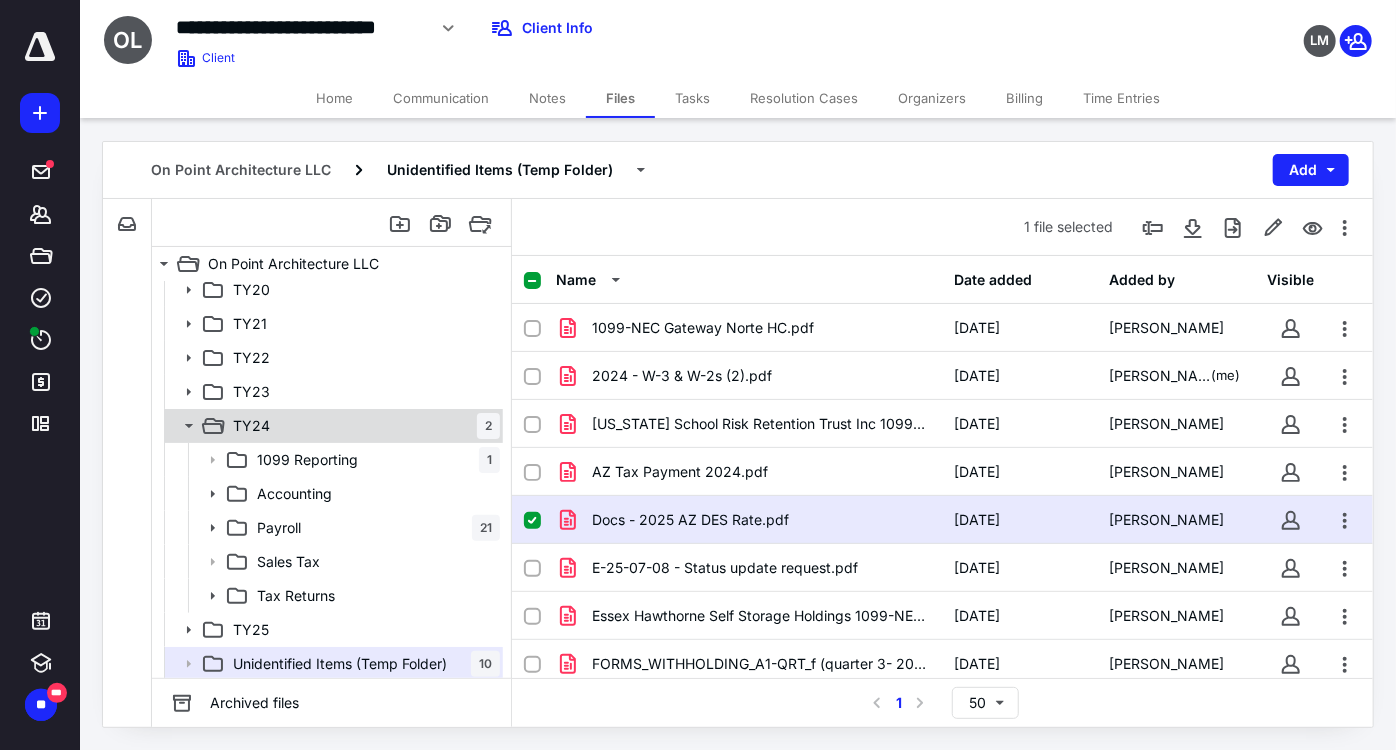 scroll, scrollTop: 281, scrollLeft: 0, axis: vertical 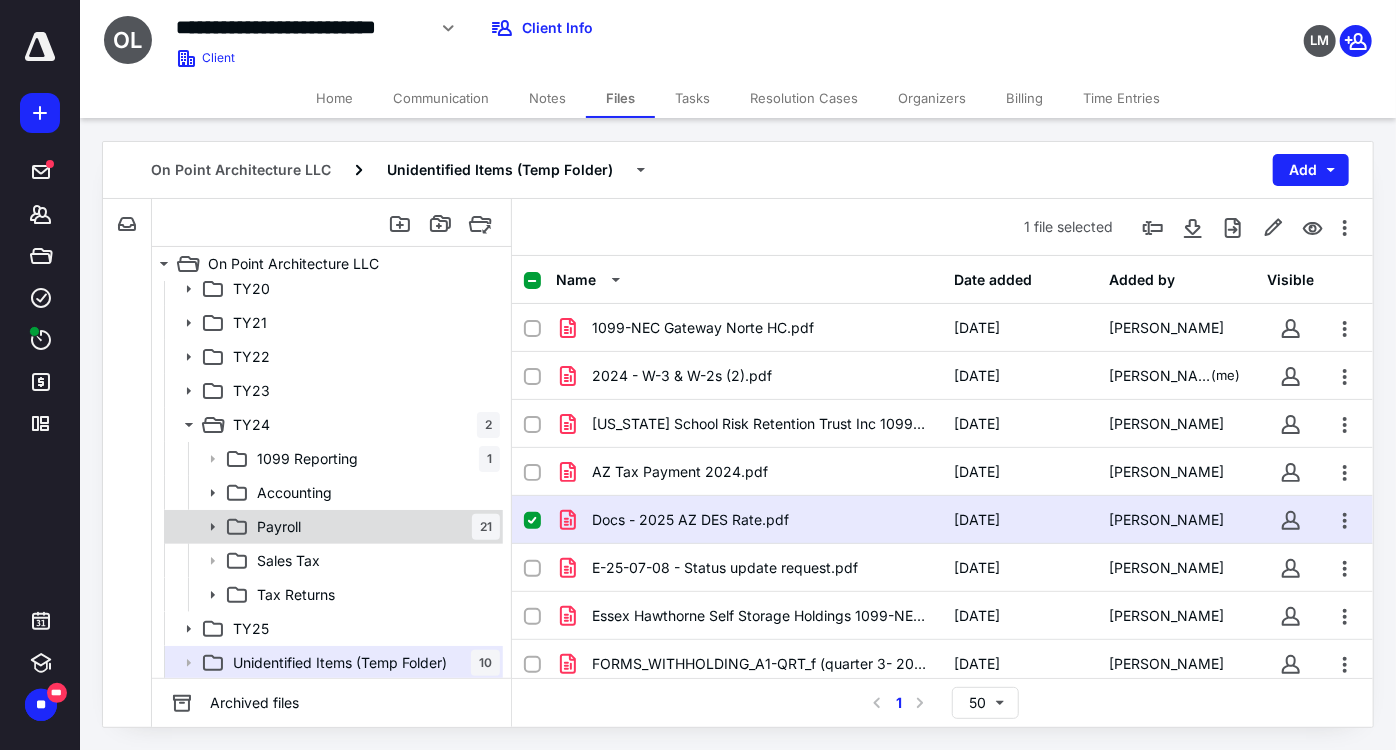 click 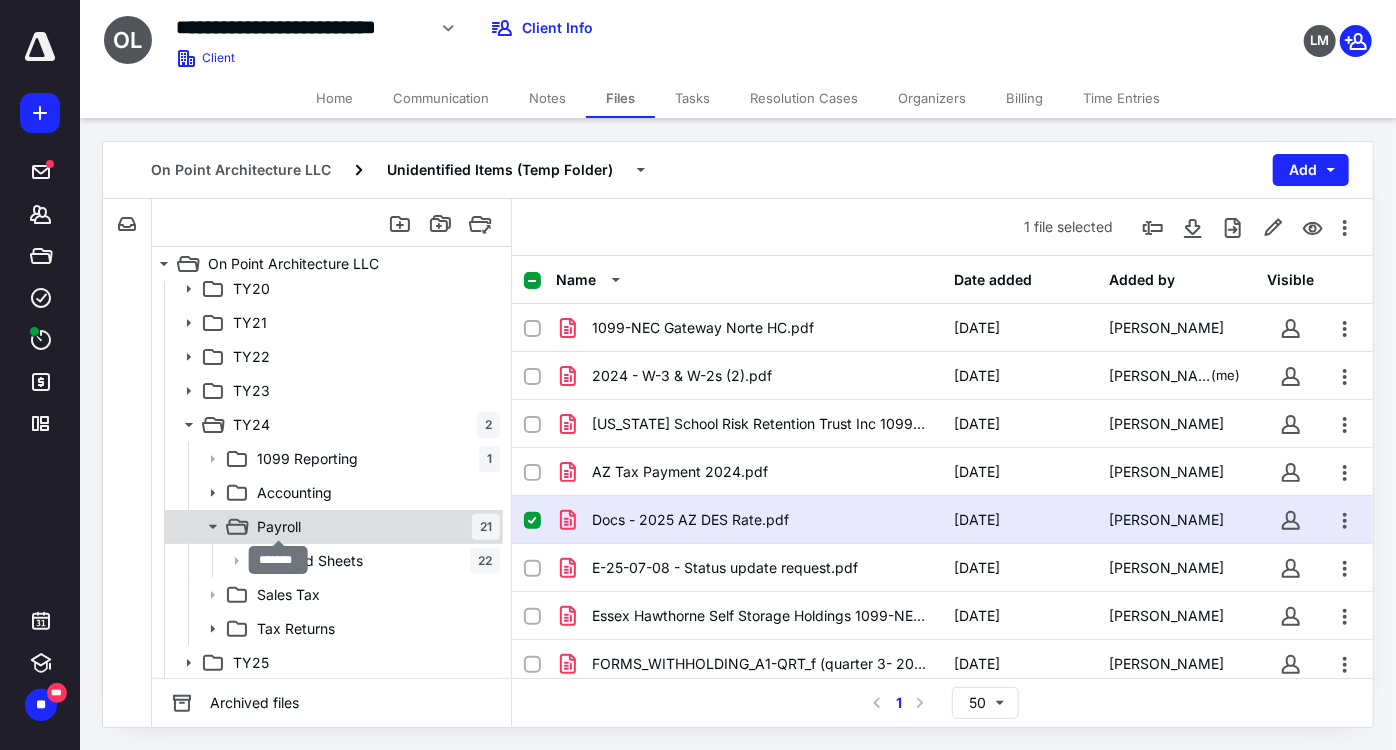 click on "Payroll" at bounding box center (279, 527) 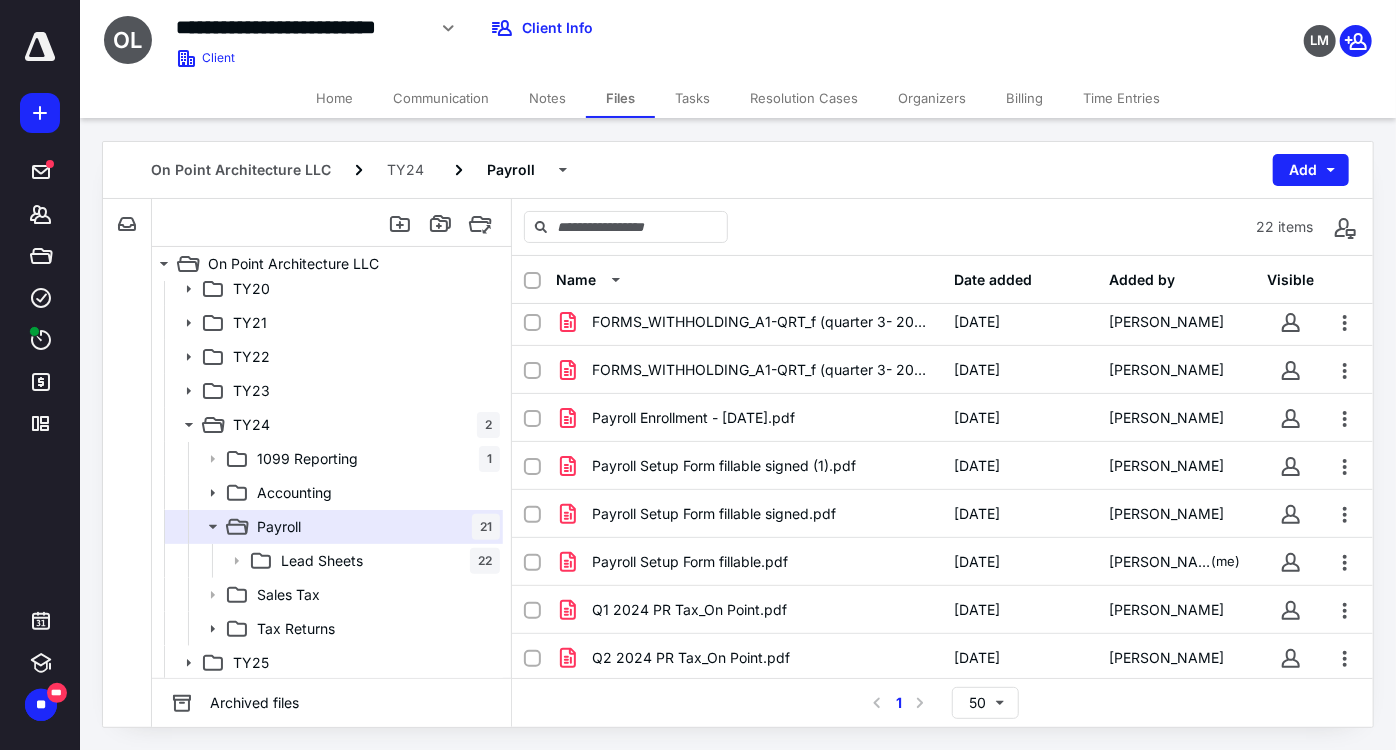 scroll, scrollTop: 674, scrollLeft: 0, axis: vertical 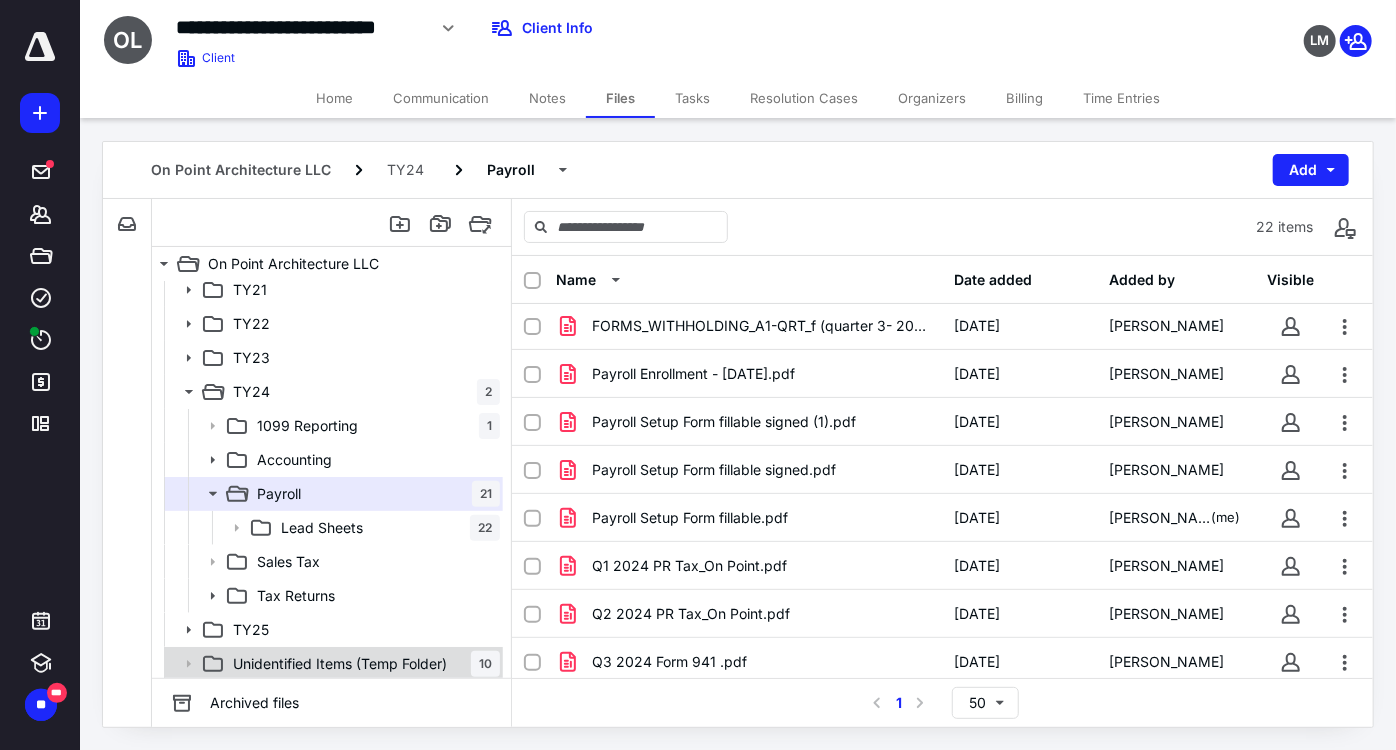 click on "Unidentified Items (Temp Folder)" at bounding box center [340, 664] 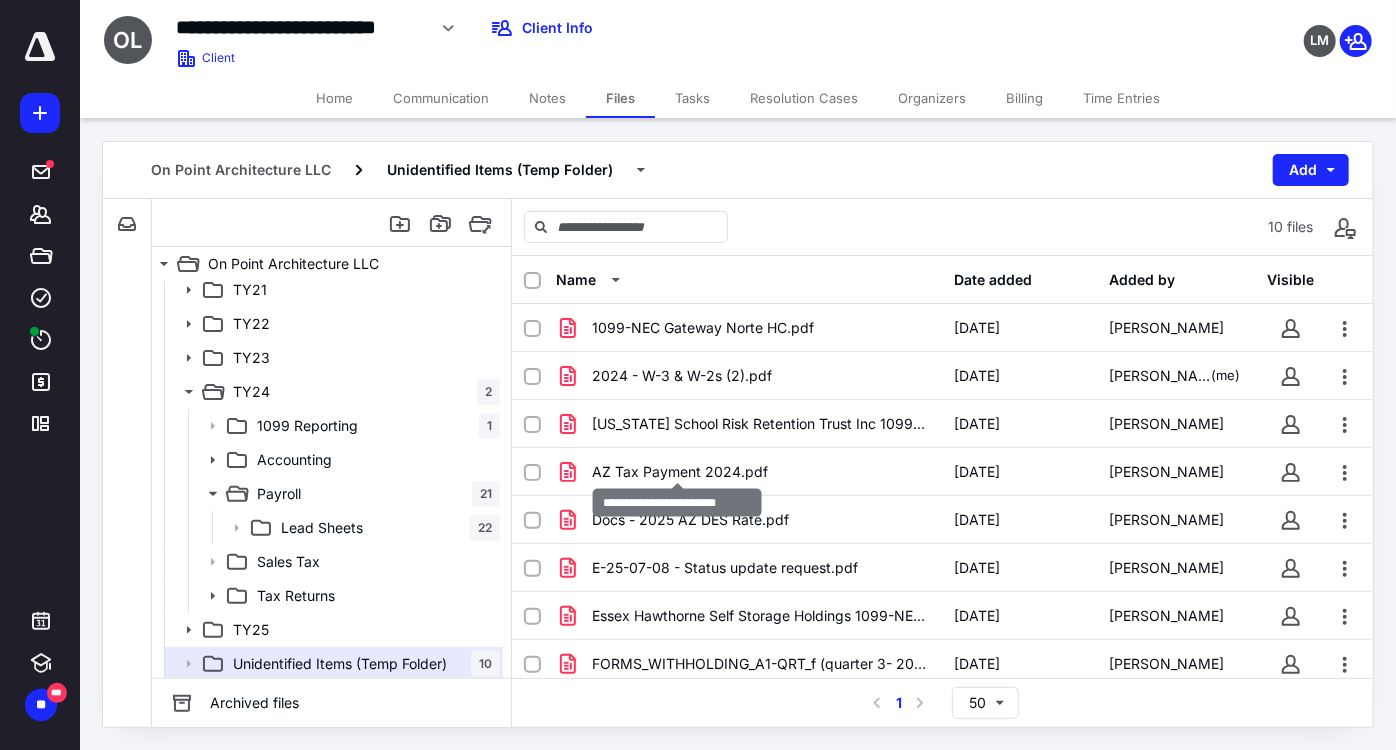 scroll, scrollTop: 90, scrollLeft: 0, axis: vertical 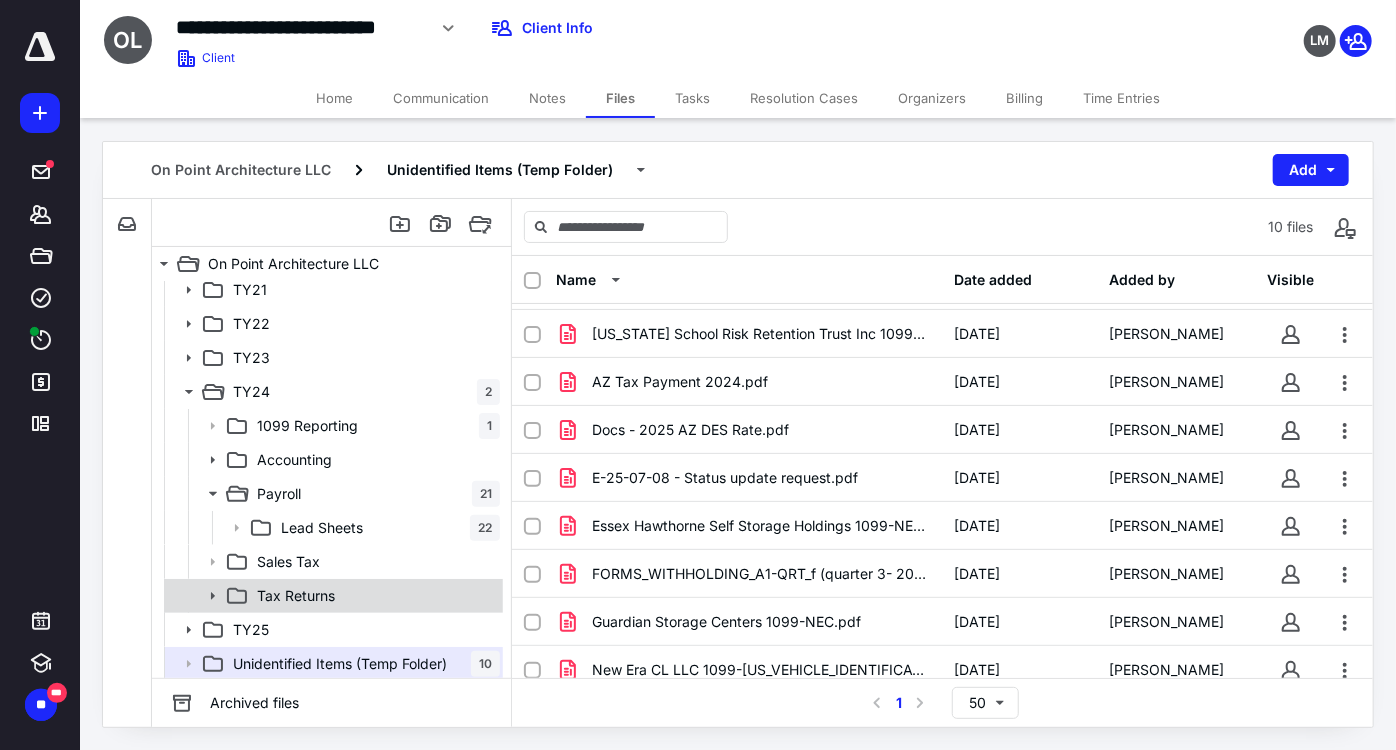 click 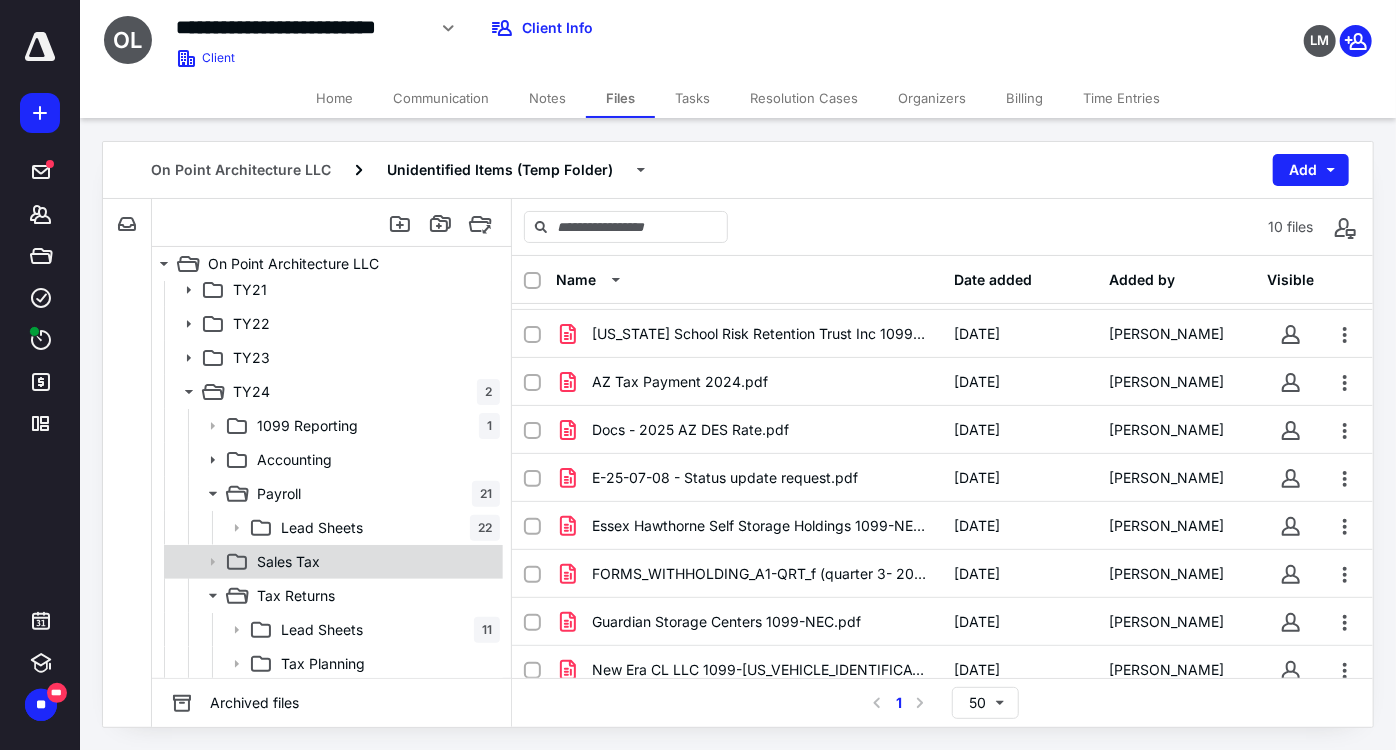 scroll, scrollTop: 417, scrollLeft: 0, axis: vertical 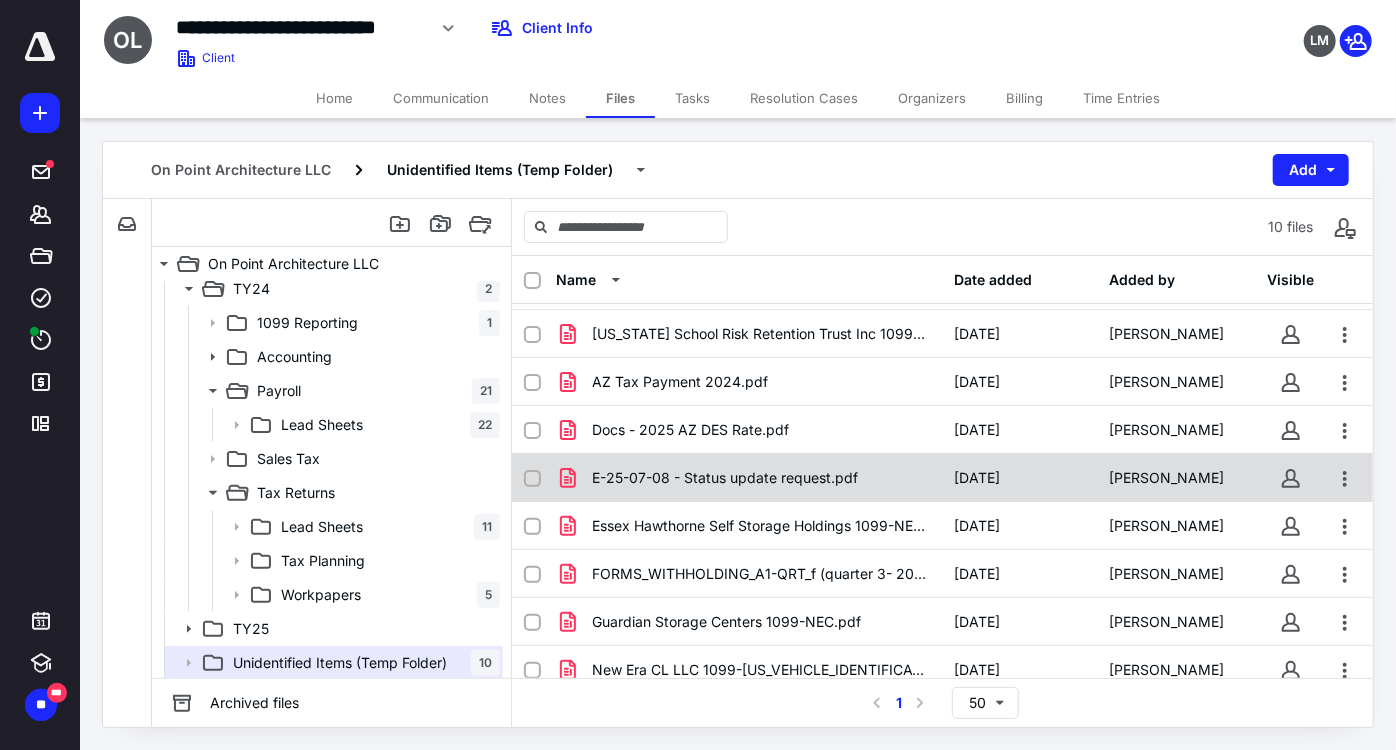 click on "E-25-07-08 - Status update request.pdf [DATE] [PERSON_NAME]" at bounding box center (942, 478) 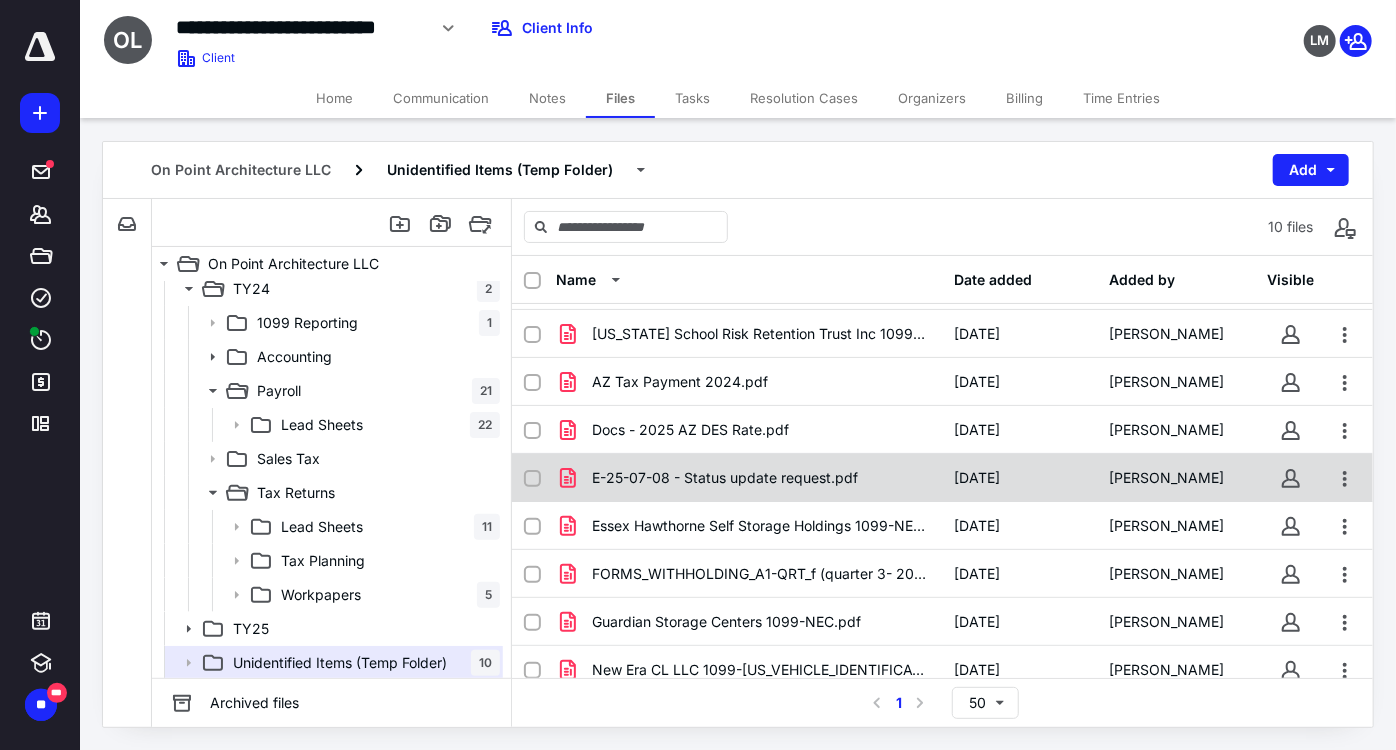 checkbox on "true" 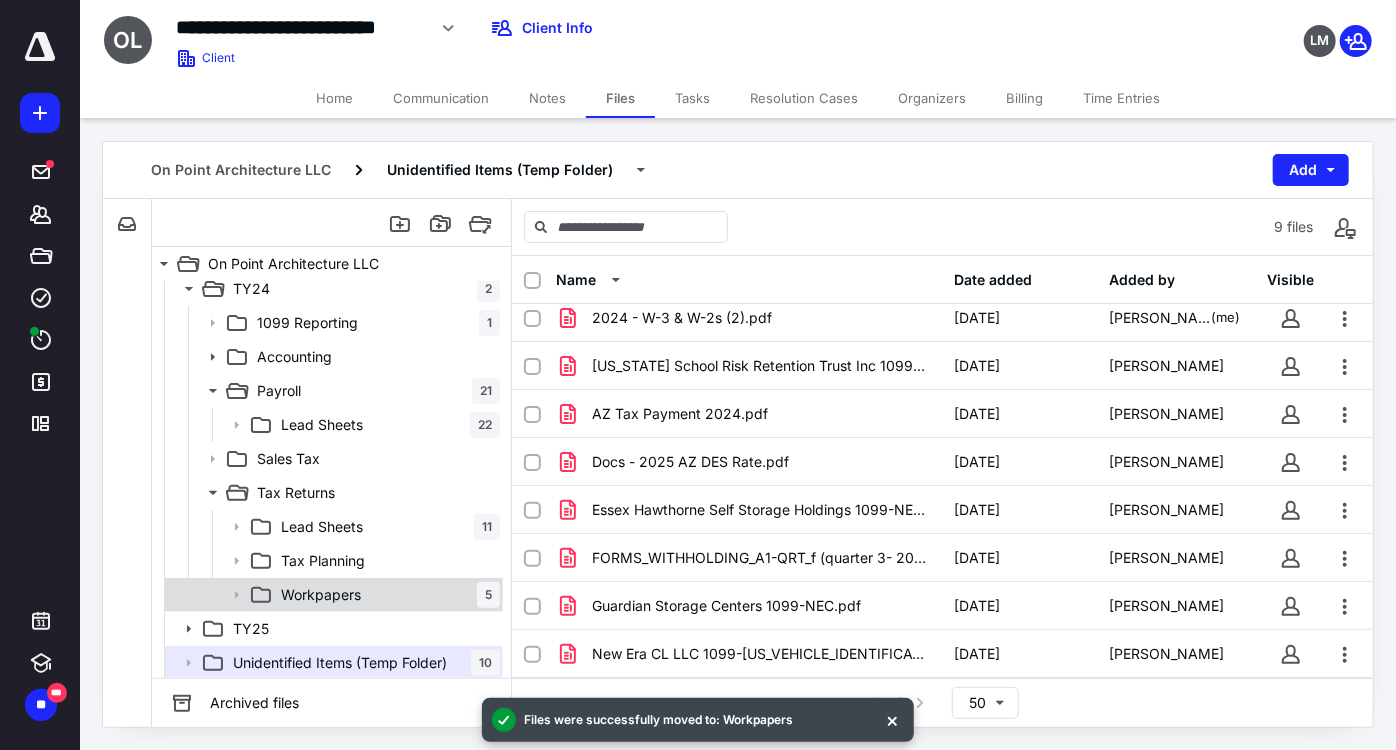 scroll, scrollTop: 53, scrollLeft: 0, axis: vertical 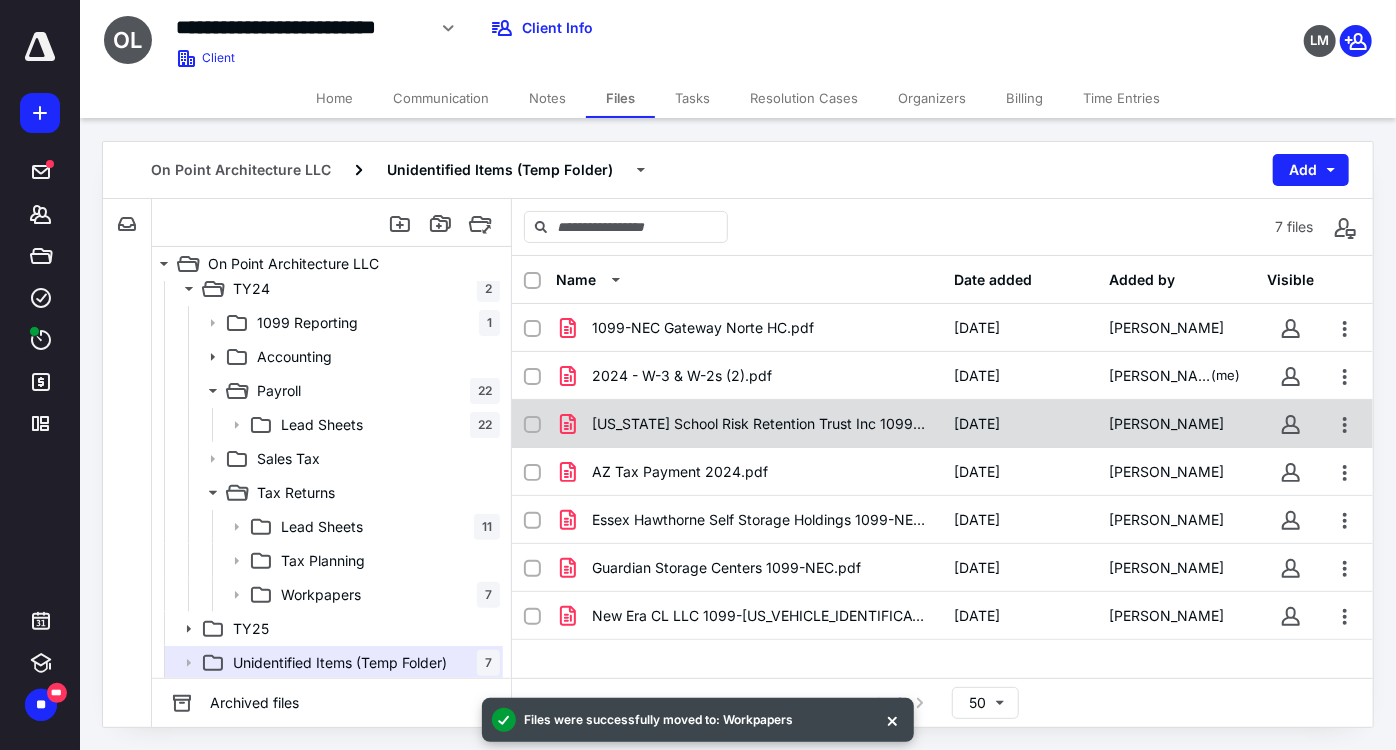 click on "[US_STATE] School Risk Retention Trust Inc 1099-NEC0311202510.pdf [DATE] [PERSON_NAME]" at bounding box center [942, 424] 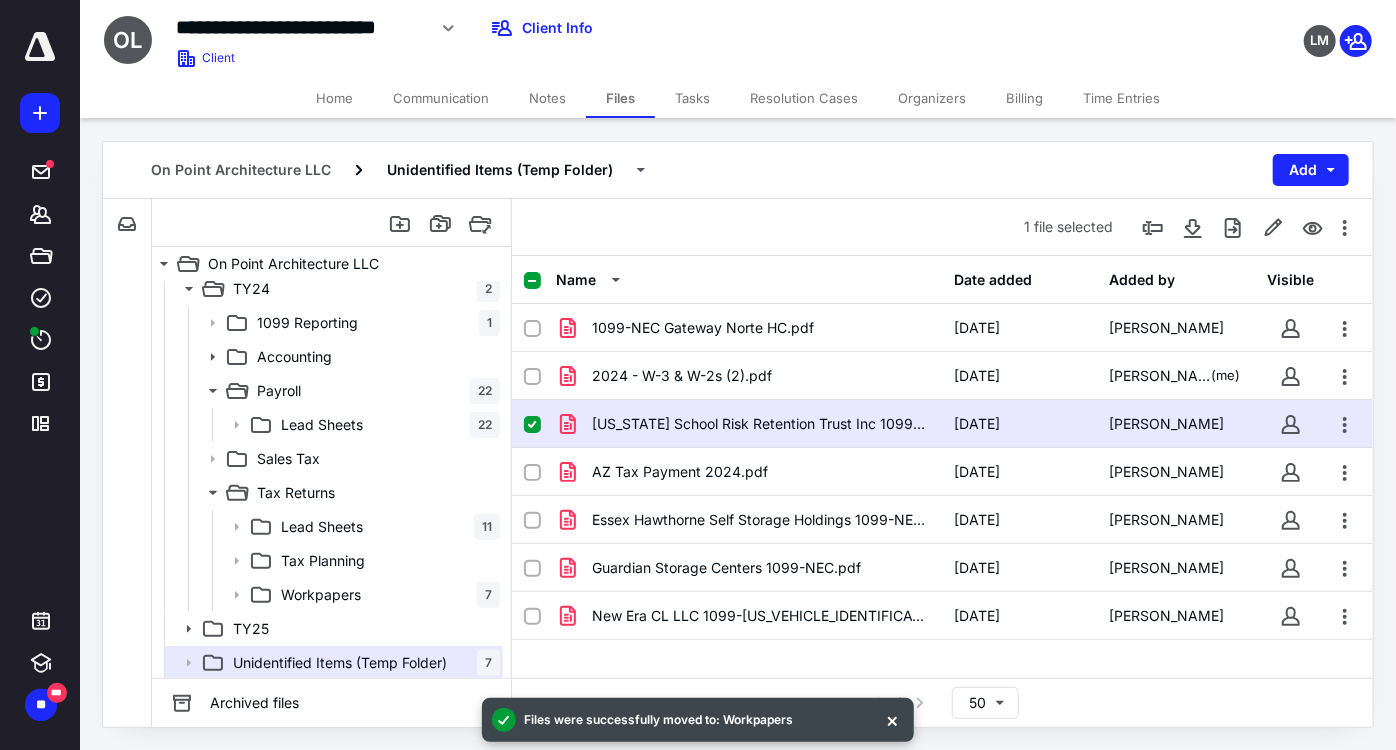 click on "[US_STATE] School Risk Retention Trust Inc 1099-NEC0311202510.pdf [DATE] [PERSON_NAME]" at bounding box center (942, 424) 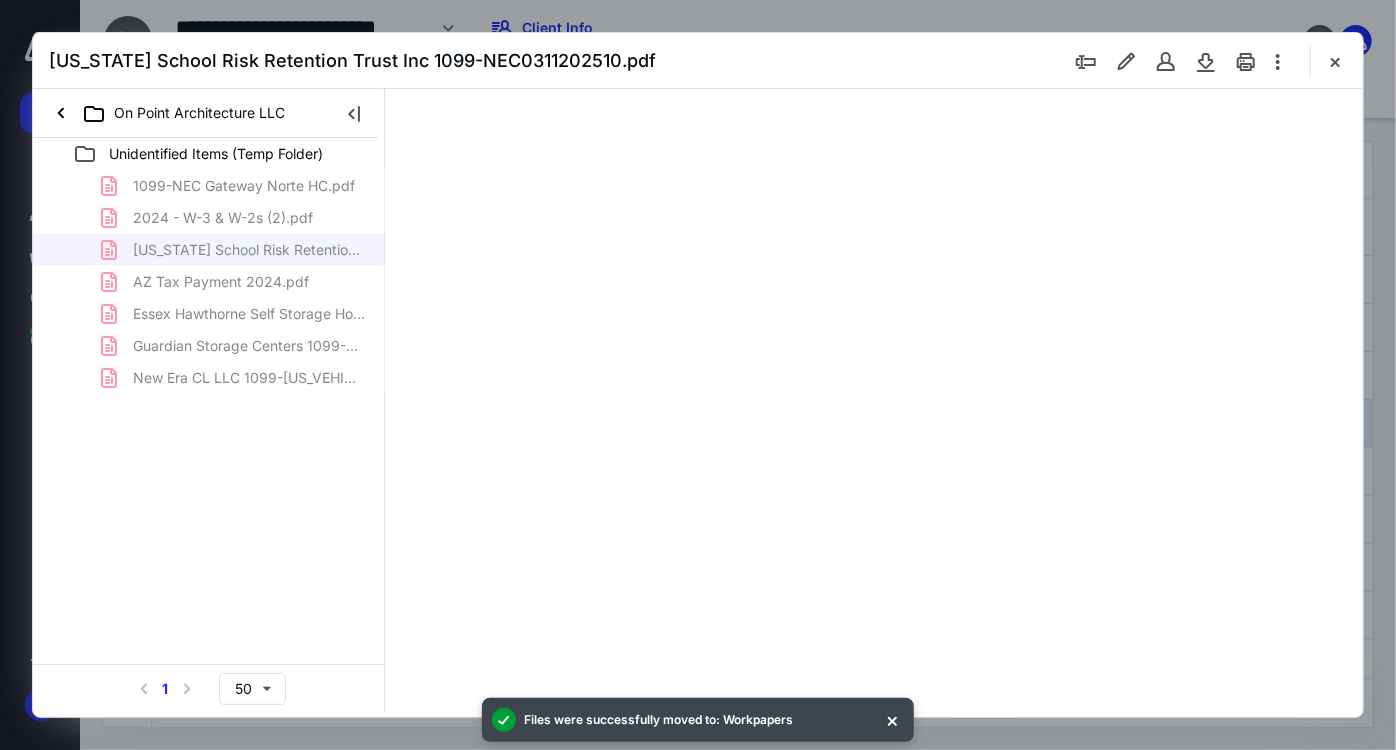 scroll, scrollTop: 0, scrollLeft: 0, axis: both 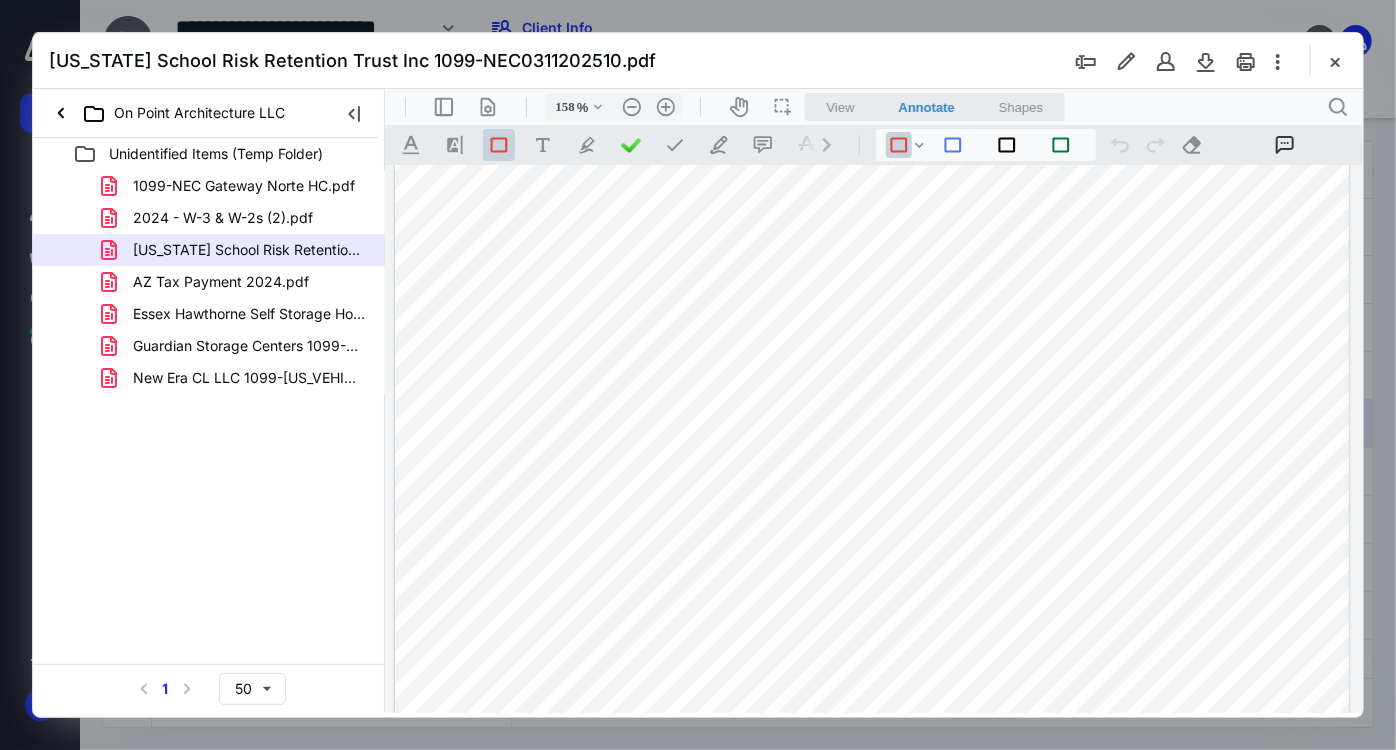 drag, startPoint x: 662, startPoint y: 382, endPoint x: 708, endPoint y: 416, distance: 57.201397 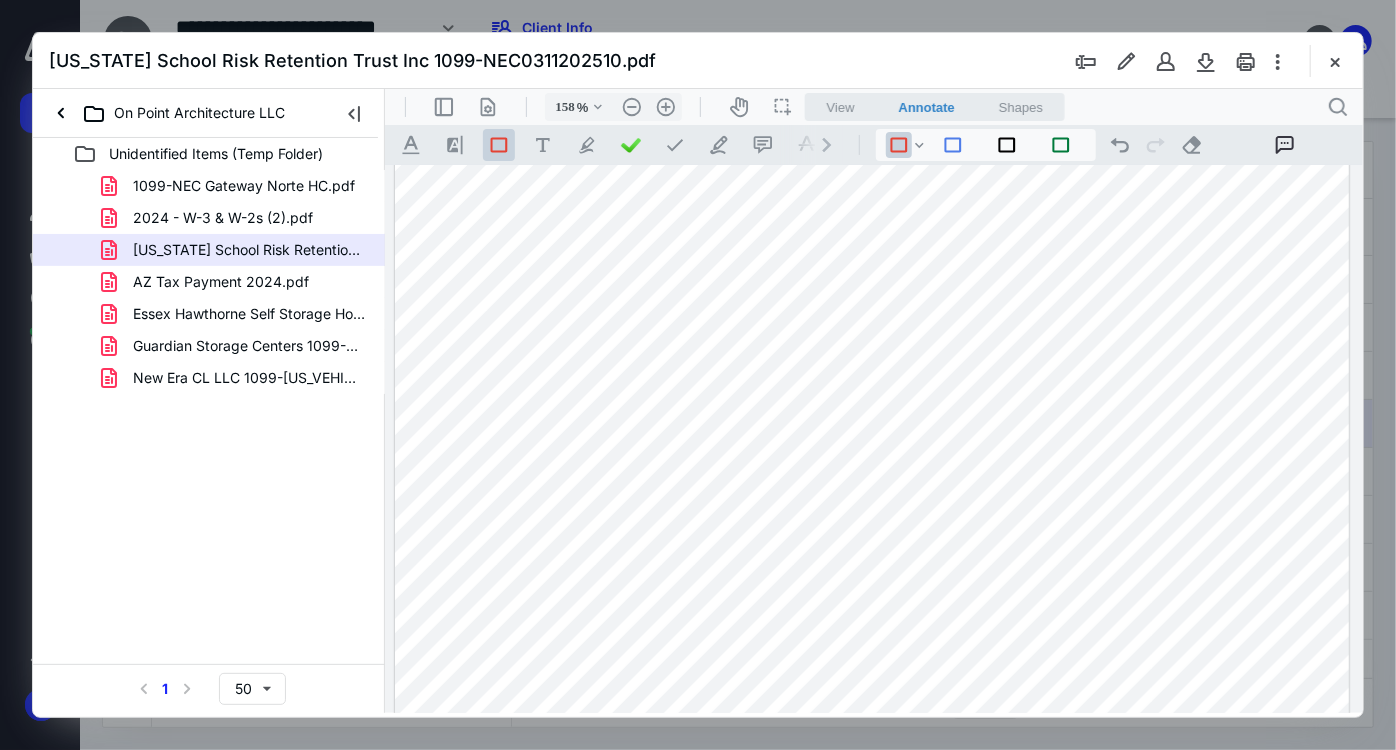 click at bounding box center (871, 431) 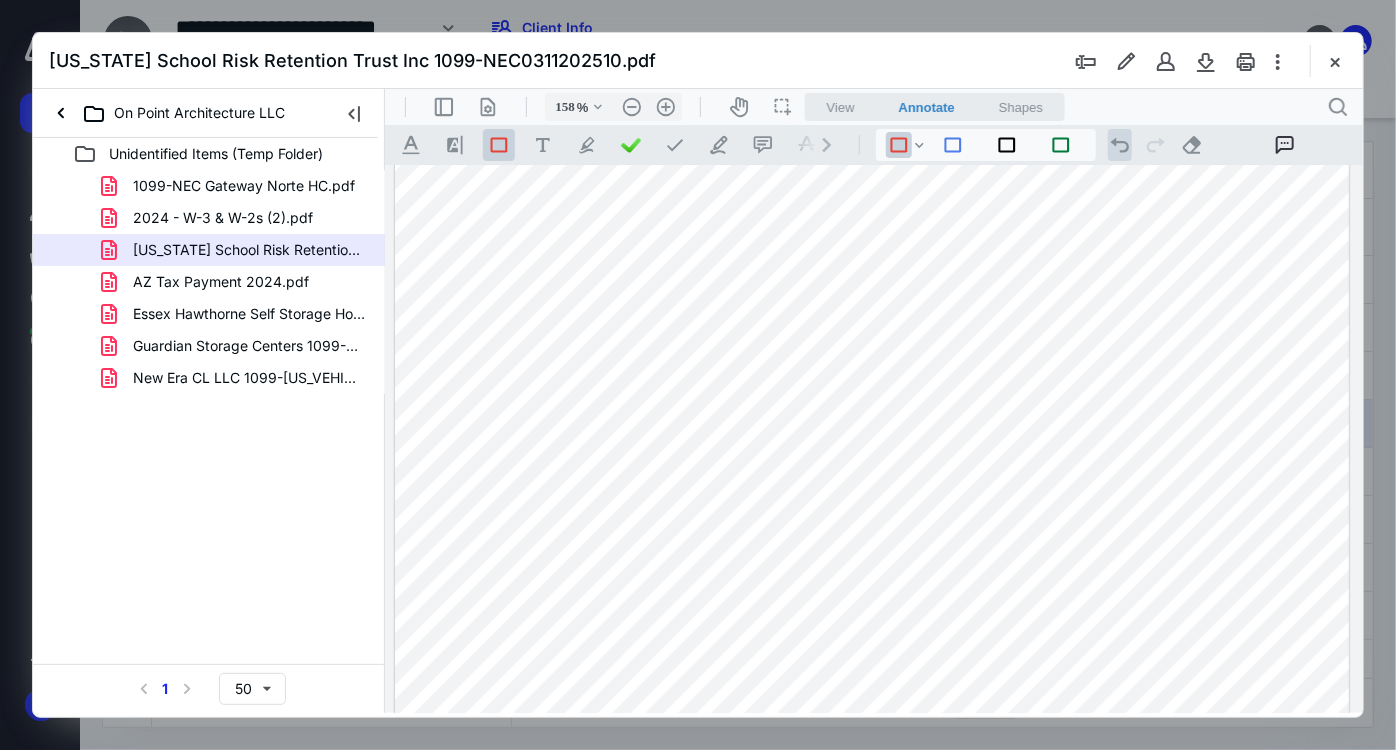click on ".cls-1{fill:#abb0c4;} icon - operation - undo" at bounding box center [1119, 144] 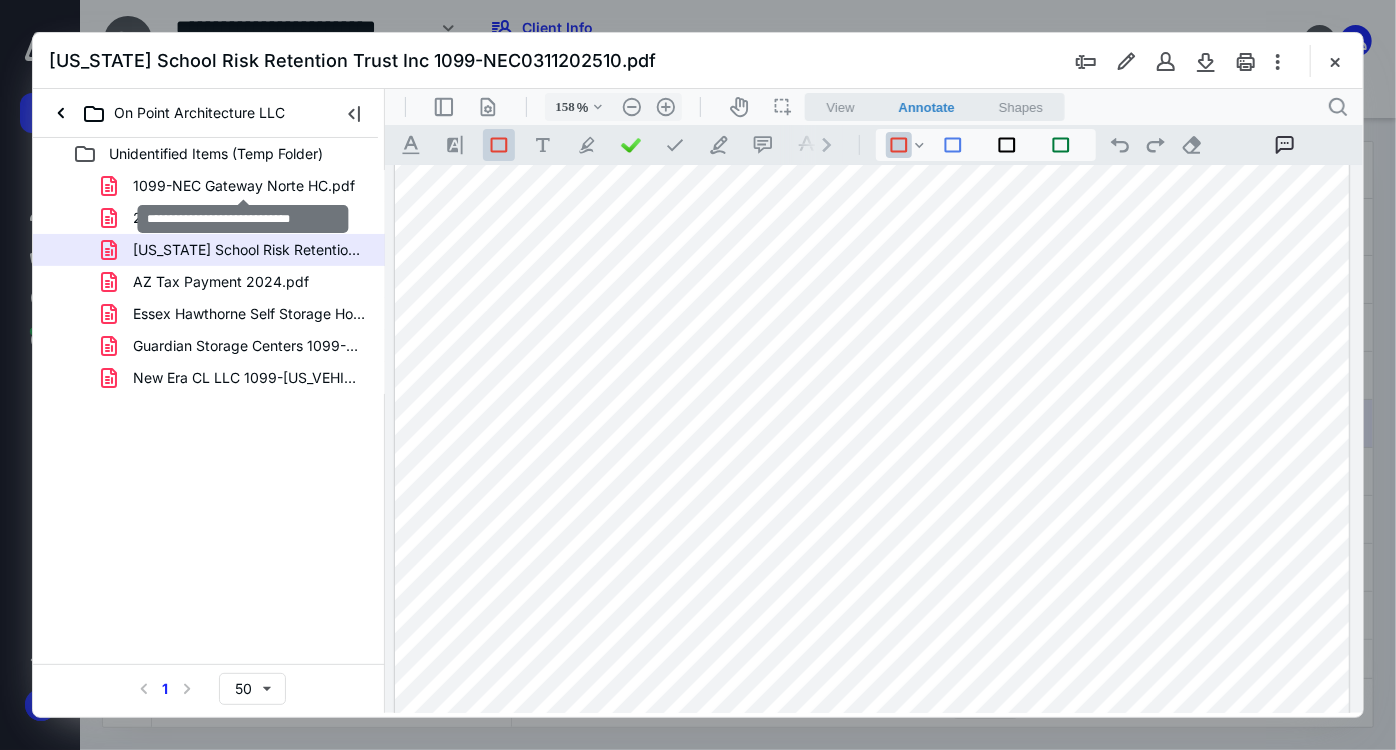 click on "1099-NEC Gateway Norte HC.pdf" at bounding box center (244, 186) 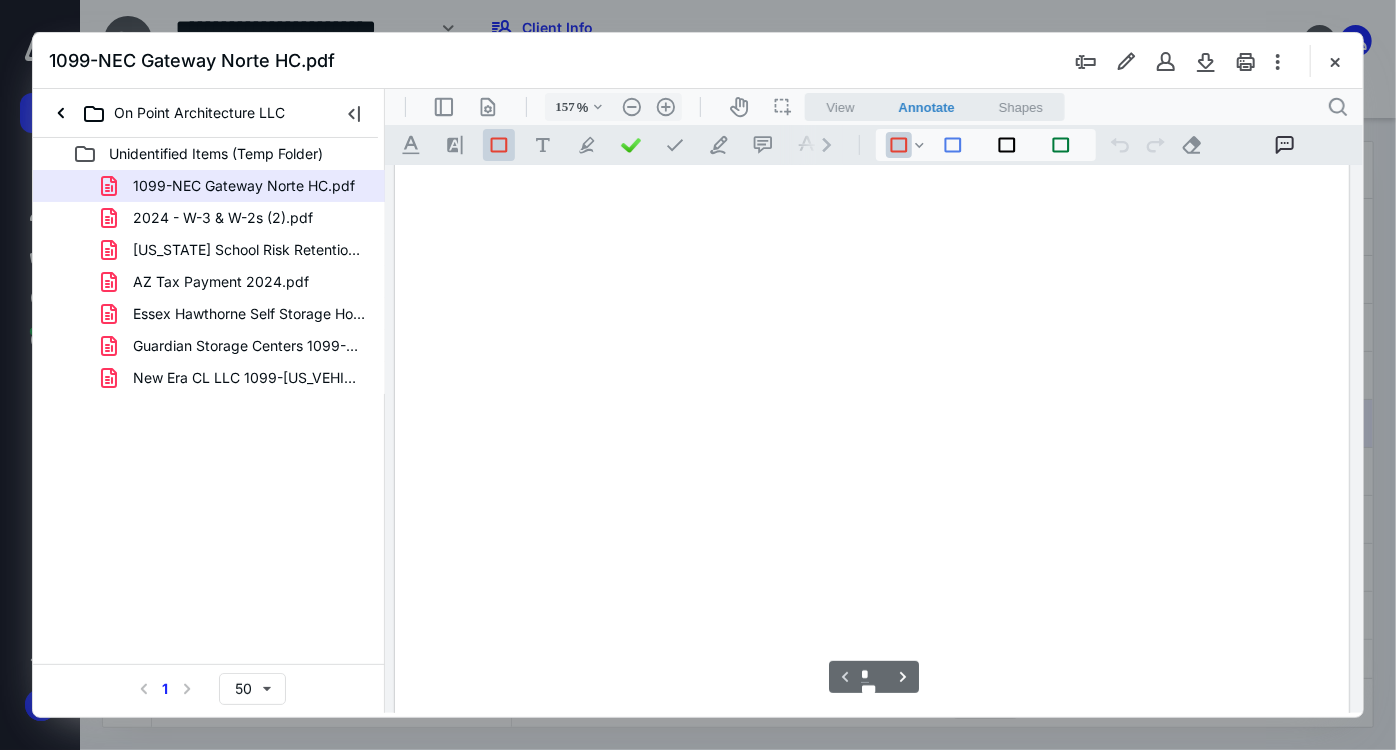 scroll, scrollTop: 82, scrollLeft: 0, axis: vertical 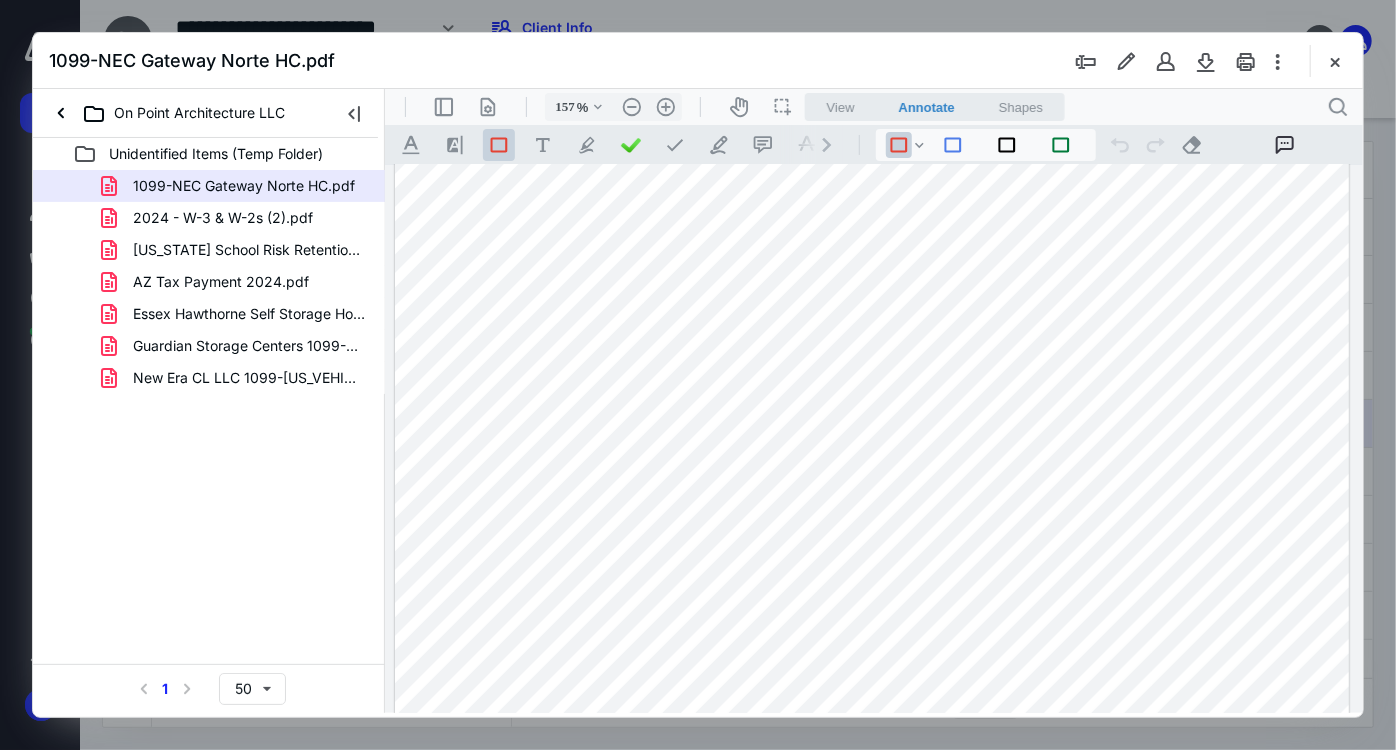 drag, startPoint x: 737, startPoint y: 526, endPoint x: 790, endPoint y: 564, distance: 65.21503 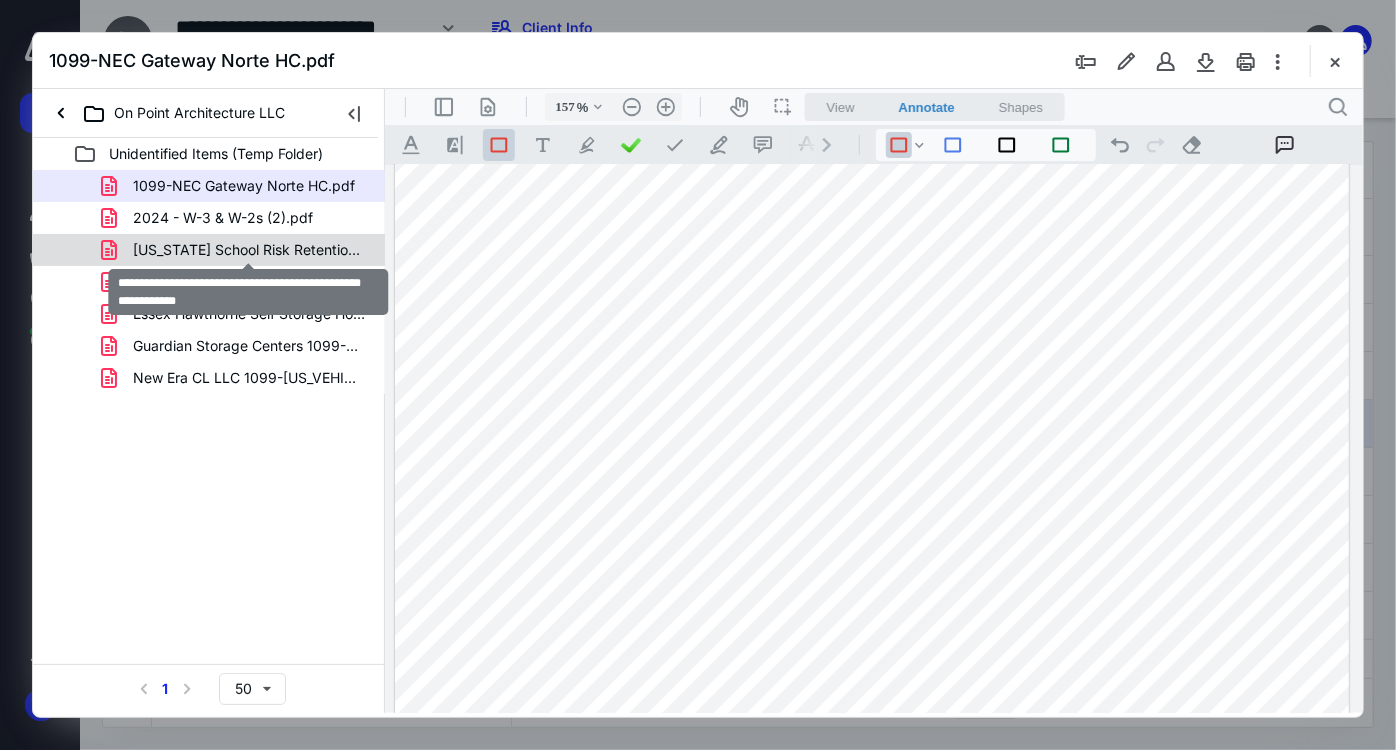 click on "[US_STATE] School Risk Retention Trust Inc 1099-NEC0311202510.pdf" at bounding box center [249, 250] 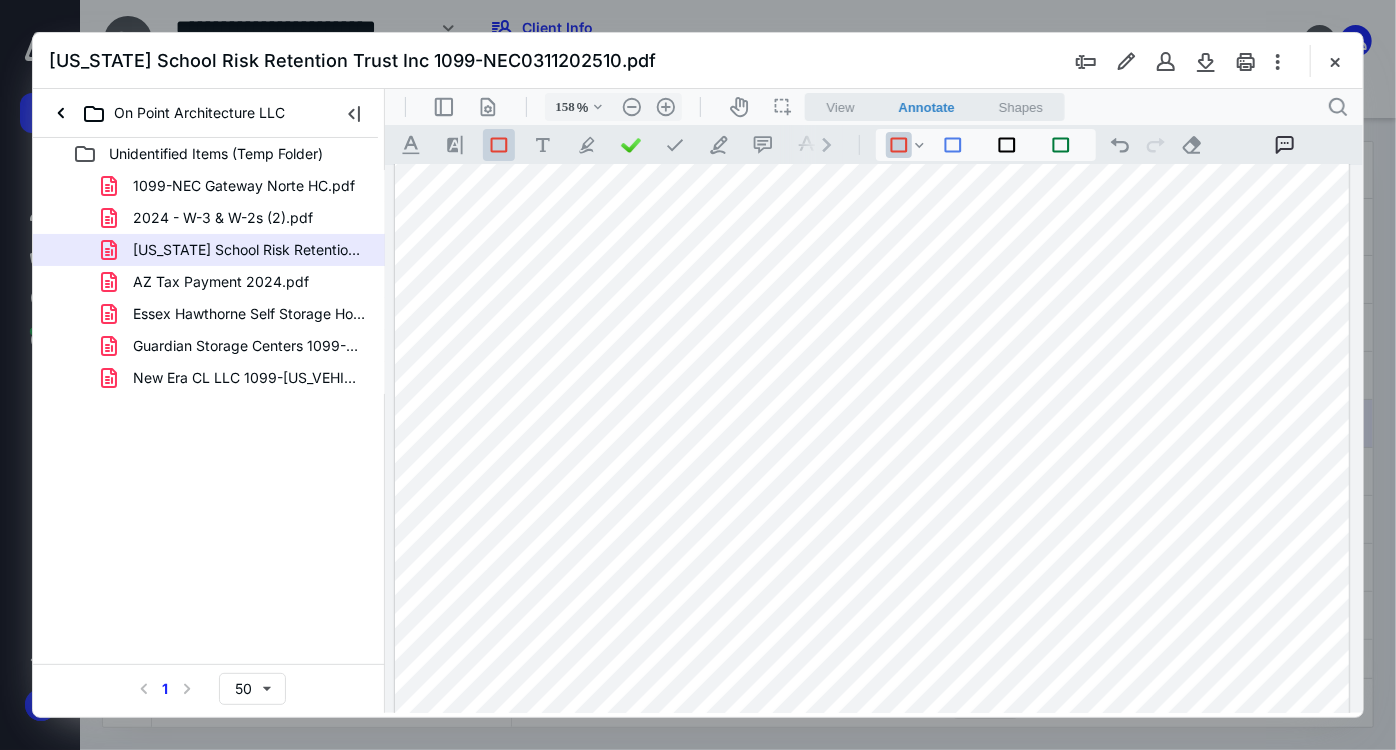 scroll, scrollTop: 181, scrollLeft: 0, axis: vertical 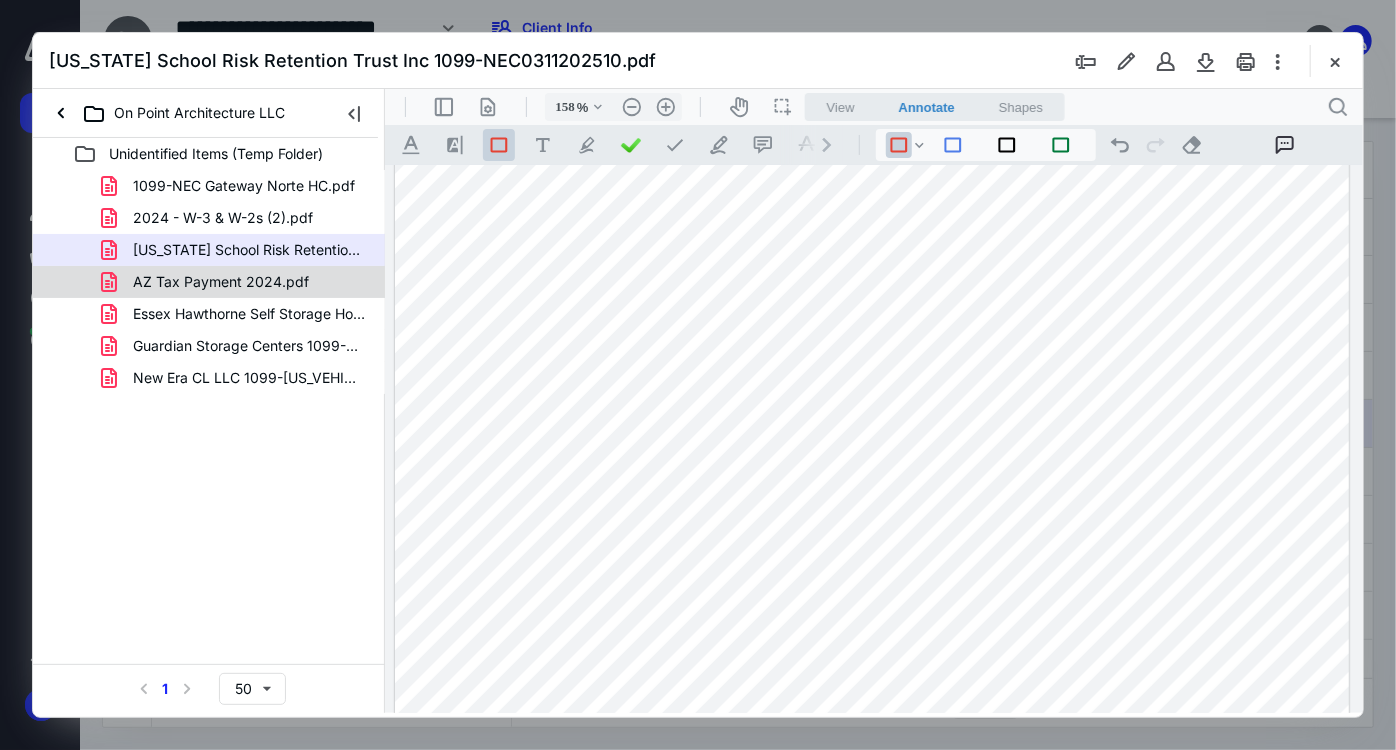 click on "AZ Tax Payment 2024.pdf" at bounding box center [221, 282] 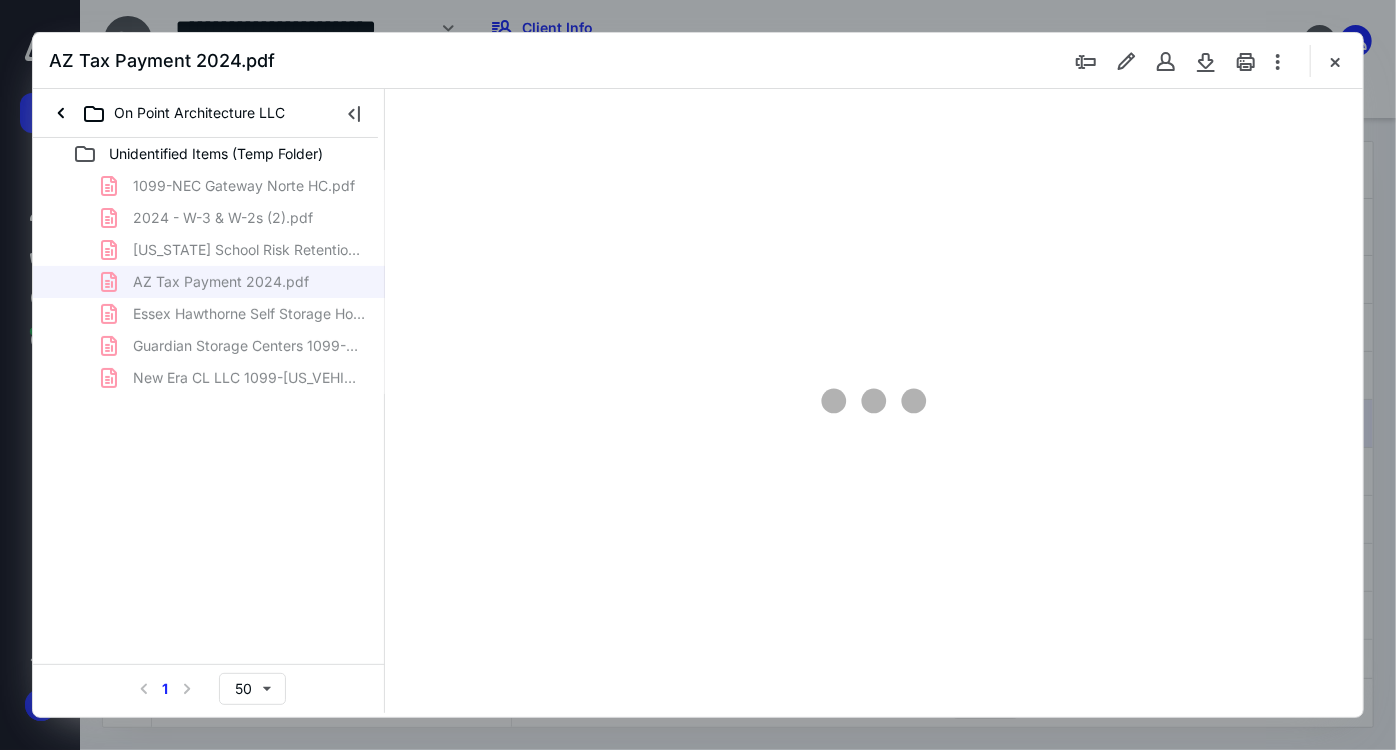 type on "157" 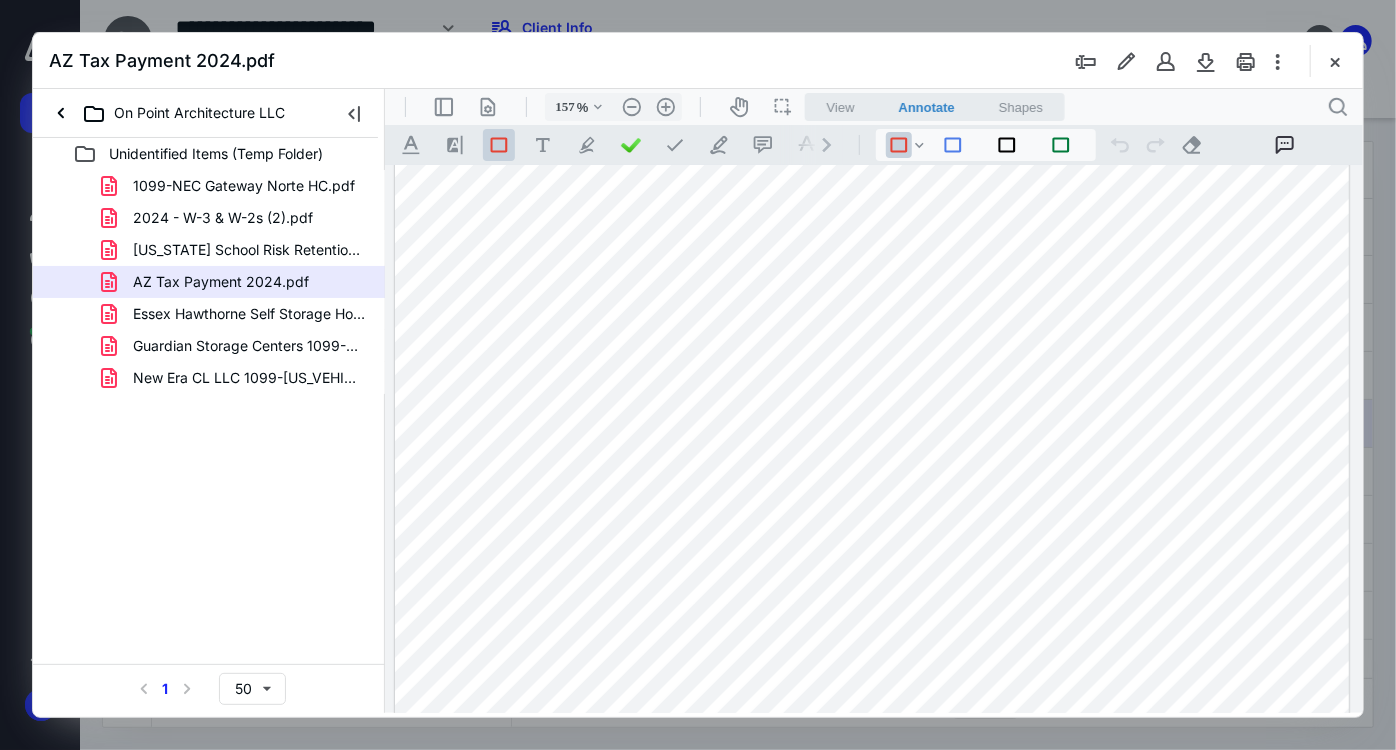 scroll, scrollTop: 363, scrollLeft: 0, axis: vertical 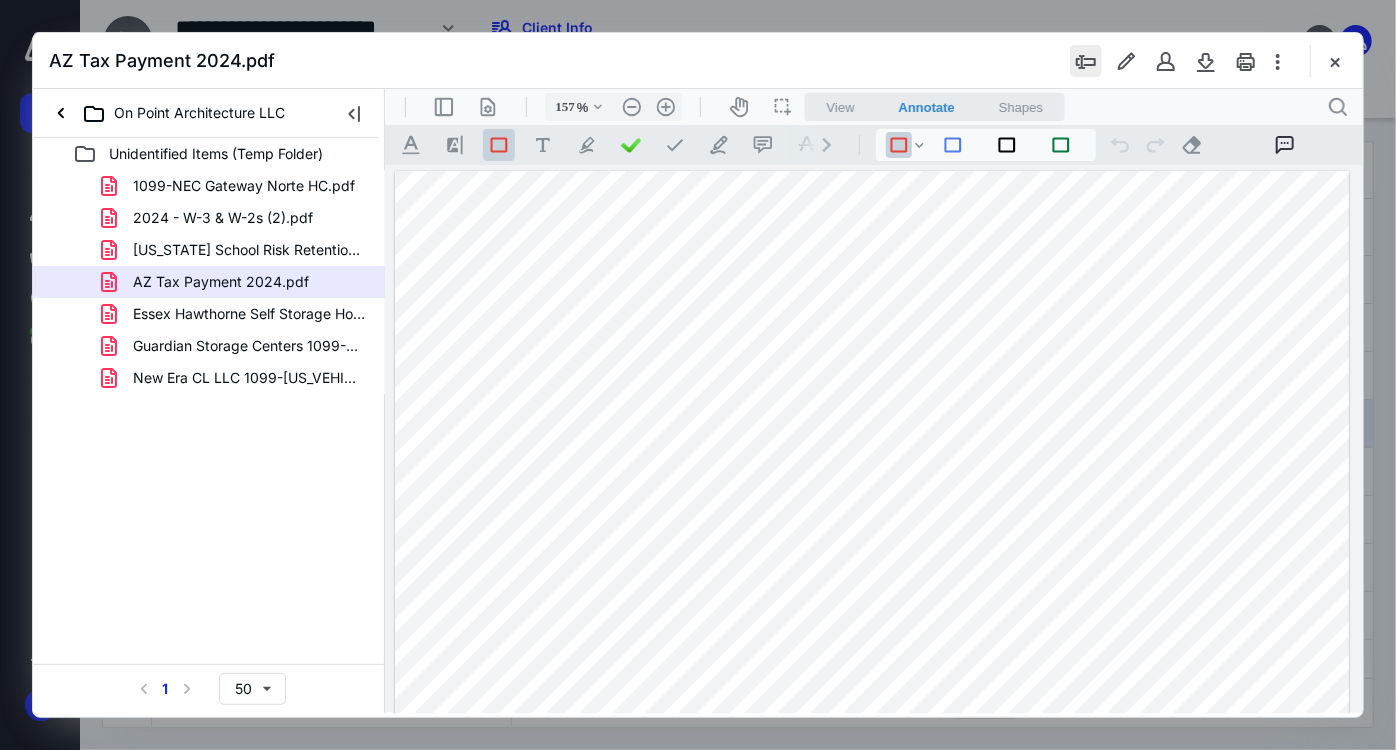 click at bounding box center [1086, 61] 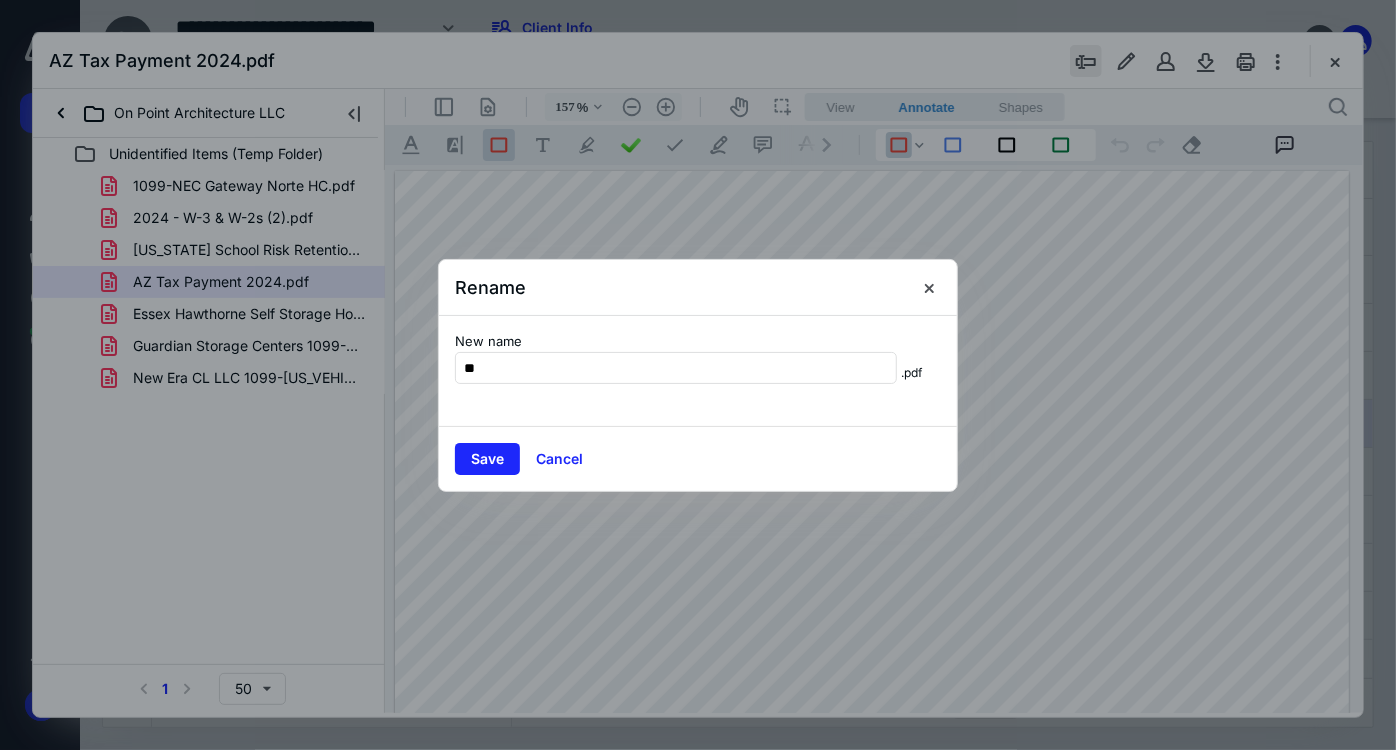 type on "*" 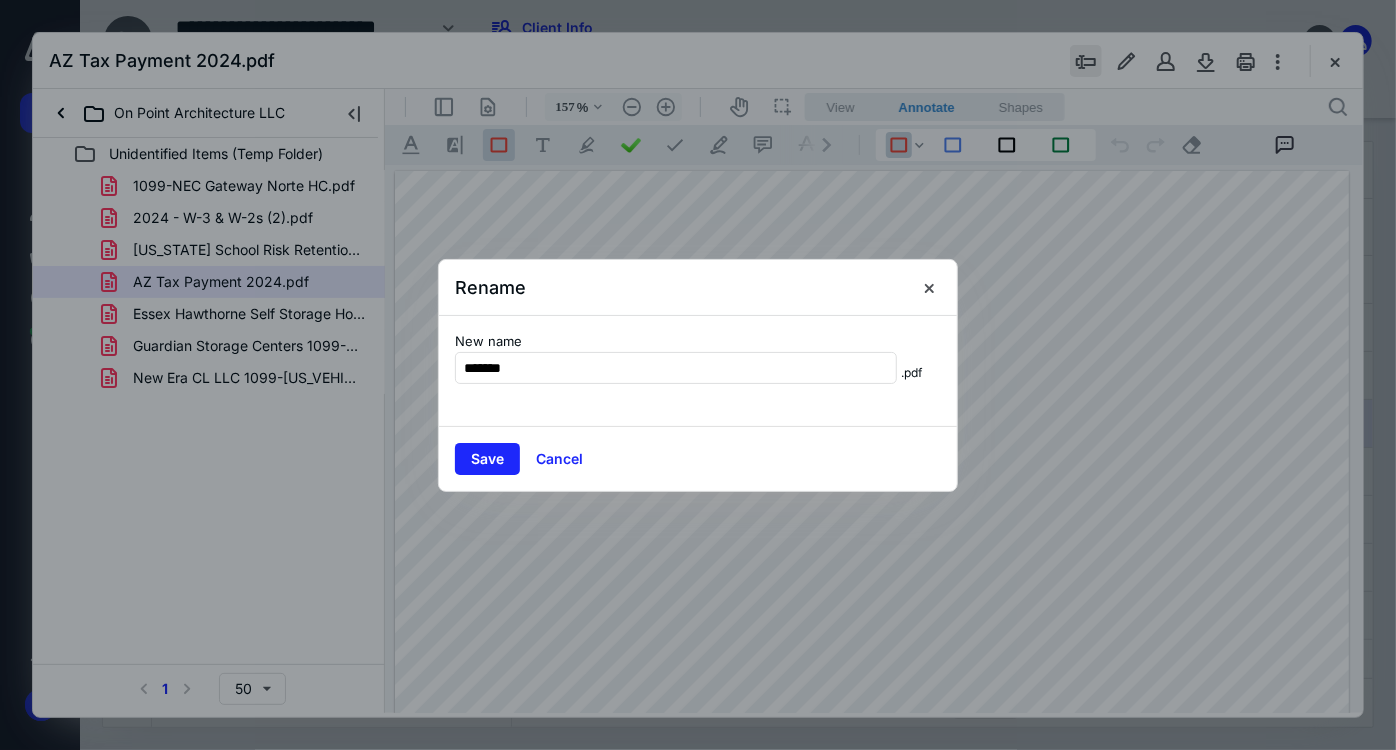 type on "*******" 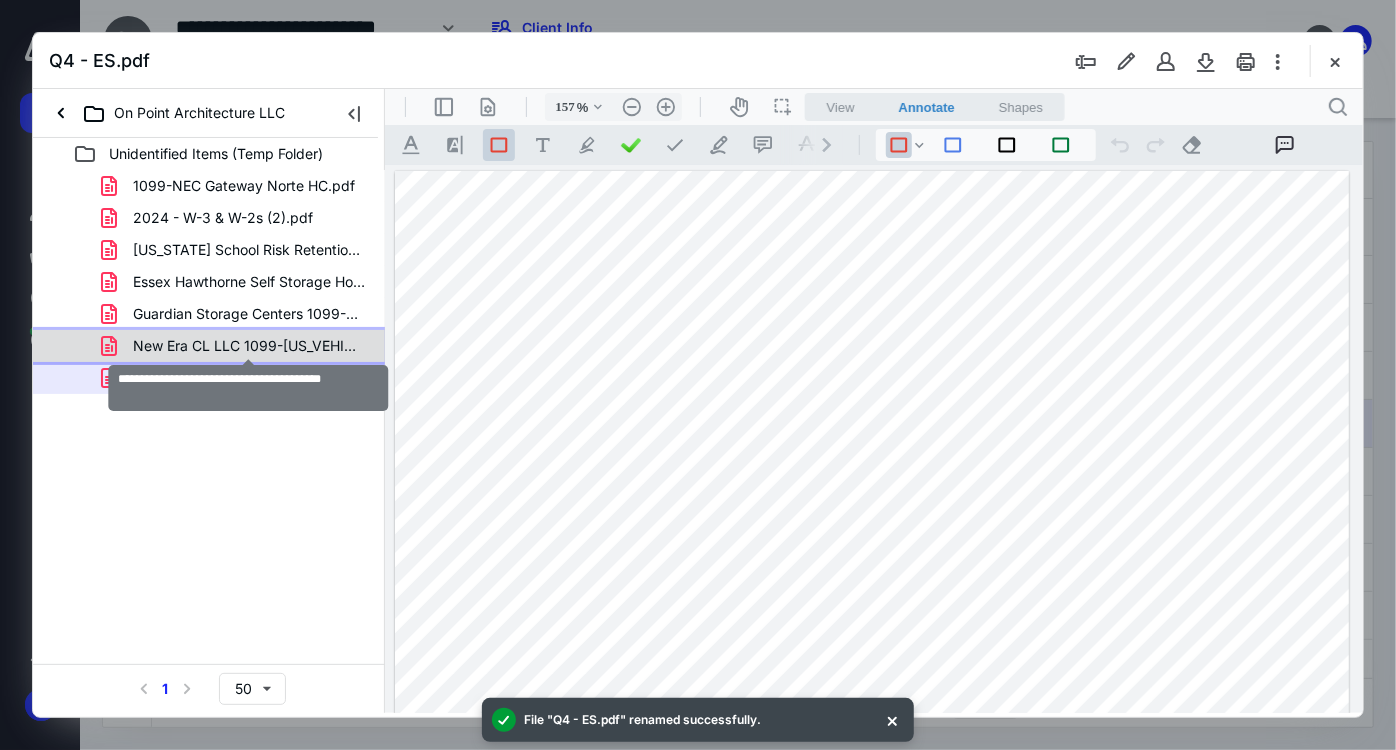 click on "New Era CL LLC 1099-[US_VEHICLE_IDENTIFICATION_NUMBER].pdf" at bounding box center (249, 346) 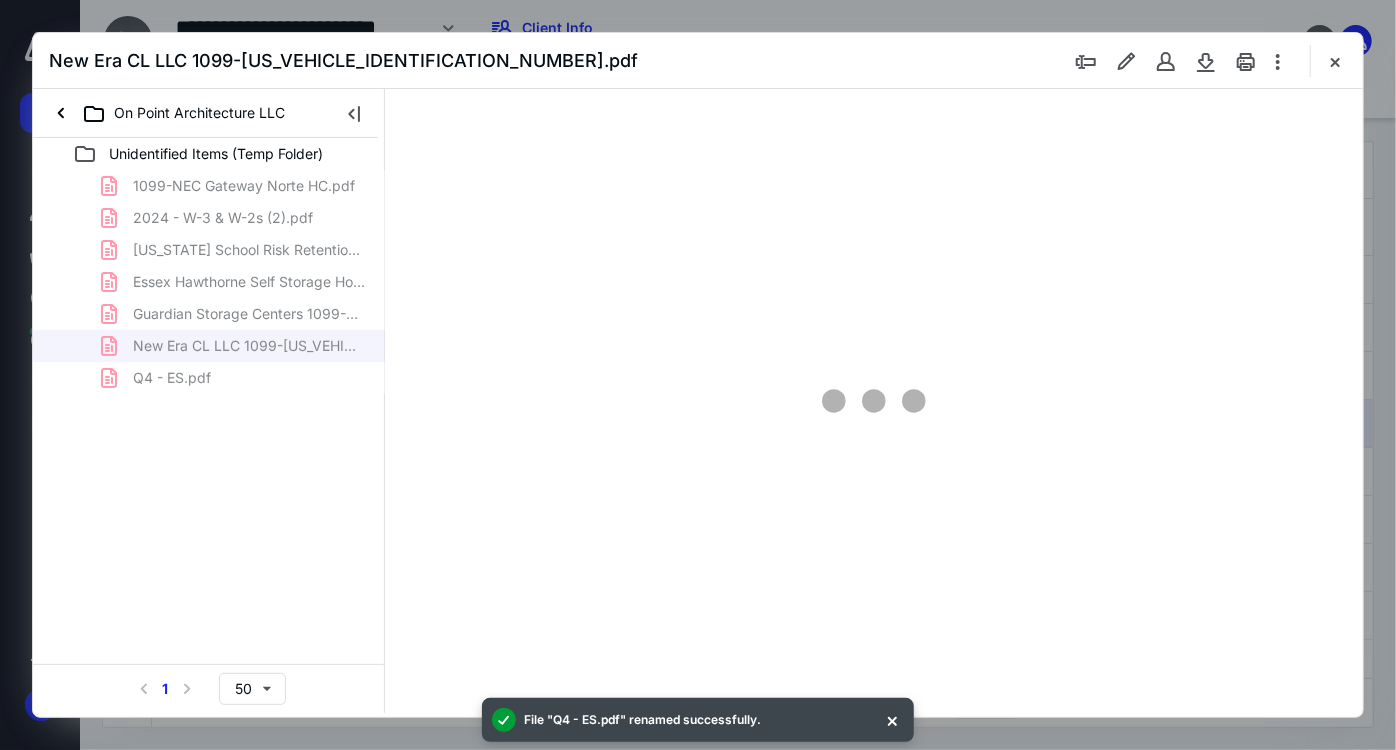 type on "158" 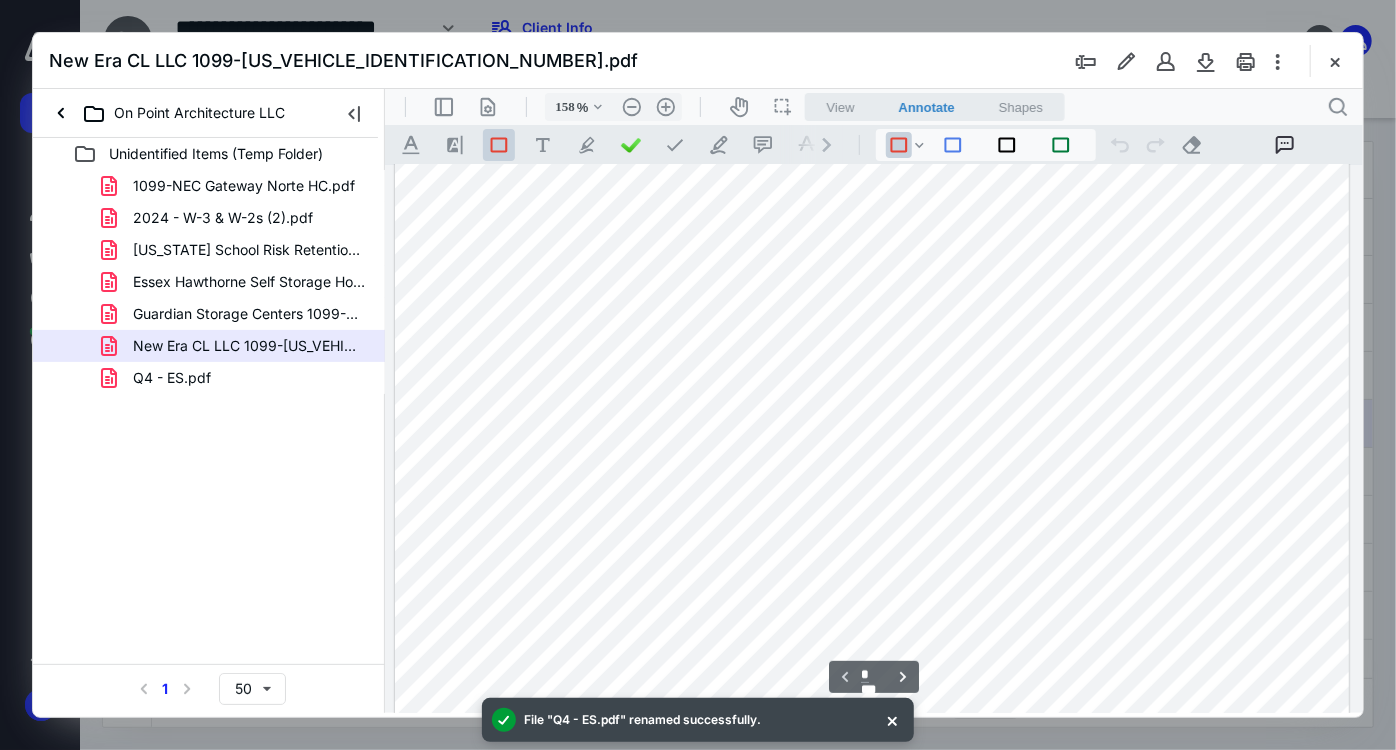 scroll, scrollTop: 0, scrollLeft: 0, axis: both 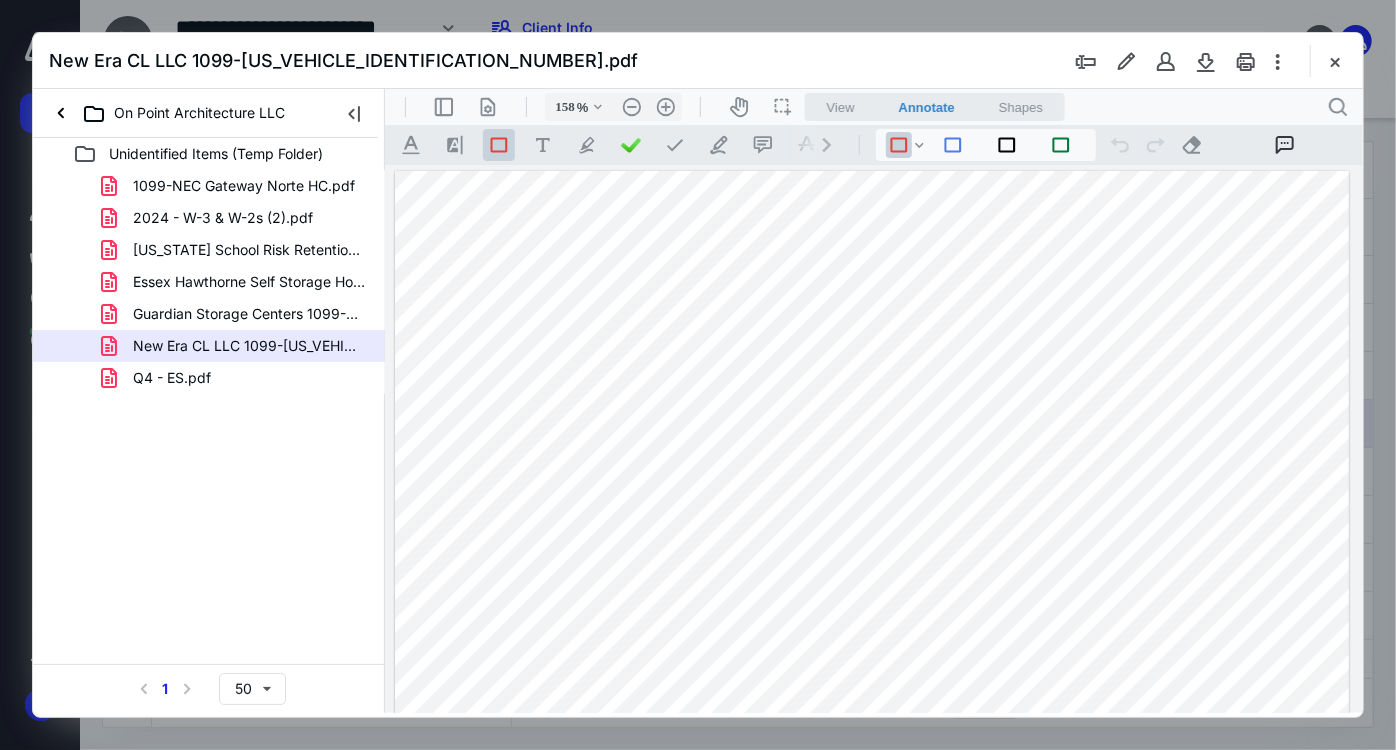 drag, startPoint x: 704, startPoint y: 434, endPoint x: 763, endPoint y: 470, distance: 69.115845 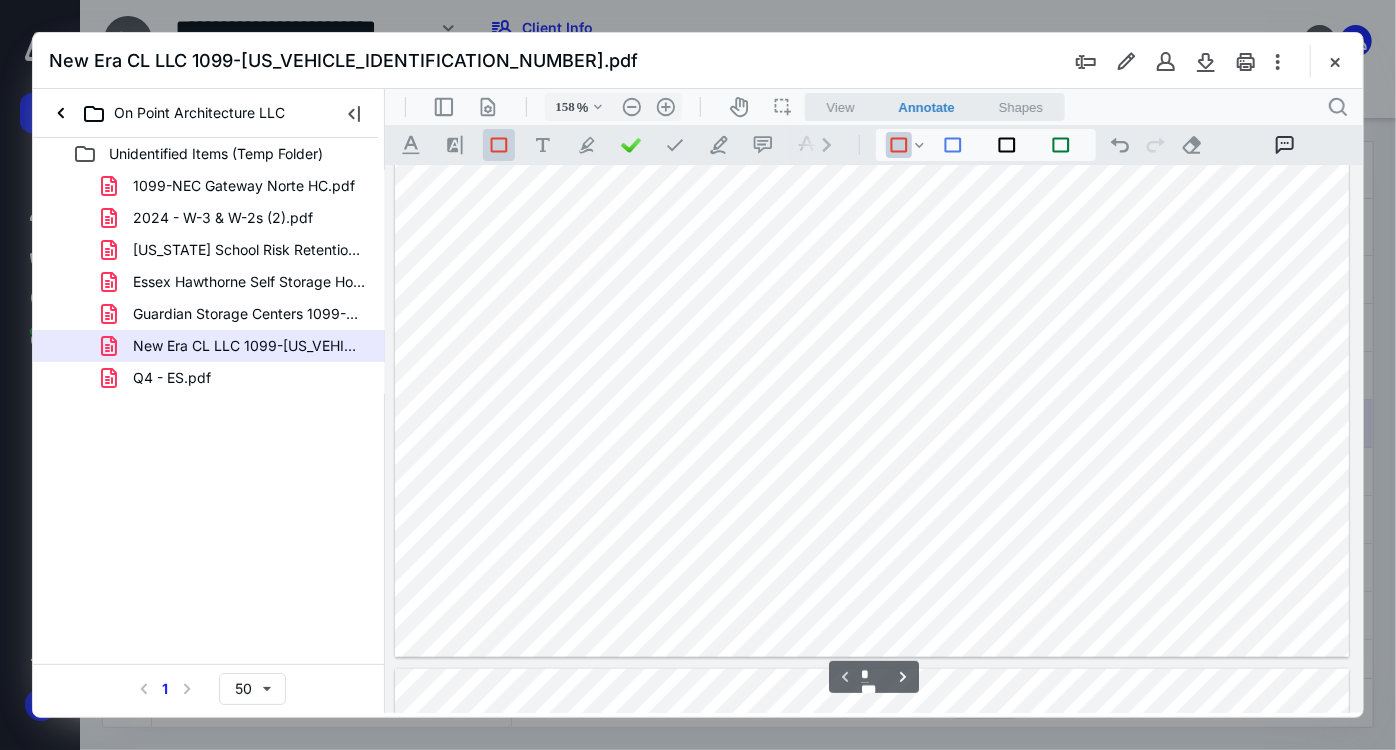 scroll, scrollTop: 818, scrollLeft: 0, axis: vertical 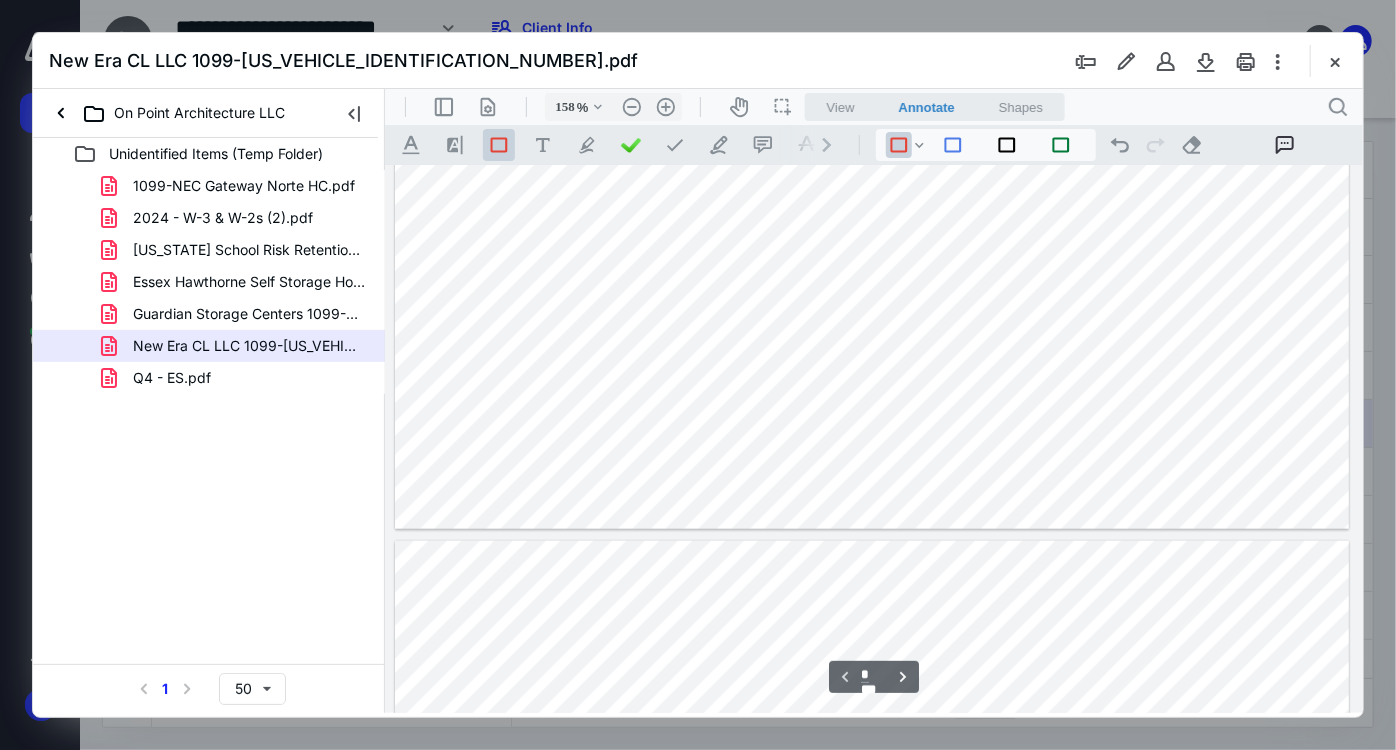 type on "*" 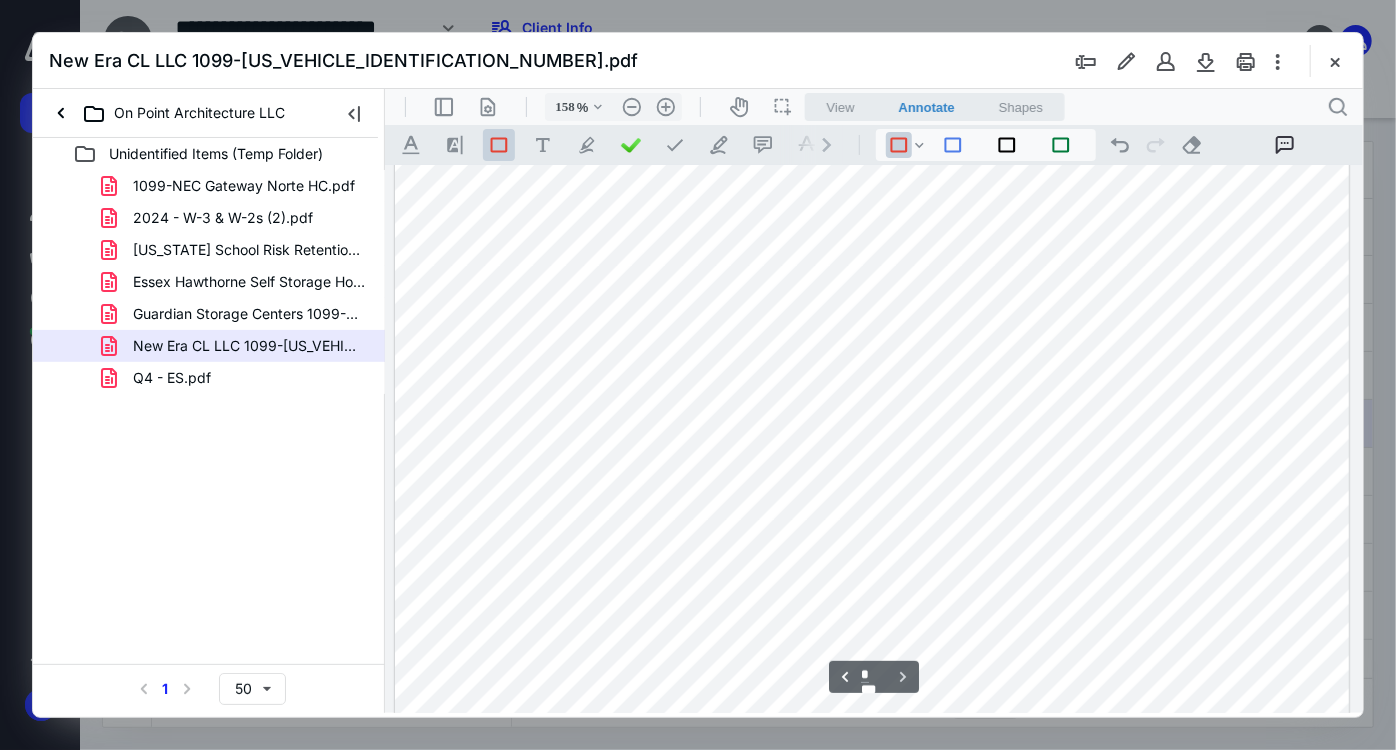 scroll, scrollTop: 1152, scrollLeft: 0, axis: vertical 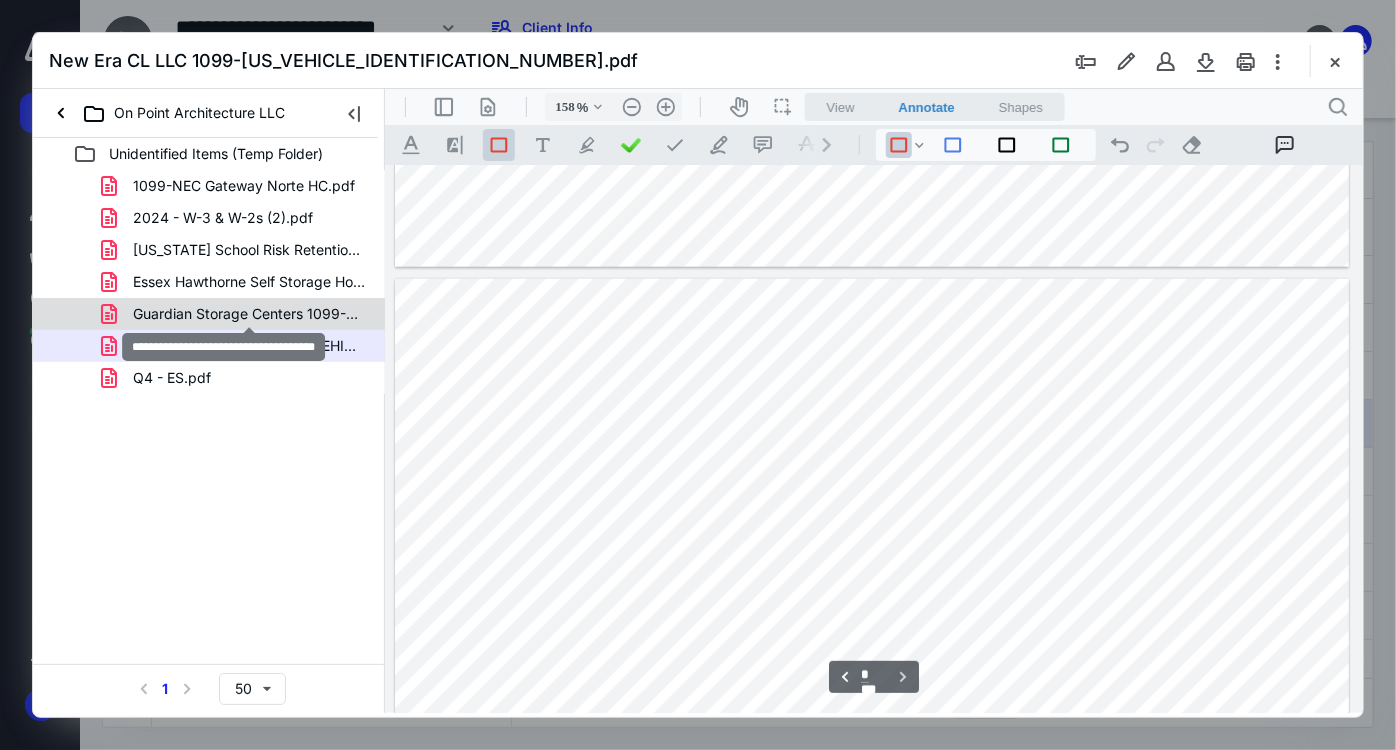 click on "Guardian Storage Centers 1099-NEC.pdf" at bounding box center [249, 314] 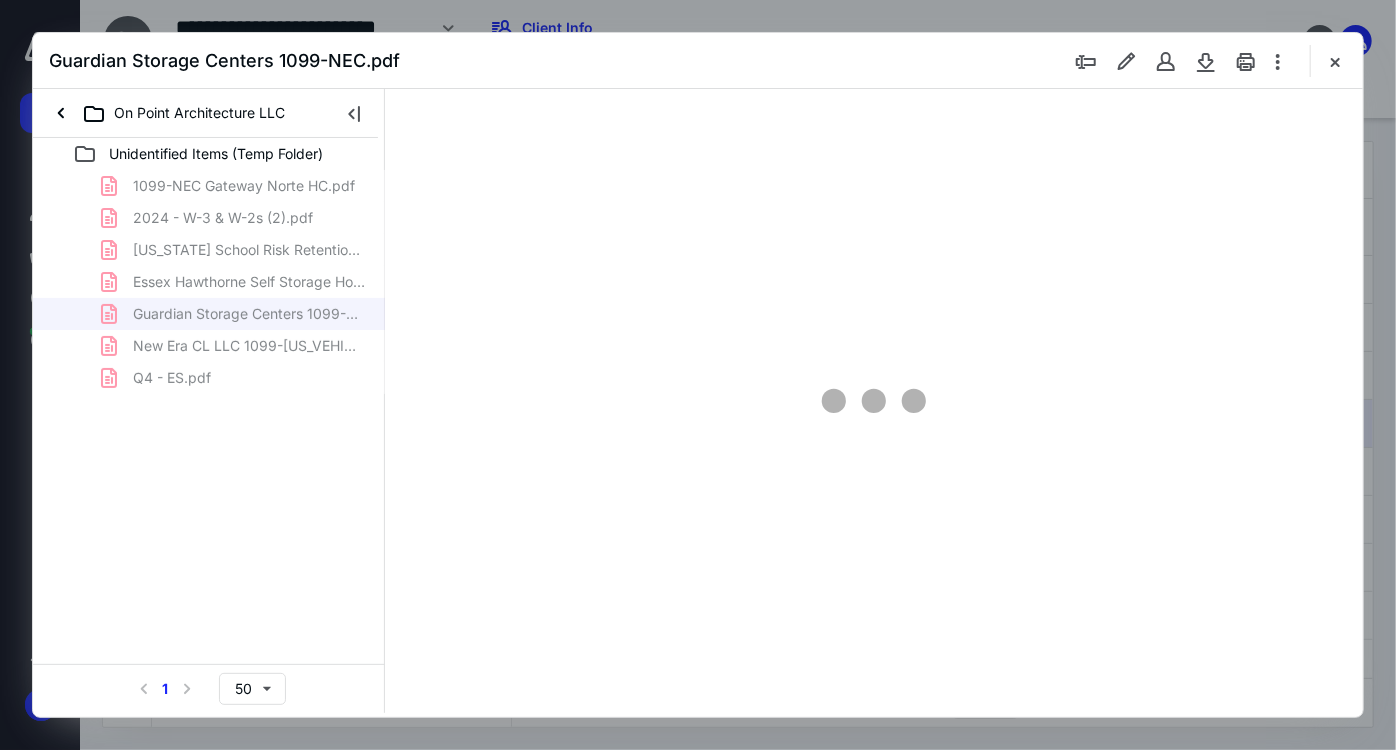 type on "158" 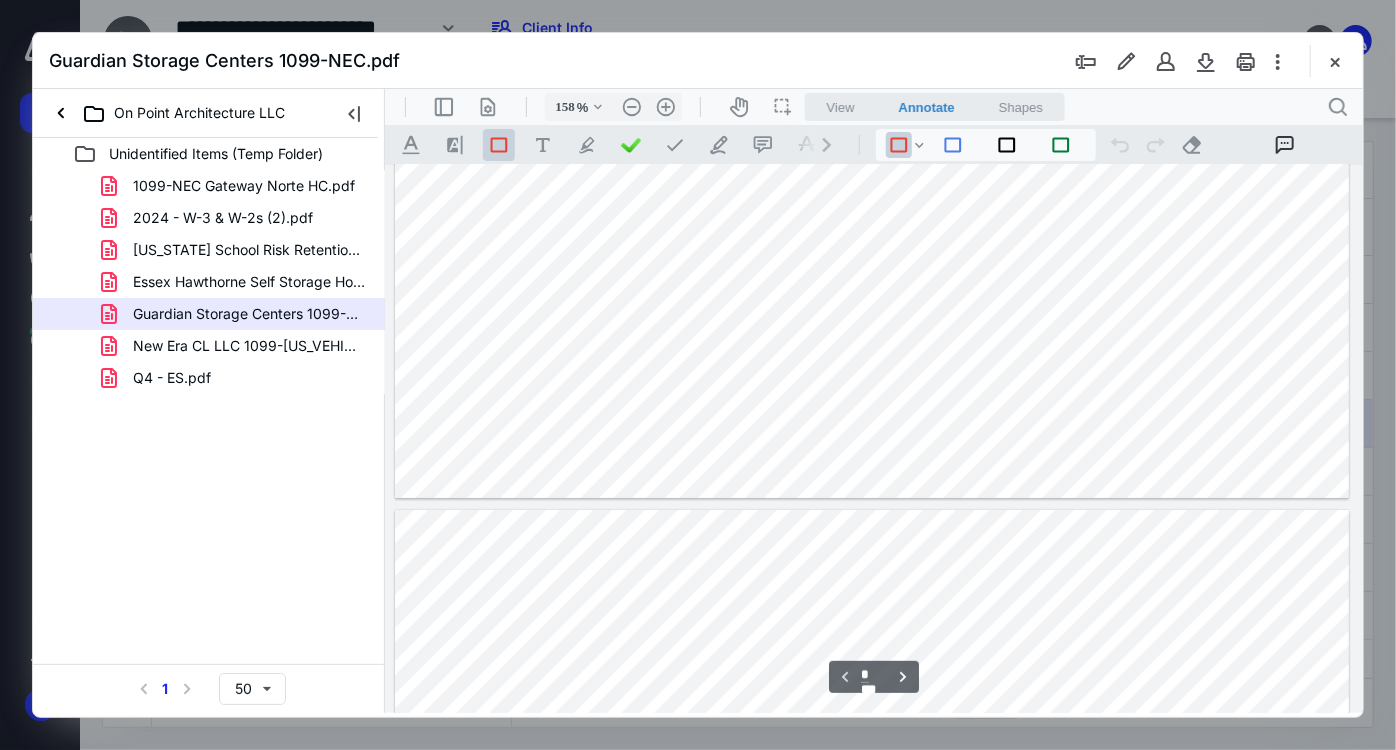 scroll, scrollTop: 0, scrollLeft: 0, axis: both 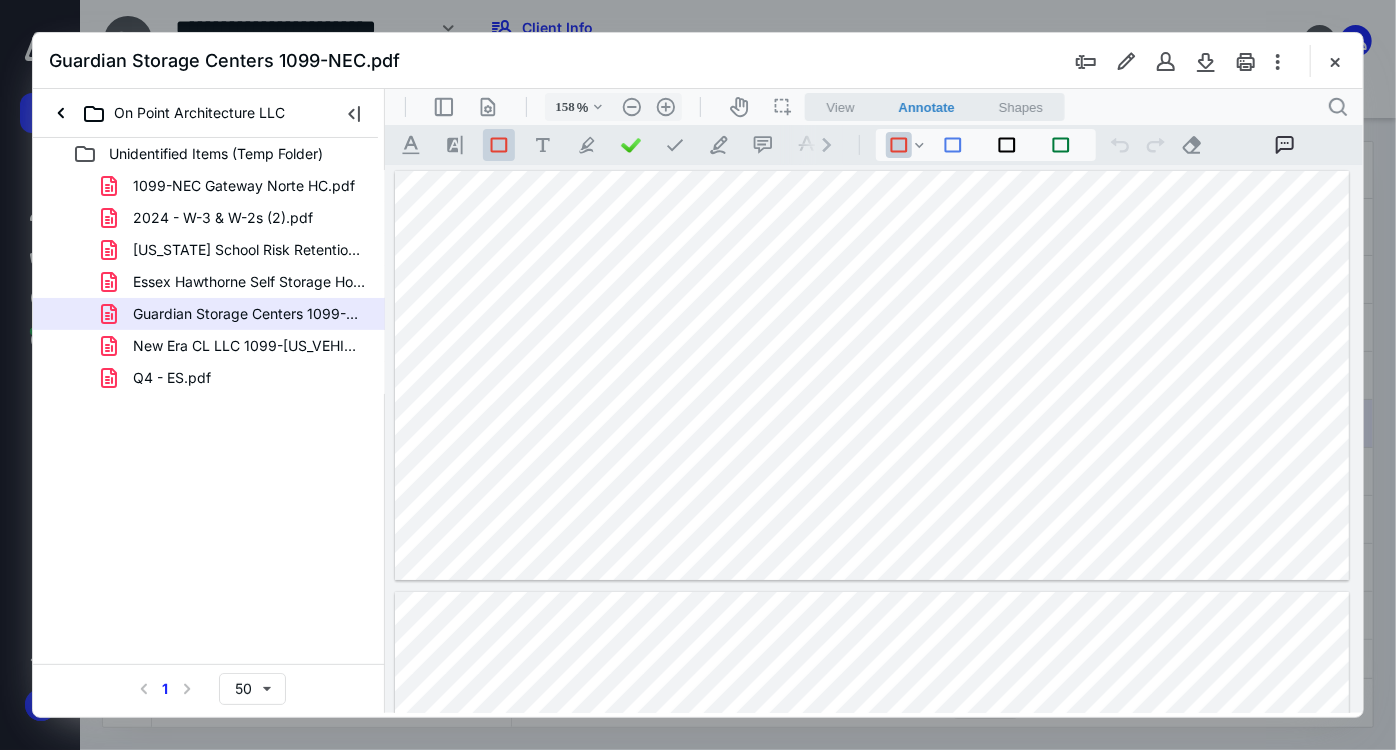 drag, startPoint x: 713, startPoint y: 344, endPoint x: 765, endPoint y: 377, distance: 61.587337 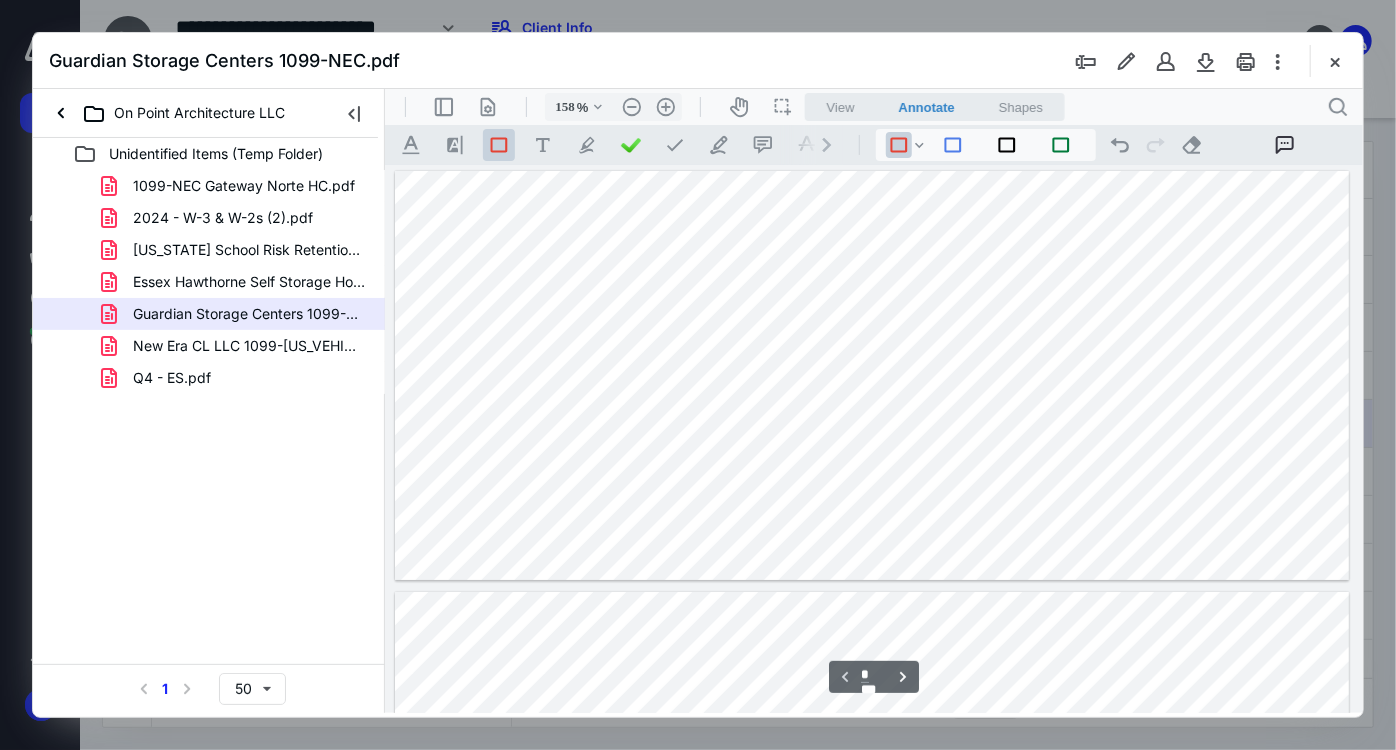 type on "*" 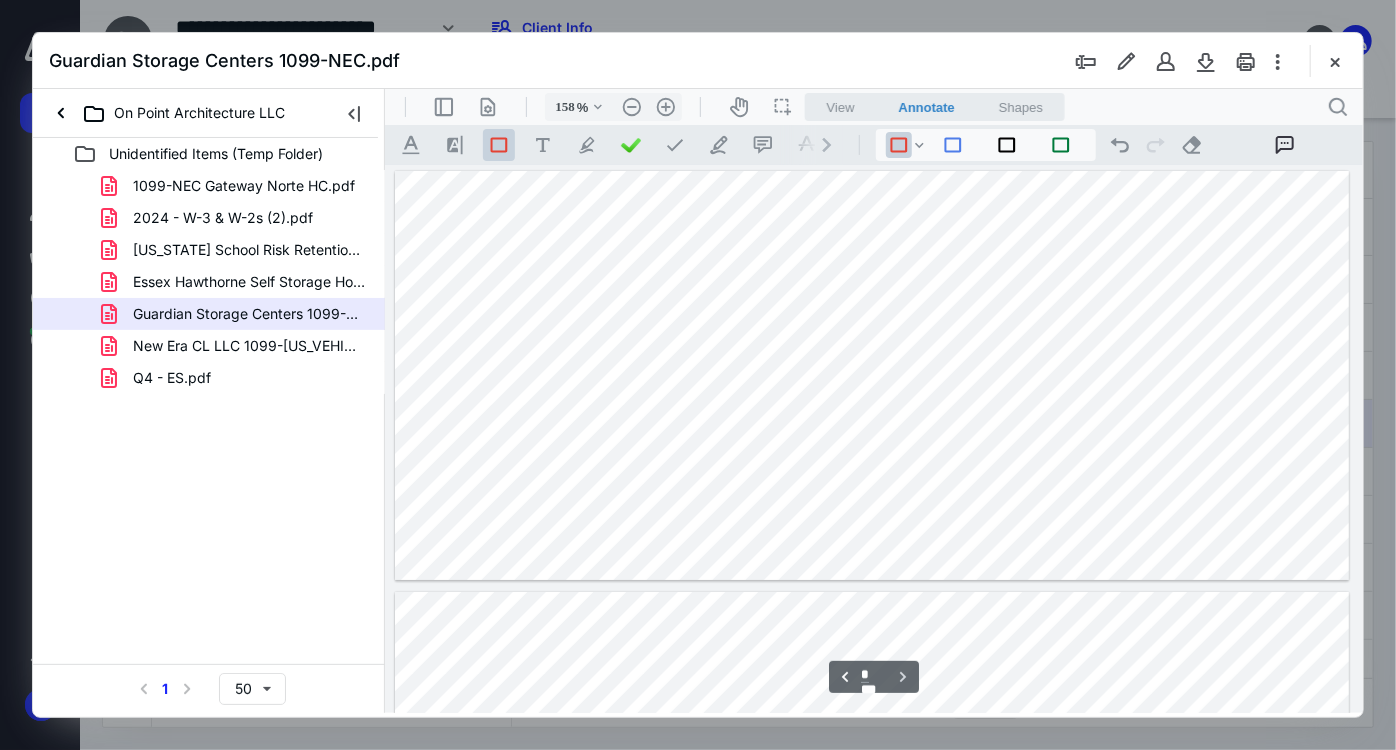 scroll, scrollTop: 292, scrollLeft: 0, axis: vertical 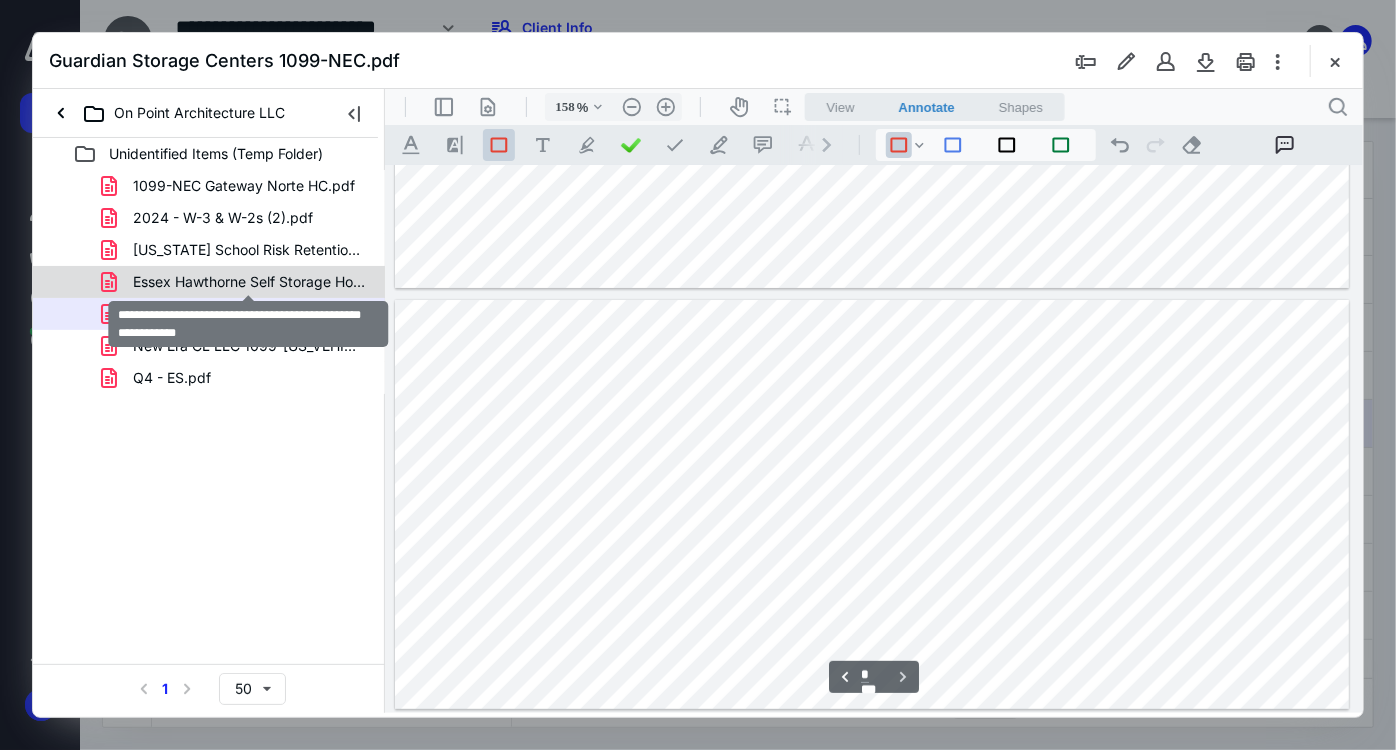 click on "Essex Hawthorne Self Storage Holdings 1099-NEC031120251023.pdf" at bounding box center [249, 282] 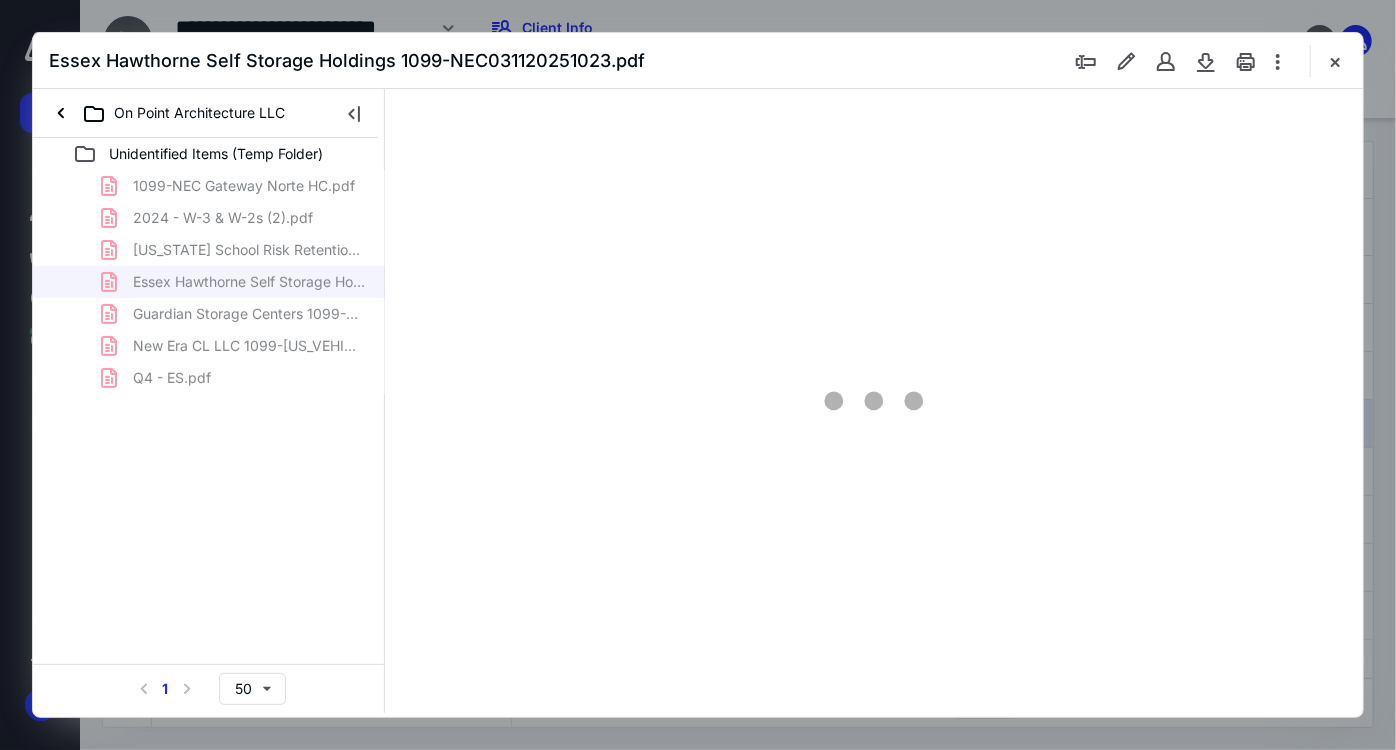 scroll, scrollTop: 82, scrollLeft: 0, axis: vertical 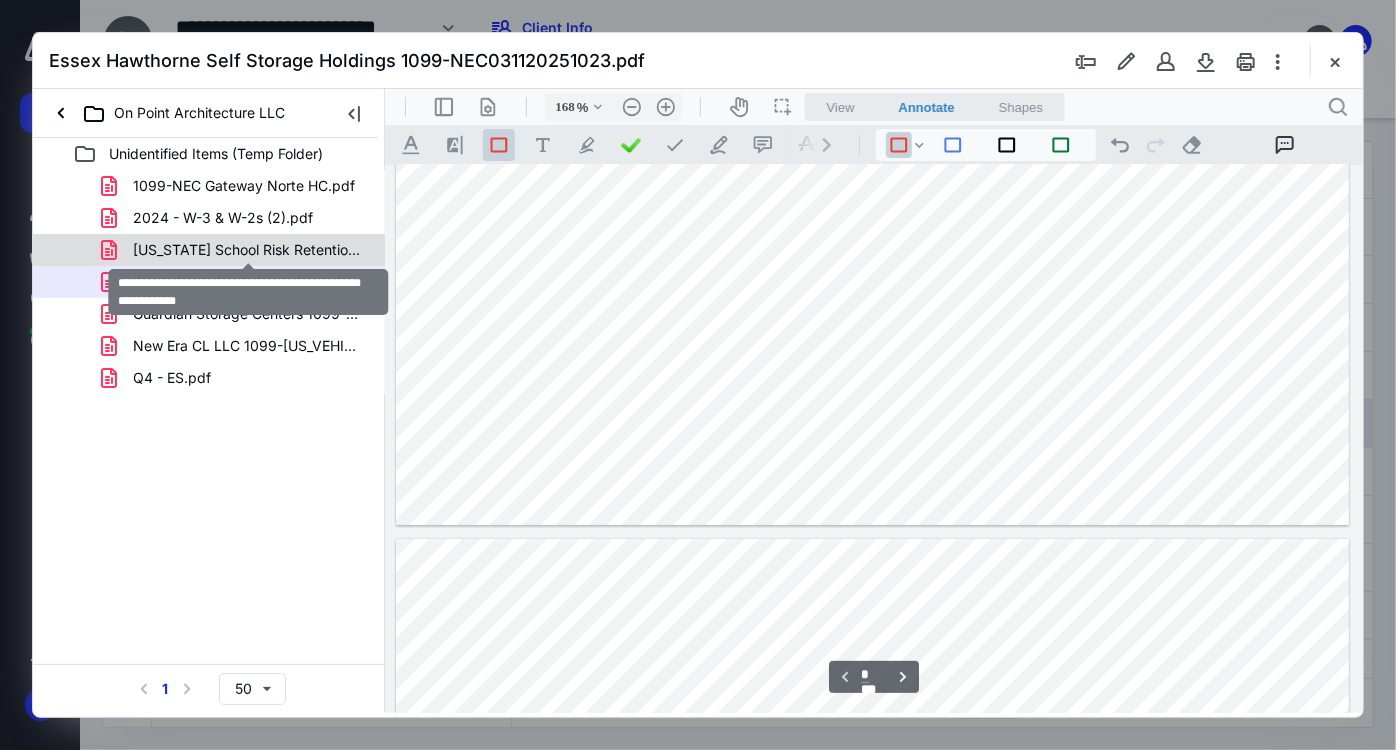click on "[US_STATE] School Risk Retention Trust Inc 1099-NEC0311202510.pdf" at bounding box center [249, 250] 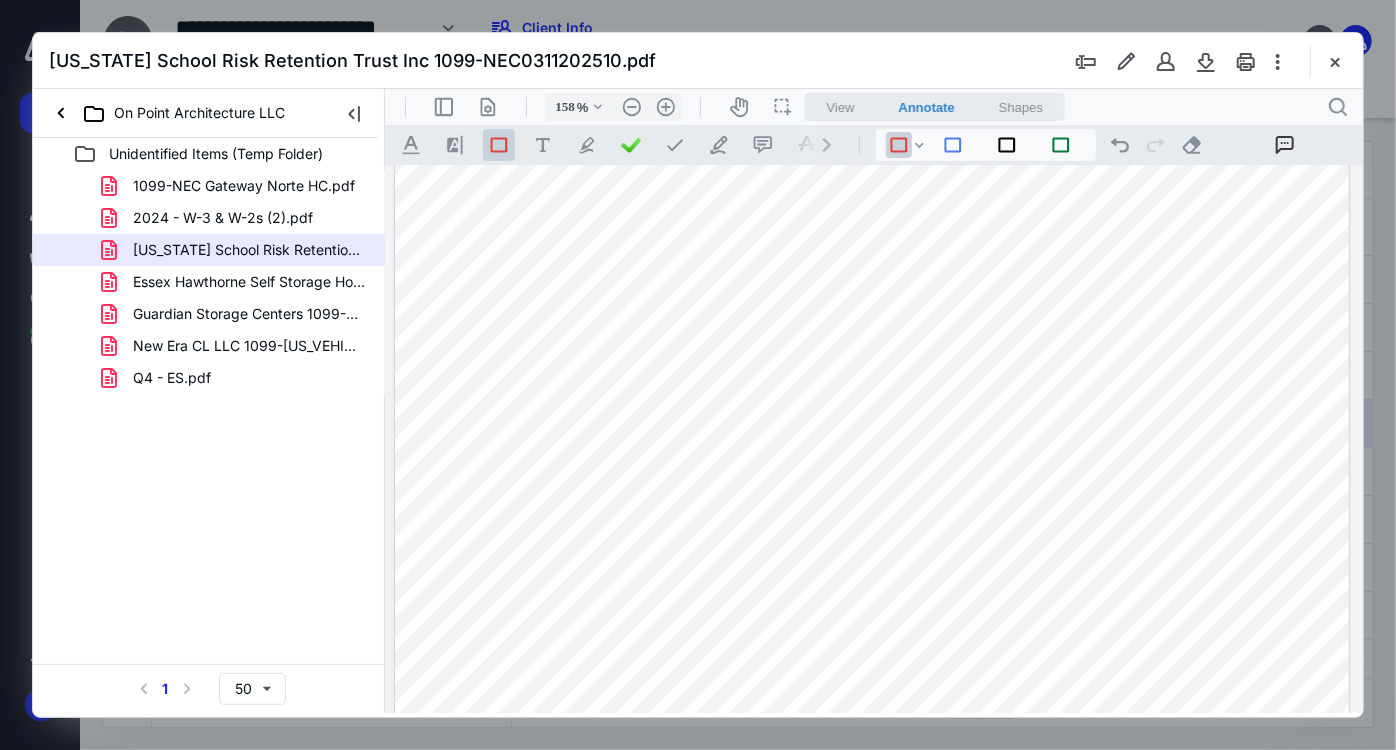 scroll, scrollTop: 454, scrollLeft: 0, axis: vertical 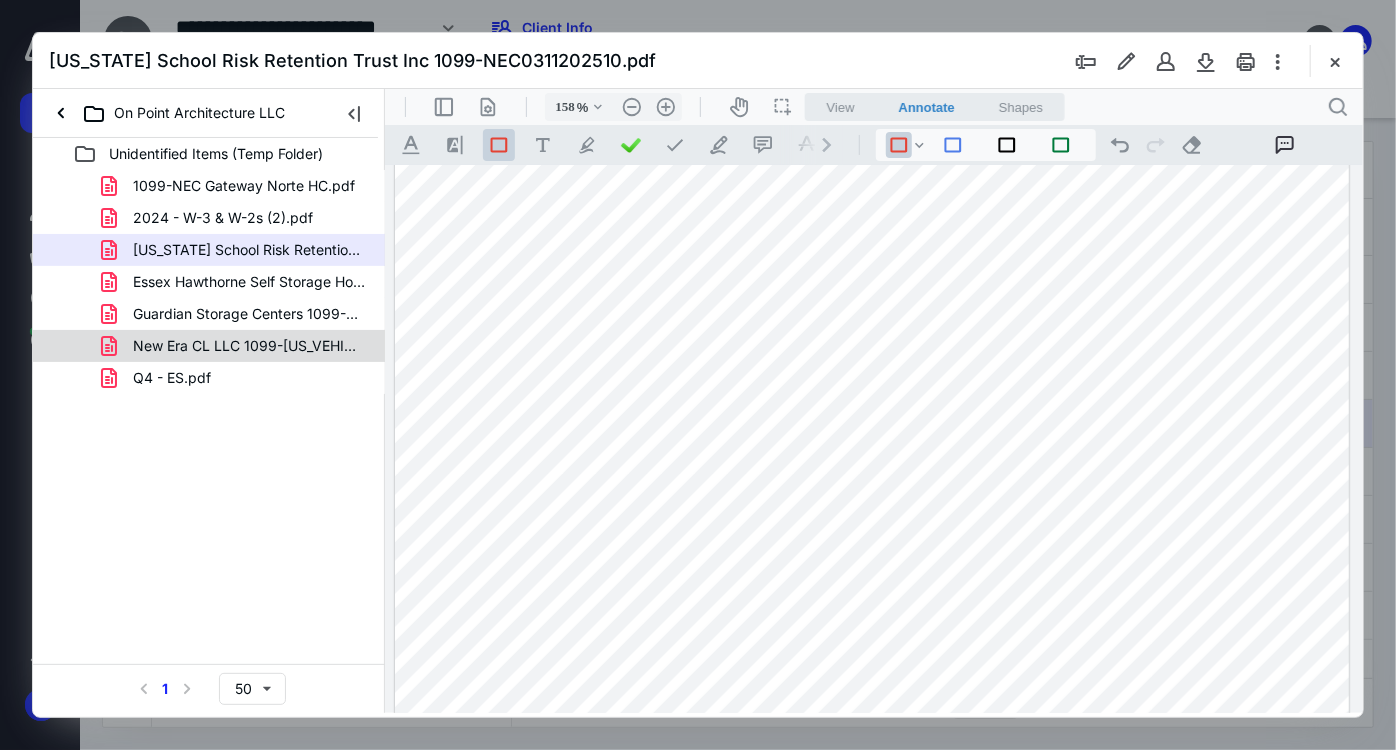 click on "New Era CL LLC 1099-[US_VEHICLE_IDENTIFICATION_NUMBER].pdf" at bounding box center [249, 346] 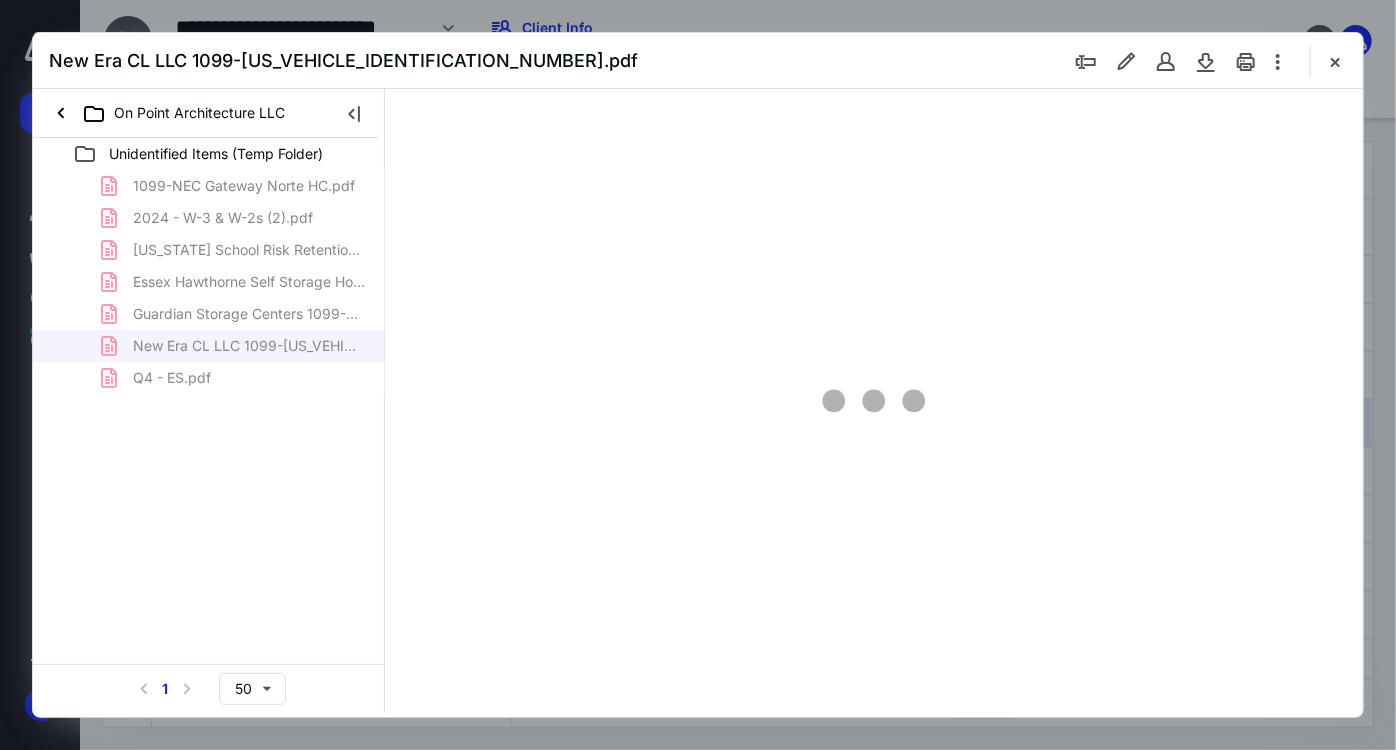 type on "158" 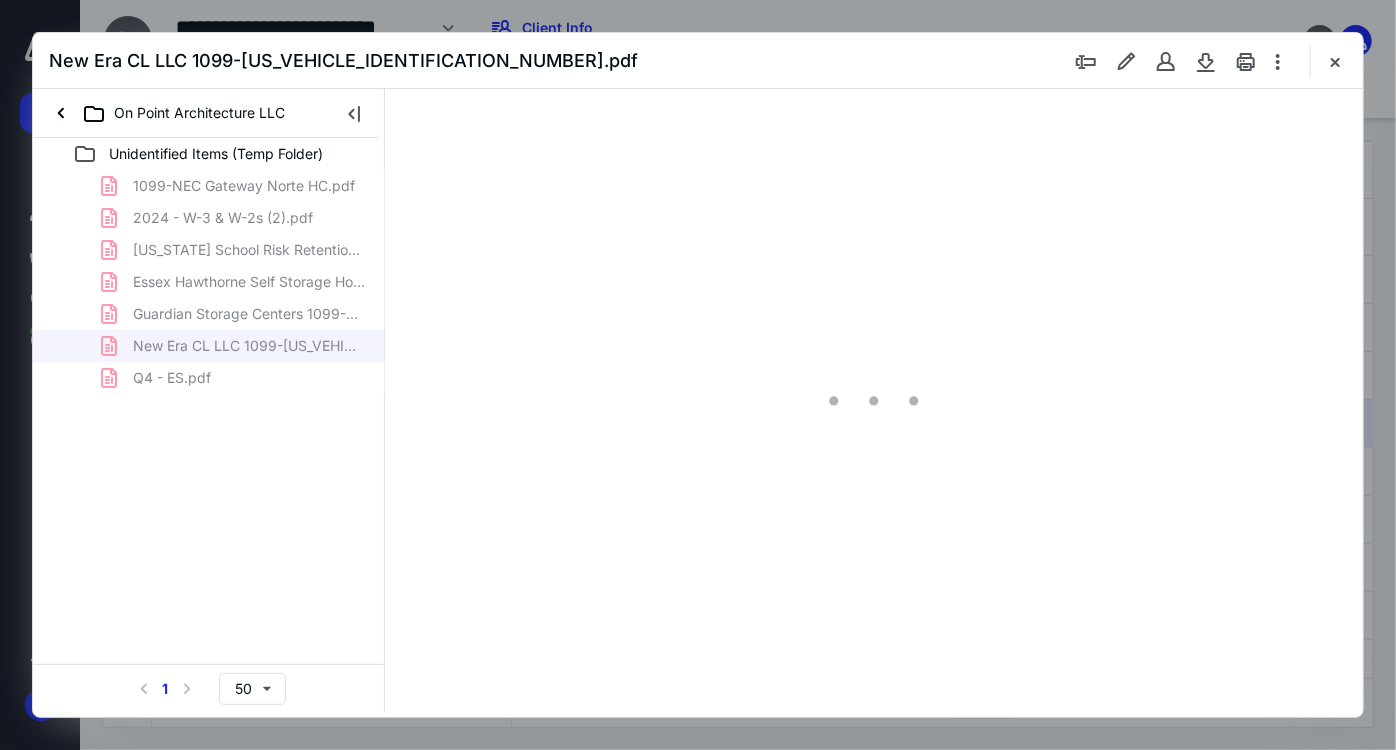 scroll, scrollTop: 82, scrollLeft: 0, axis: vertical 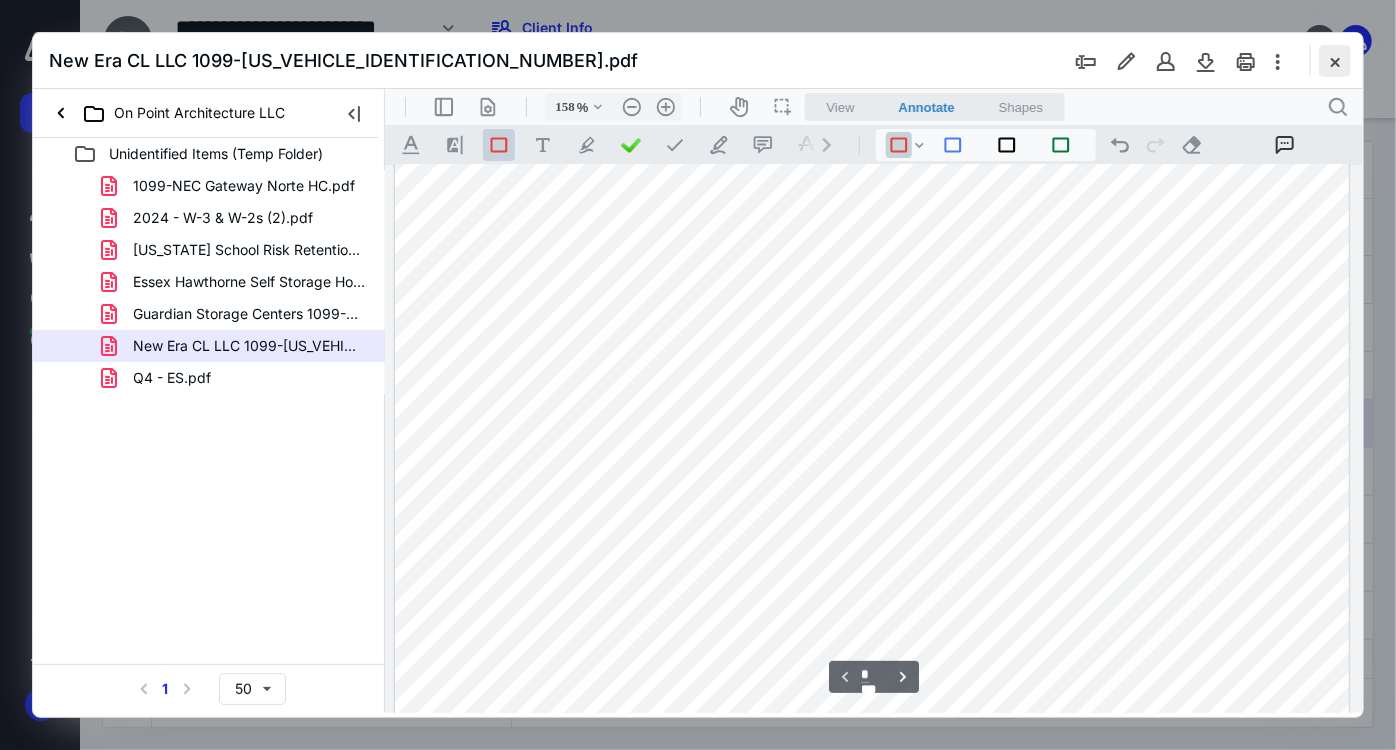 click at bounding box center [1335, 61] 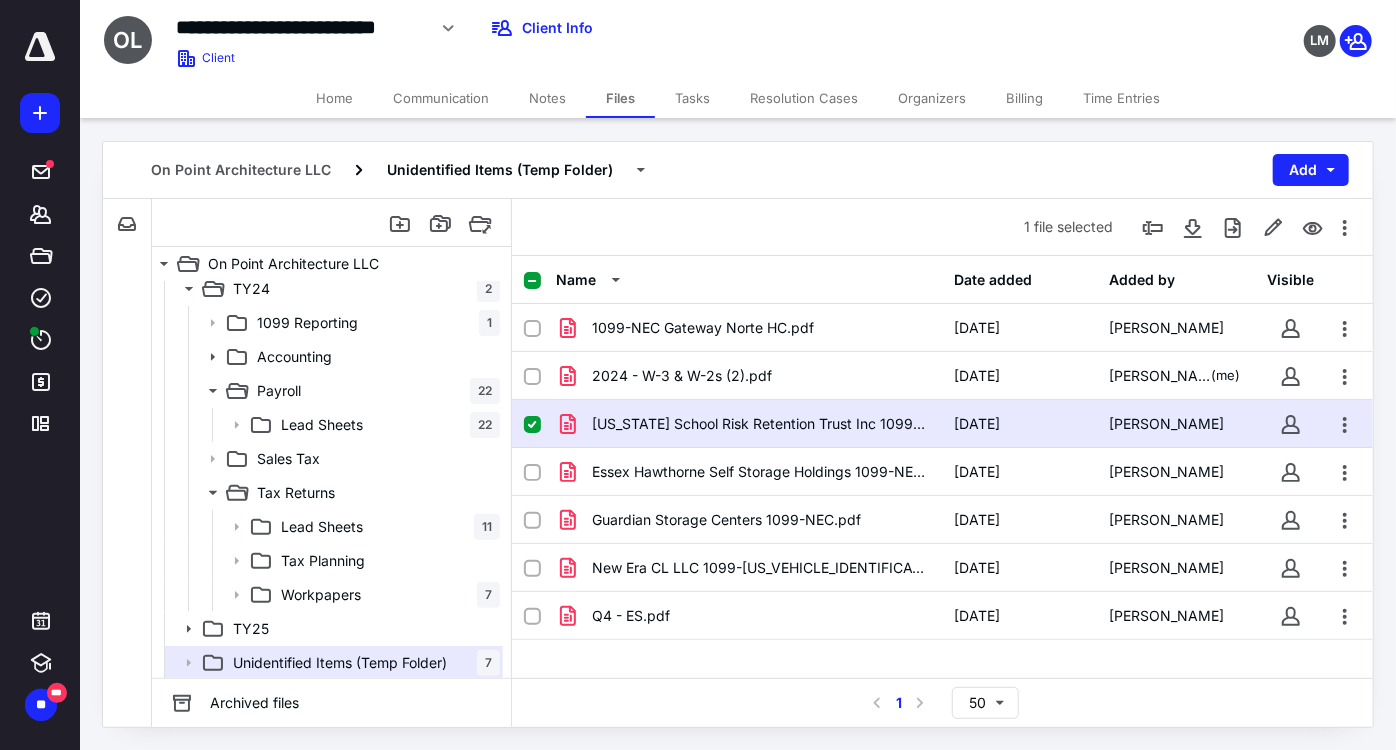 click on "[US_STATE] School Risk Retention Trust Inc 1099-NEC0311202510.pdf [DATE] [PERSON_NAME]" at bounding box center [942, 424] 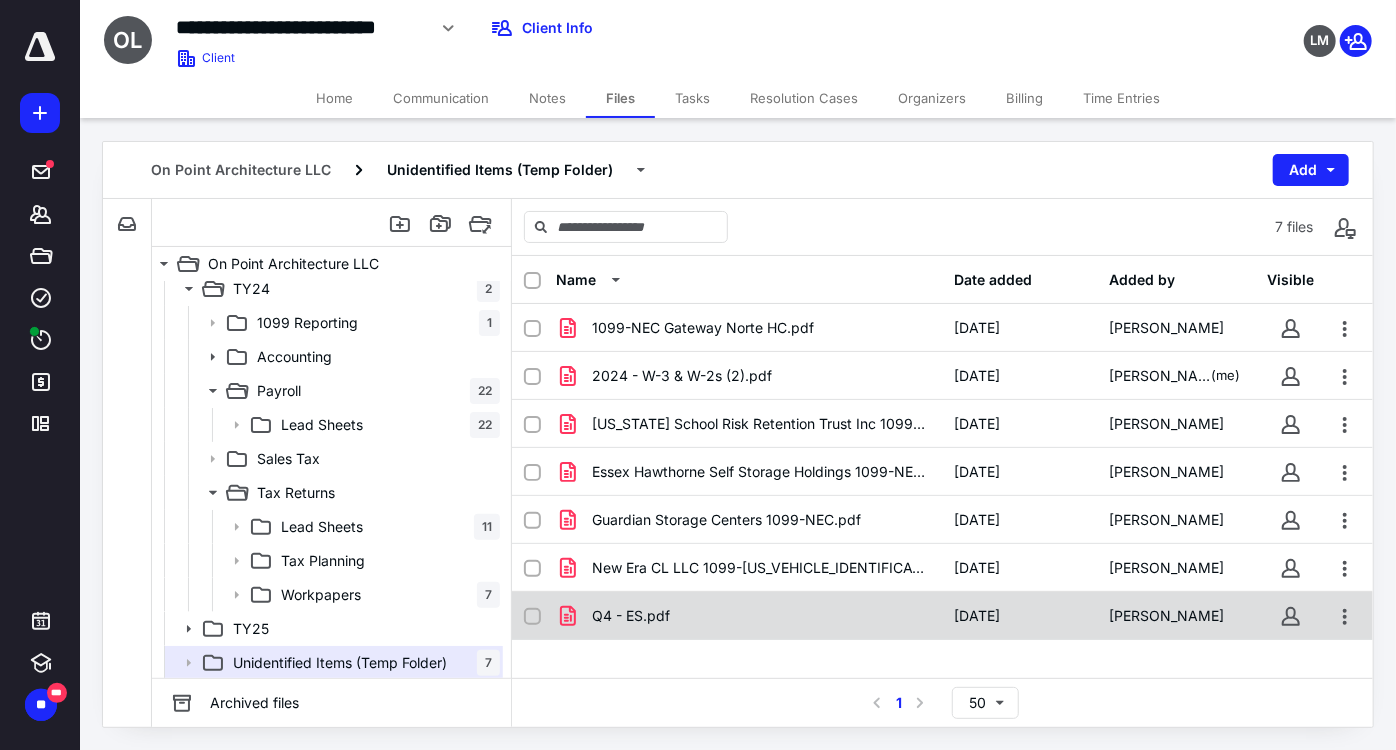 click at bounding box center [532, 617] 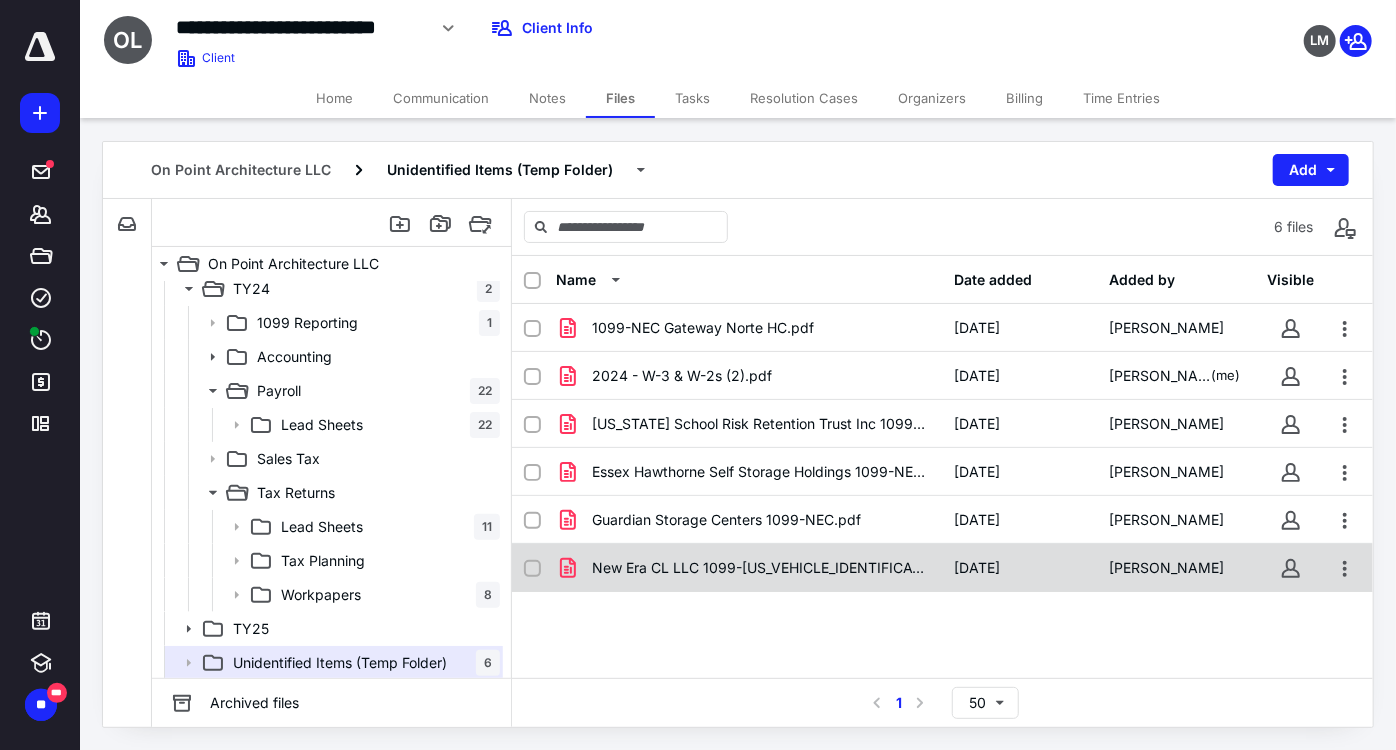click 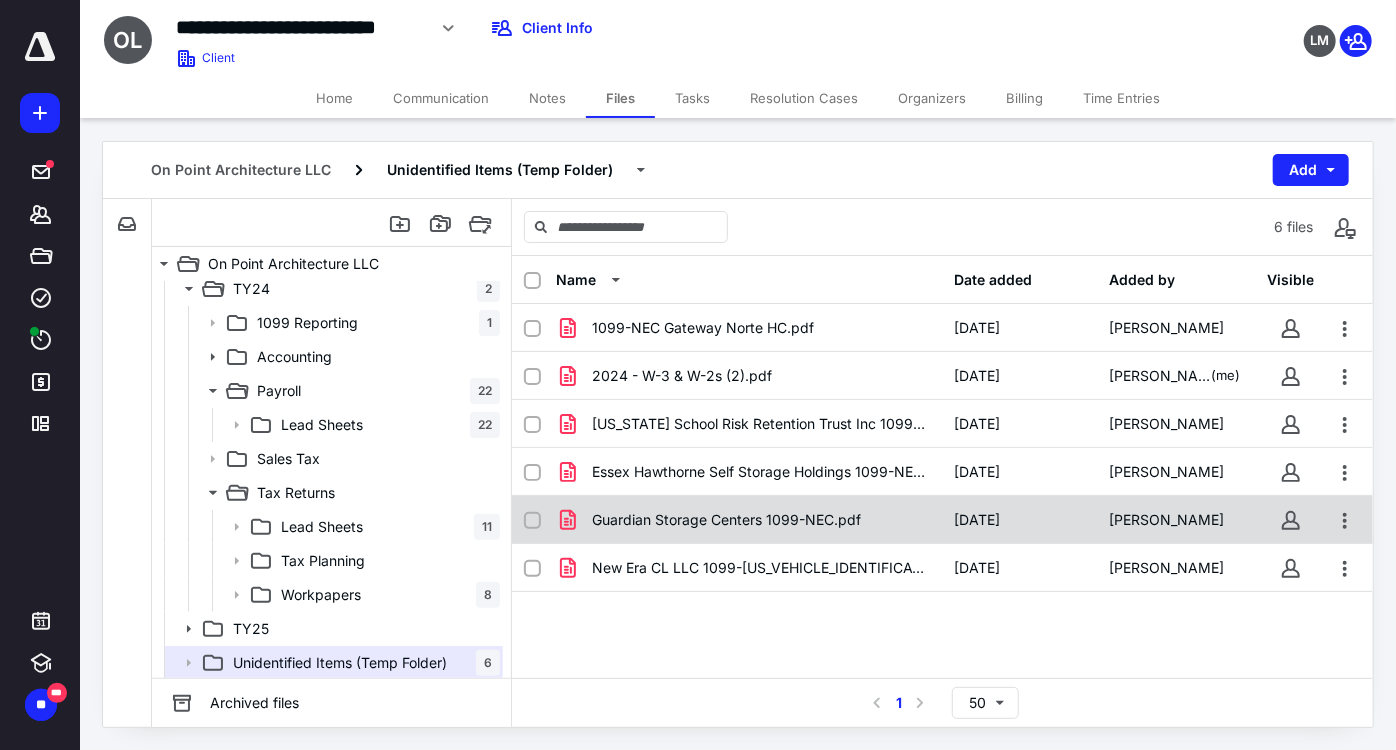checkbox on "true" 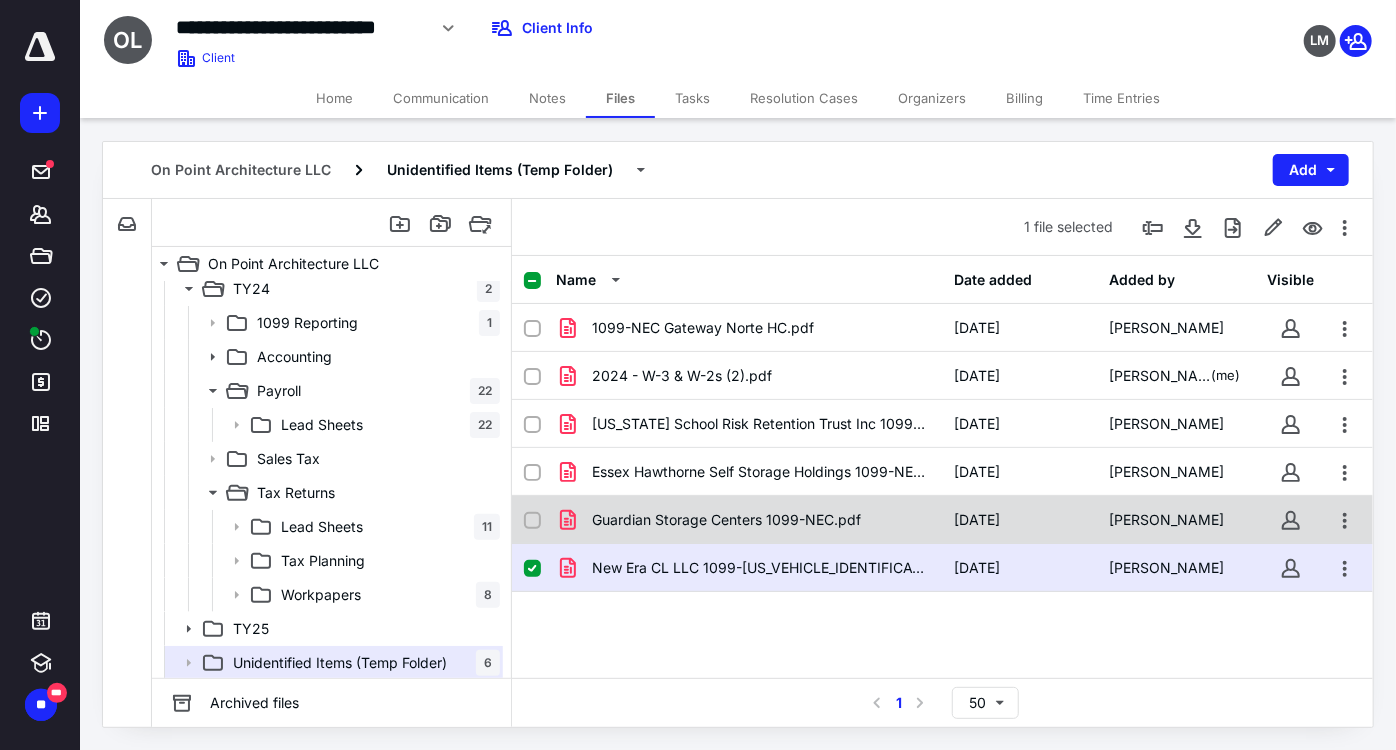 click at bounding box center (540, 520) 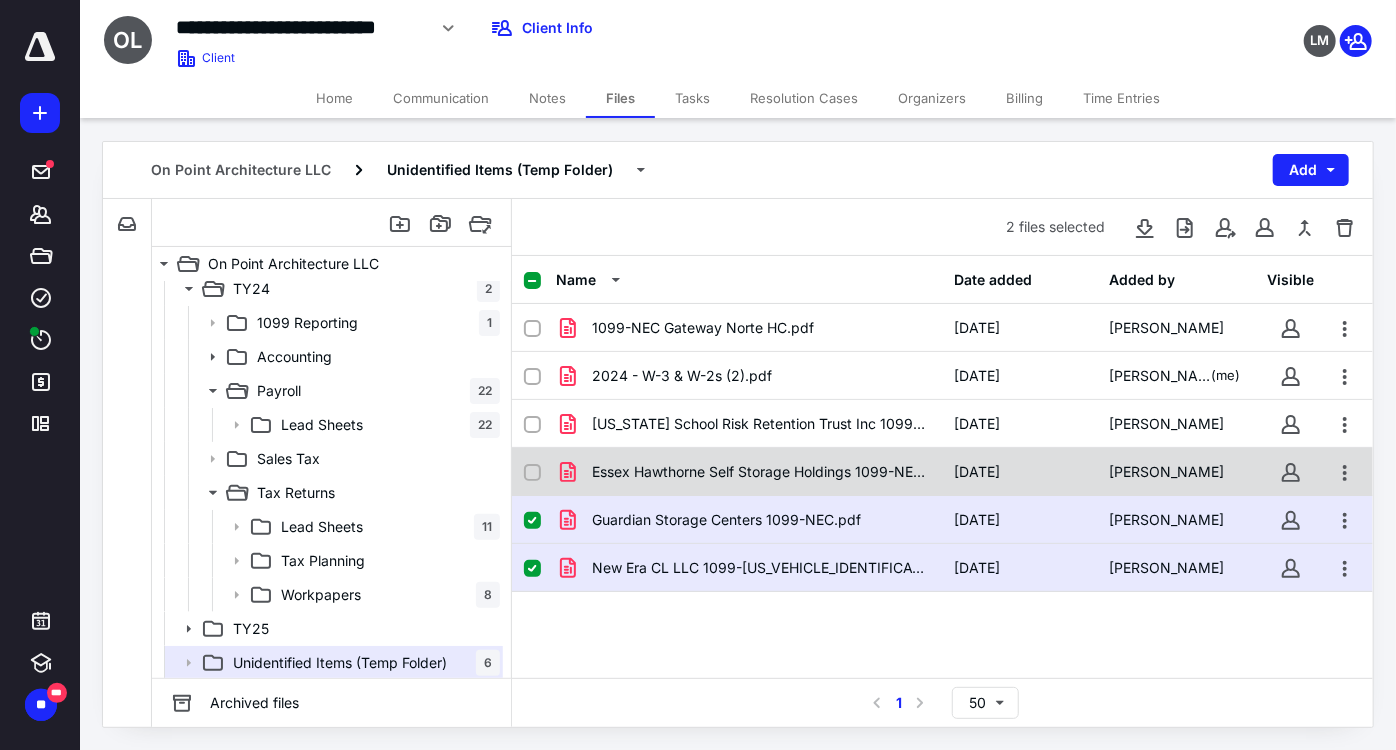 click at bounding box center [540, 472] 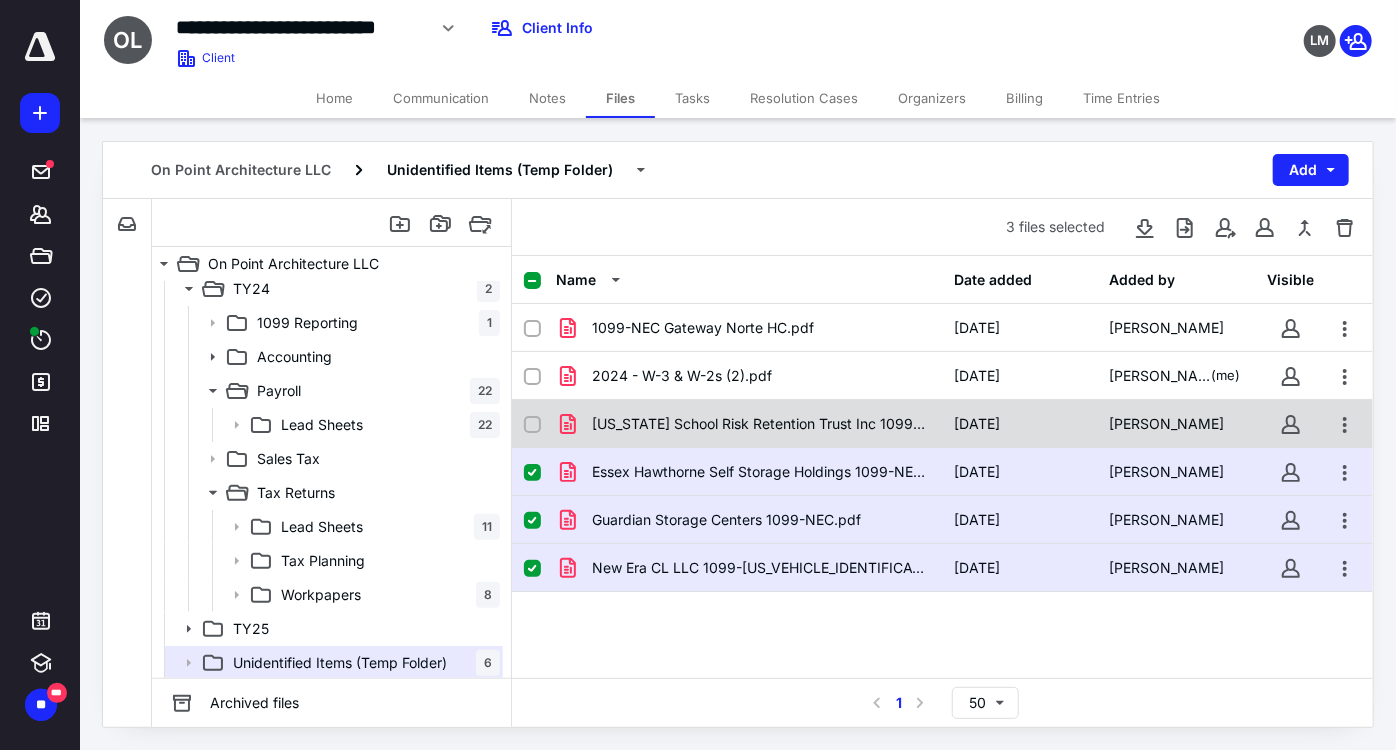 click 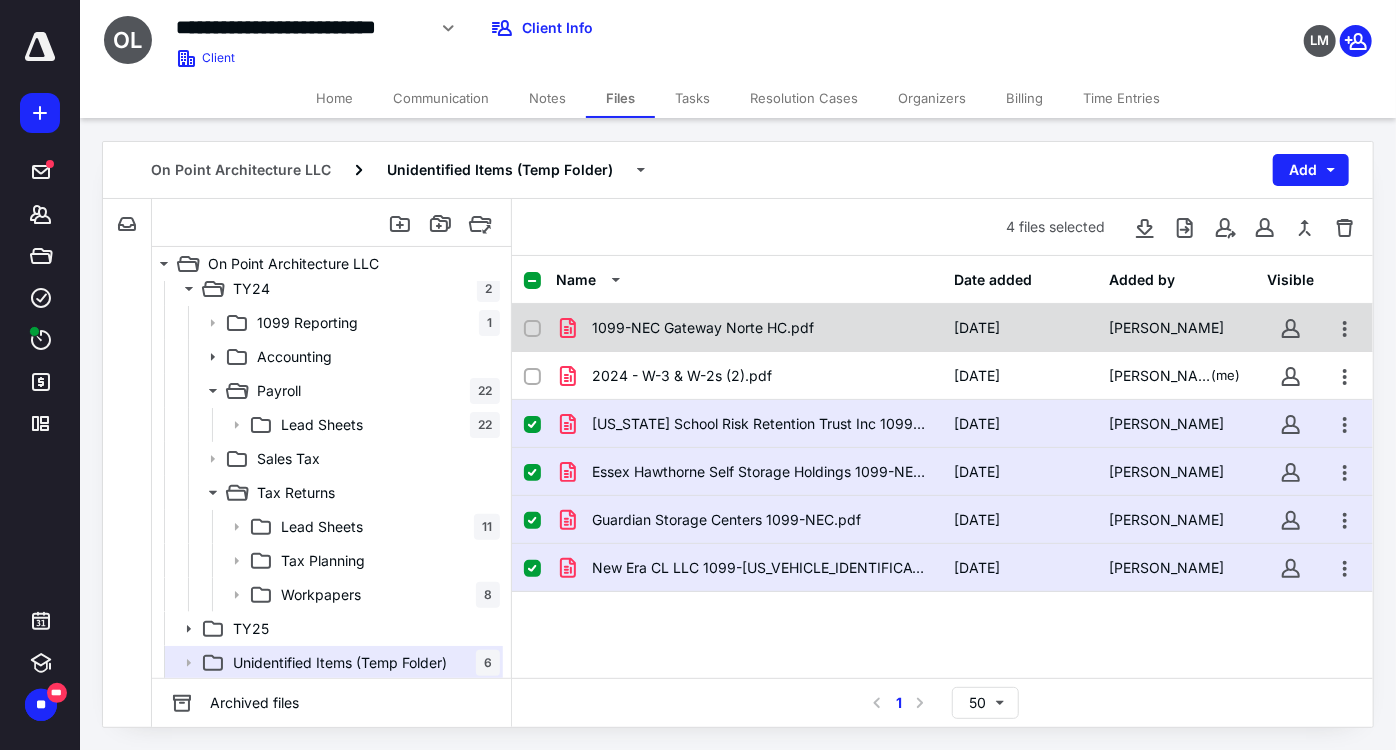 click at bounding box center [540, 328] 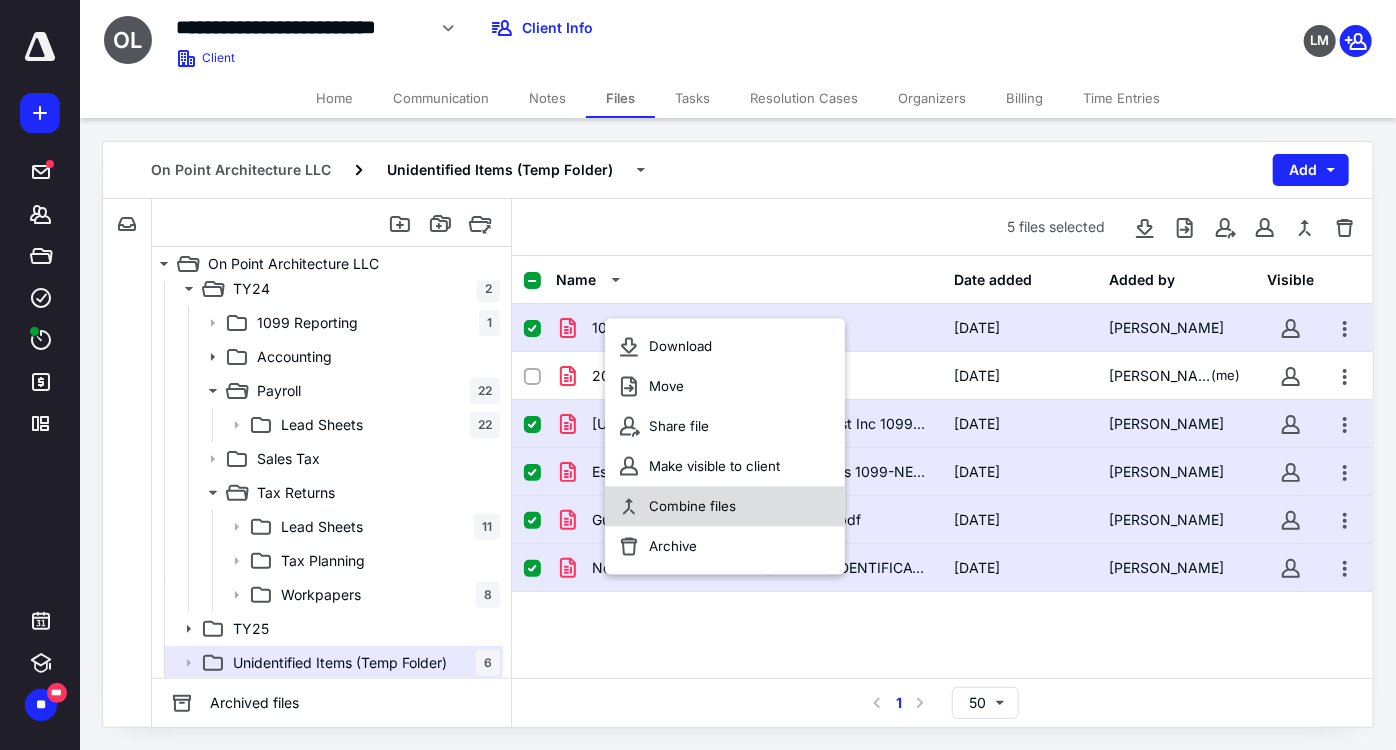 click on "Combine files" at bounding box center [692, 507] 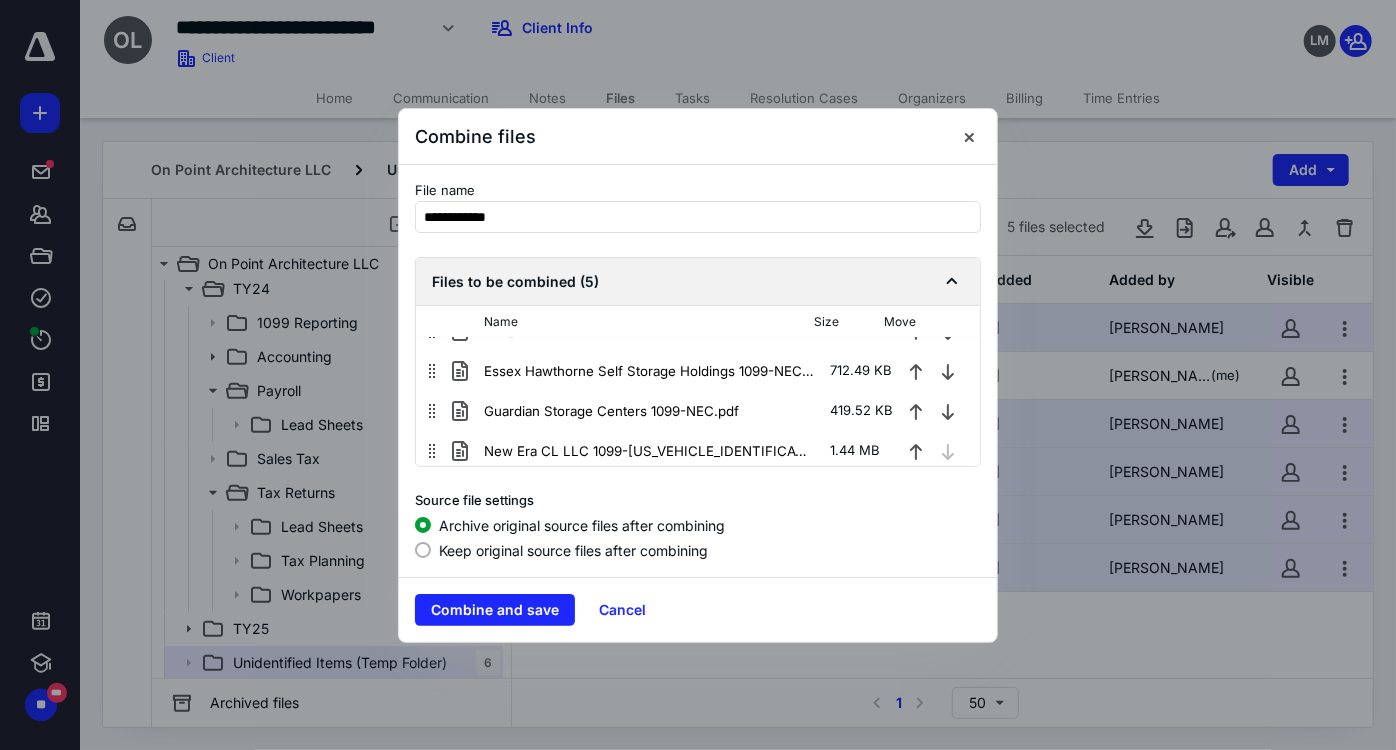 scroll, scrollTop: 72, scrollLeft: 0, axis: vertical 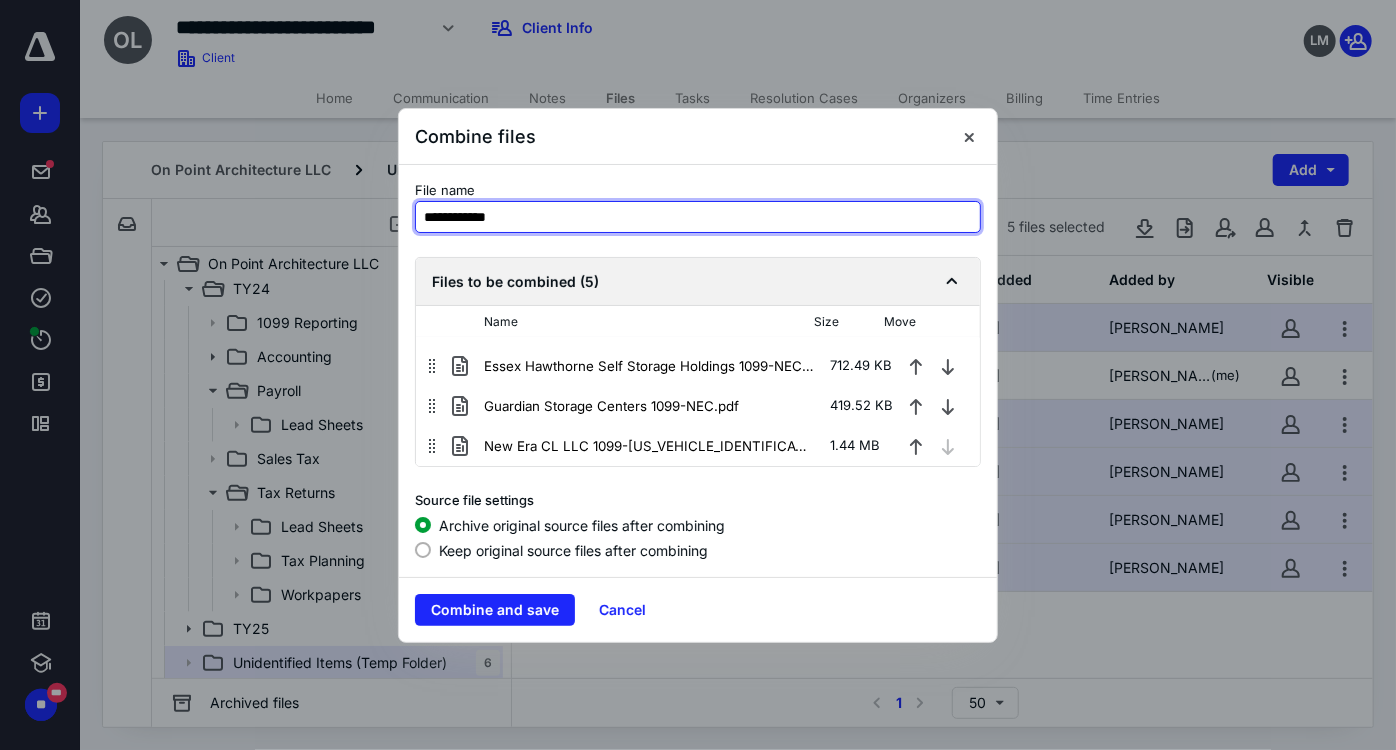 drag, startPoint x: 581, startPoint y: 224, endPoint x: 45, endPoint y: 195, distance: 536.78394 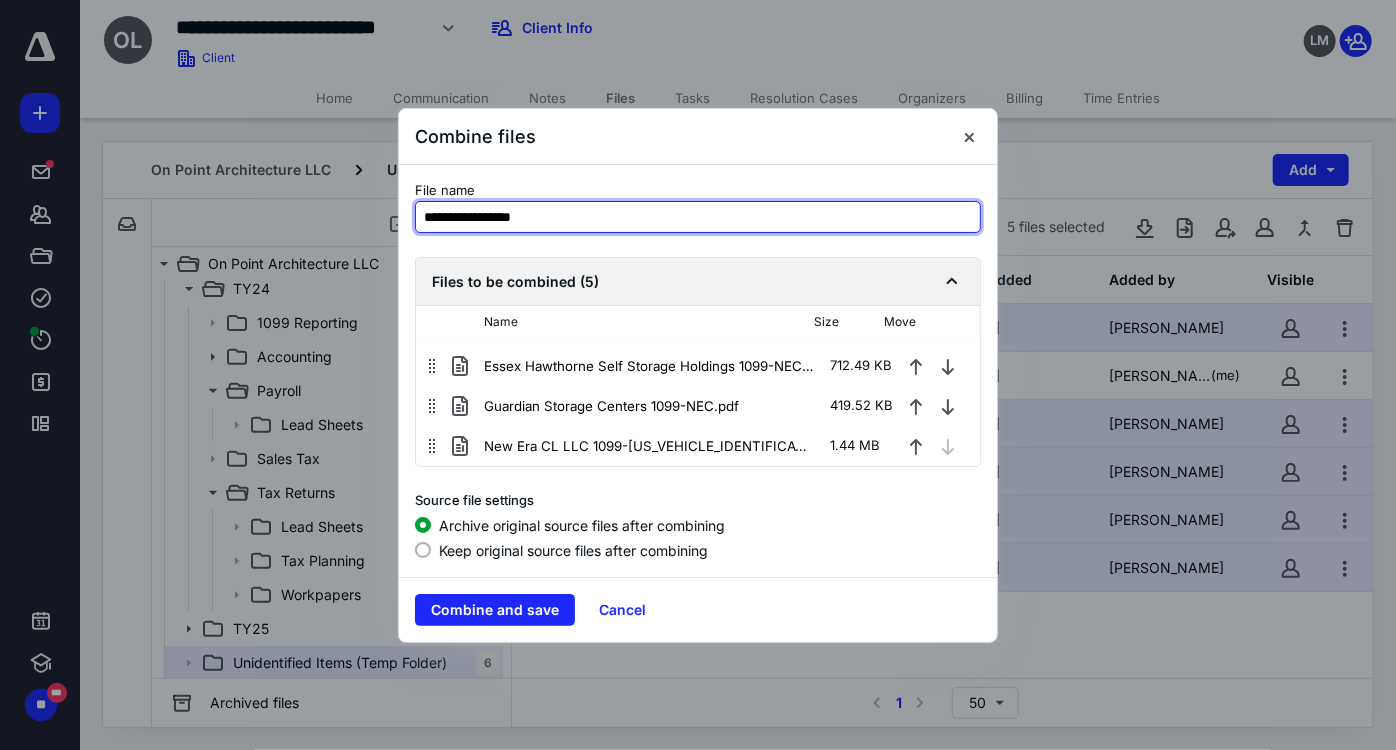 type on "**********" 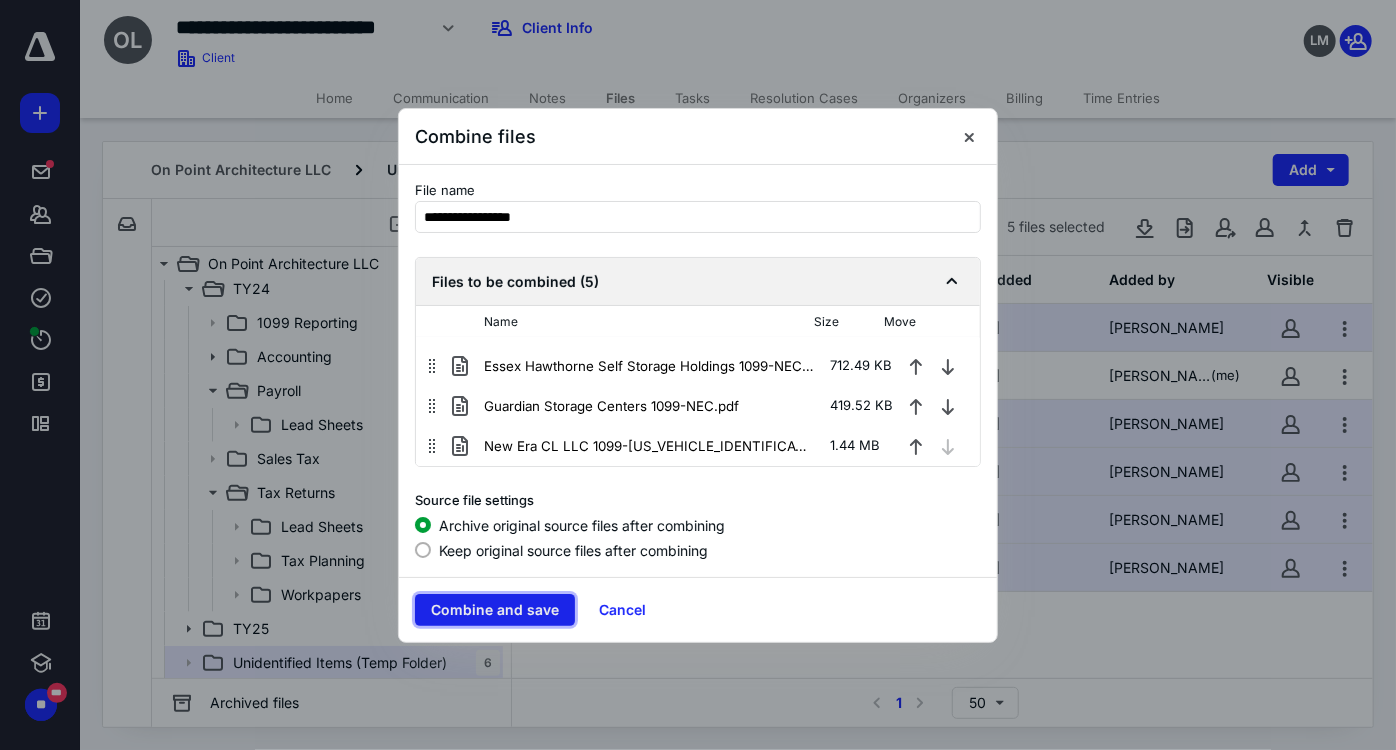 click on "Combine and save" at bounding box center [495, 610] 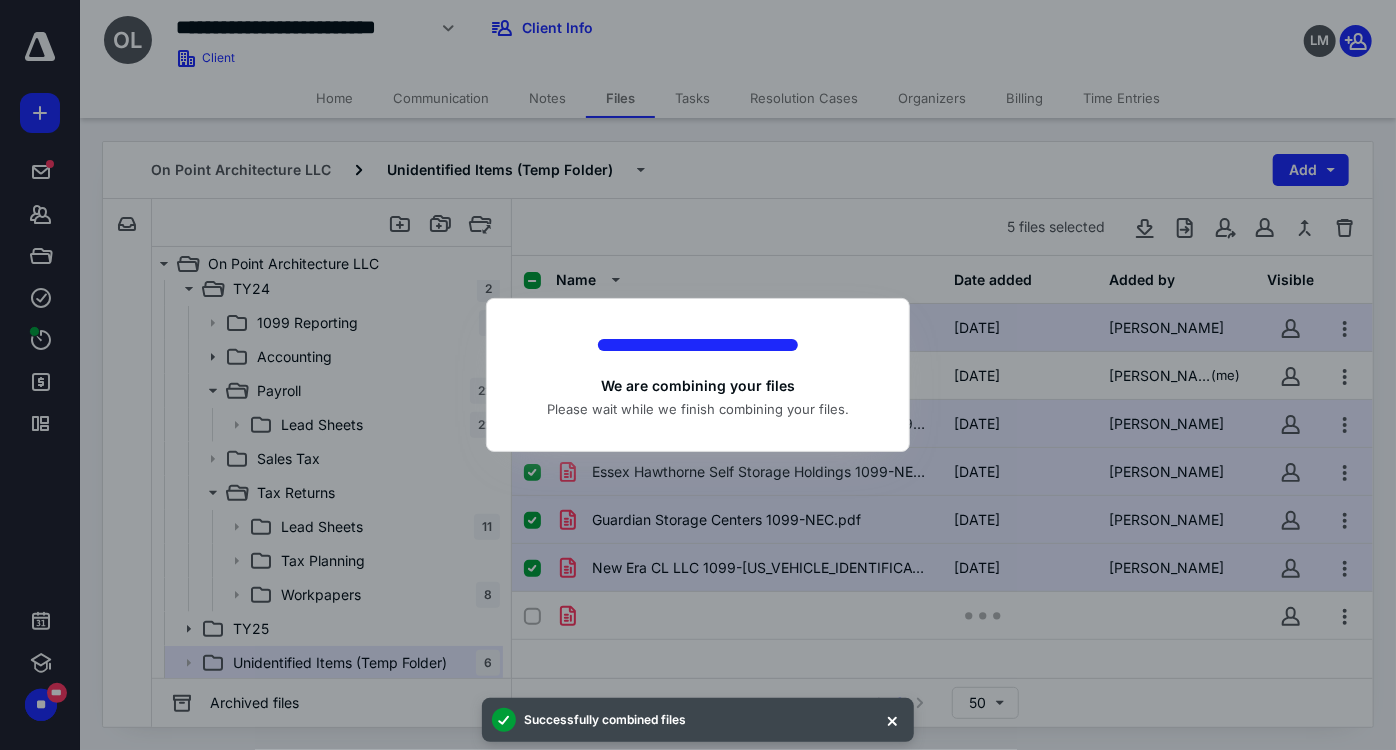 checkbox on "false" 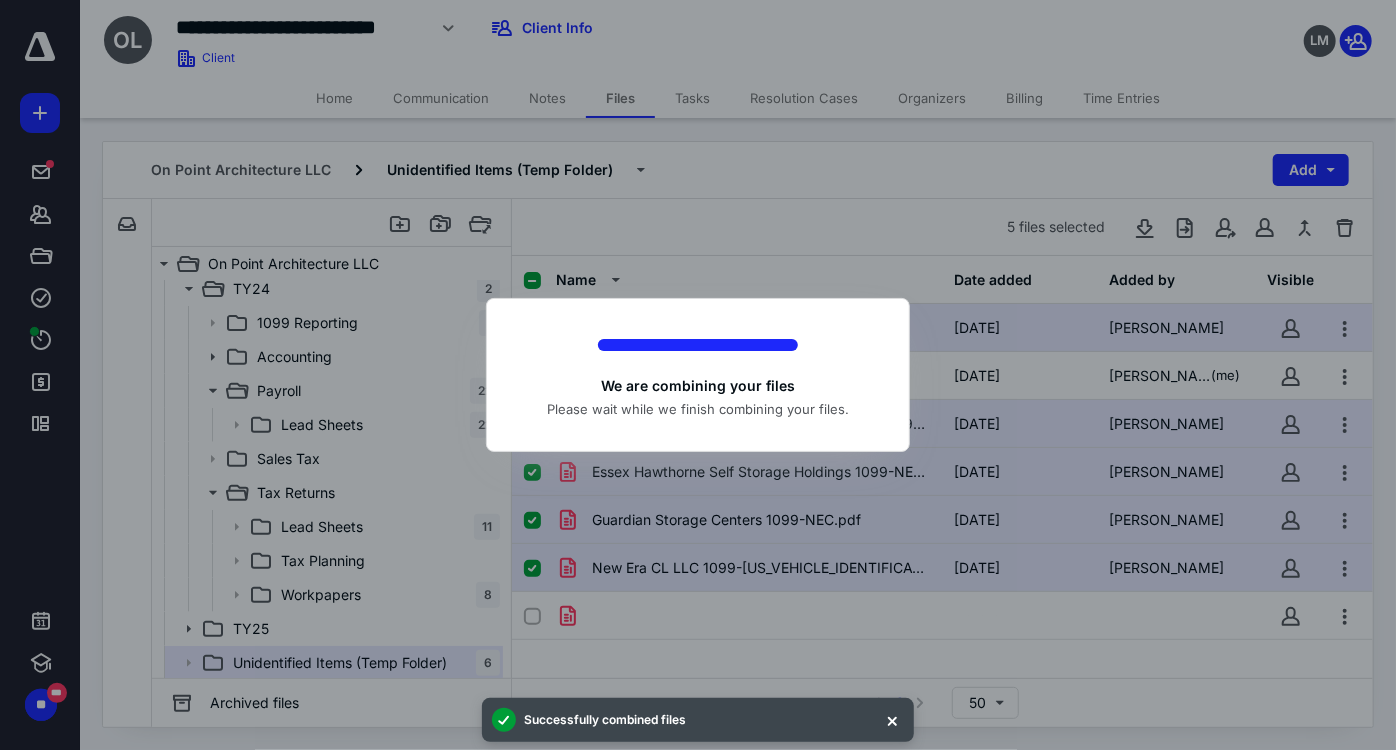 checkbox on "false" 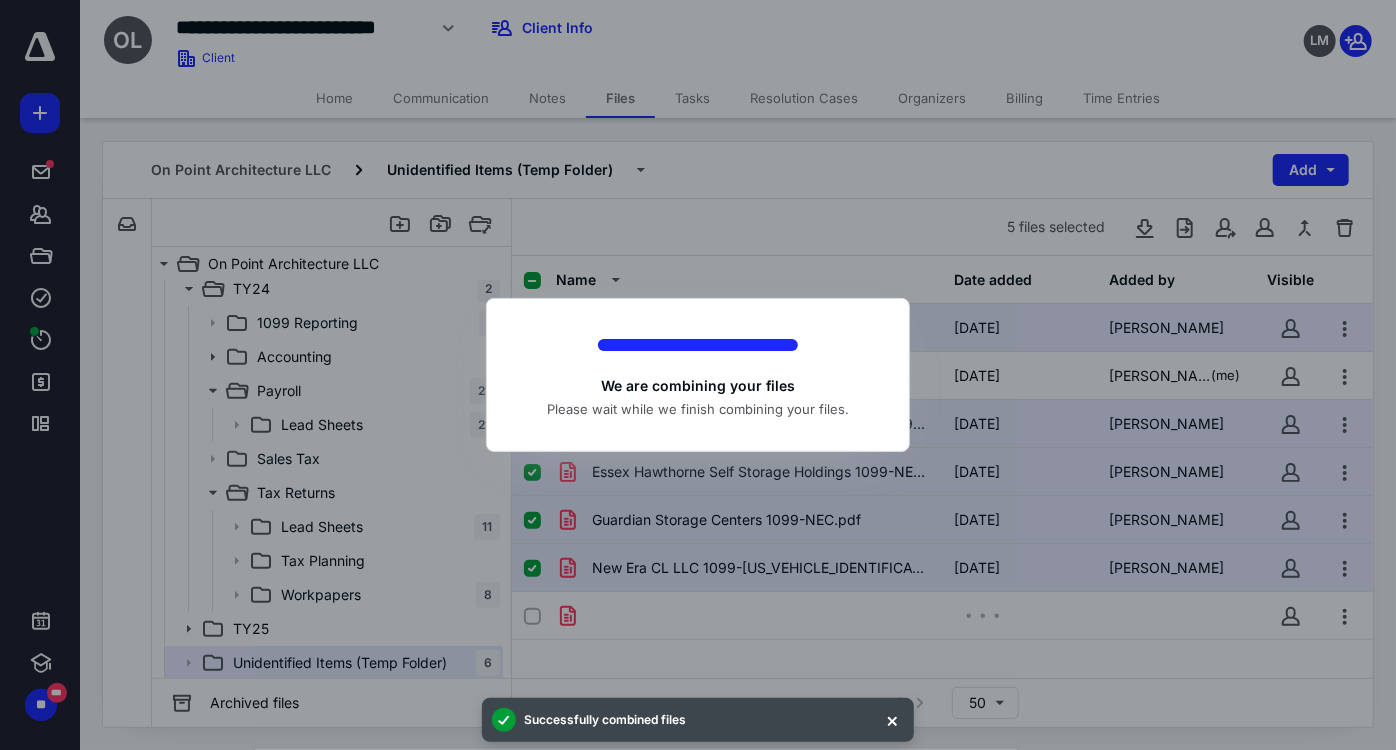 checkbox on "false" 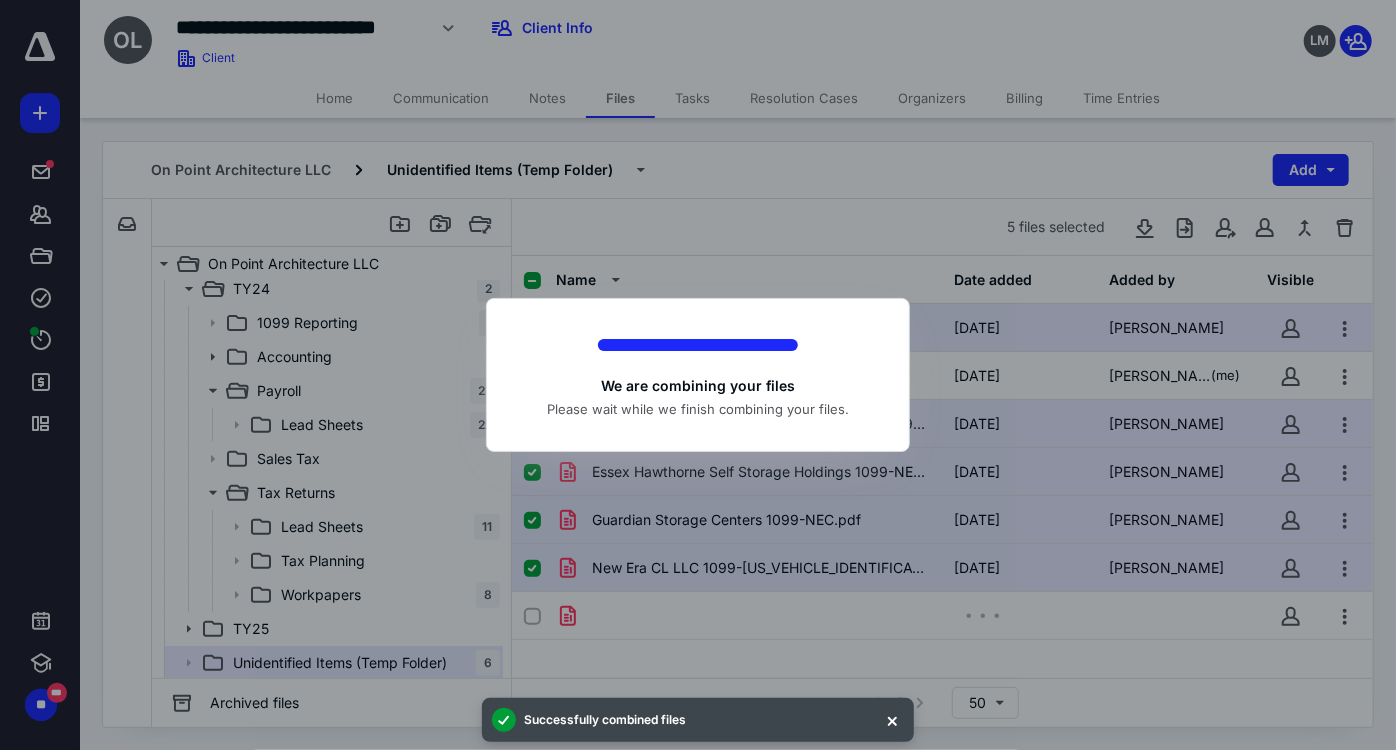 checkbox on "false" 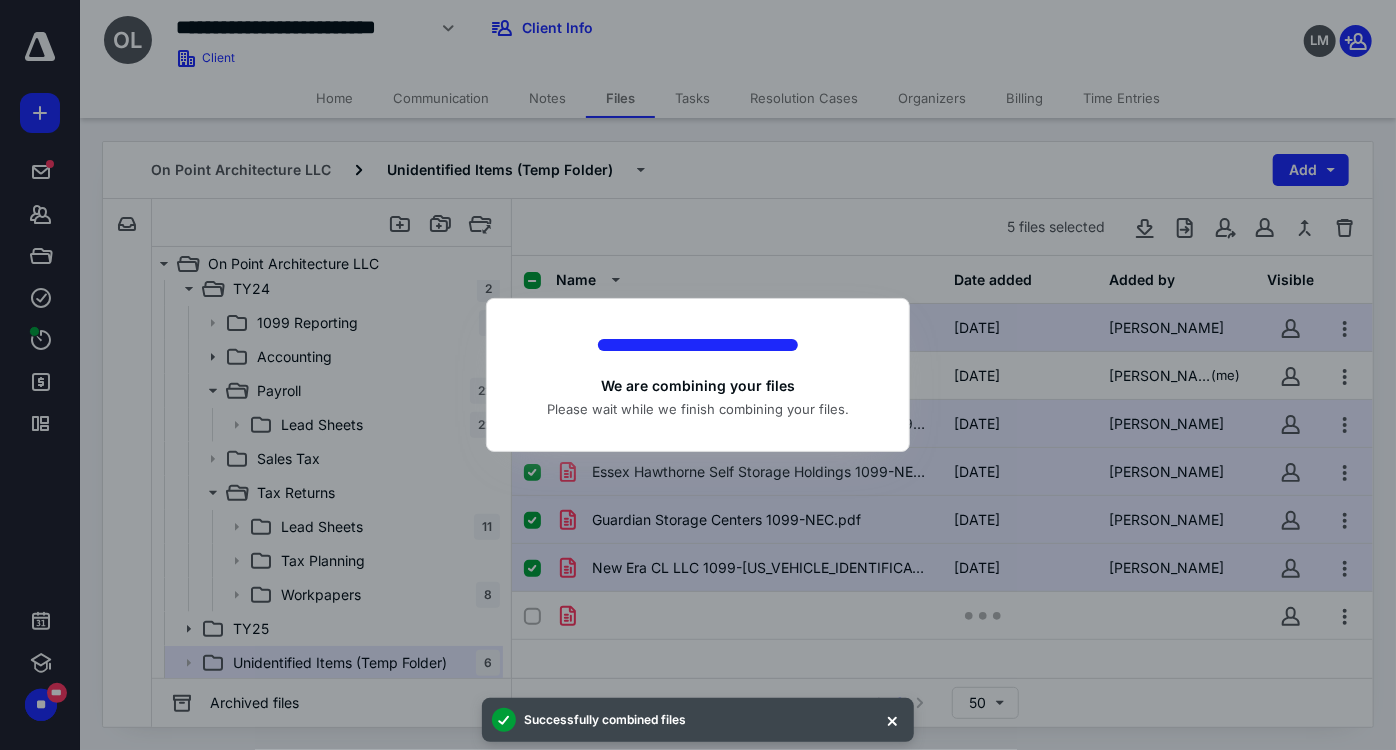 checkbox on "false" 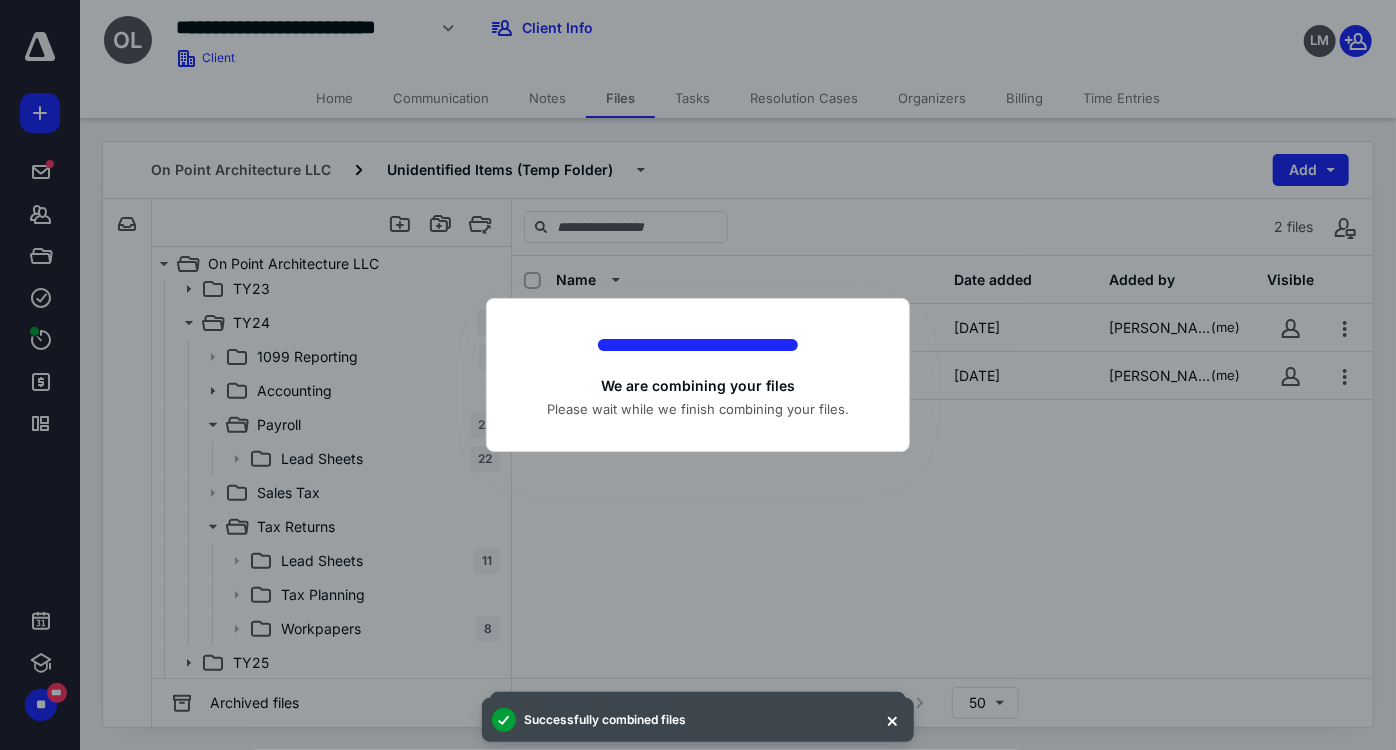 scroll, scrollTop: 417, scrollLeft: 0, axis: vertical 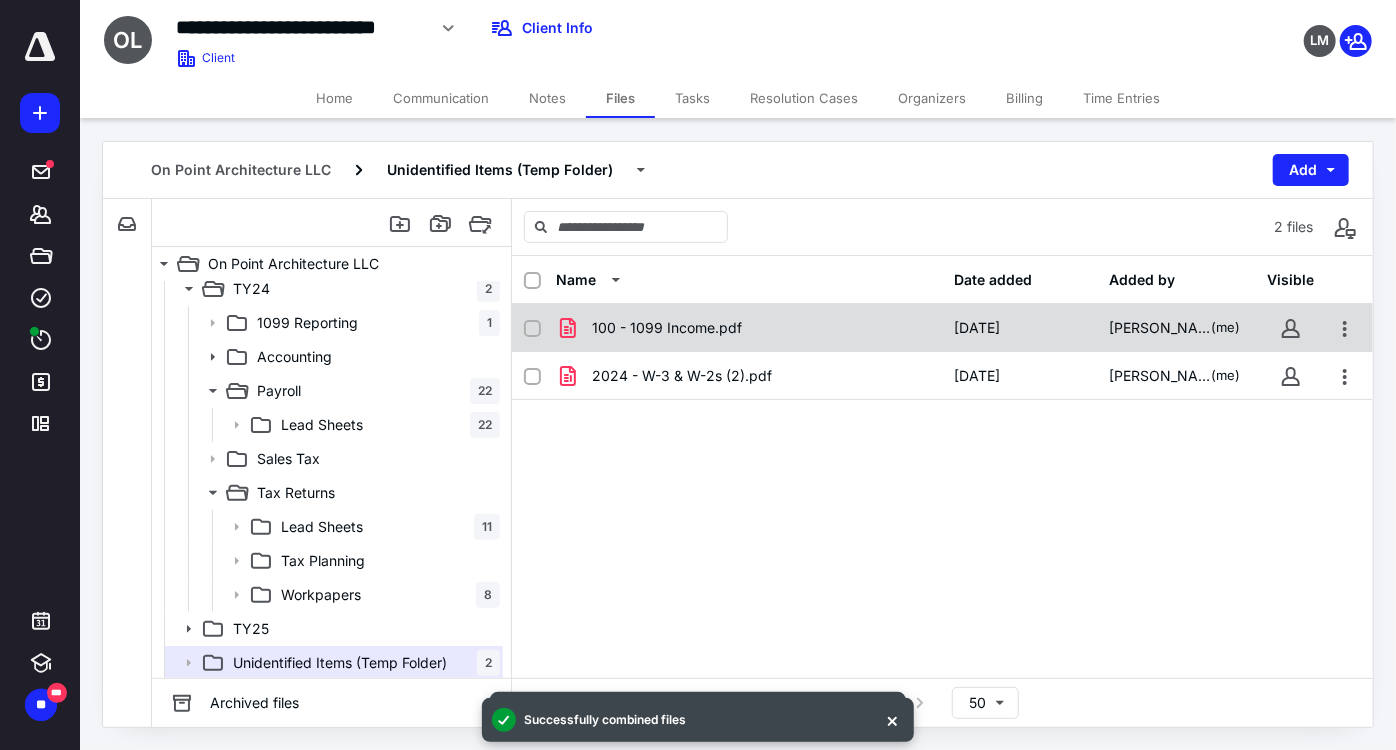 click at bounding box center (532, 329) 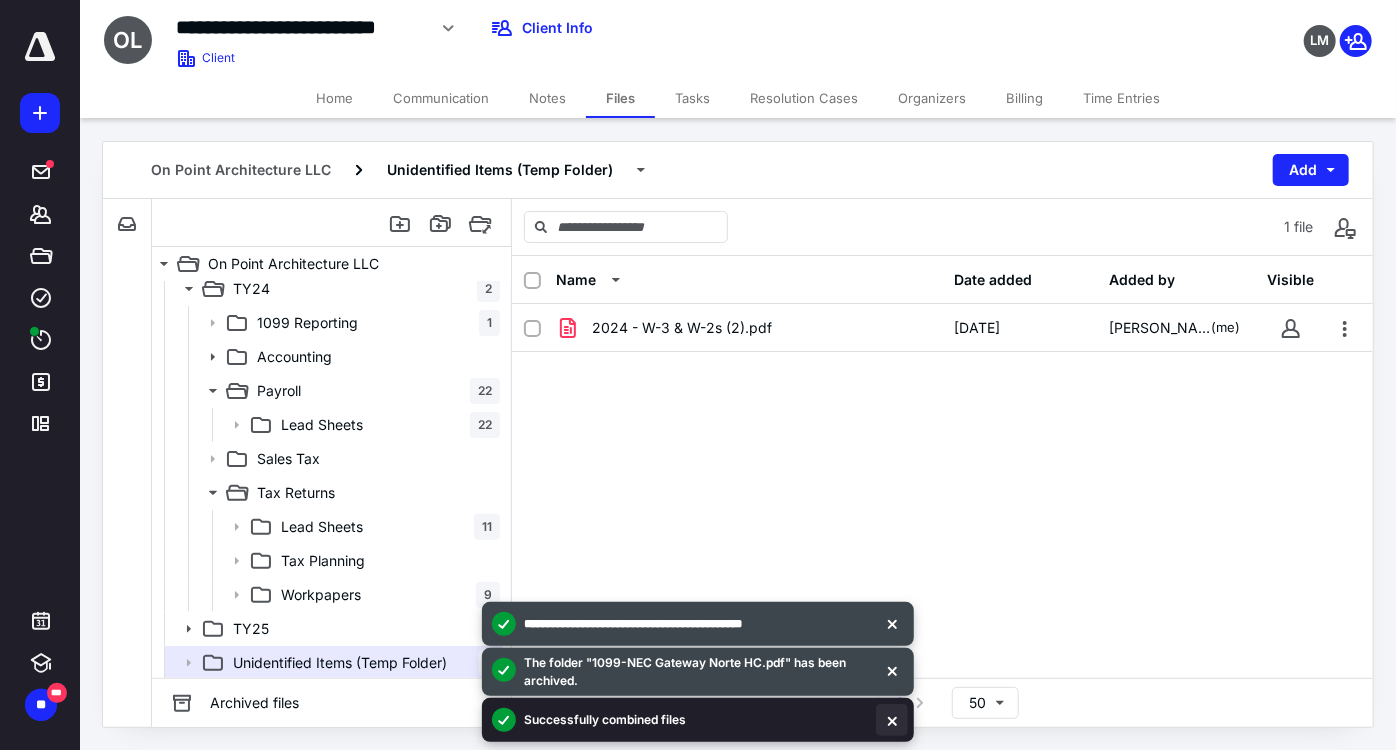 click at bounding box center [892, 720] 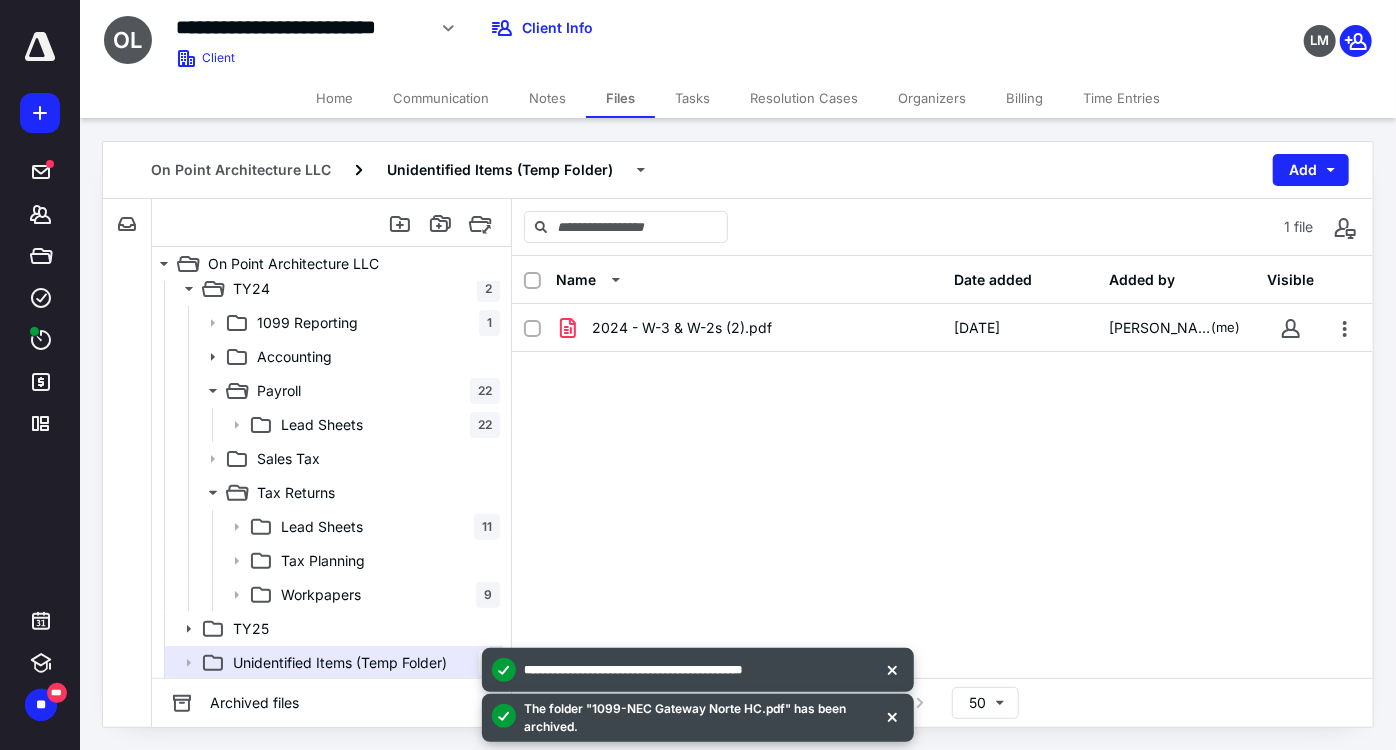 click at bounding box center [892, 716] 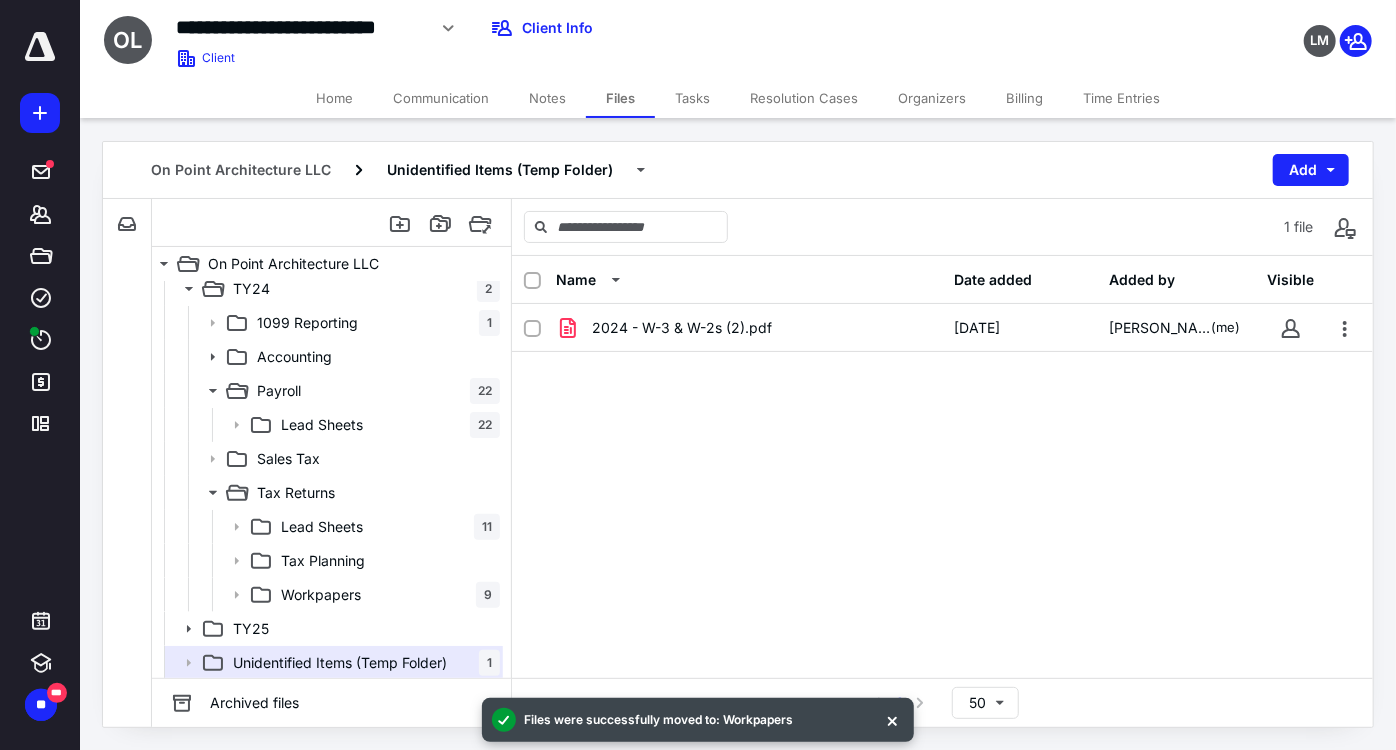 click at bounding box center (892, 720) 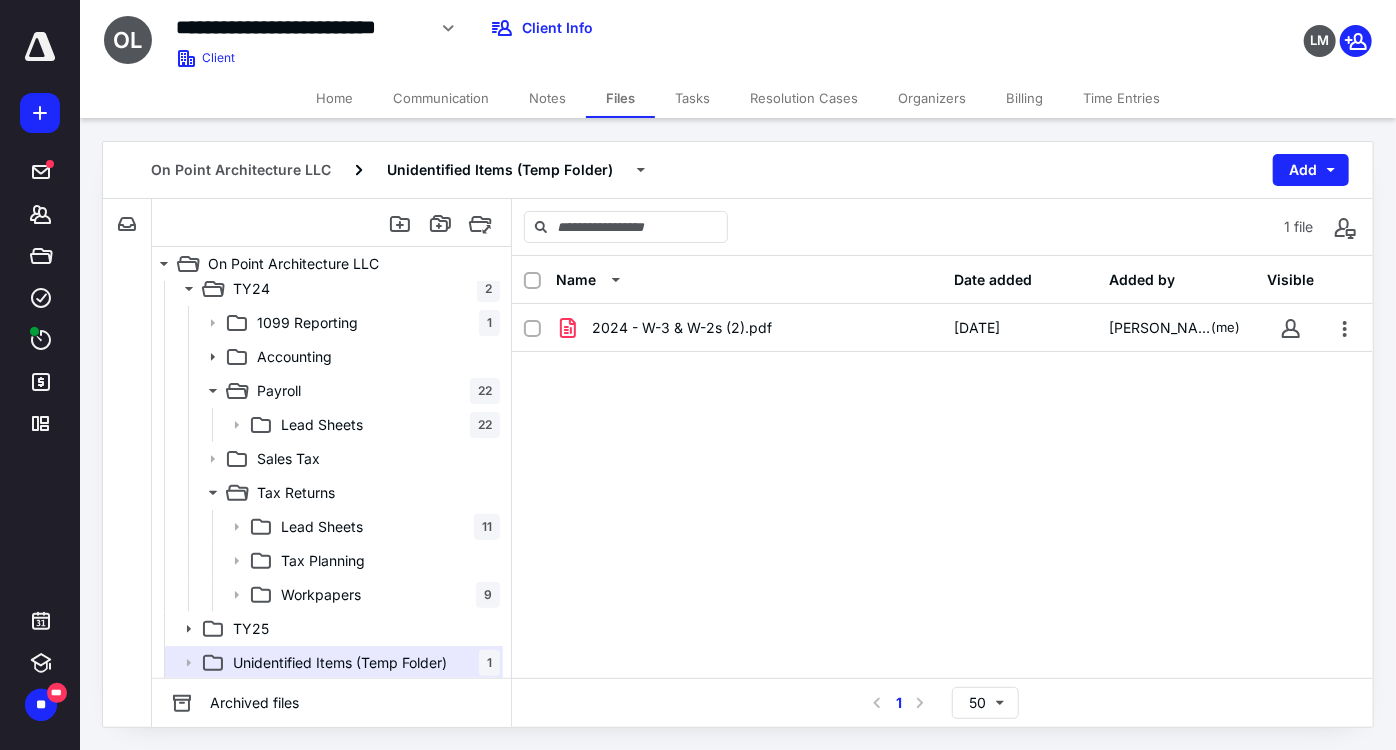 click on "2024 - W-3 & W-2s (2).pdf [DATE] [PERSON_NAME]  (me)" at bounding box center (942, 454) 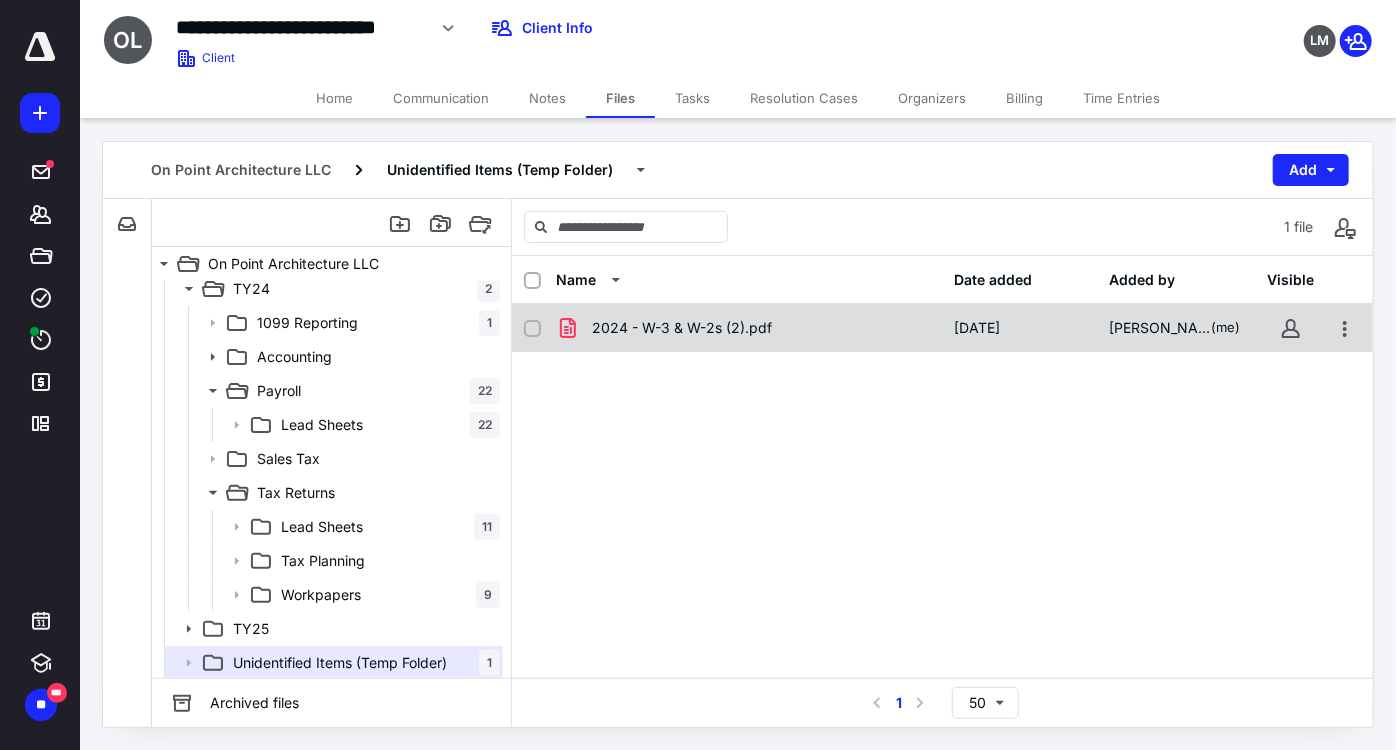 click on "2024 - W-3 & W-2s (2).pdf [DATE] [PERSON_NAME]  (me)" at bounding box center [942, 328] 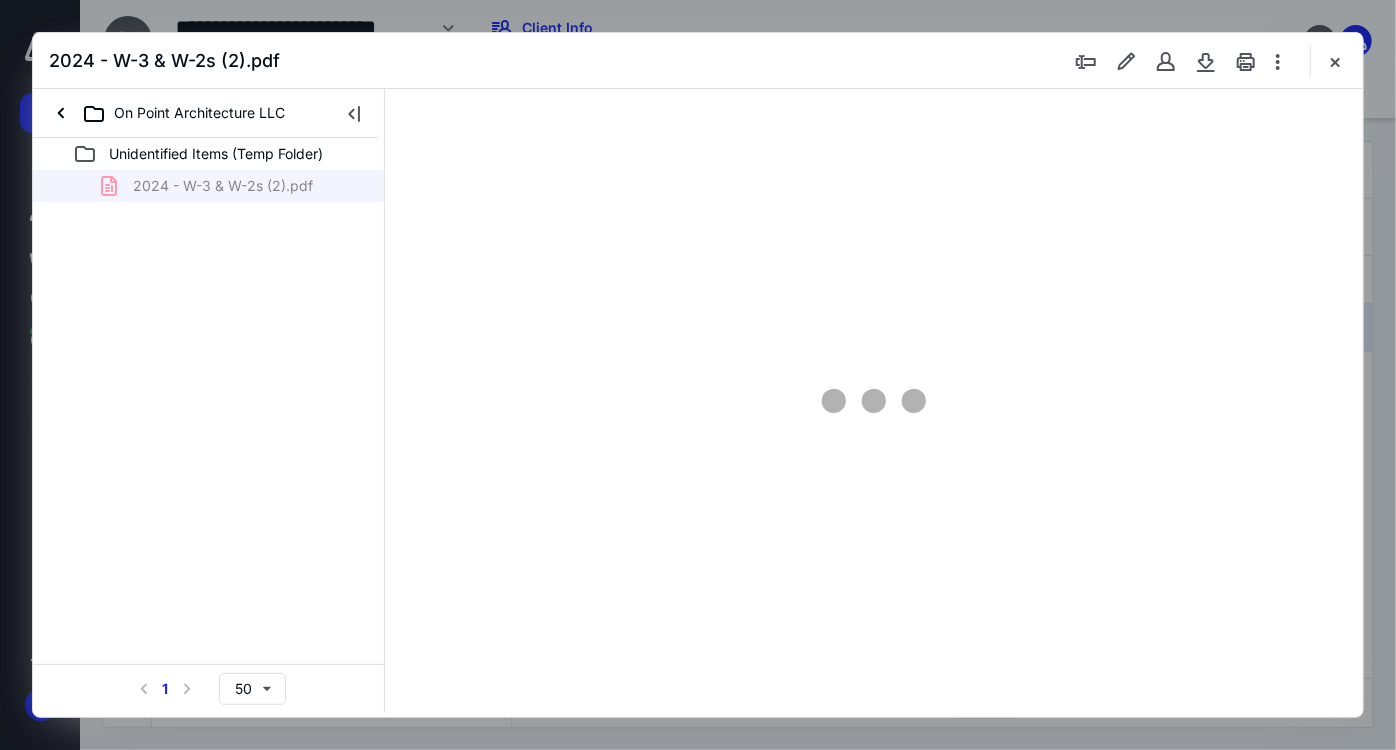 scroll, scrollTop: 0, scrollLeft: 0, axis: both 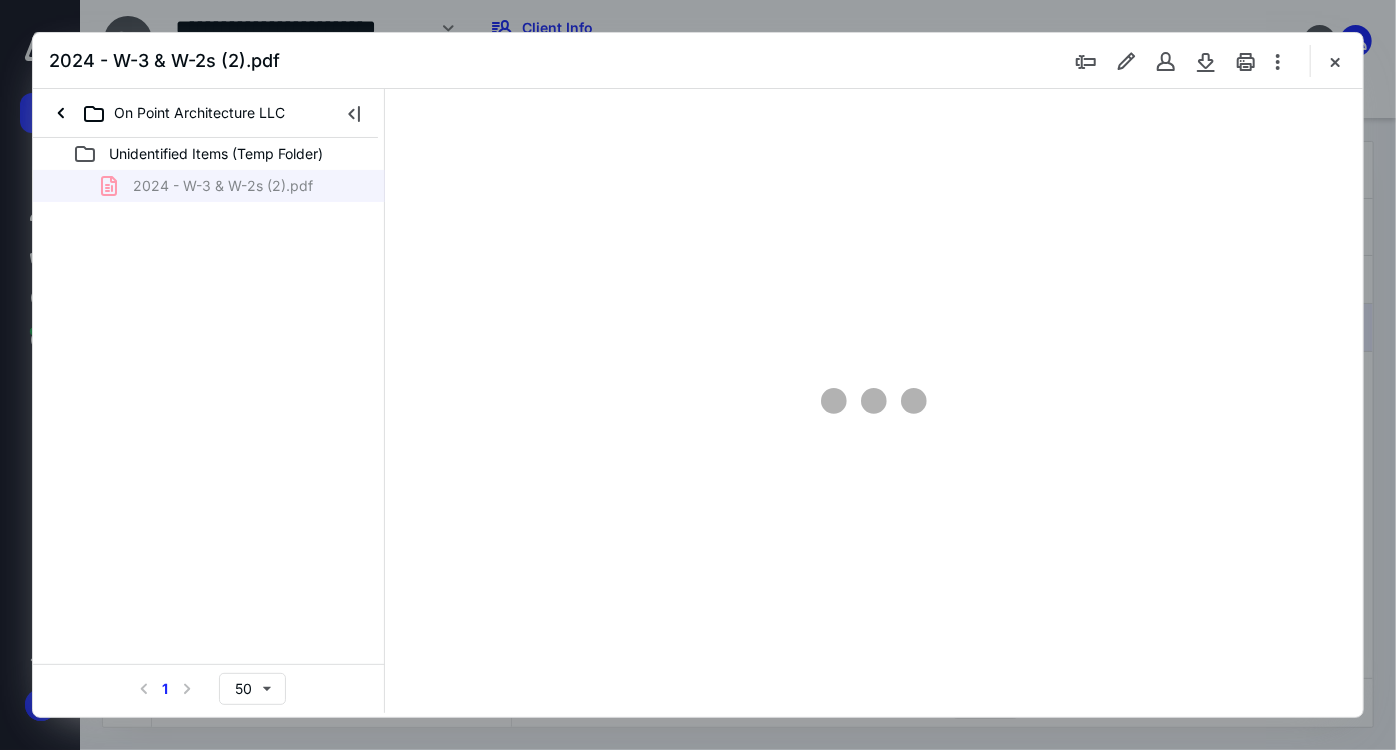 type on "157" 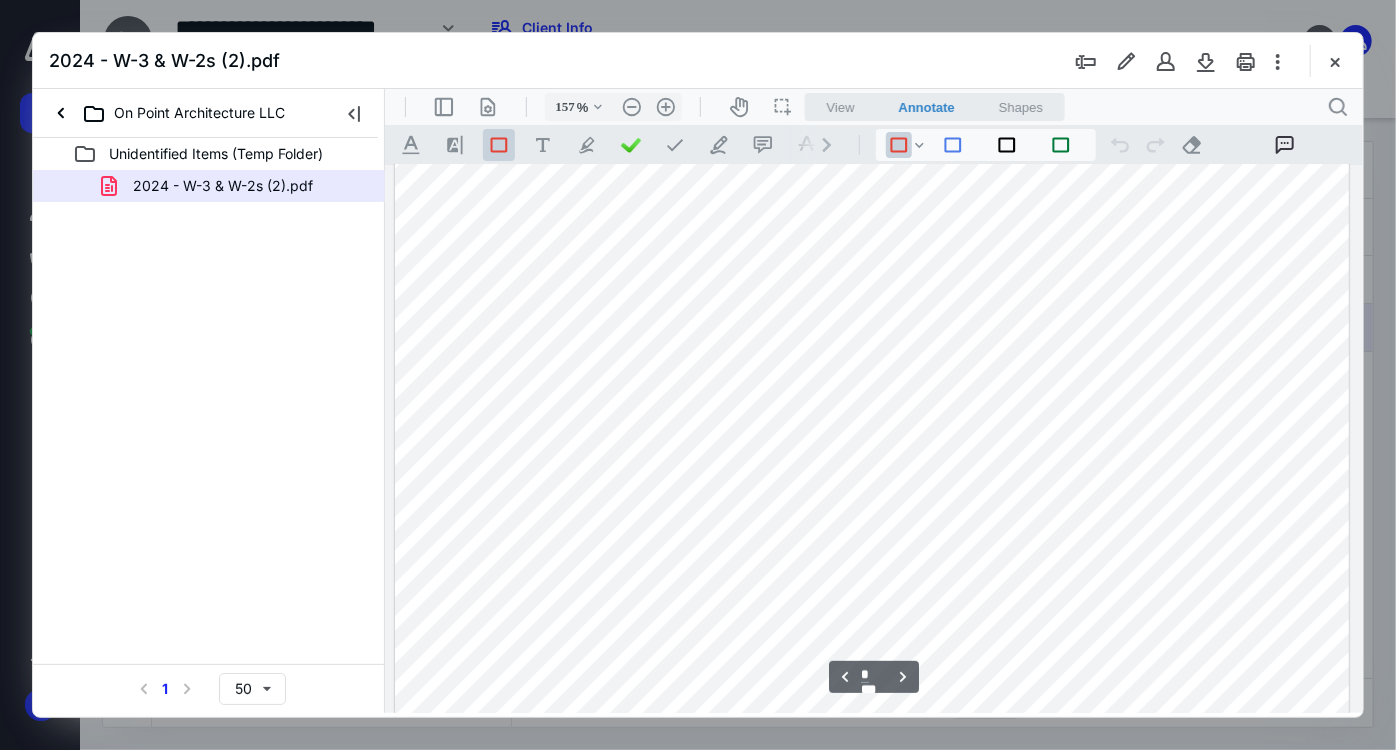 scroll, scrollTop: 2347, scrollLeft: 0, axis: vertical 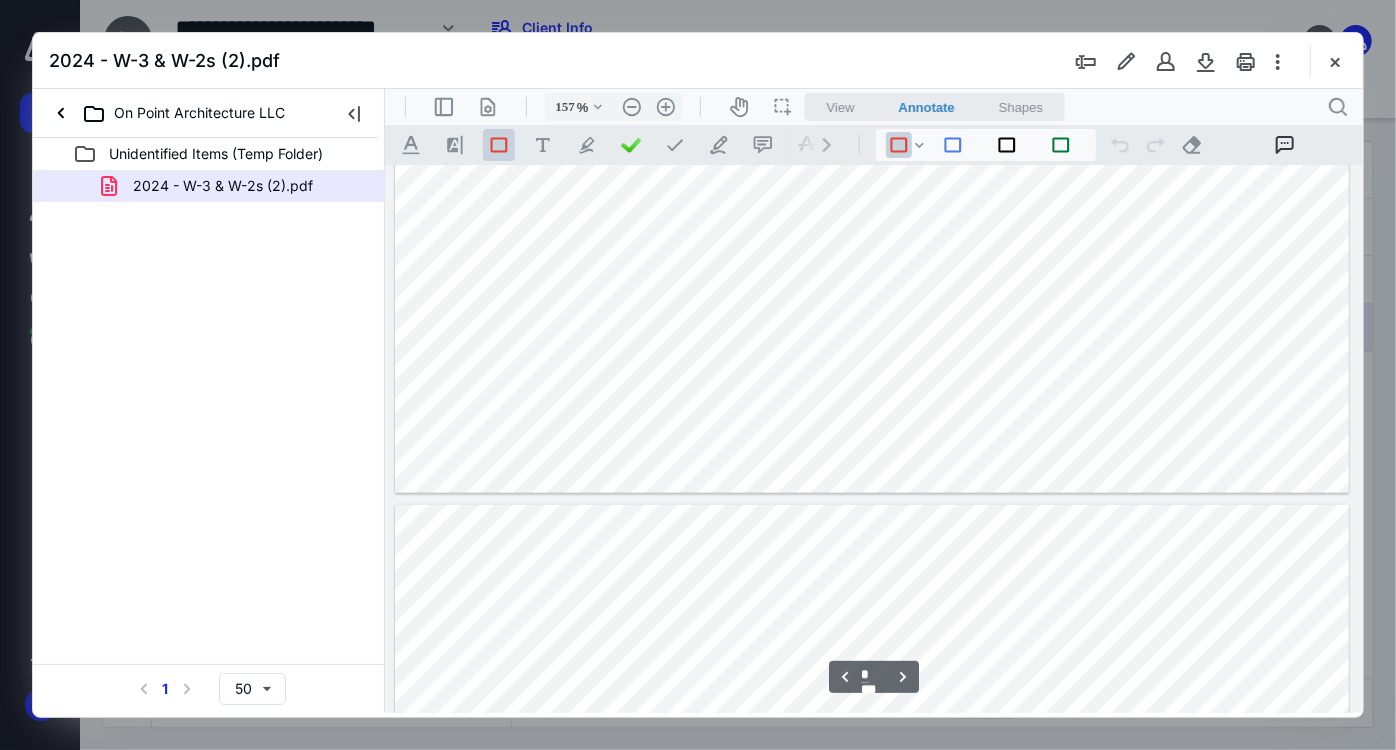 type on "*" 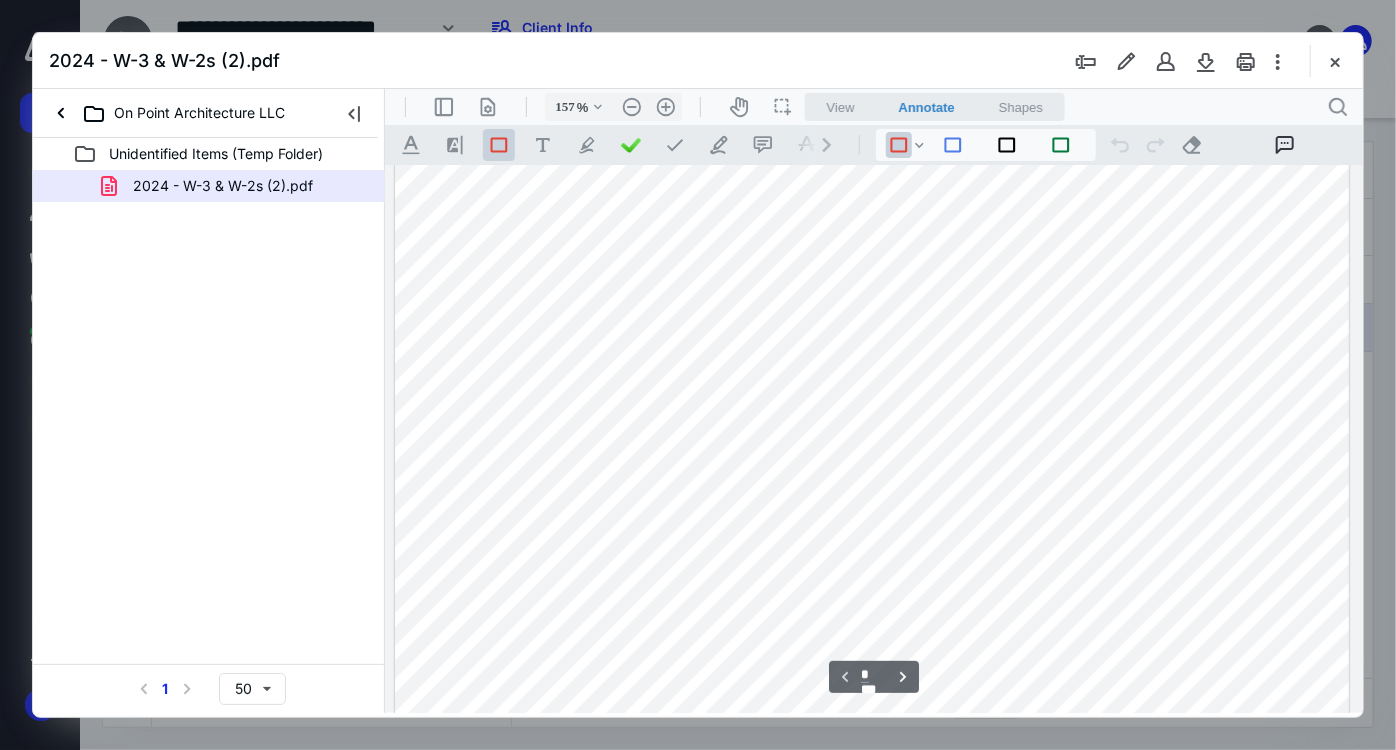 scroll, scrollTop: 0, scrollLeft: 0, axis: both 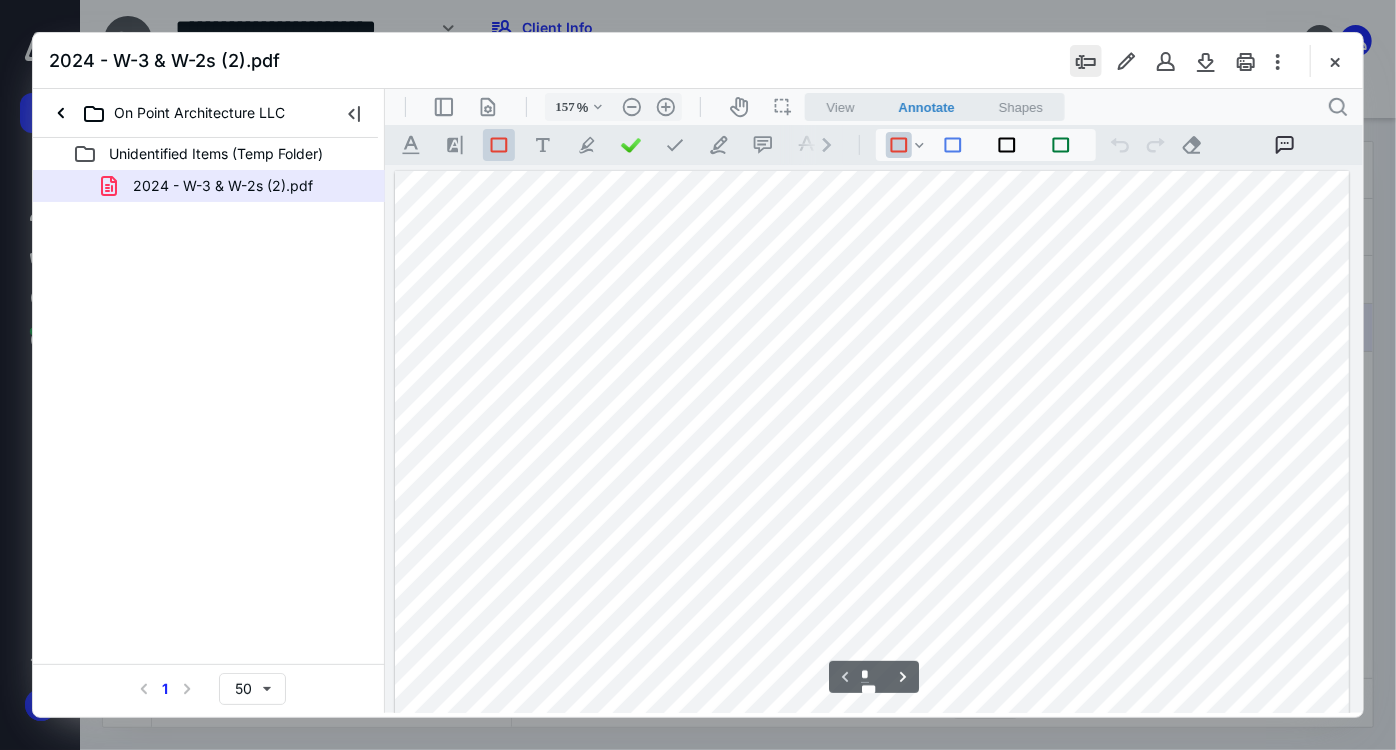 click at bounding box center [1086, 61] 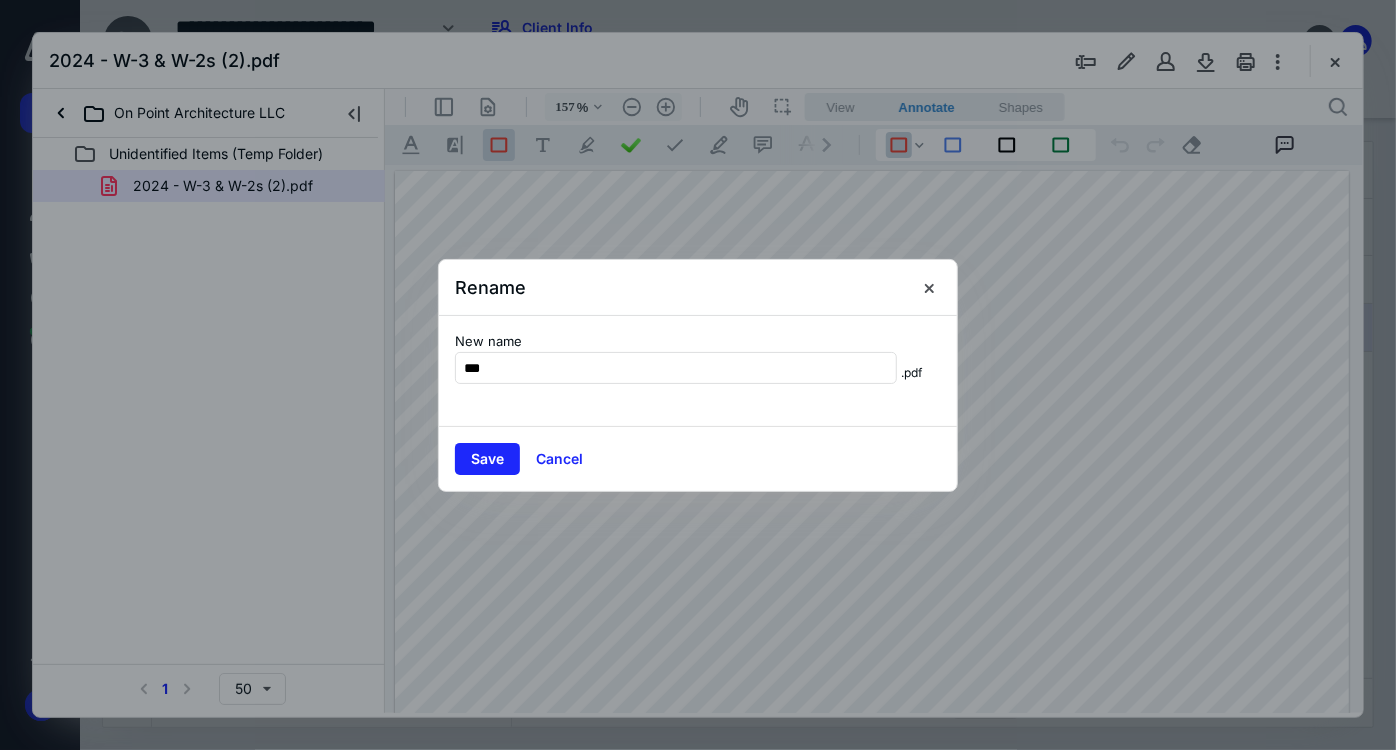 type on "**********" 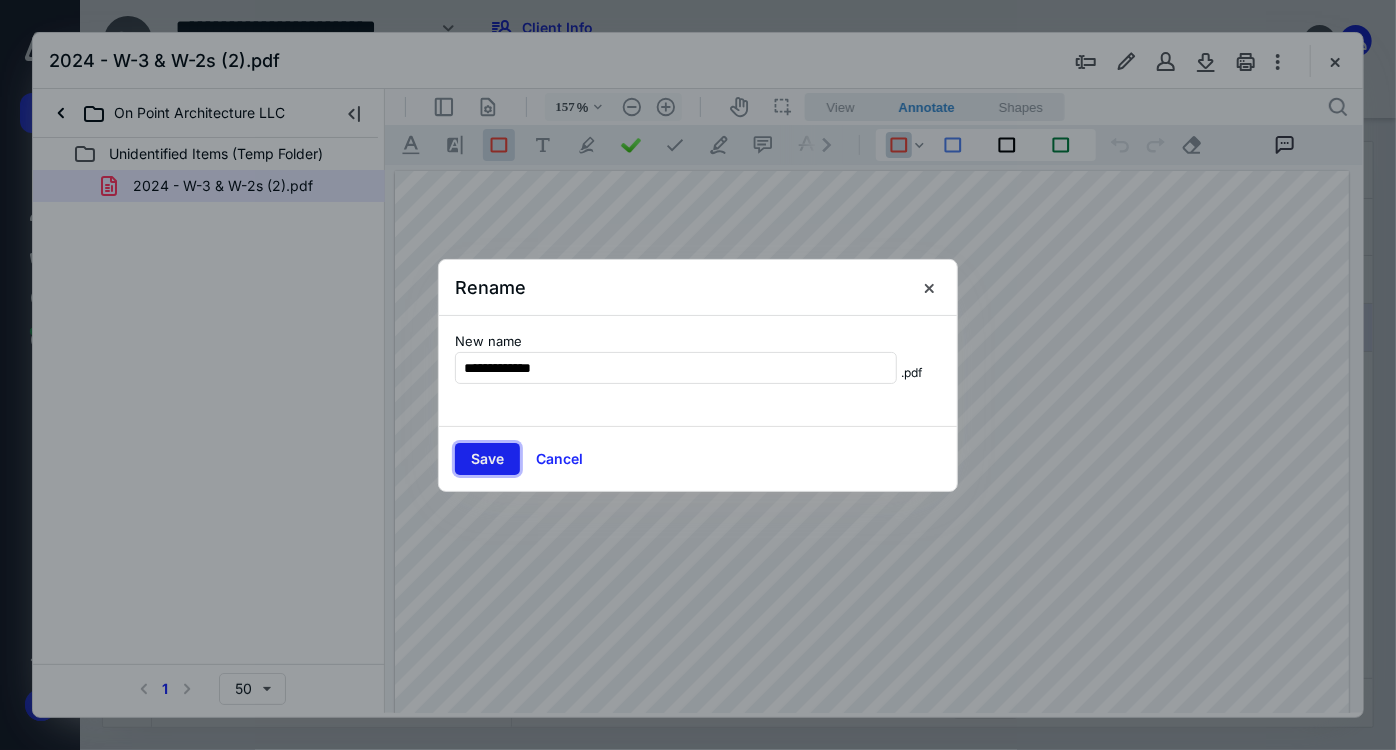 click on "Save" at bounding box center (487, 459) 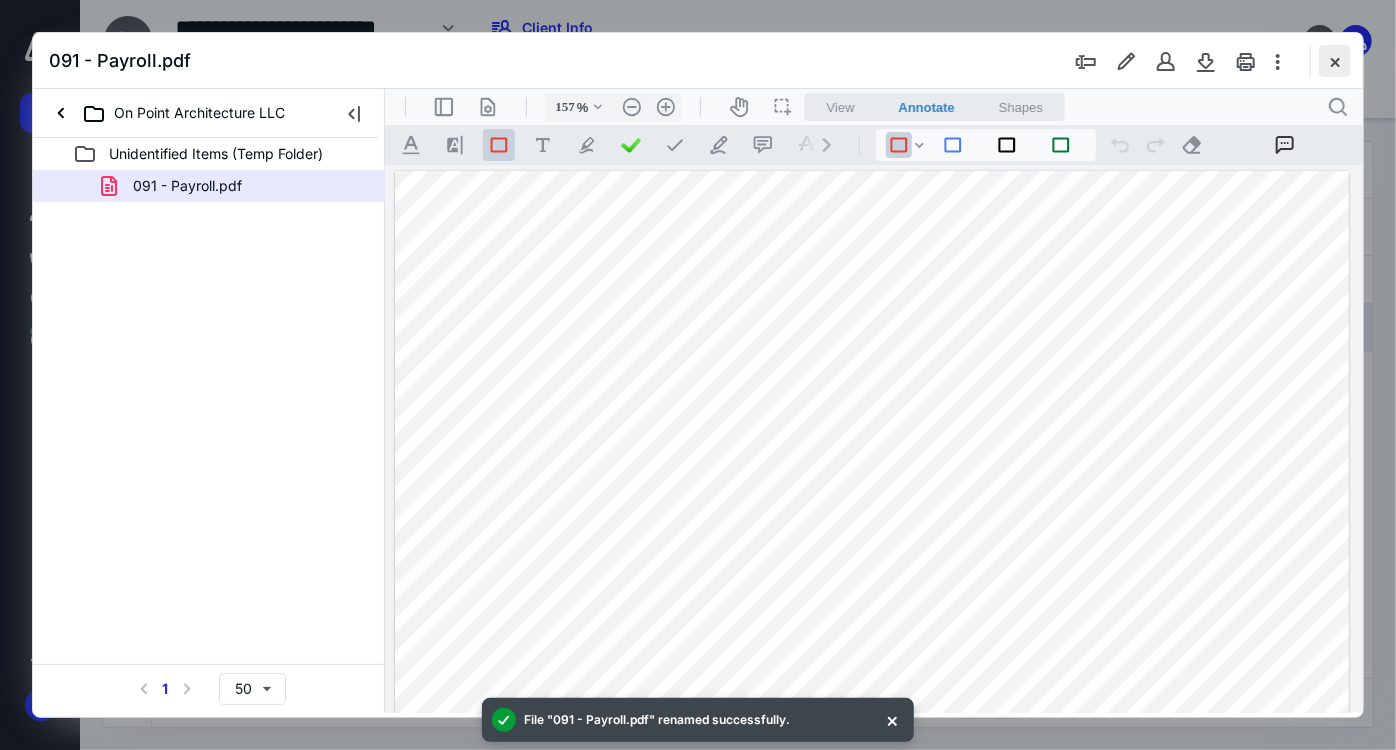 click at bounding box center (1335, 61) 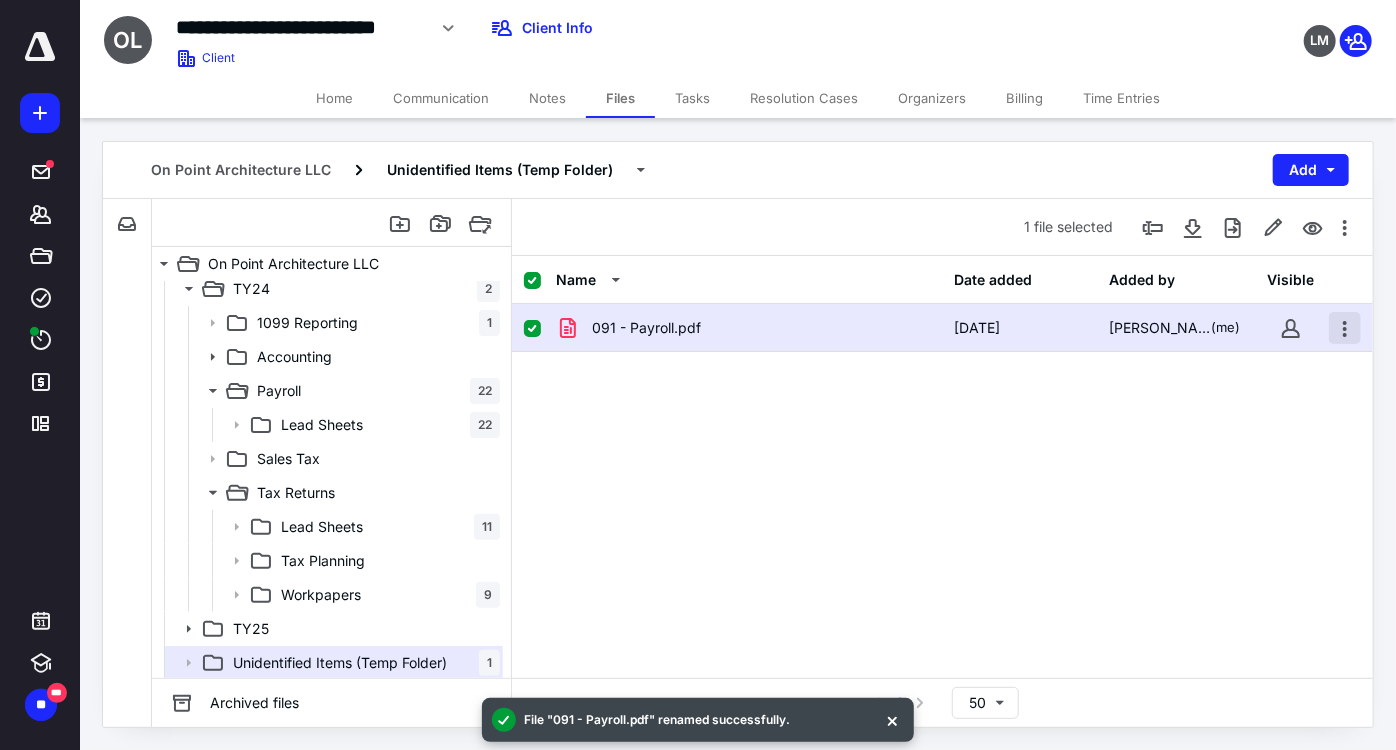 click at bounding box center (1345, 328) 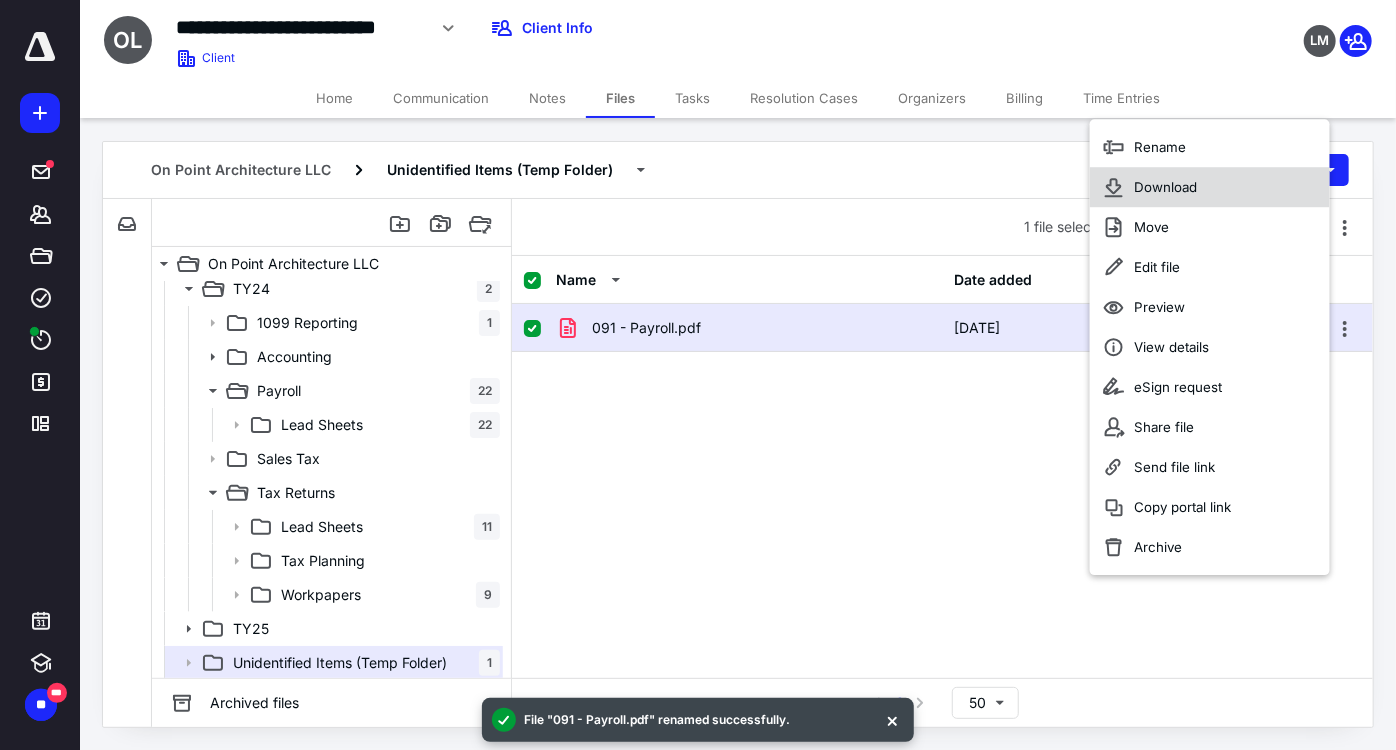 click on "Download" at bounding box center (1210, 187) 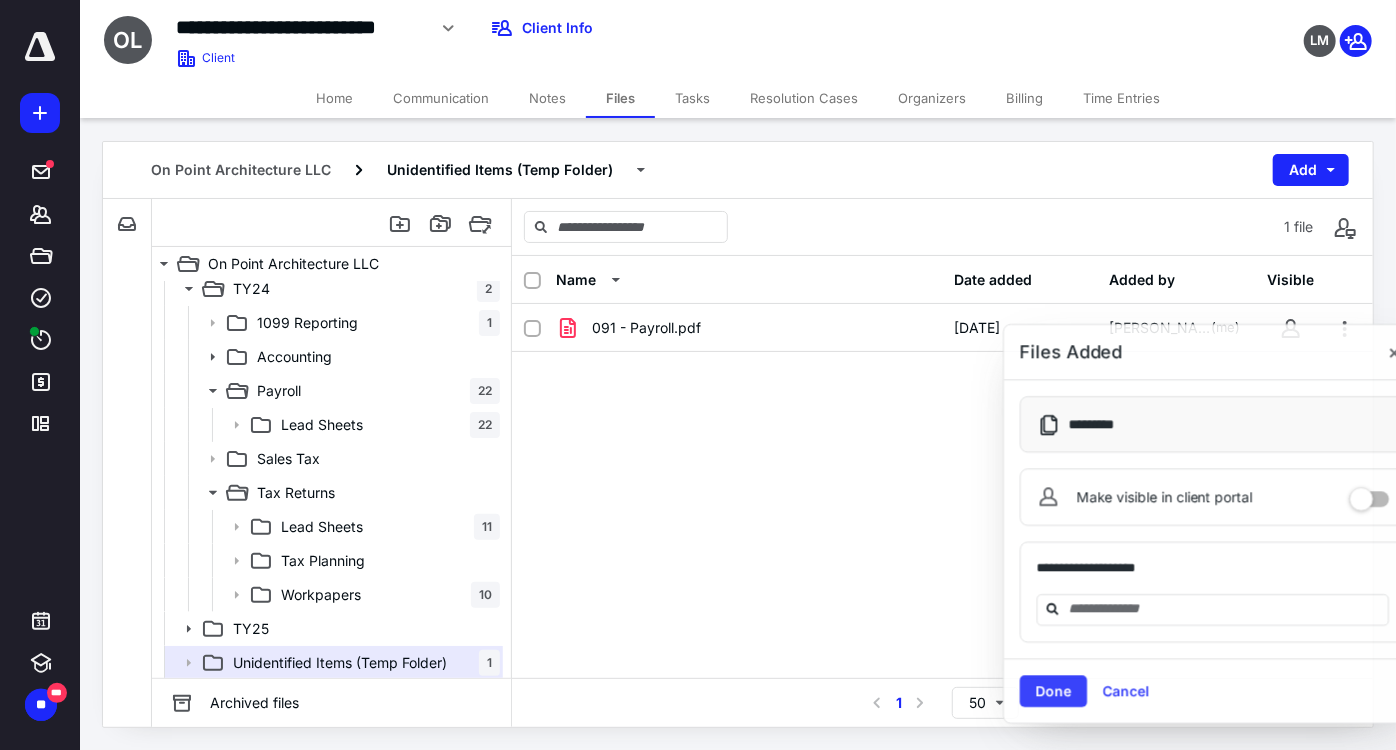 click on "091 - Payroll.pdf [DATE] [PERSON_NAME]  (me)" at bounding box center (942, 454) 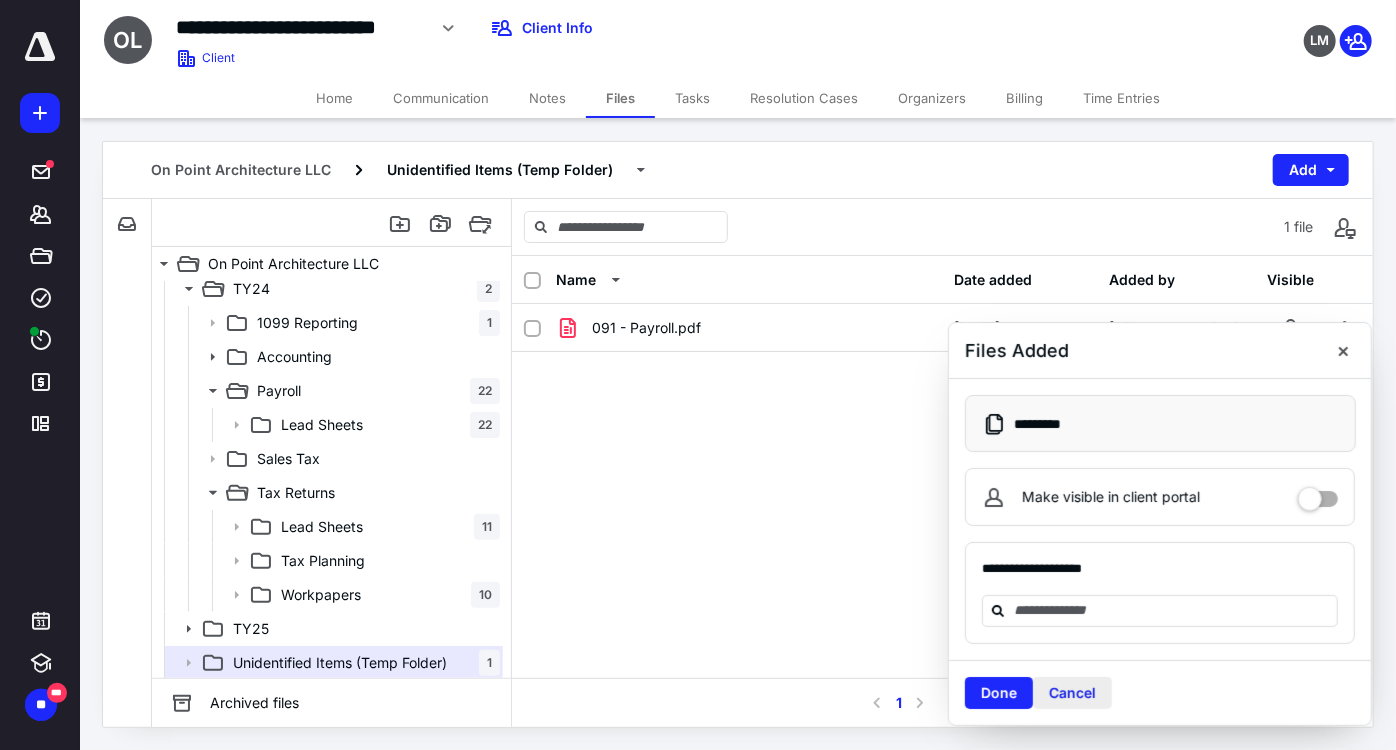 click on "Cancel" at bounding box center [1072, 693] 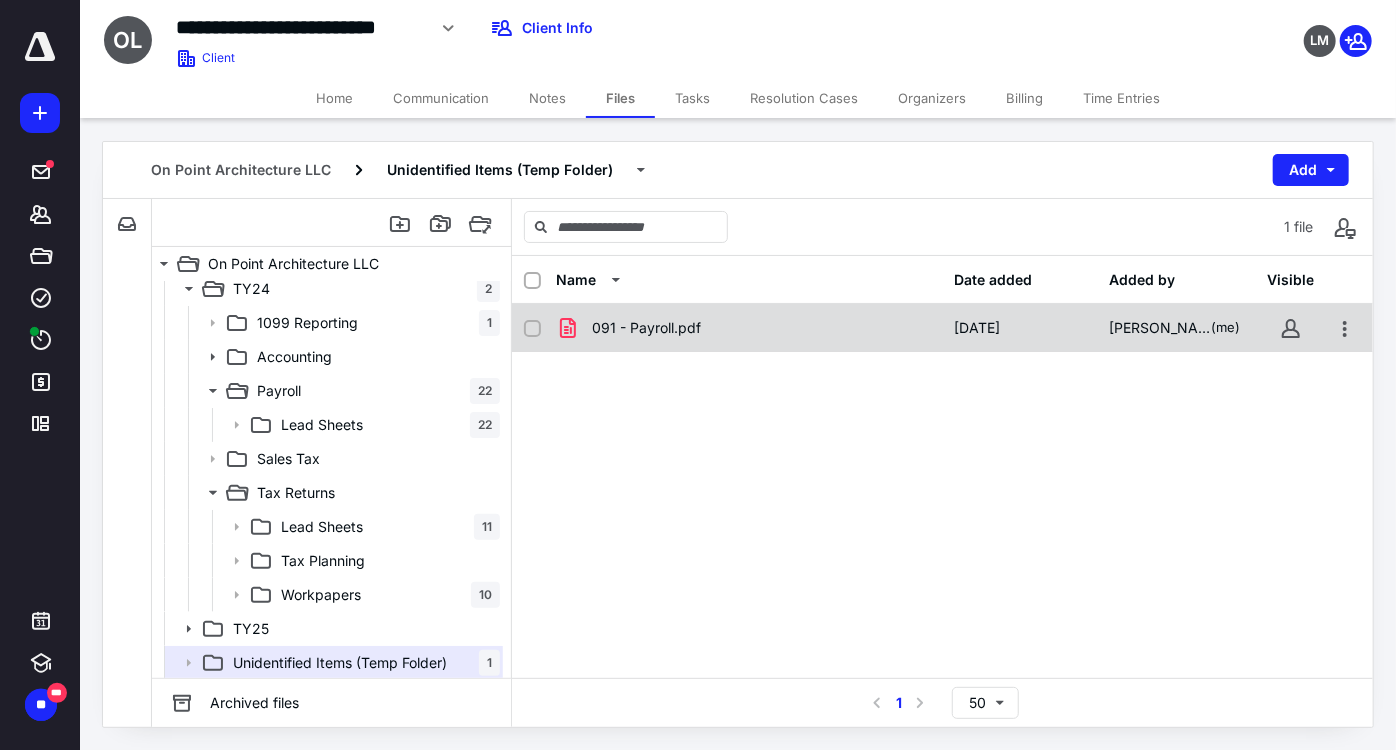 checkbox on "true" 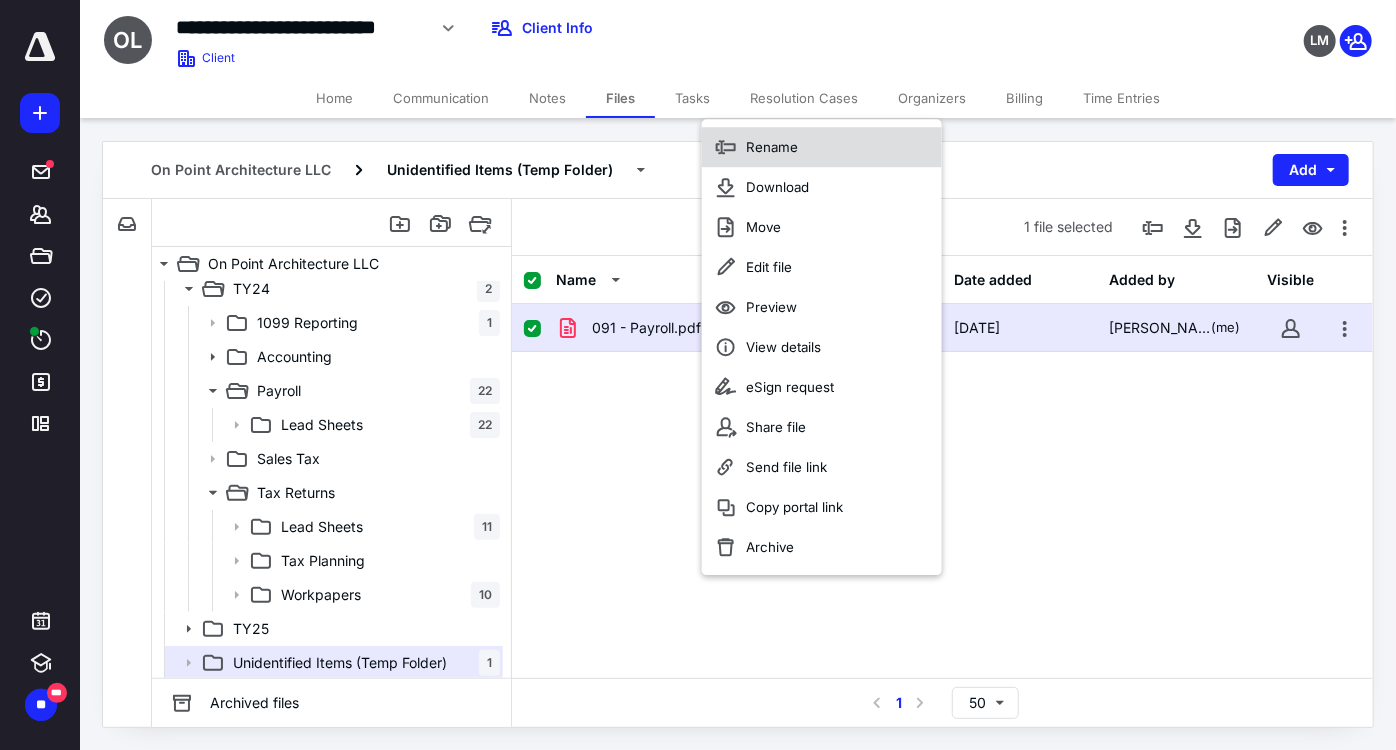 click on "Rename" at bounding box center [772, 147] 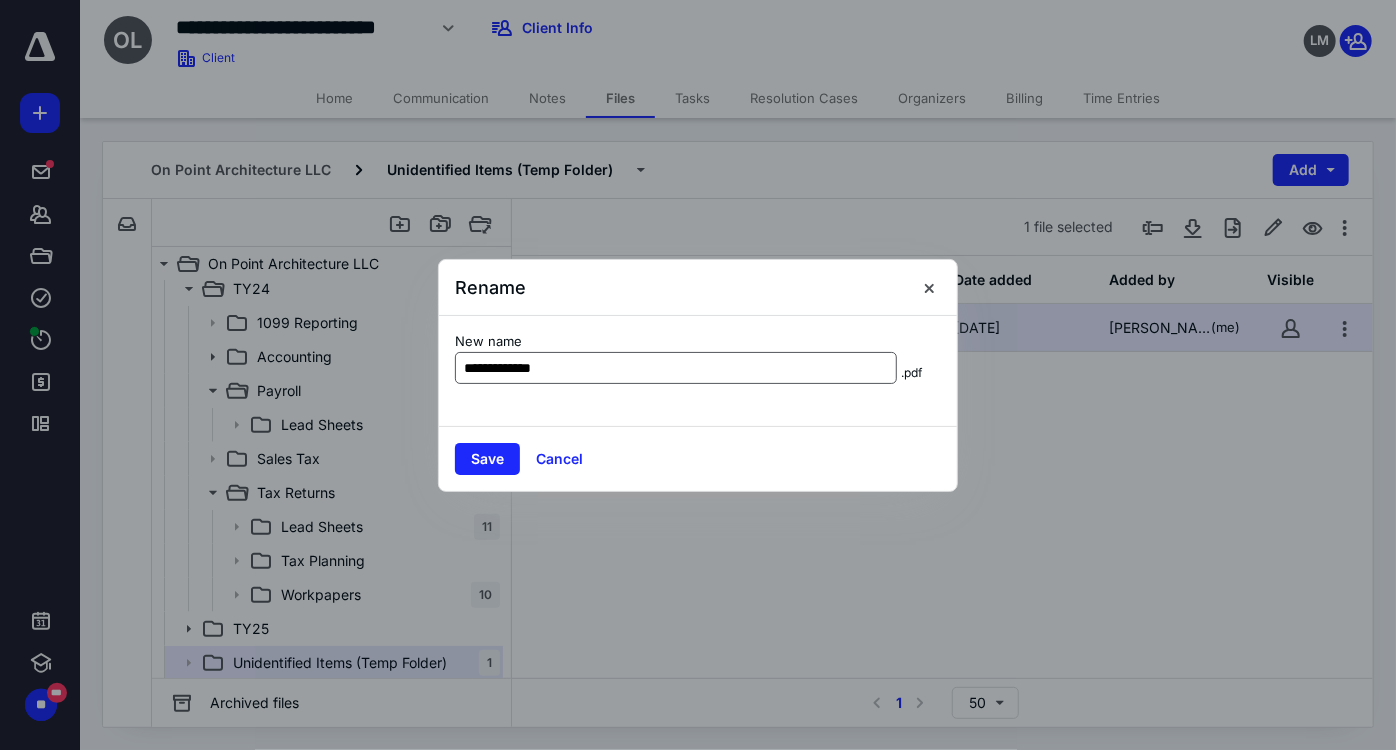 click on "**********" at bounding box center [676, 368] 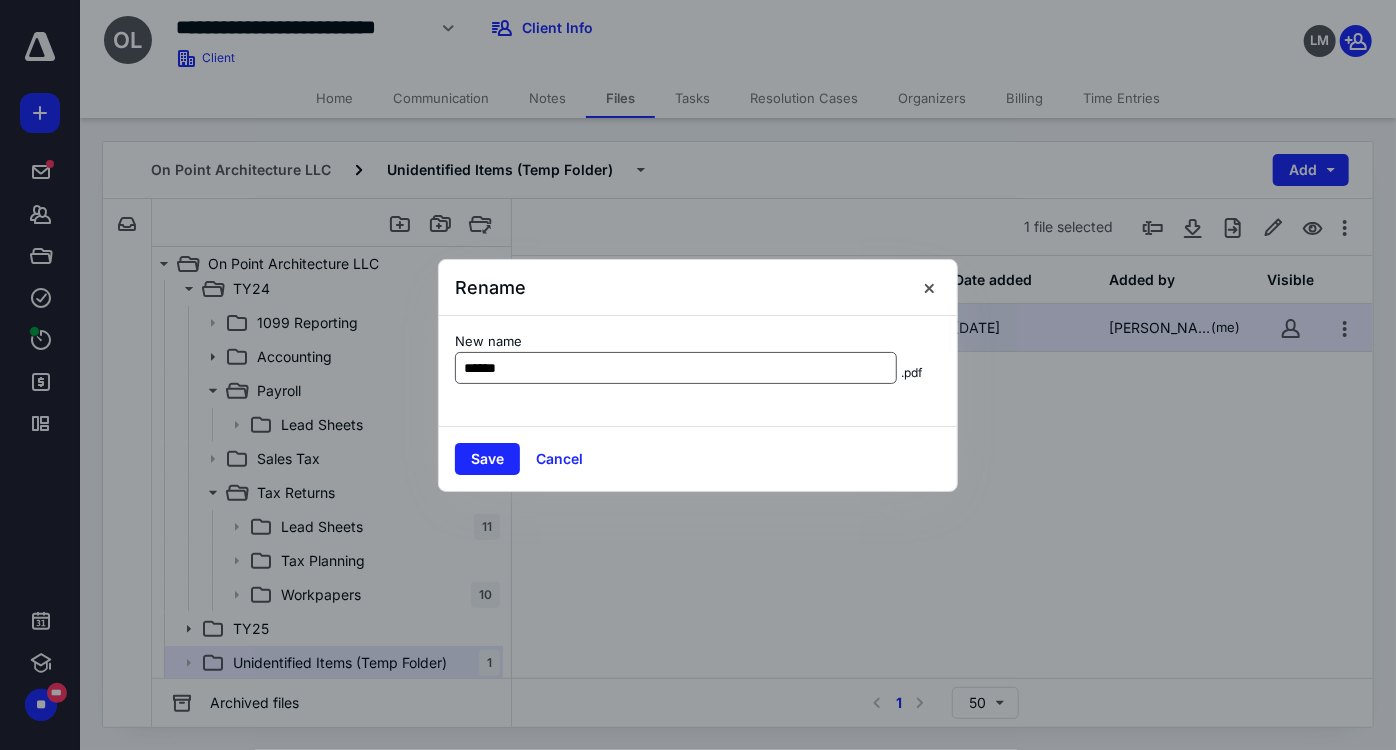 type on "**********" 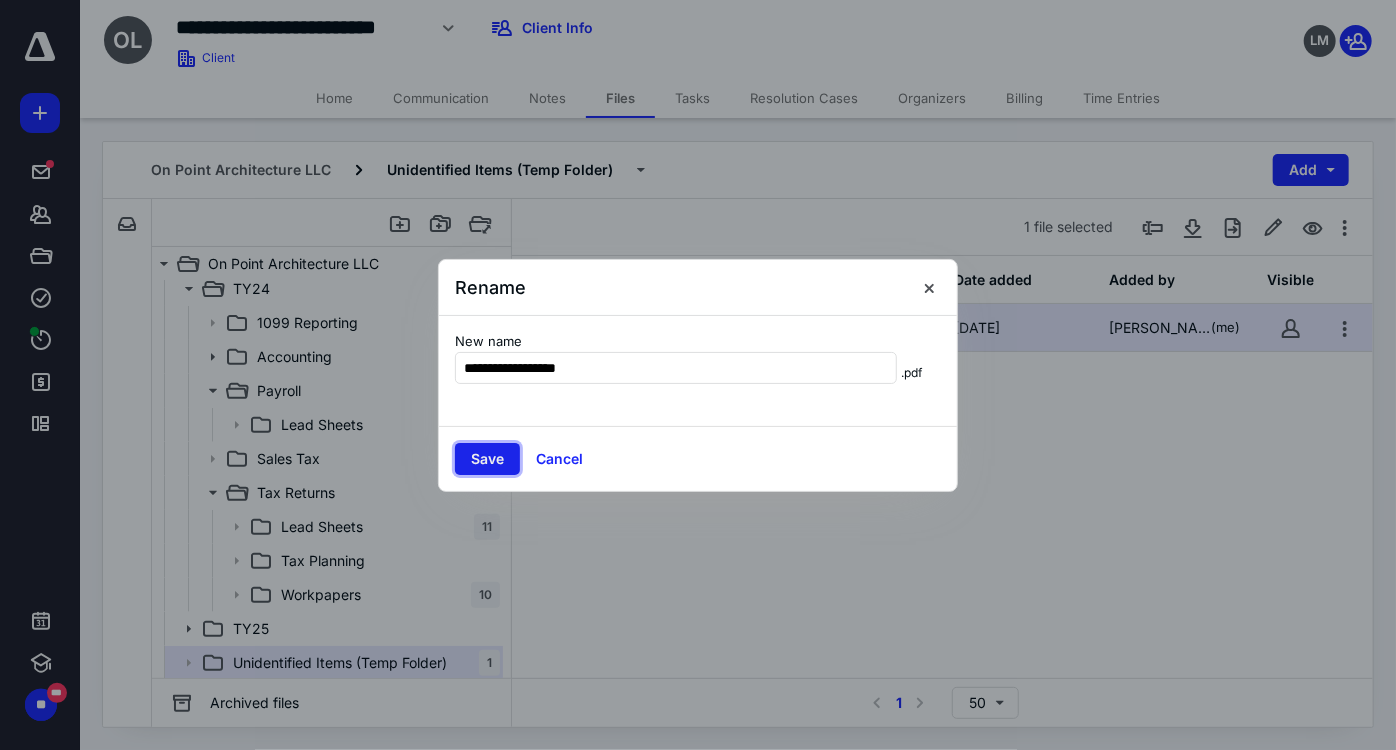 click on "Save" at bounding box center (487, 459) 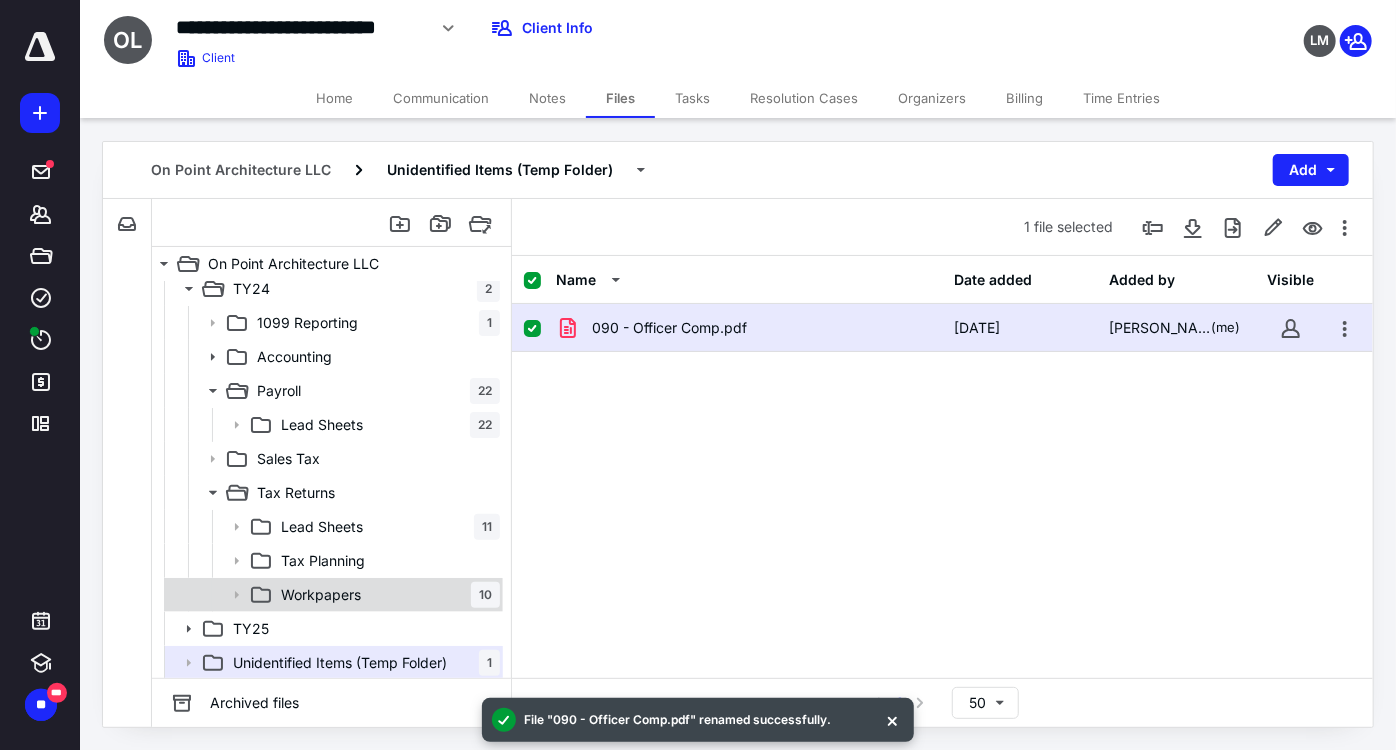 checkbox on "false" 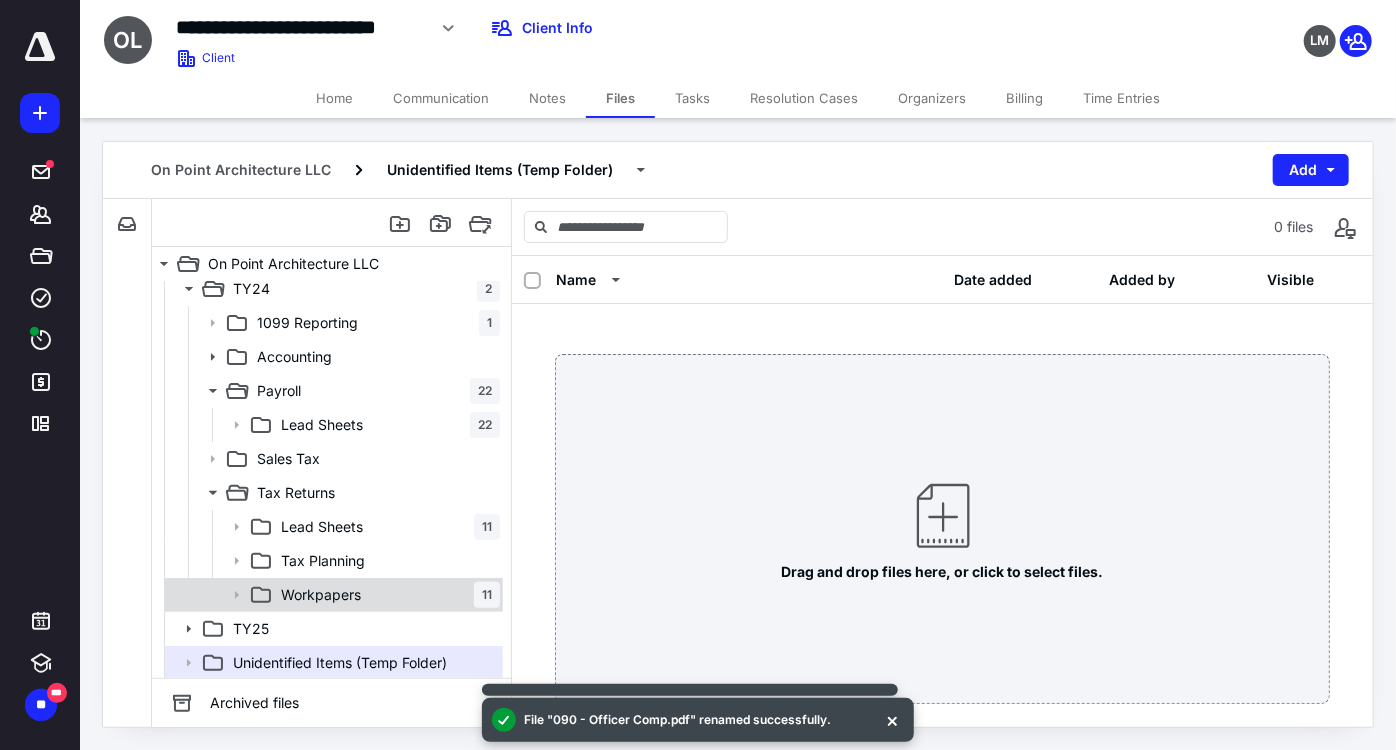 click on "Workpapers 11" at bounding box center [386, 595] 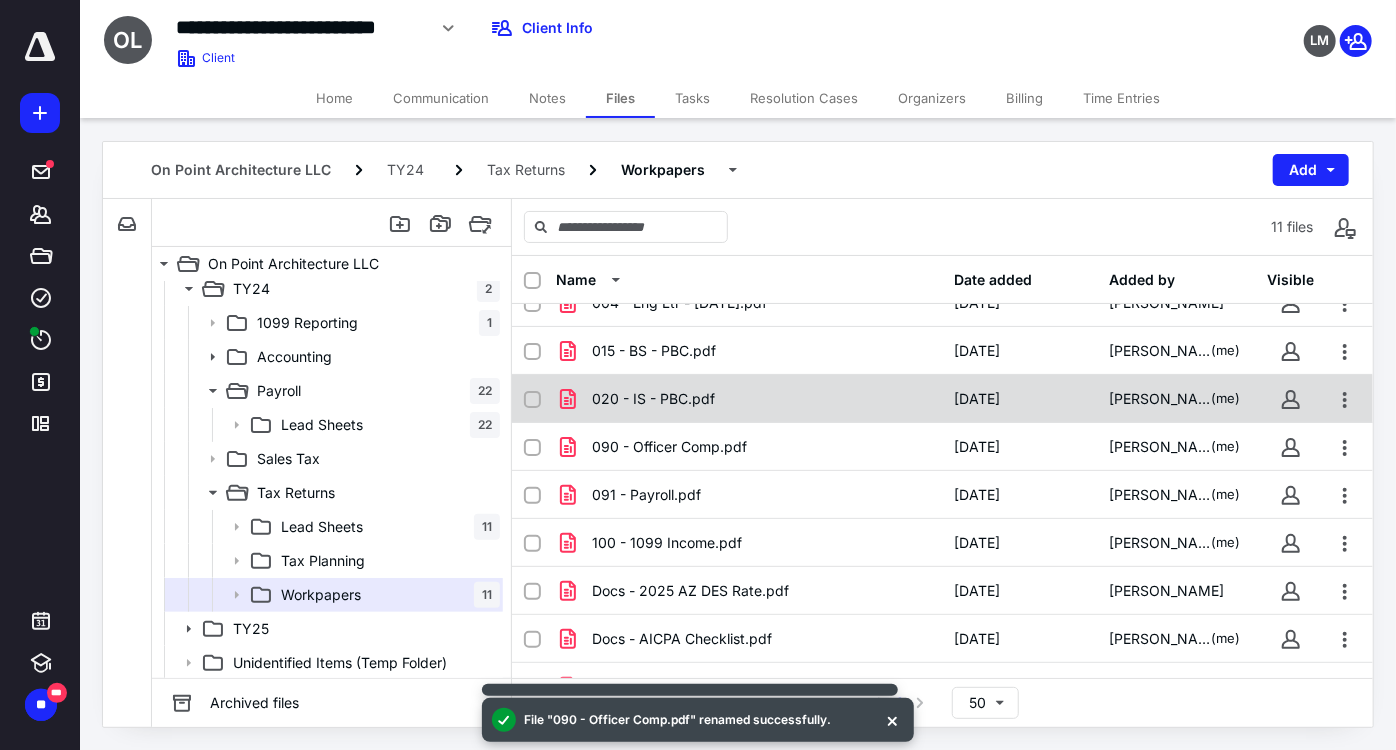 scroll, scrollTop: 149, scrollLeft: 0, axis: vertical 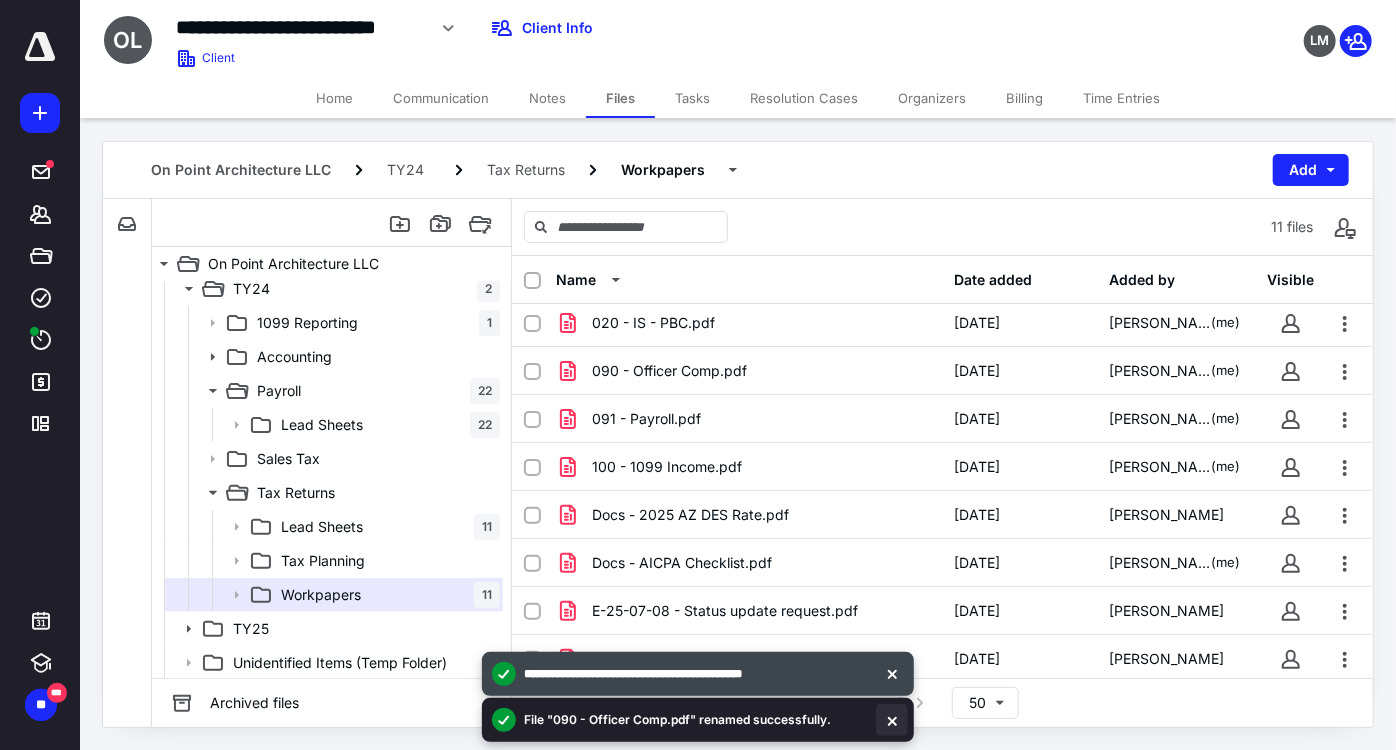 click at bounding box center [892, 720] 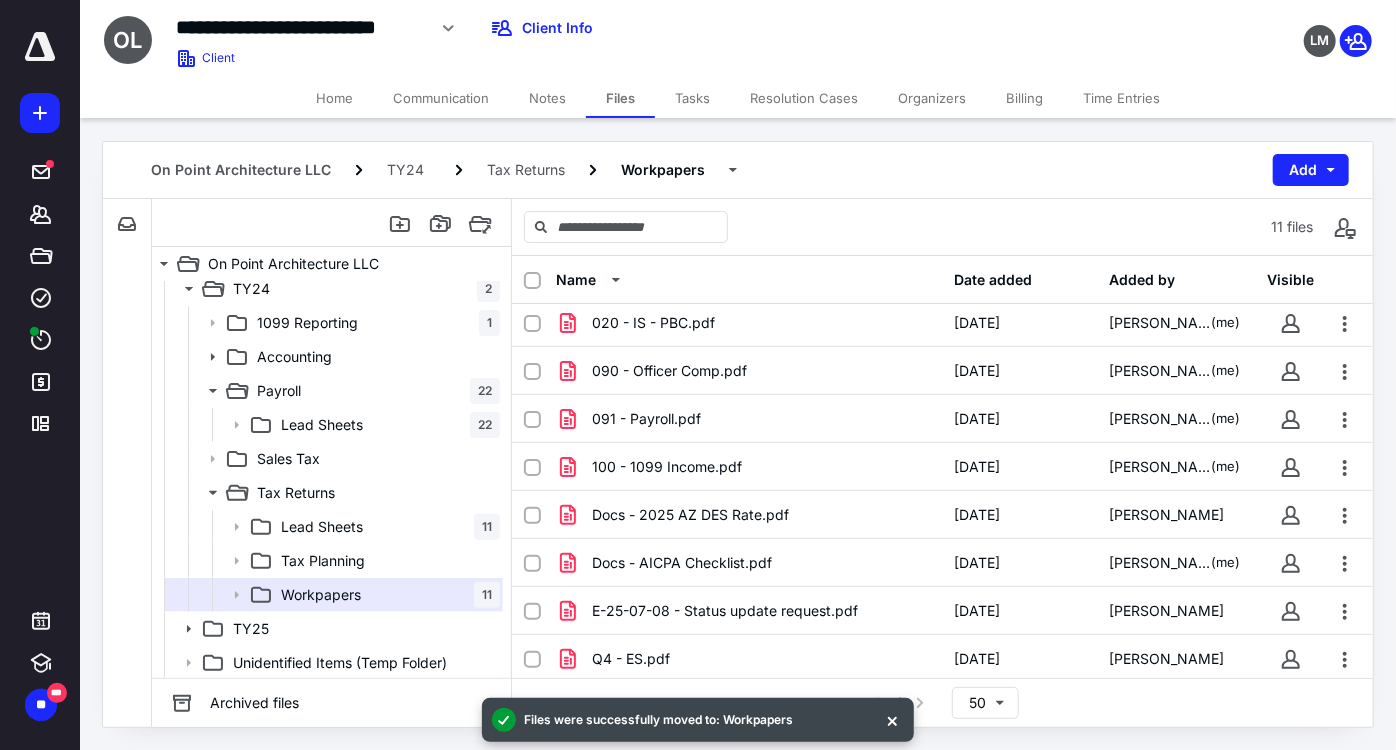 click at bounding box center [892, 720] 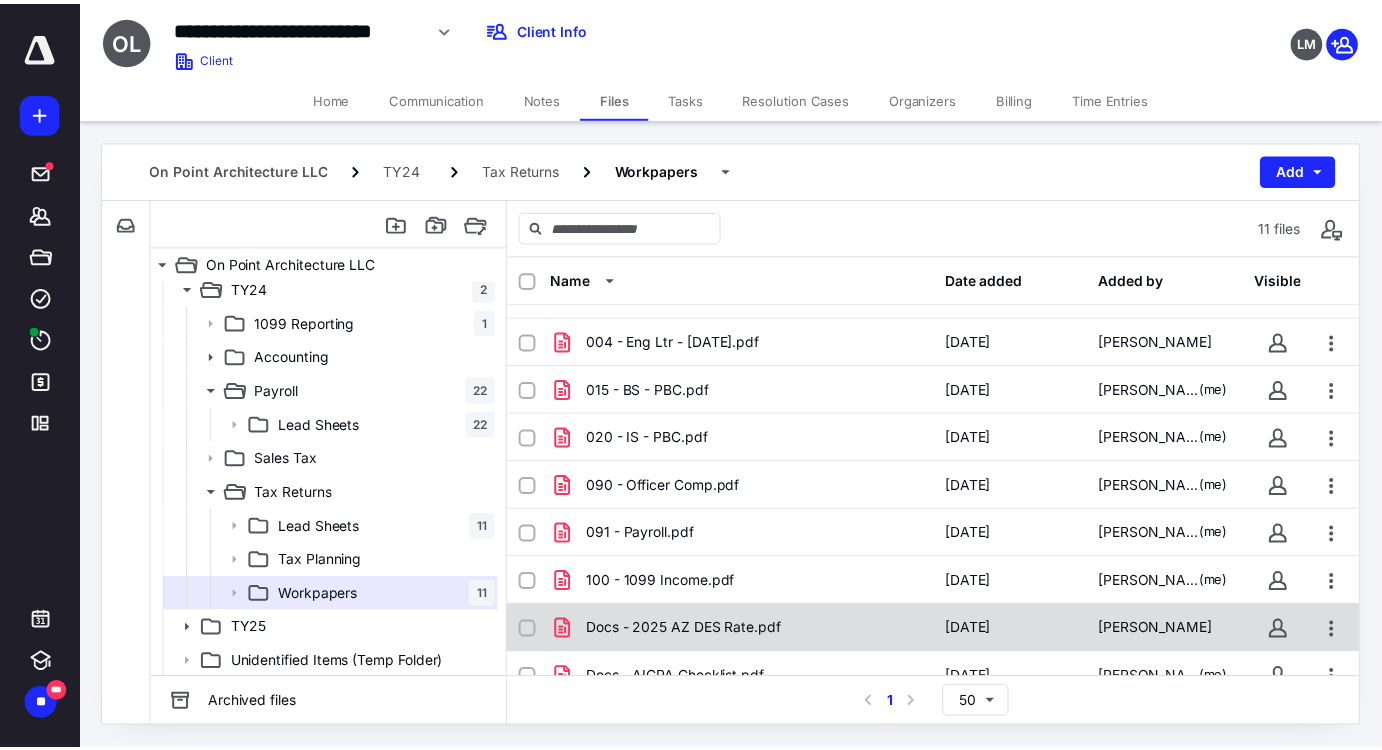 scroll, scrollTop: 0, scrollLeft: 0, axis: both 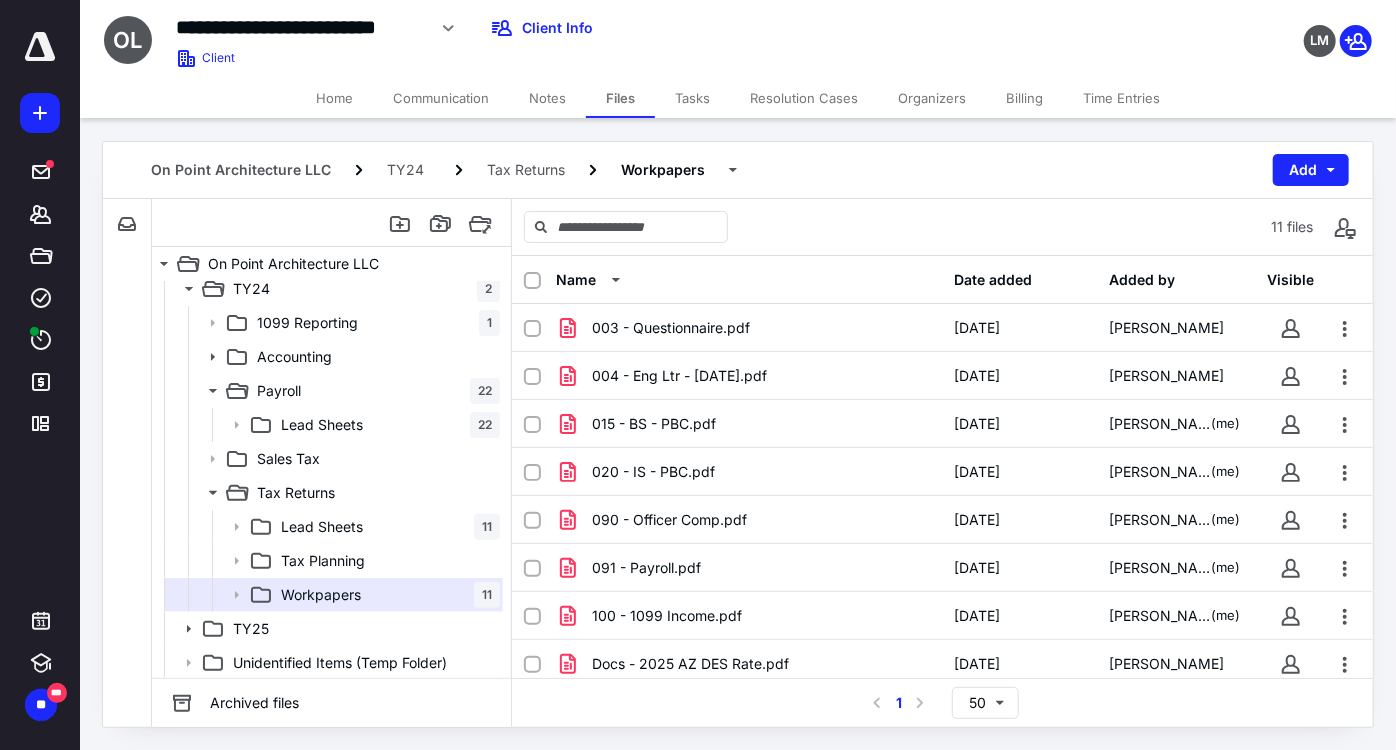 click on "Home" at bounding box center (334, 98) 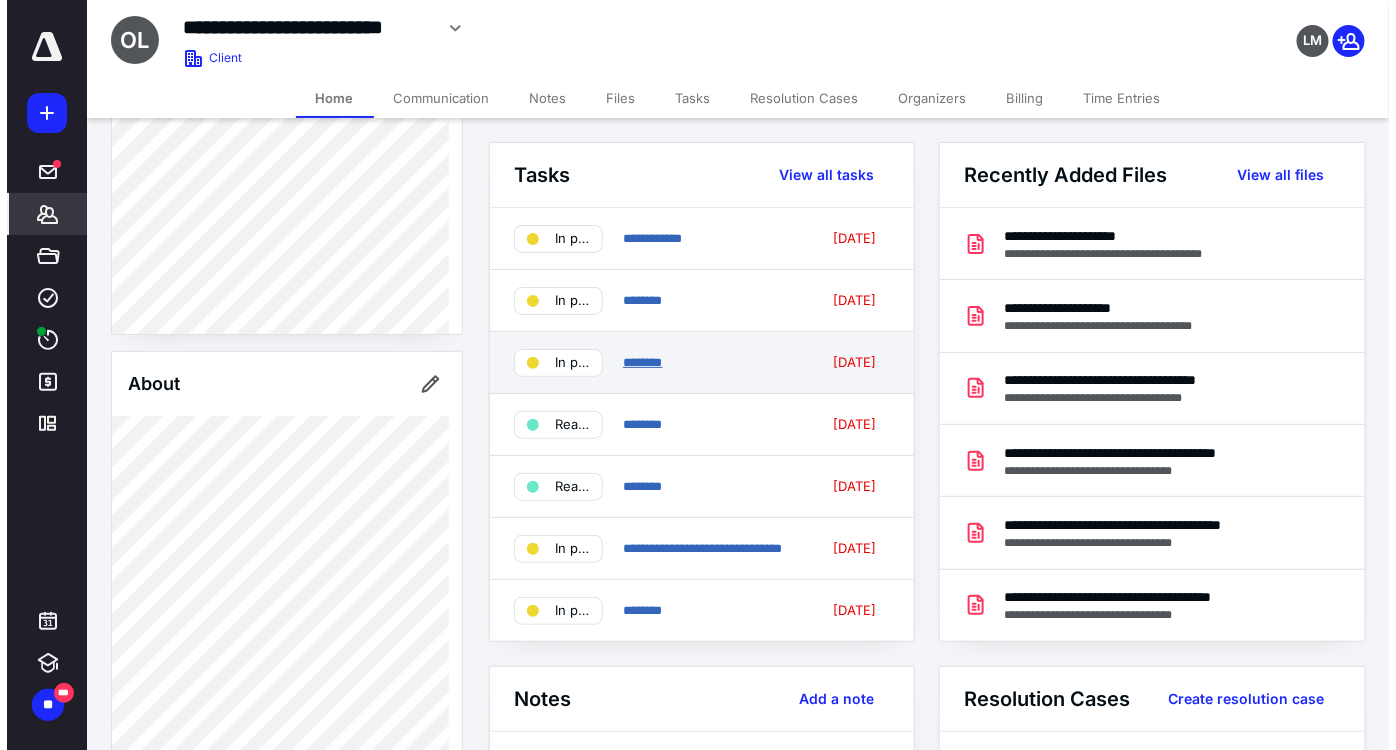 scroll, scrollTop: 8, scrollLeft: 0, axis: vertical 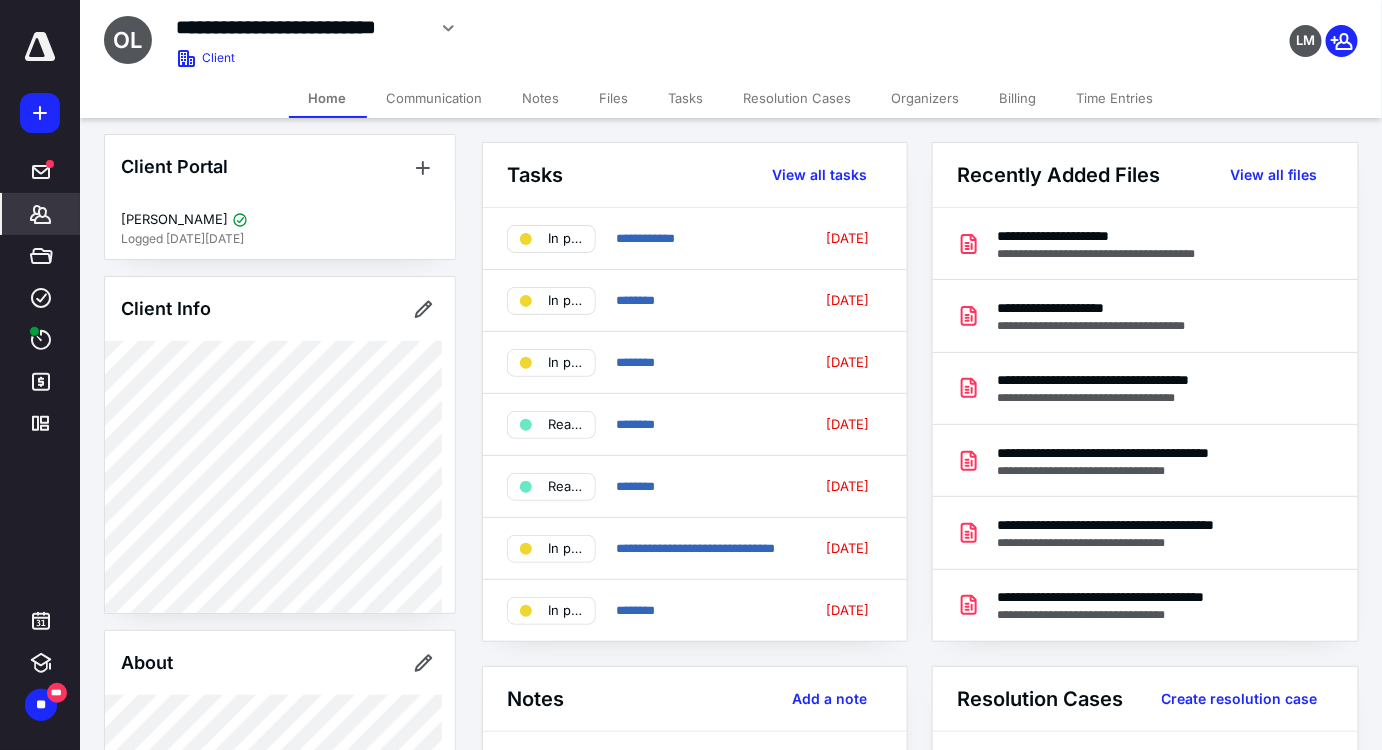 click on "Files" at bounding box center (614, 98) 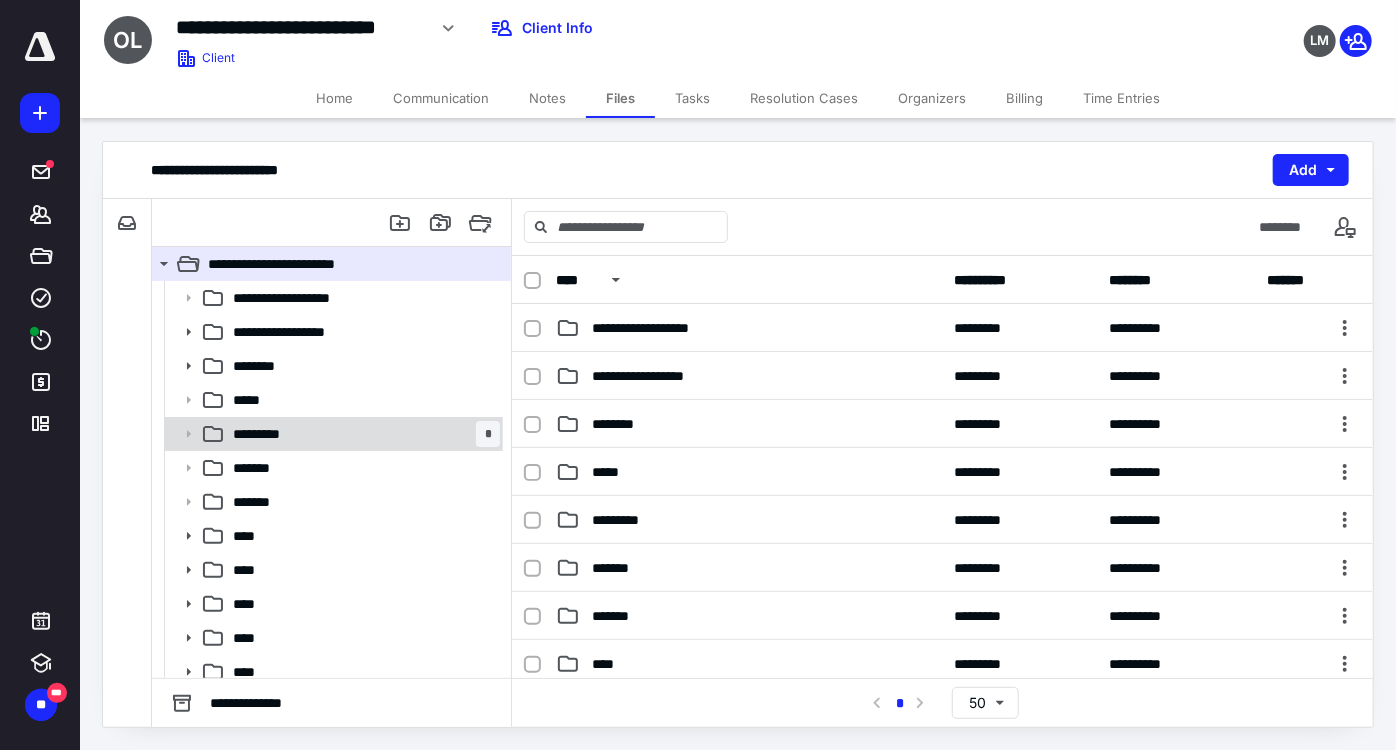 click on "*********" at bounding box center [269, 434] 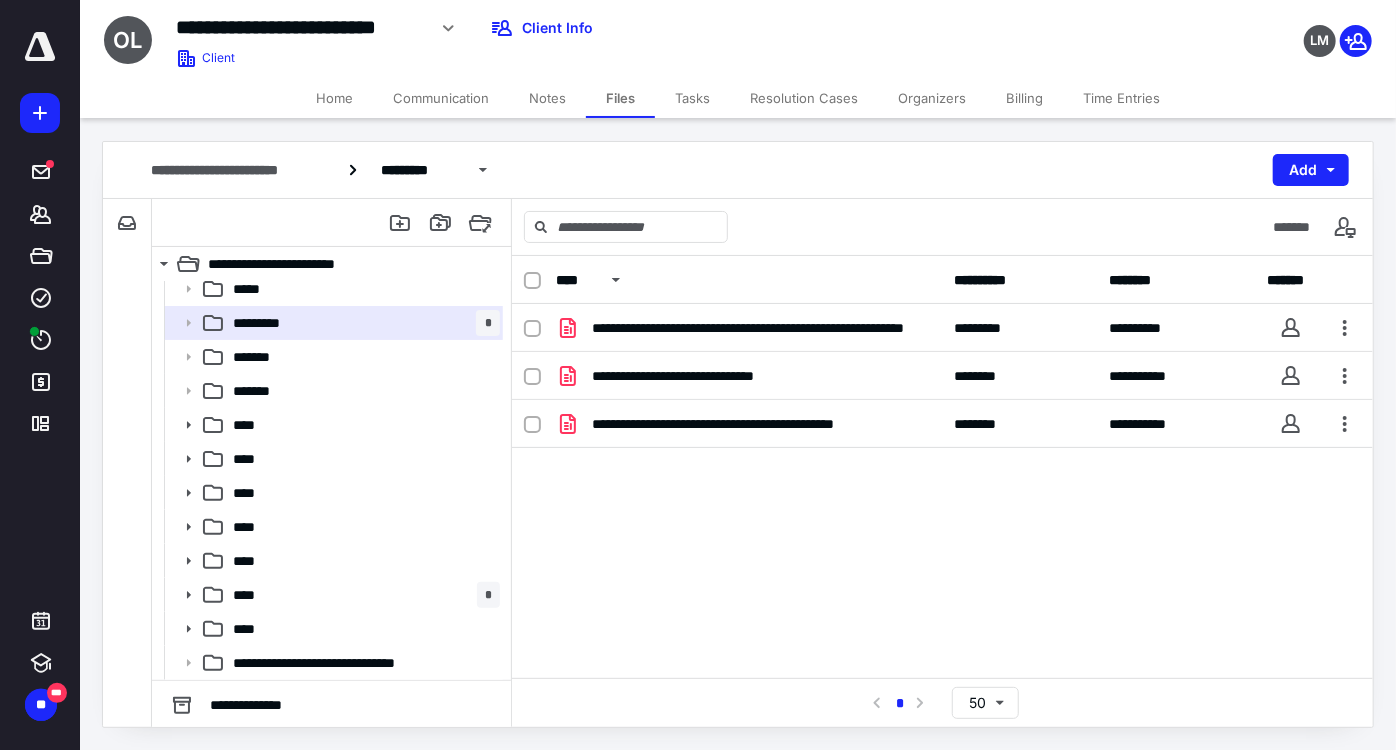 scroll, scrollTop: 0, scrollLeft: 0, axis: both 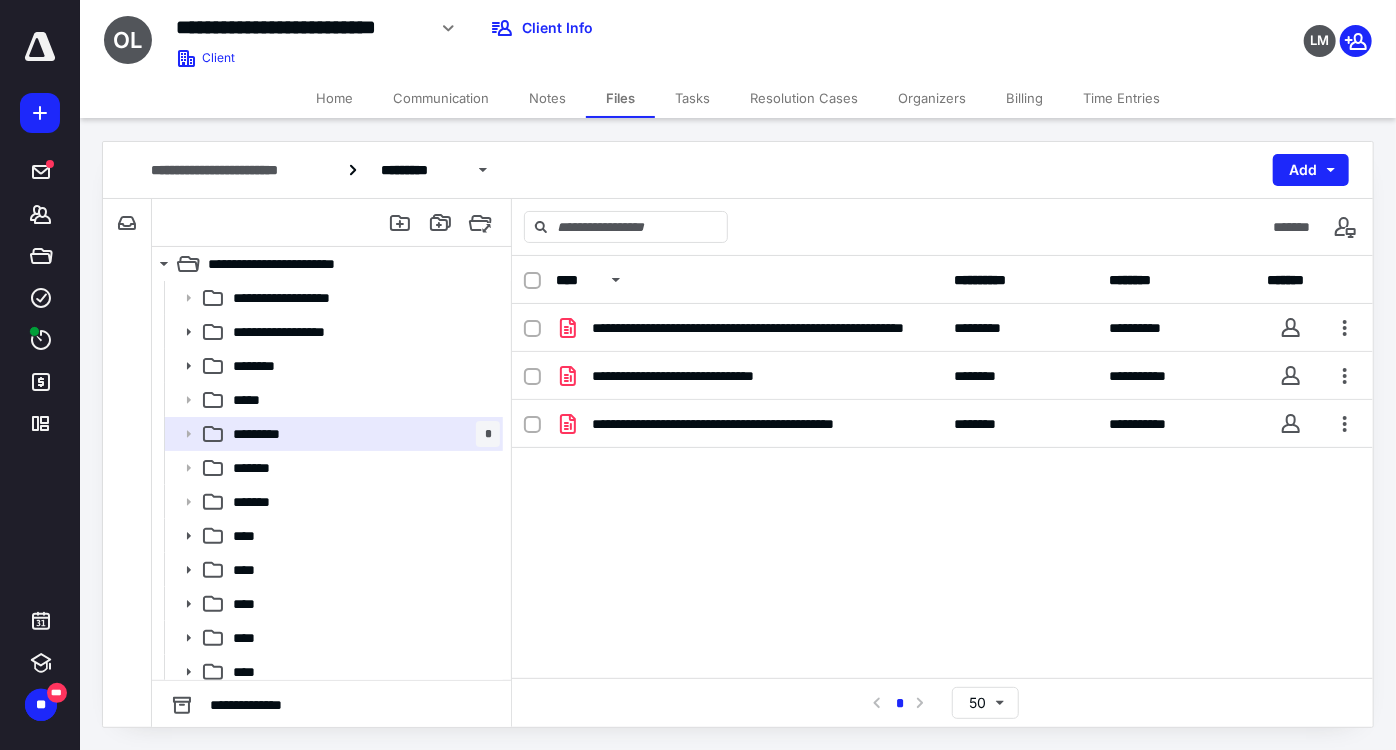 click on "Tasks" at bounding box center [692, 98] 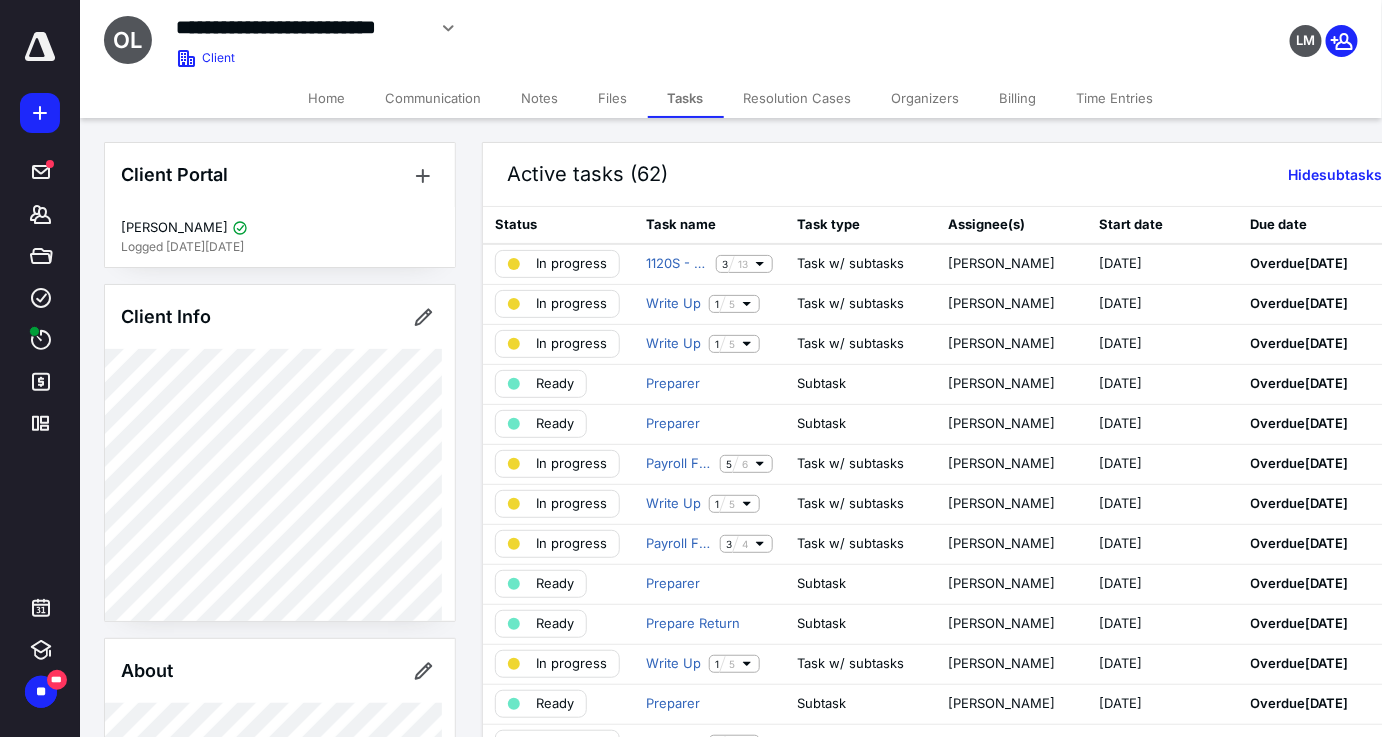 click on "Files" at bounding box center [613, 98] 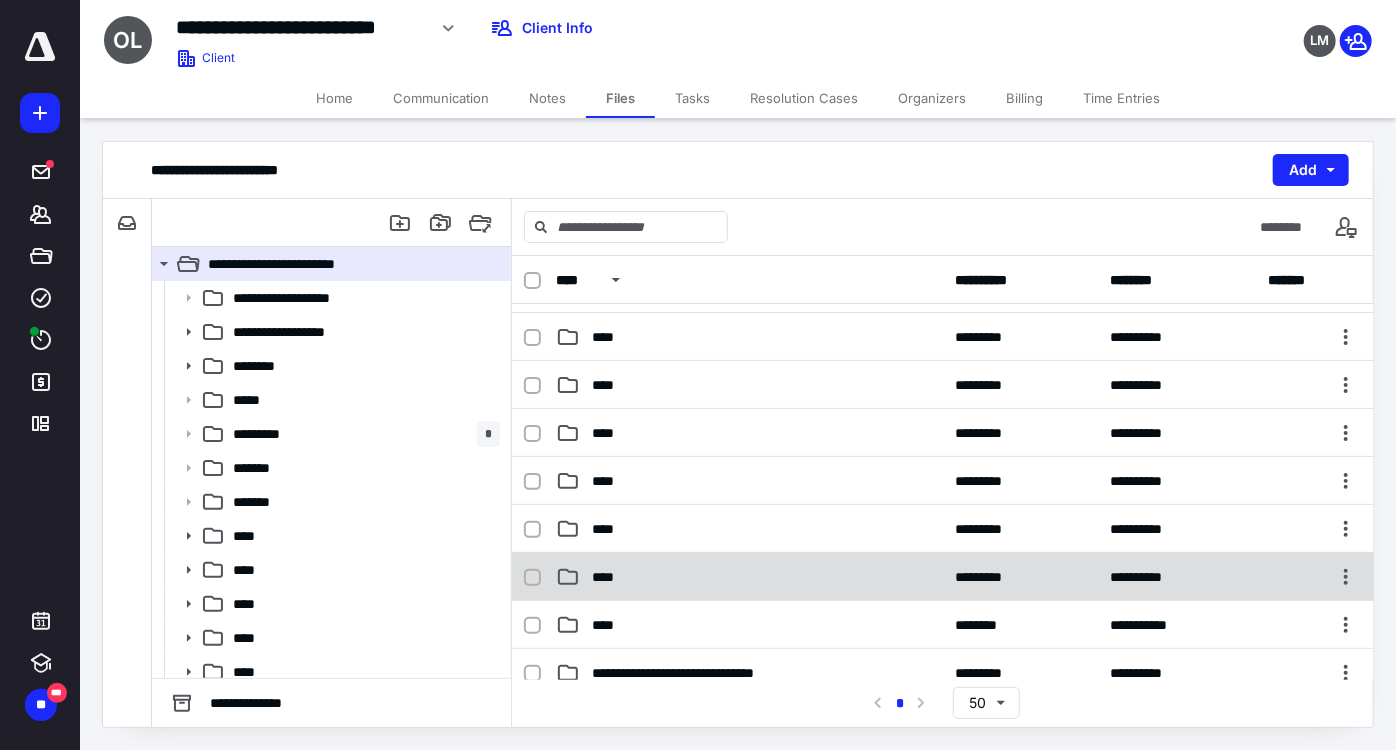 scroll, scrollTop: 363, scrollLeft: 0, axis: vertical 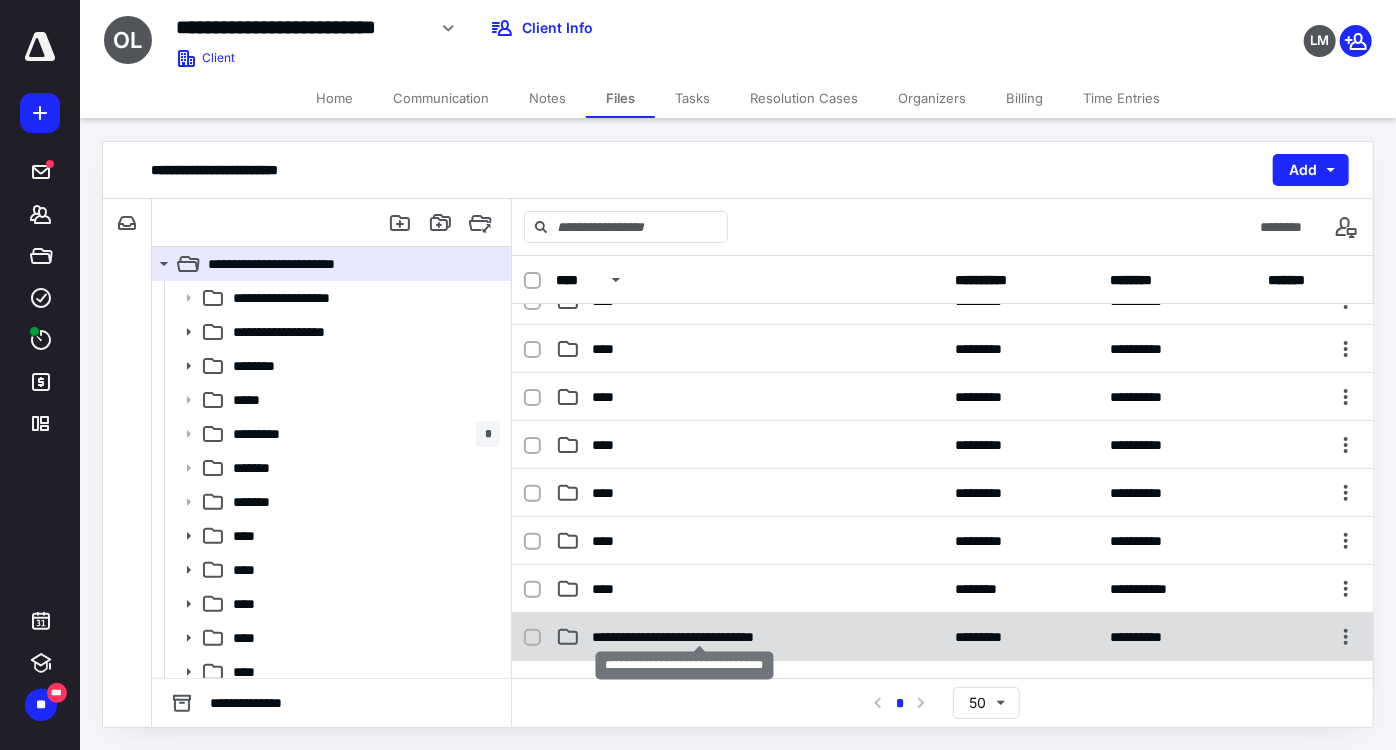 click on "**********" at bounding box center [700, 637] 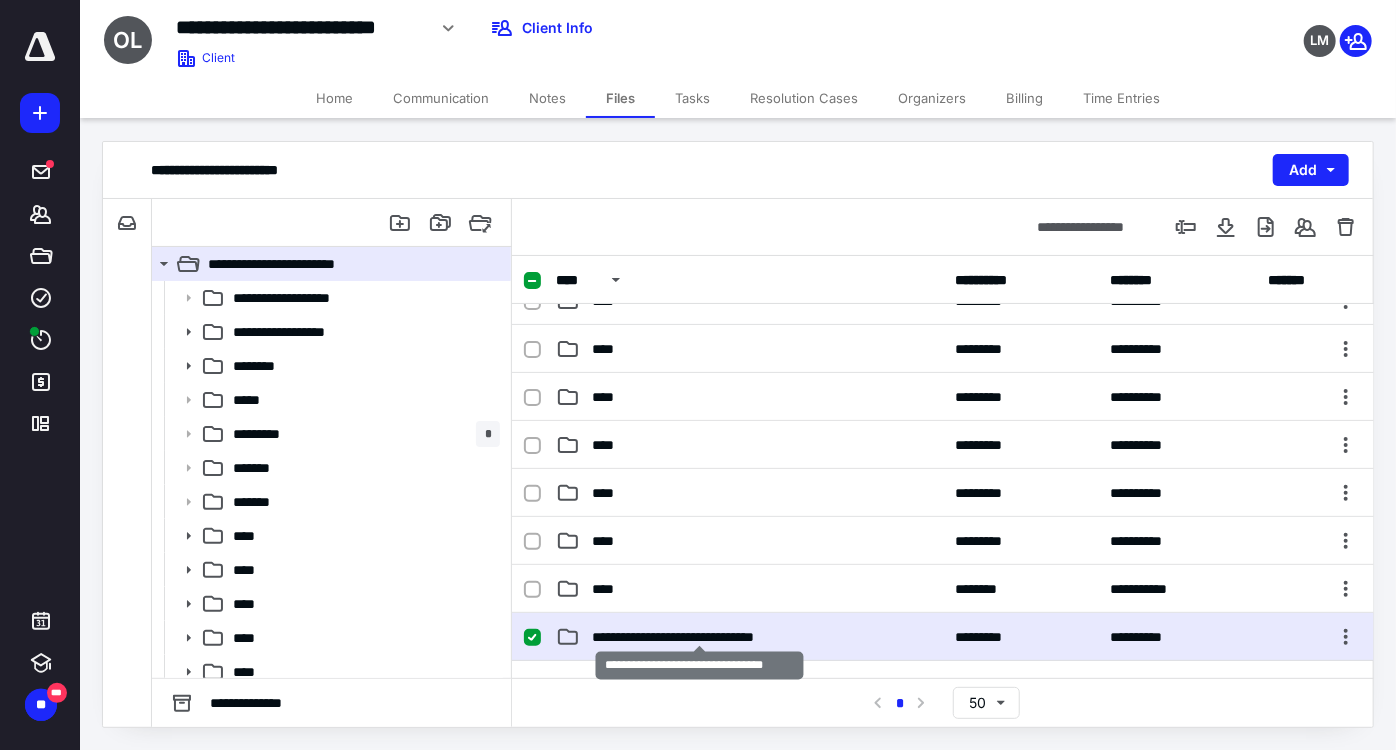 click on "**********" at bounding box center [700, 637] 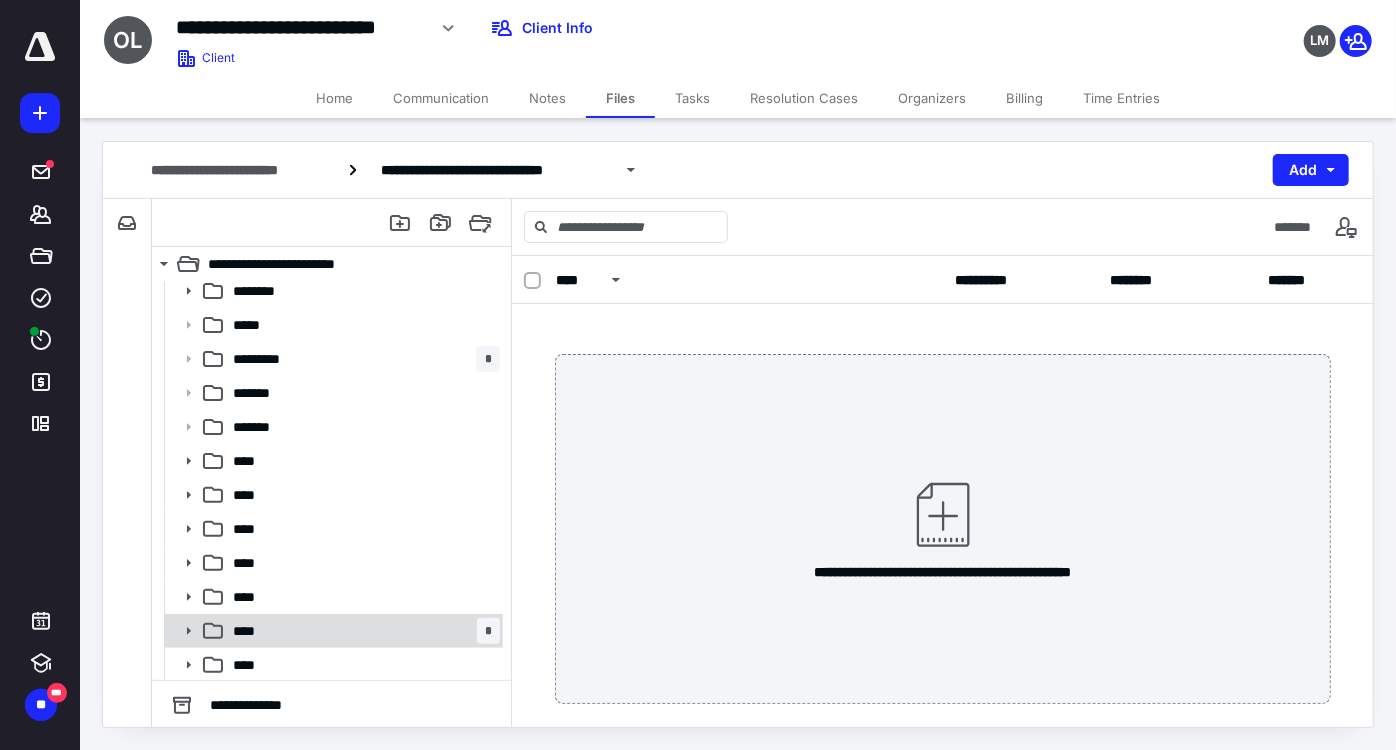scroll, scrollTop: 111, scrollLeft: 0, axis: vertical 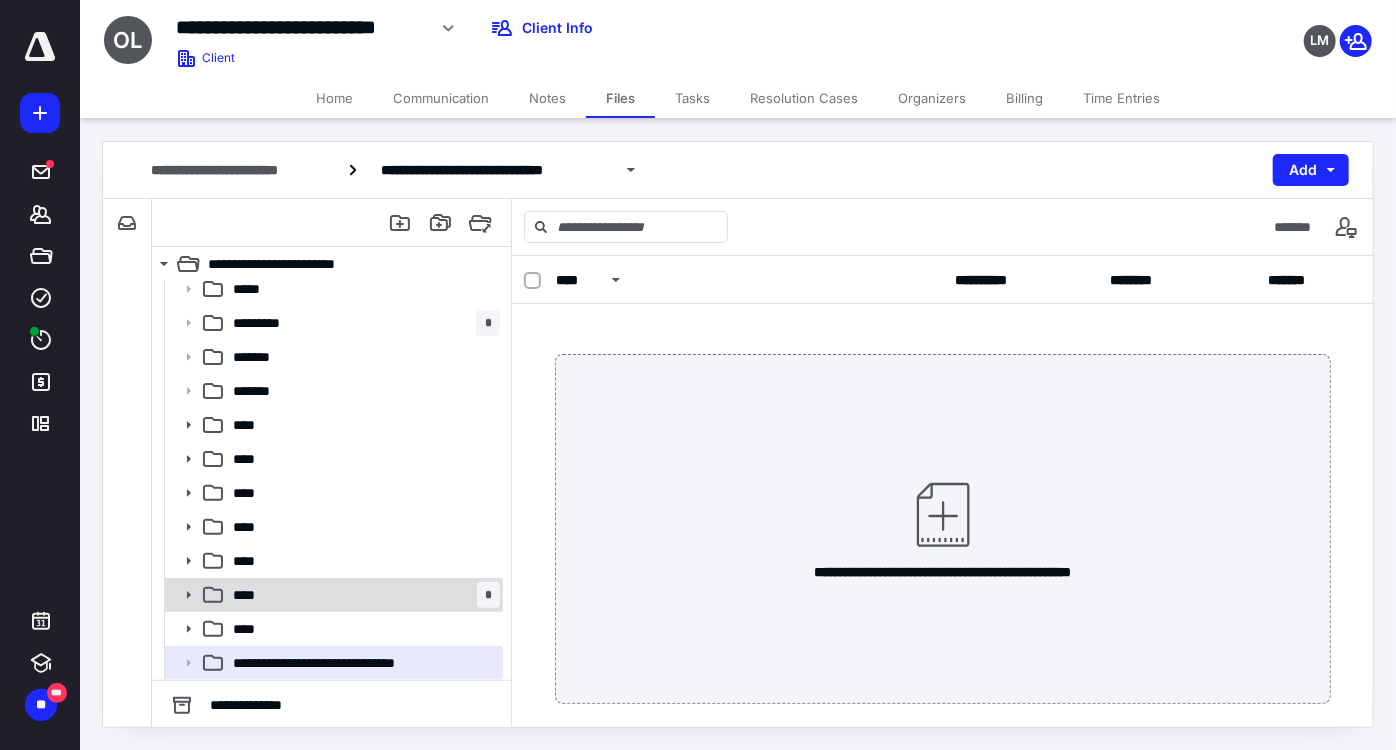 click on "**** *" at bounding box center (362, 595) 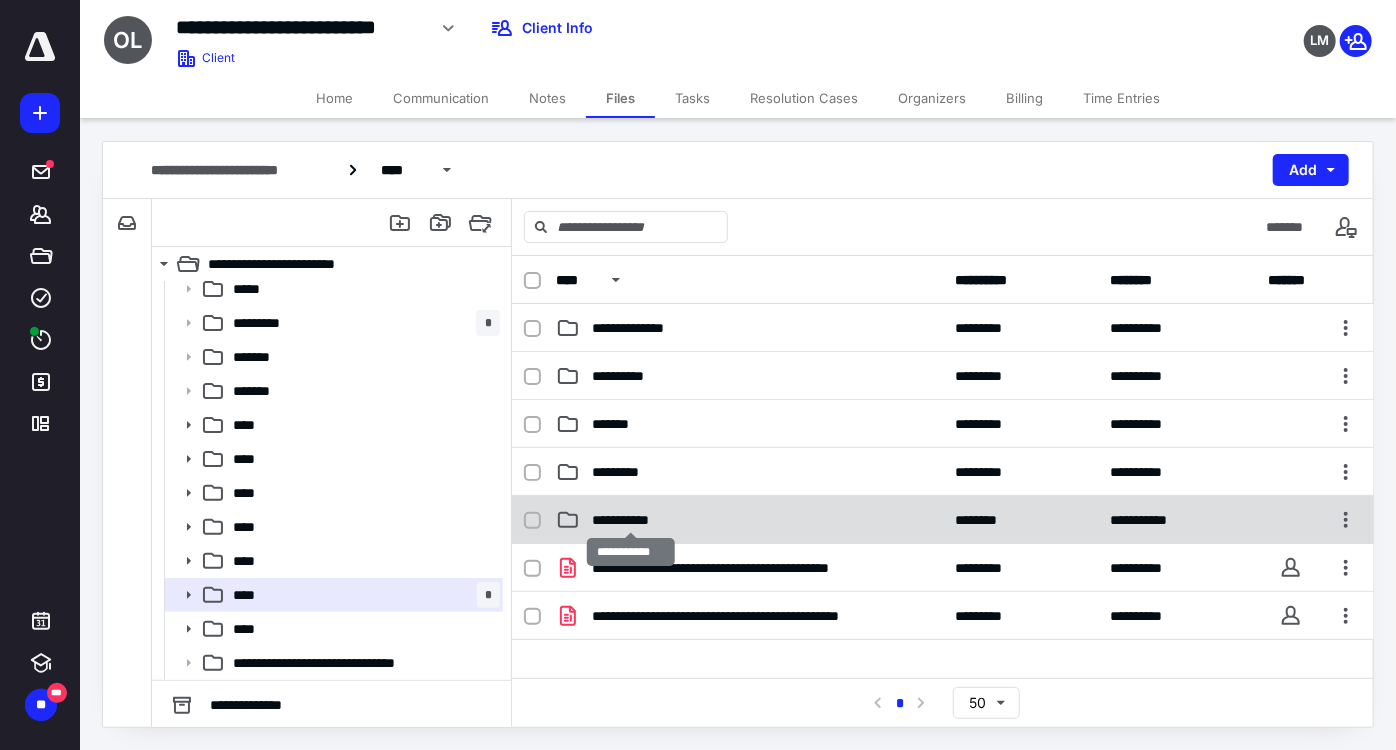 click on "**********" at bounding box center (631, 520) 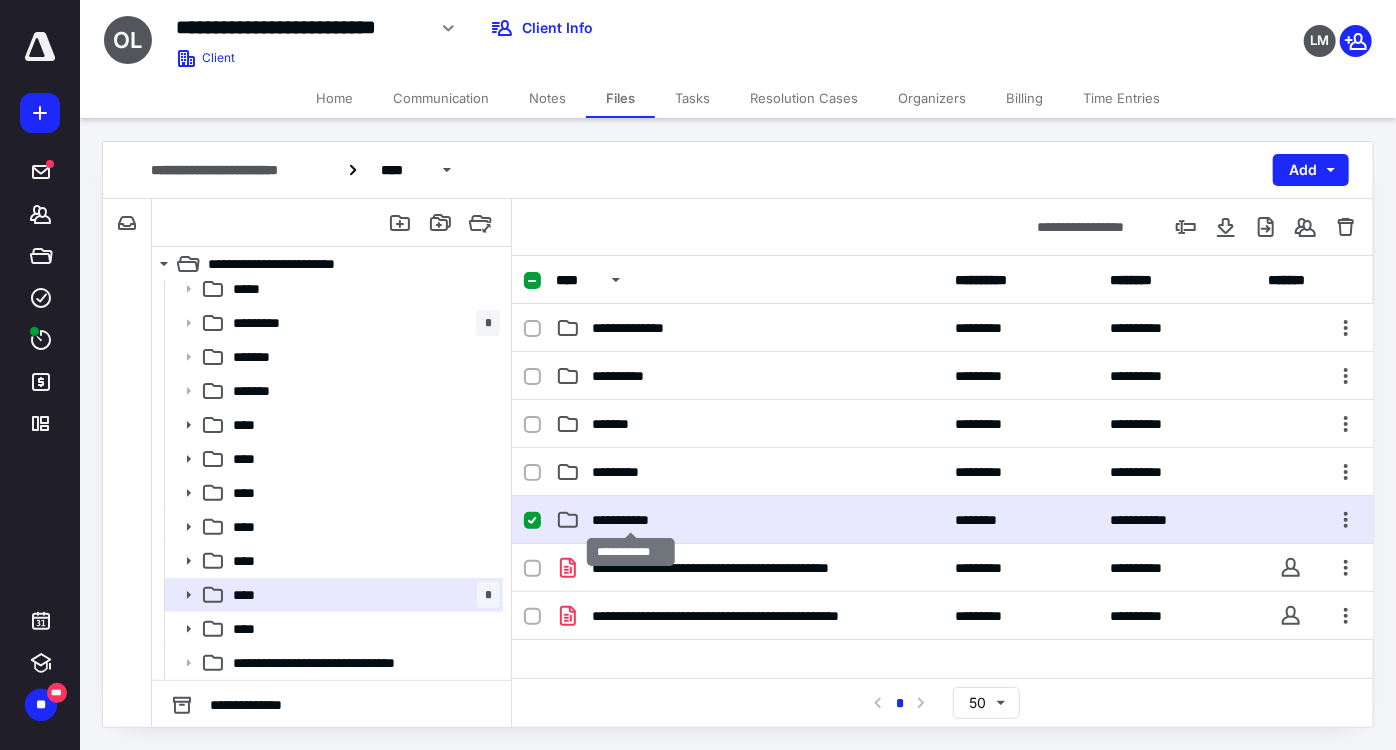 click on "**********" at bounding box center (631, 520) 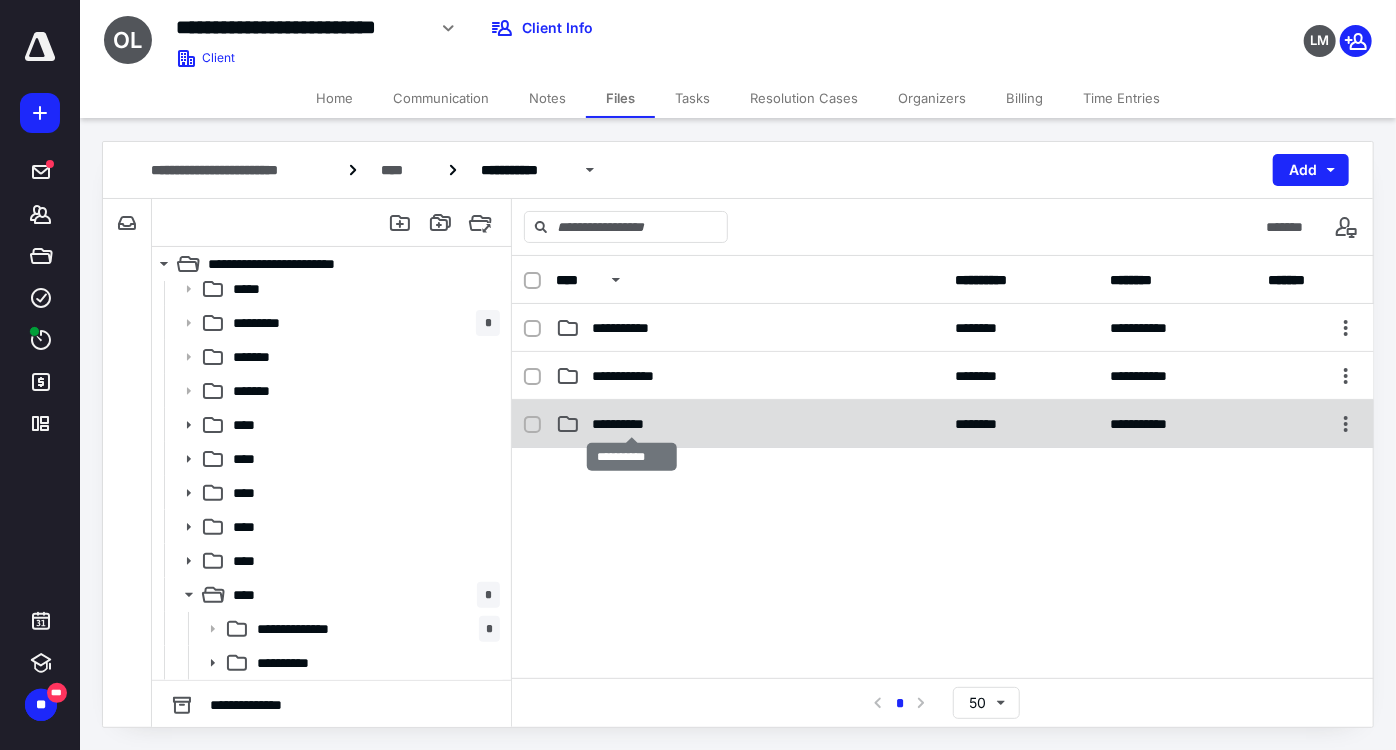 click on "**********" at bounding box center (632, 424) 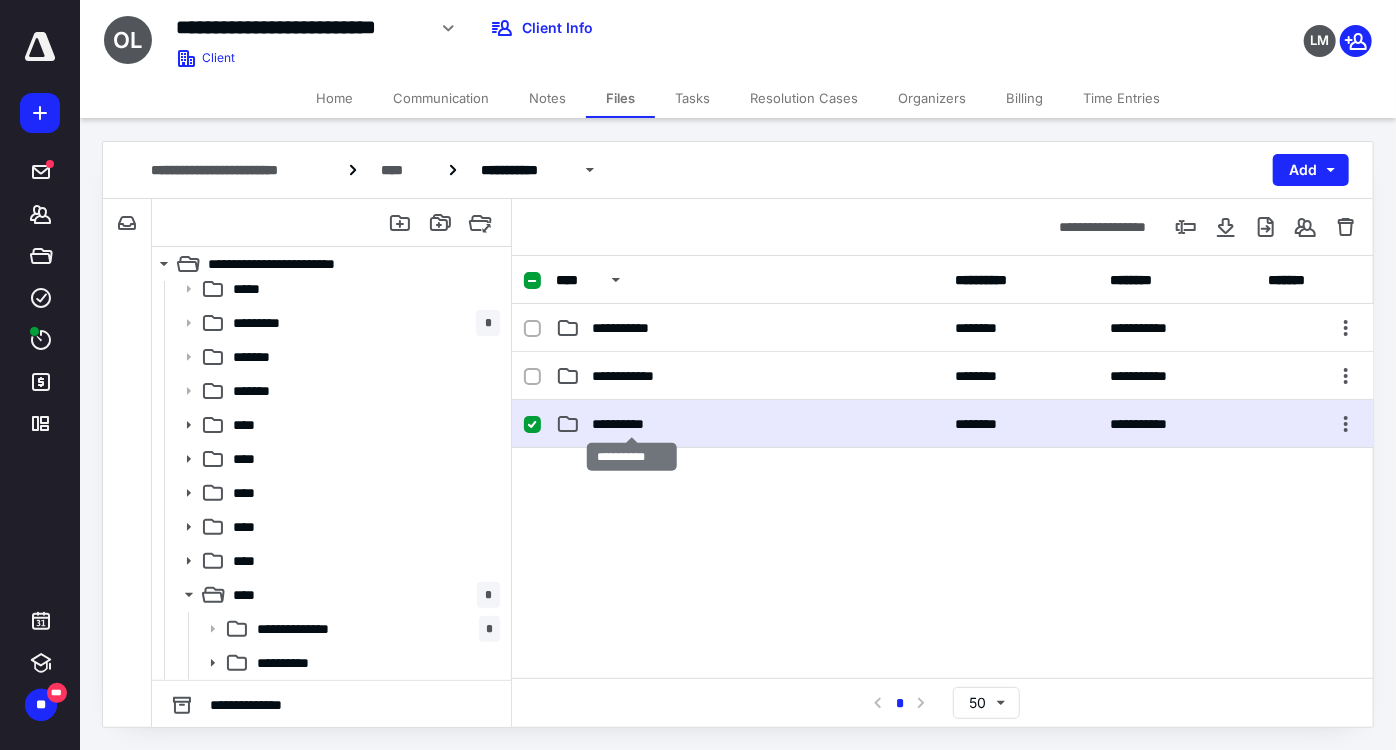 click on "**********" at bounding box center [632, 424] 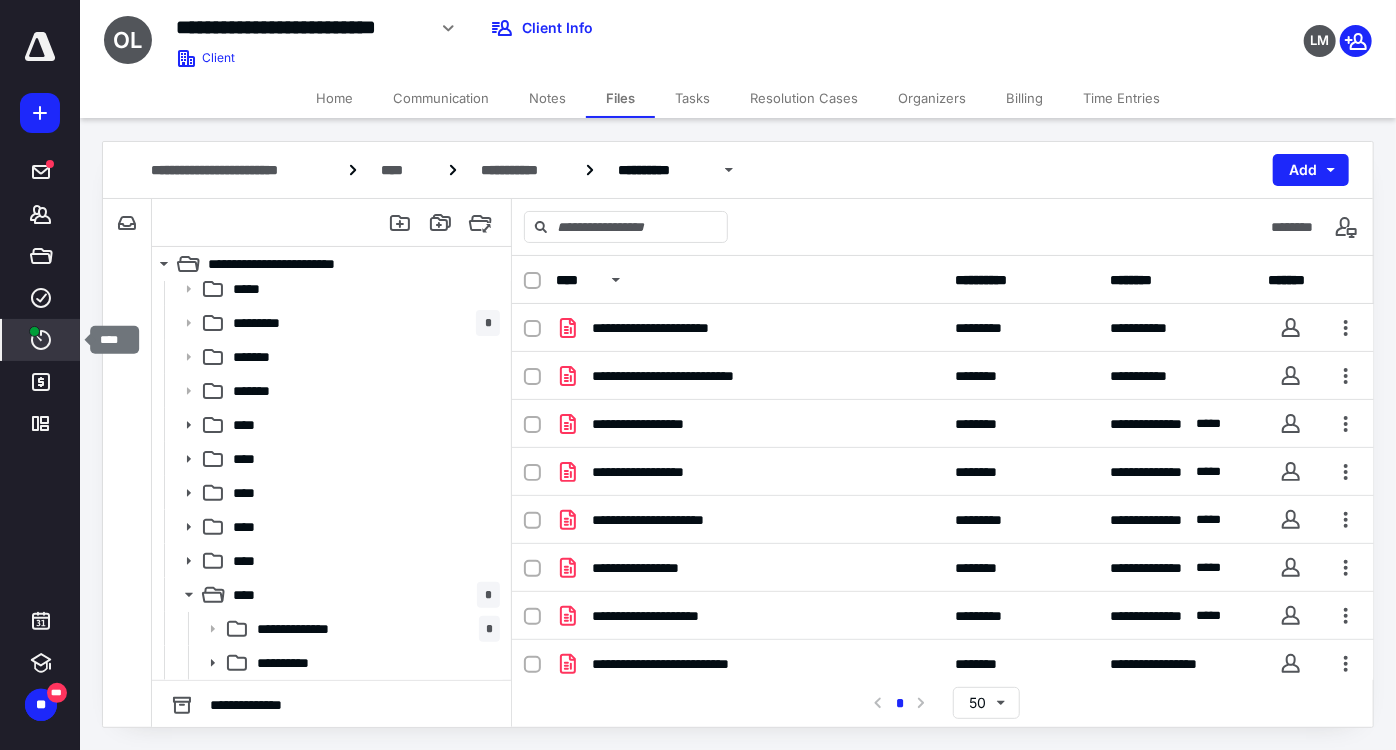 click on "****" at bounding box center [41, 340] 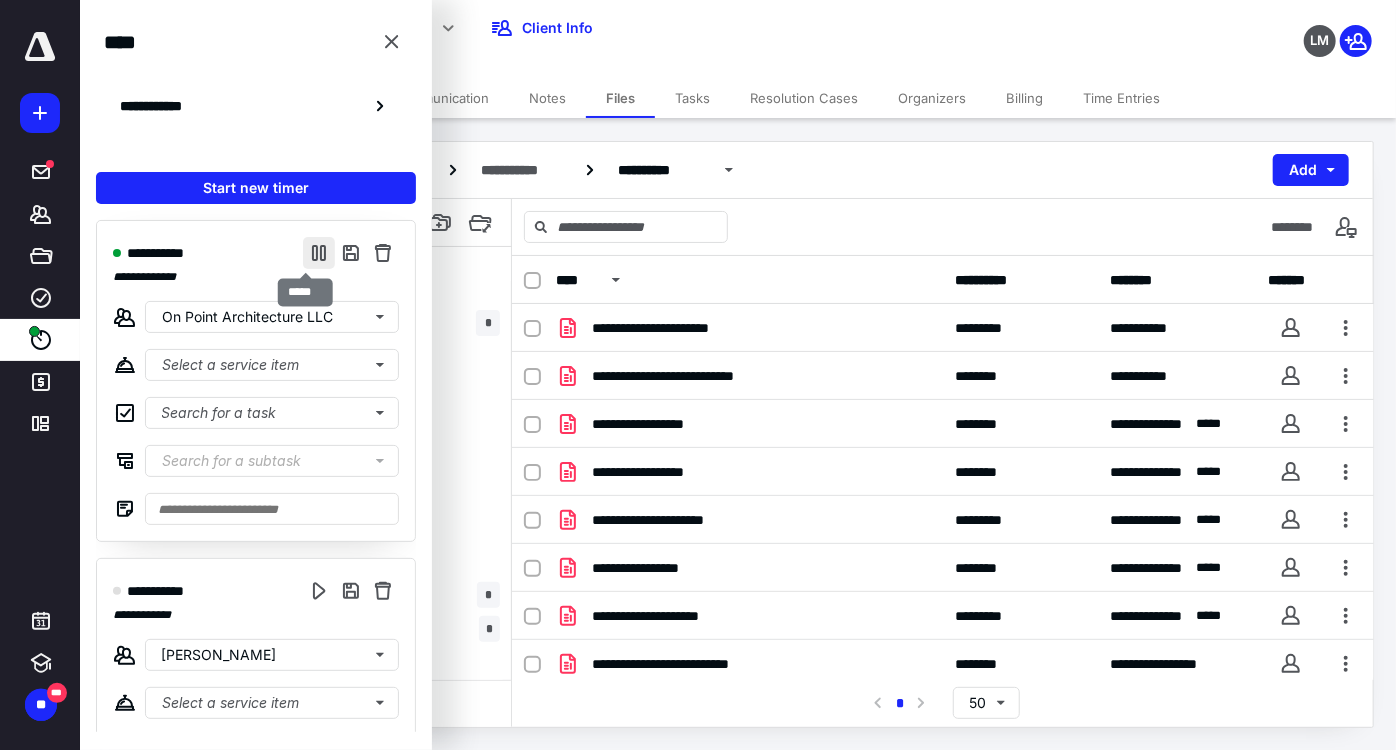 click at bounding box center (319, 253) 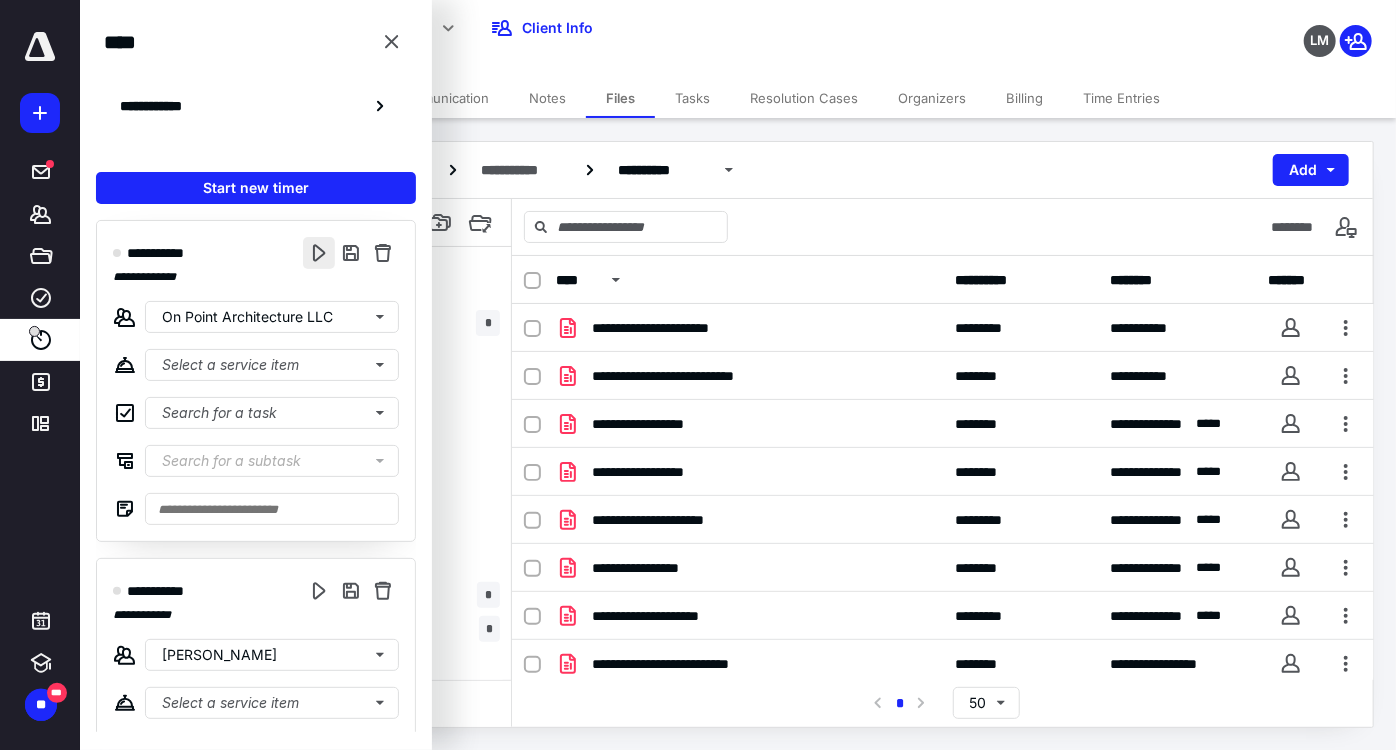 click at bounding box center [319, 253] 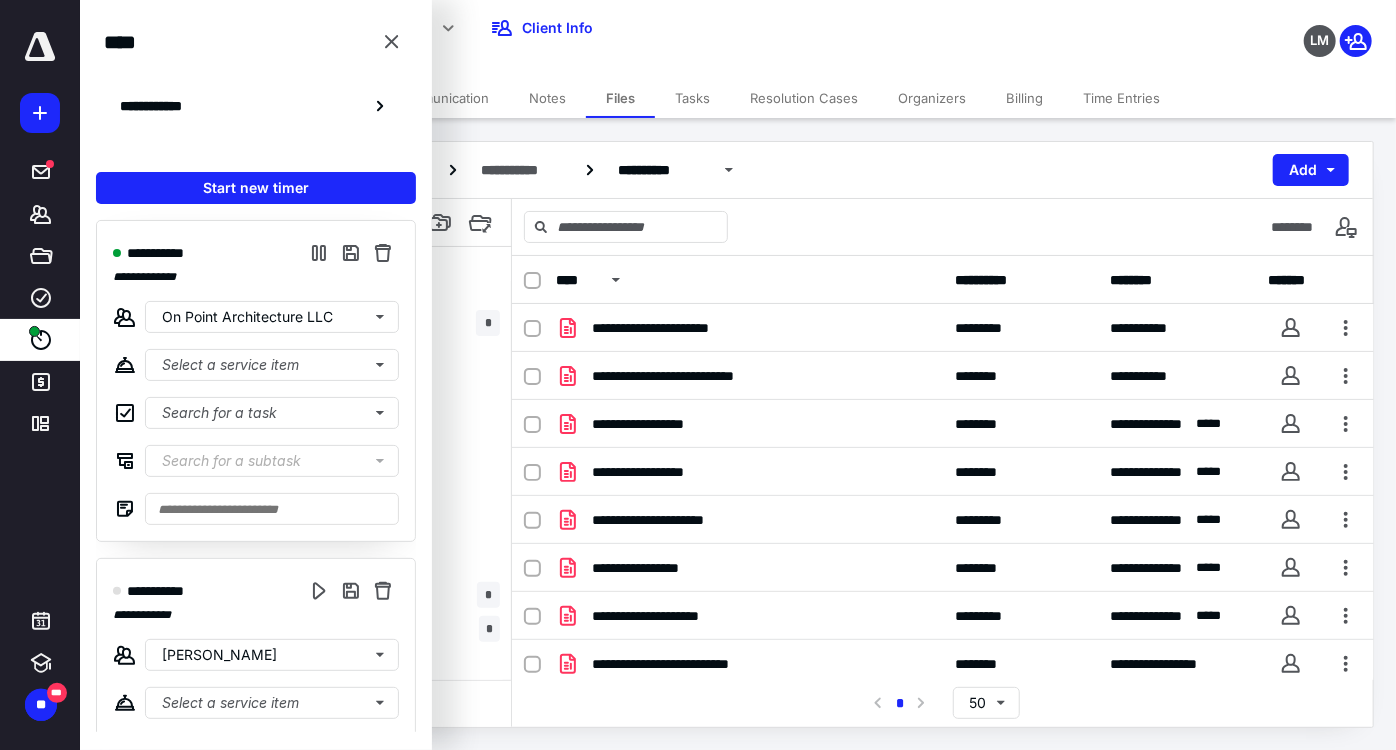 click on "**********" at bounding box center [524, 35] 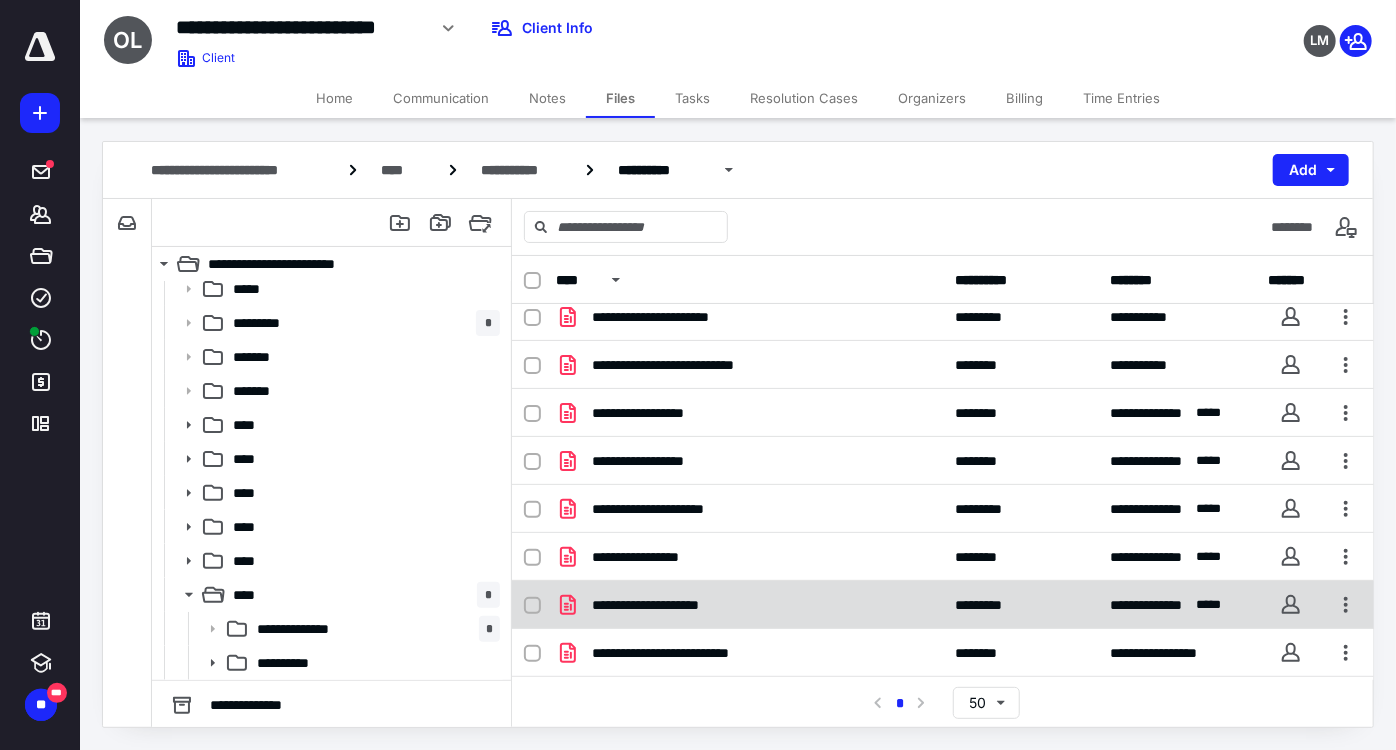 scroll, scrollTop: 0, scrollLeft: 0, axis: both 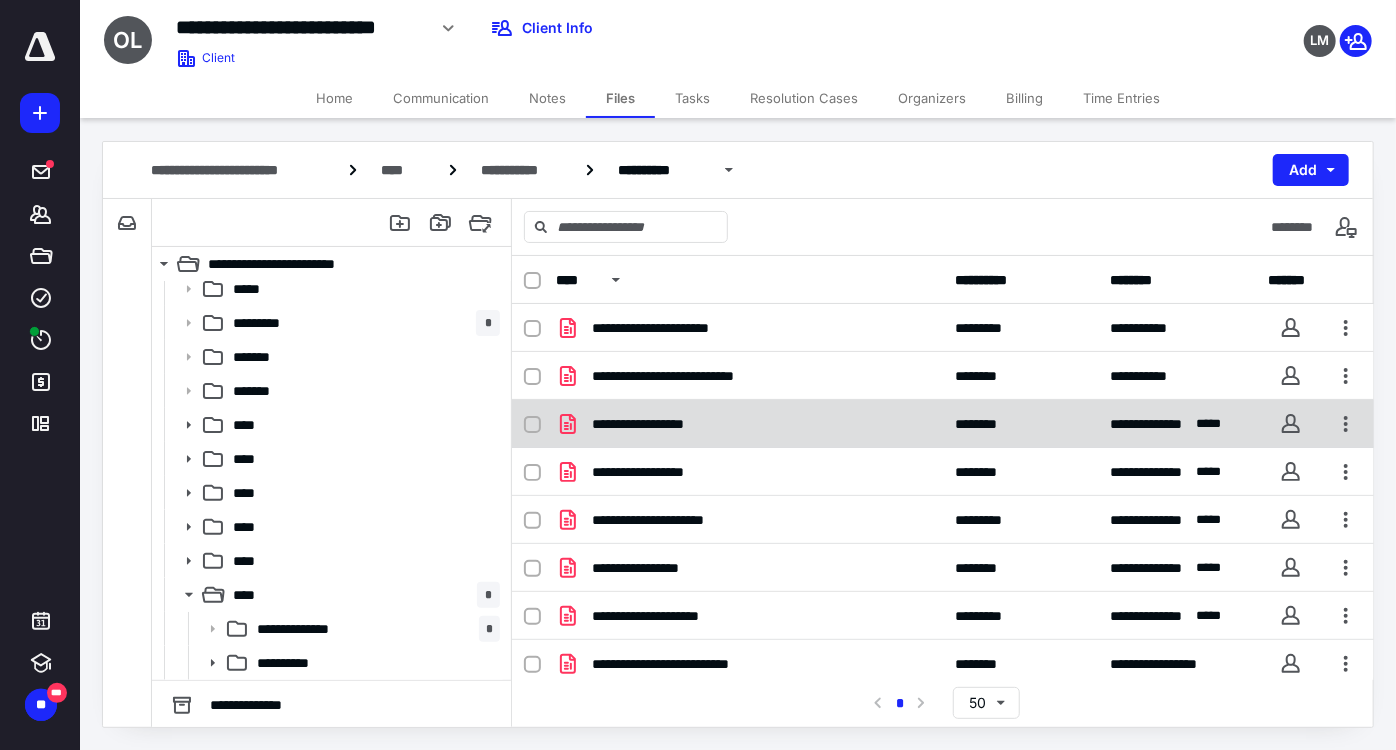 click on "**********" at bounding box center (943, 424) 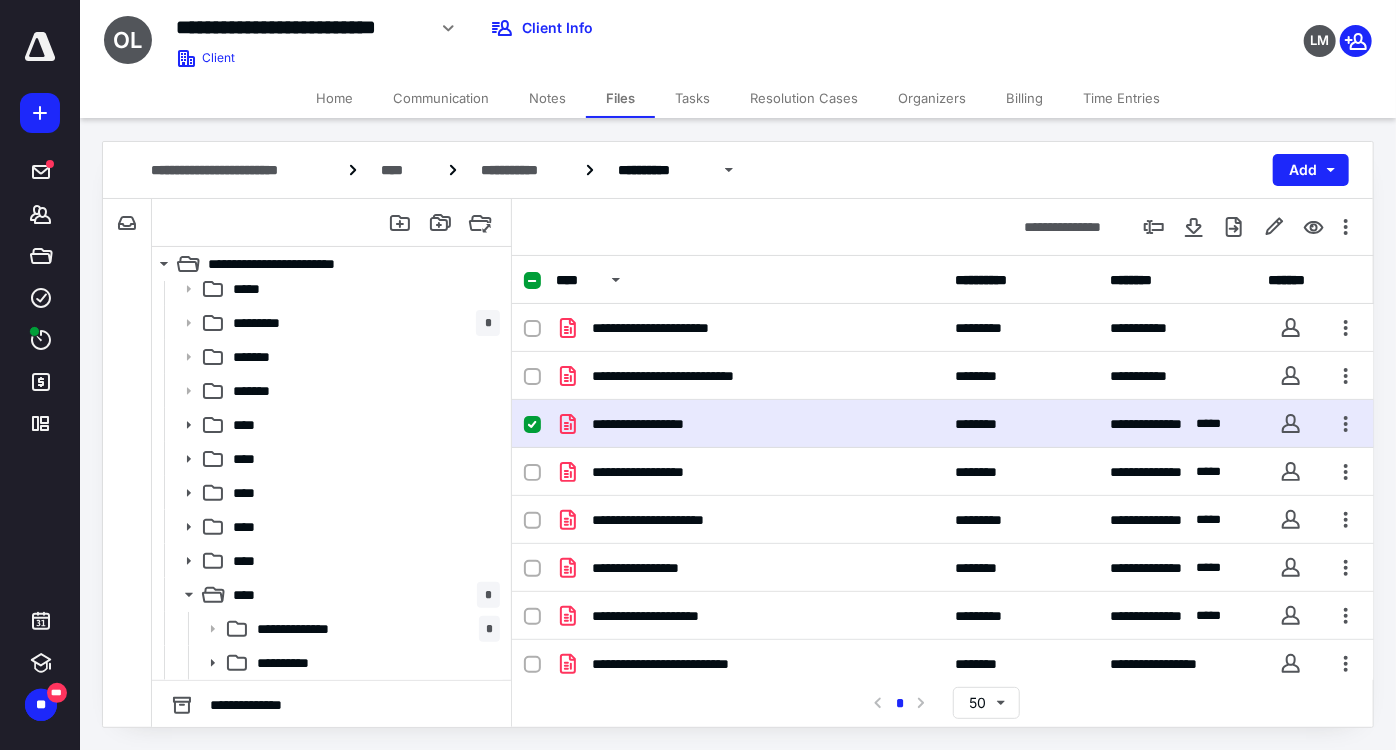 click on "**********" at bounding box center [943, 424] 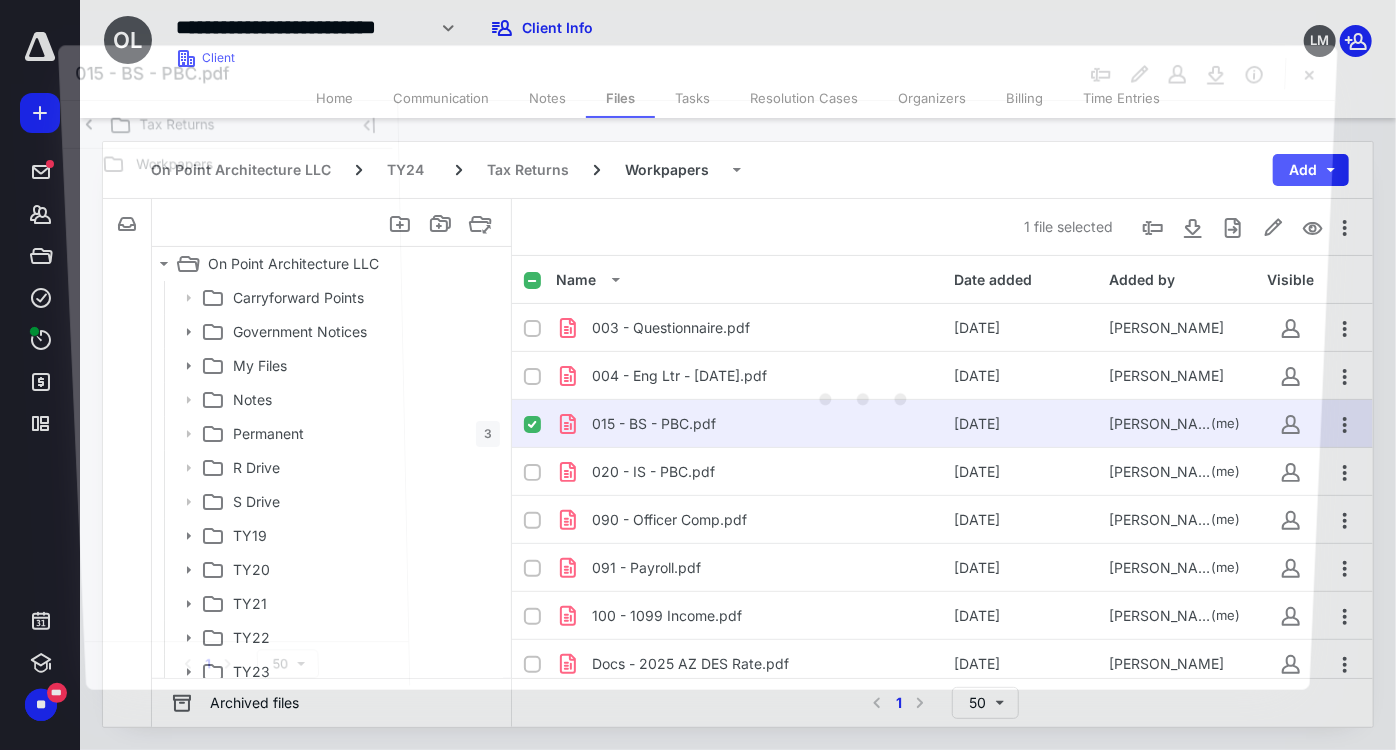 scroll, scrollTop: 111, scrollLeft: 0, axis: vertical 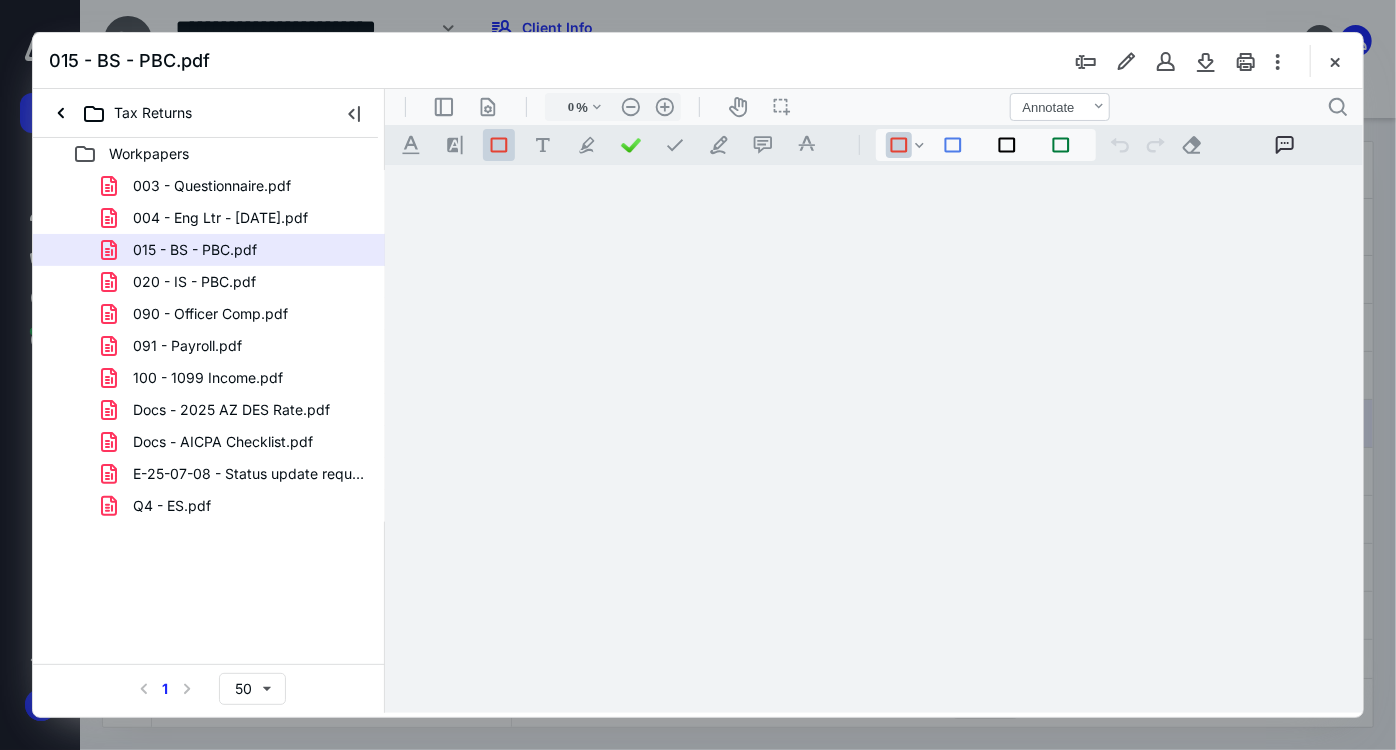 type on "157" 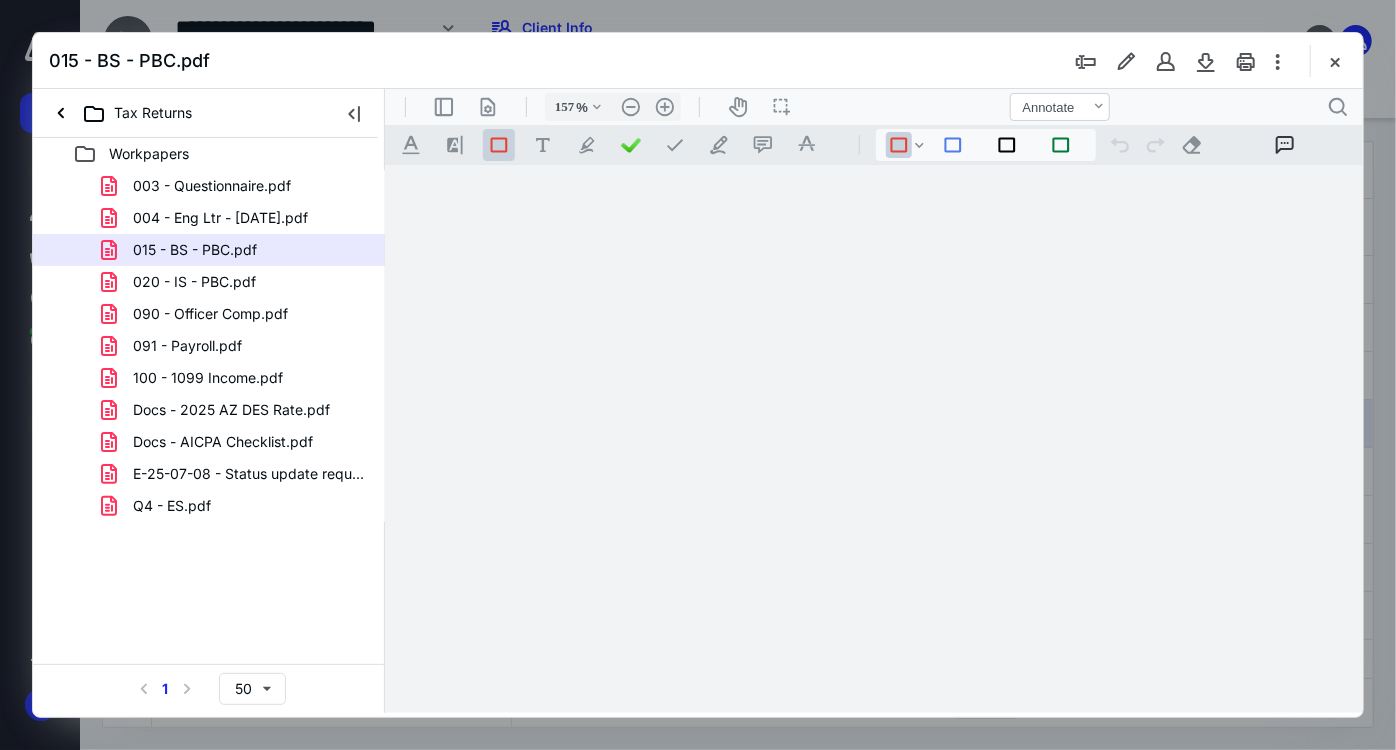 scroll, scrollTop: 0, scrollLeft: 0, axis: both 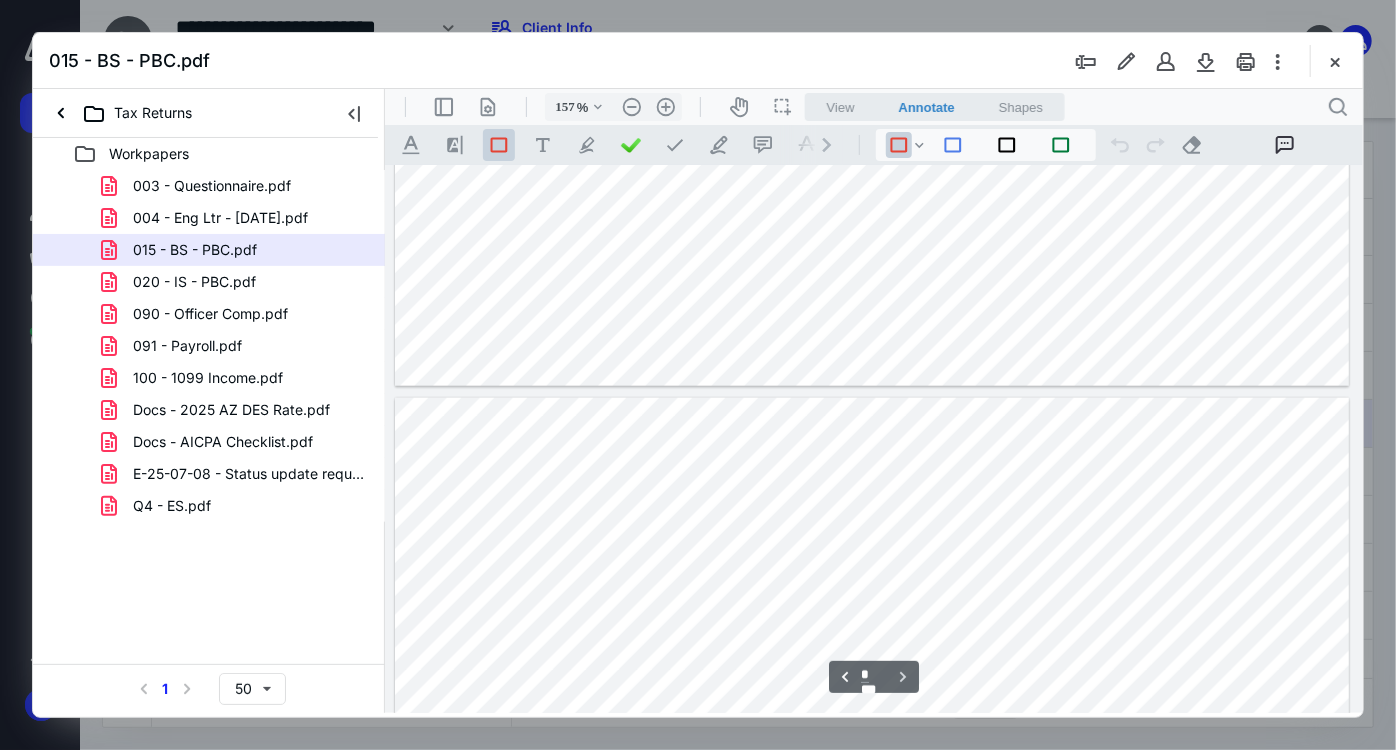 type on "*" 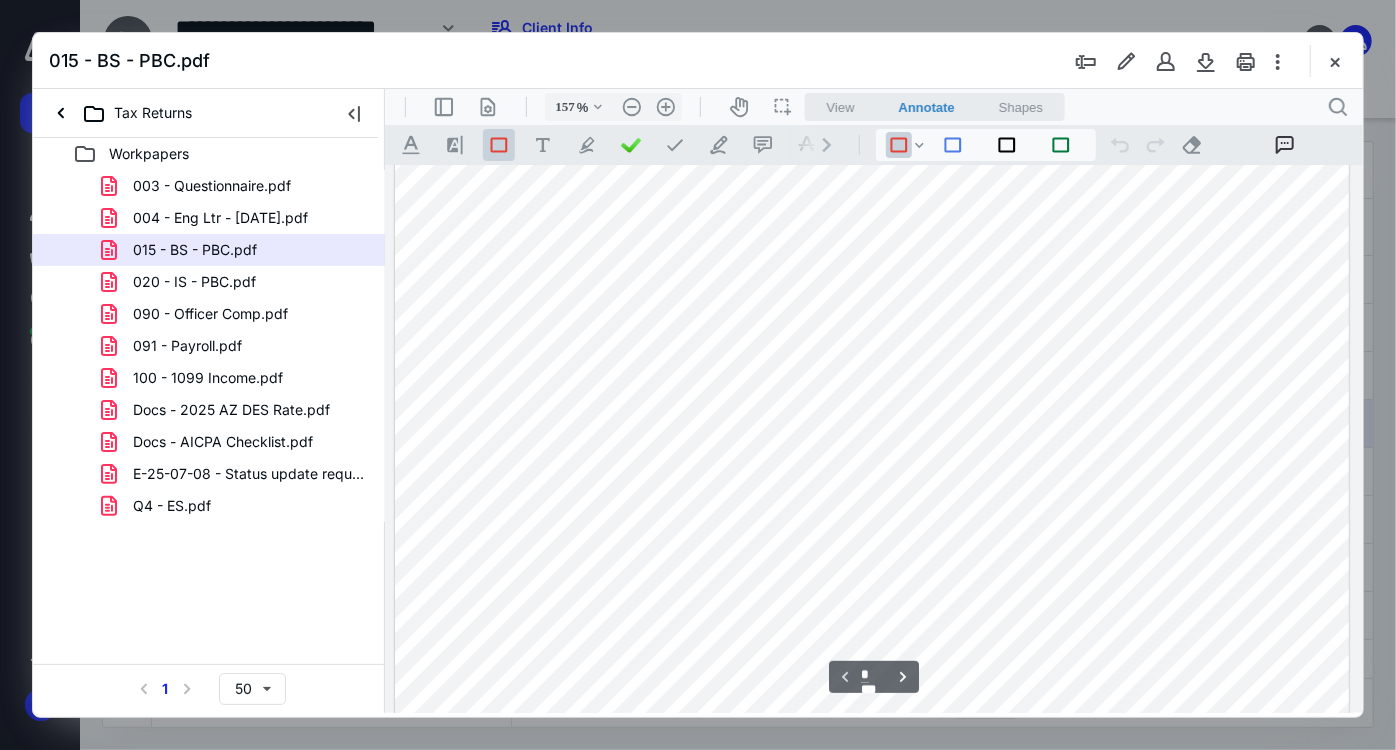 scroll, scrollTop: 0, scrollLeft: 0, axis: both 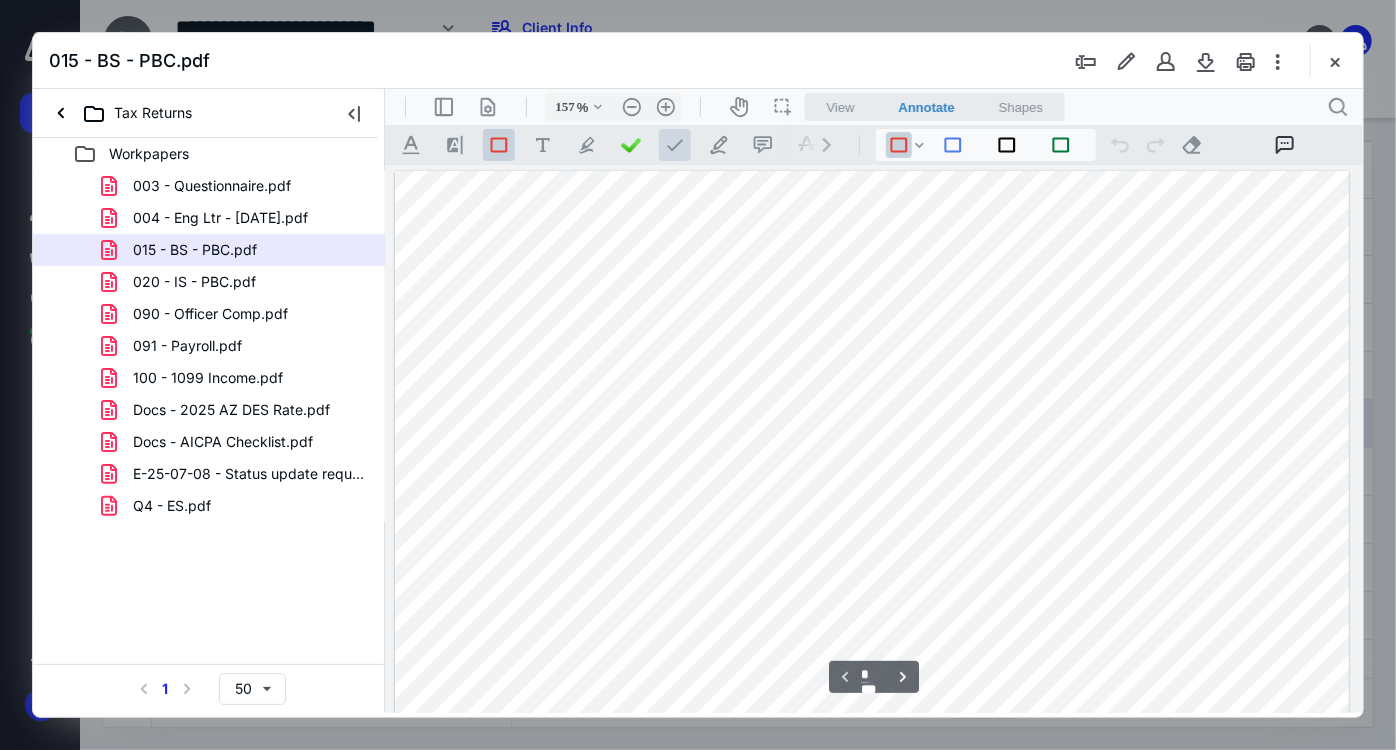click at bounding box center (674, 144) 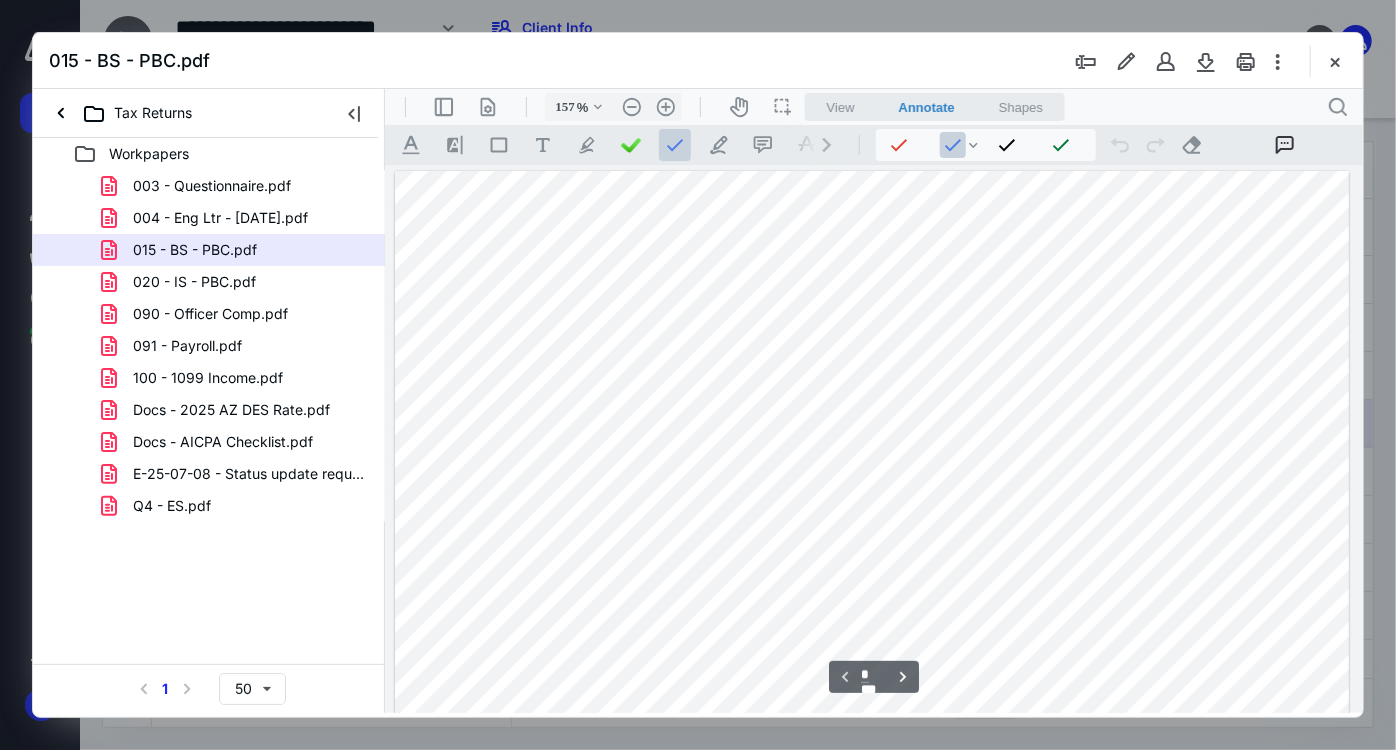 click at bounding box center (871, 788) 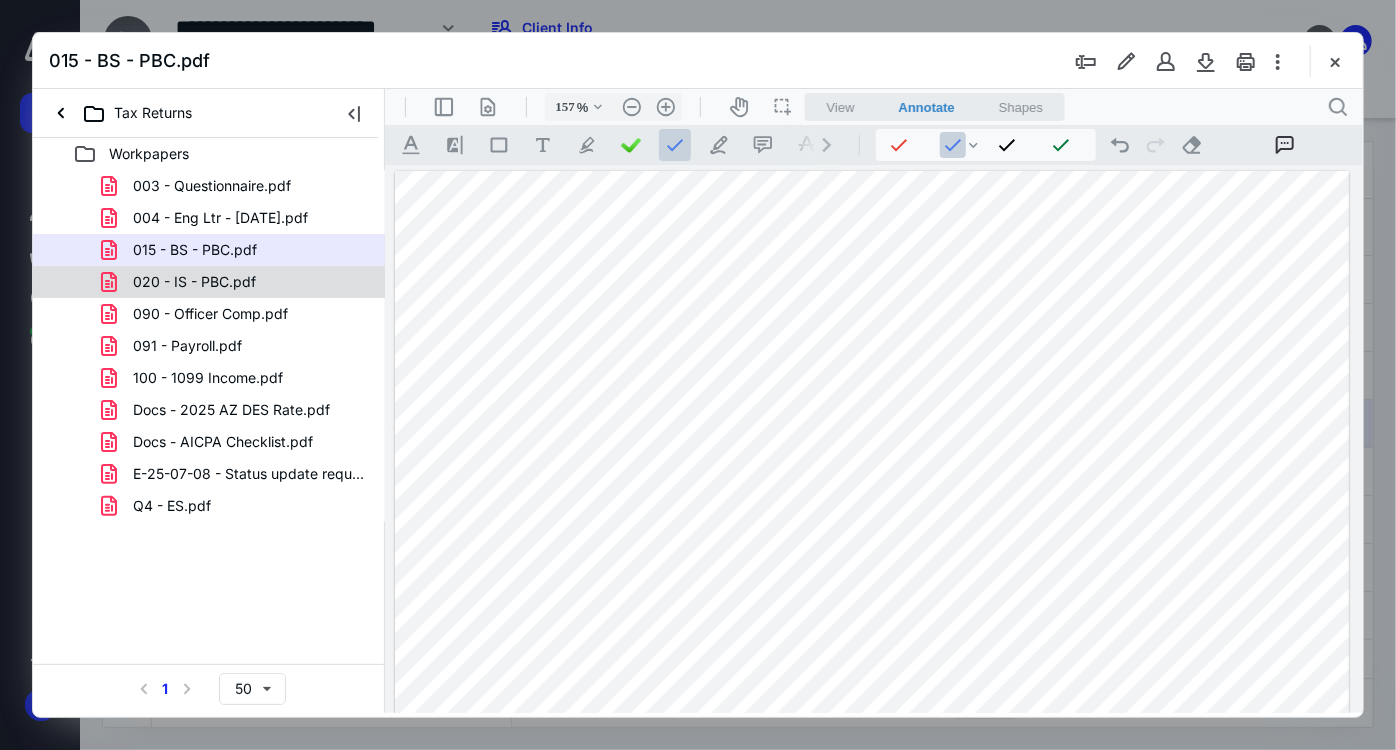 click on "020 - IS - PBC.pdf" at bounding box center (237, 282) 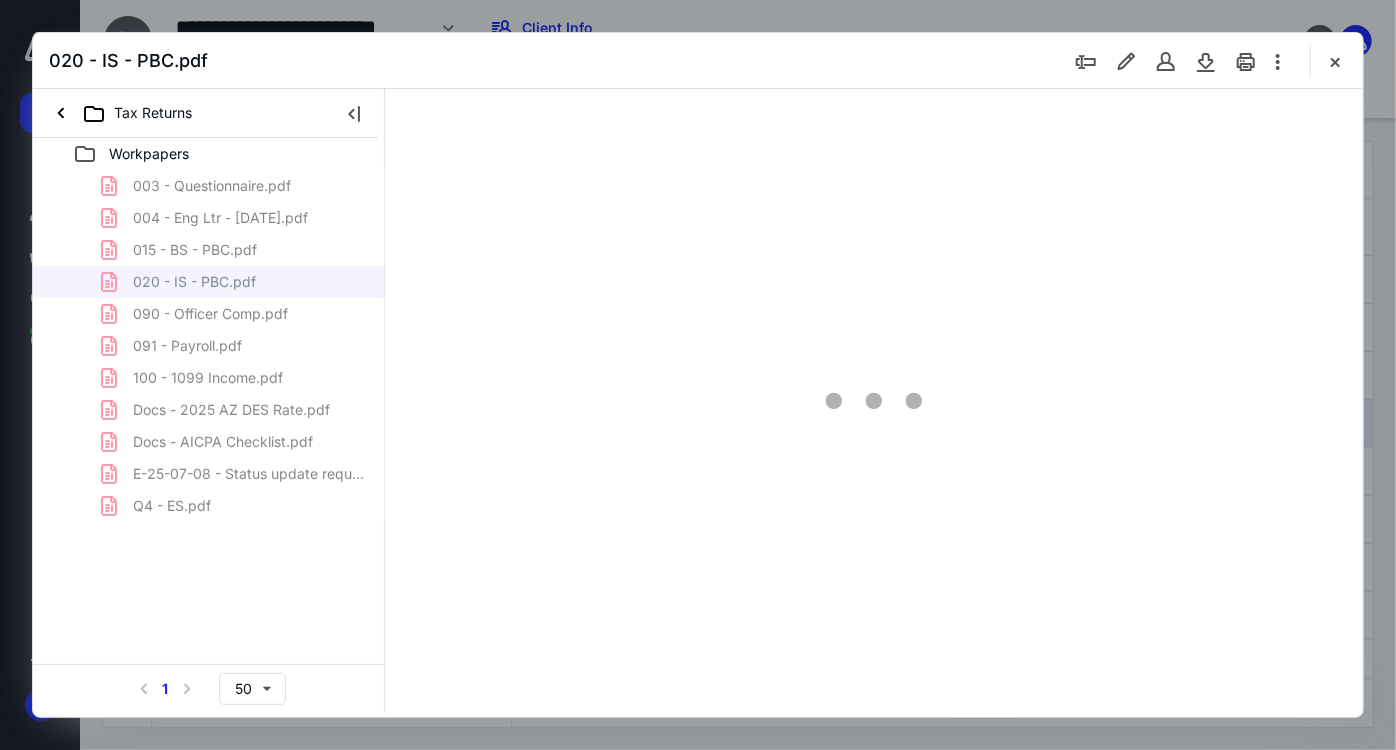 type on "157" 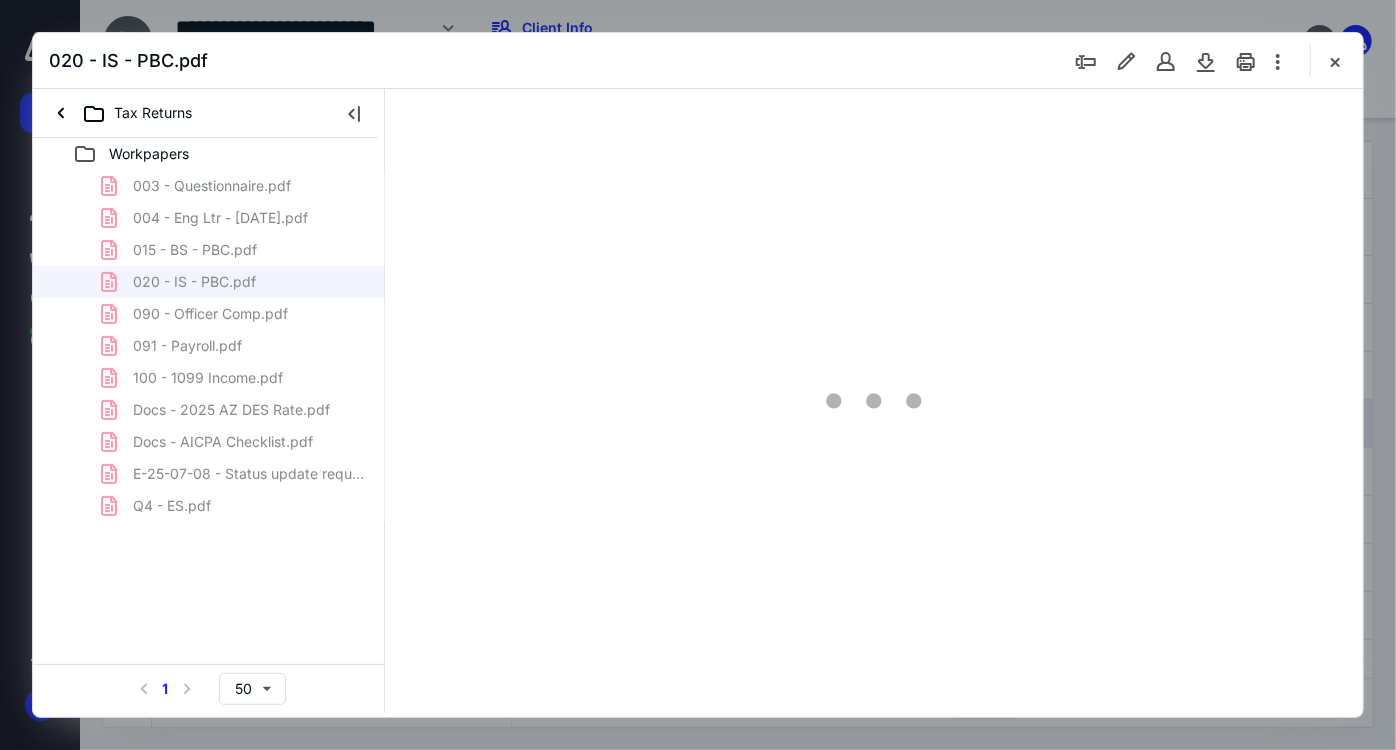 scroll, scrollTop: 82, scrollLeft: 0, axis: vertical 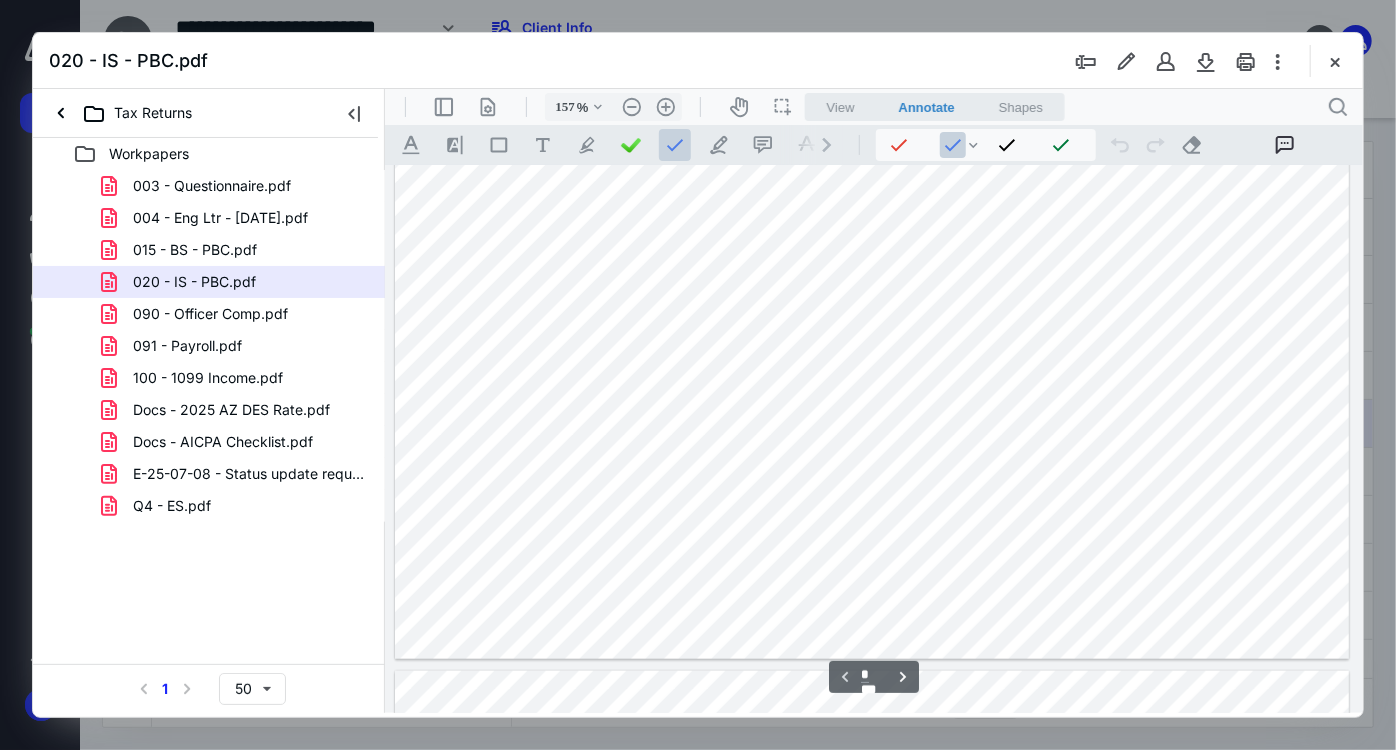 type on "*" 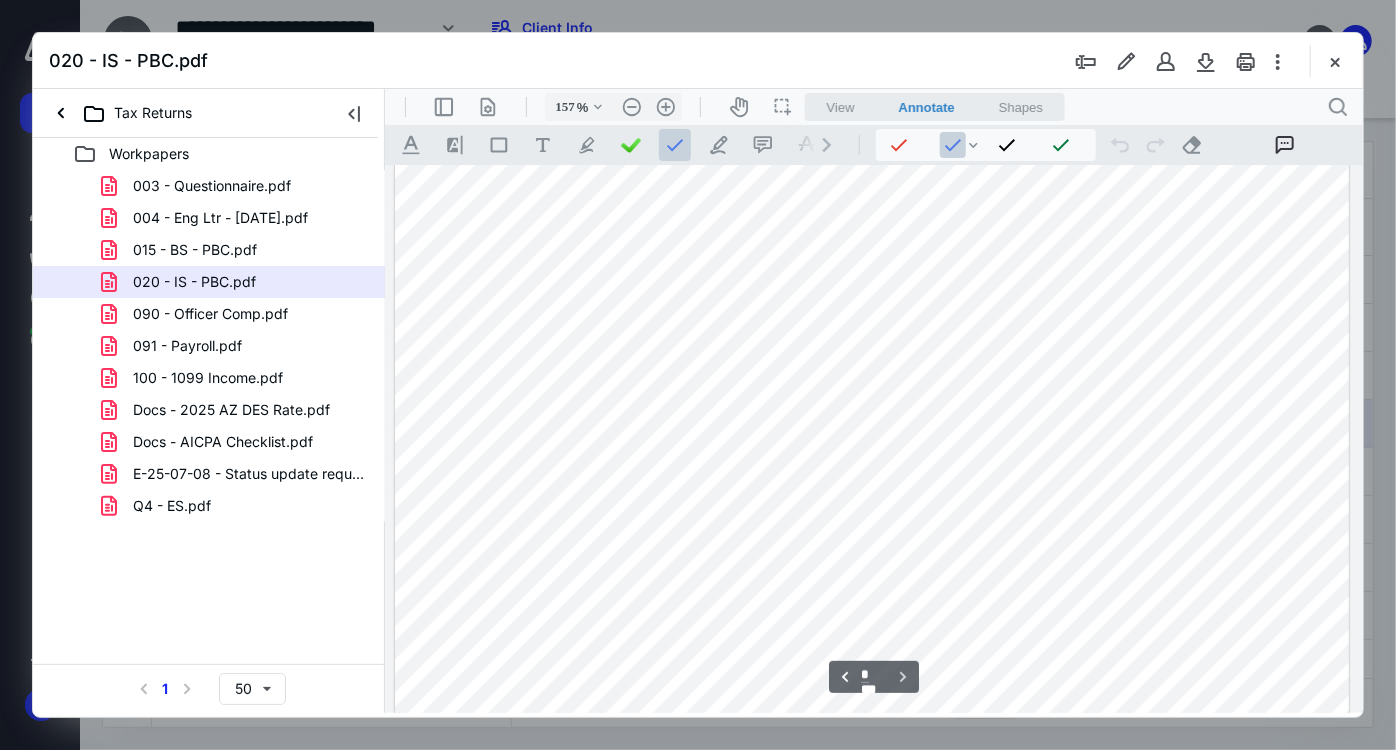 scroll, scrollTop: 1354, scrollLeft: 0, axis: vertical 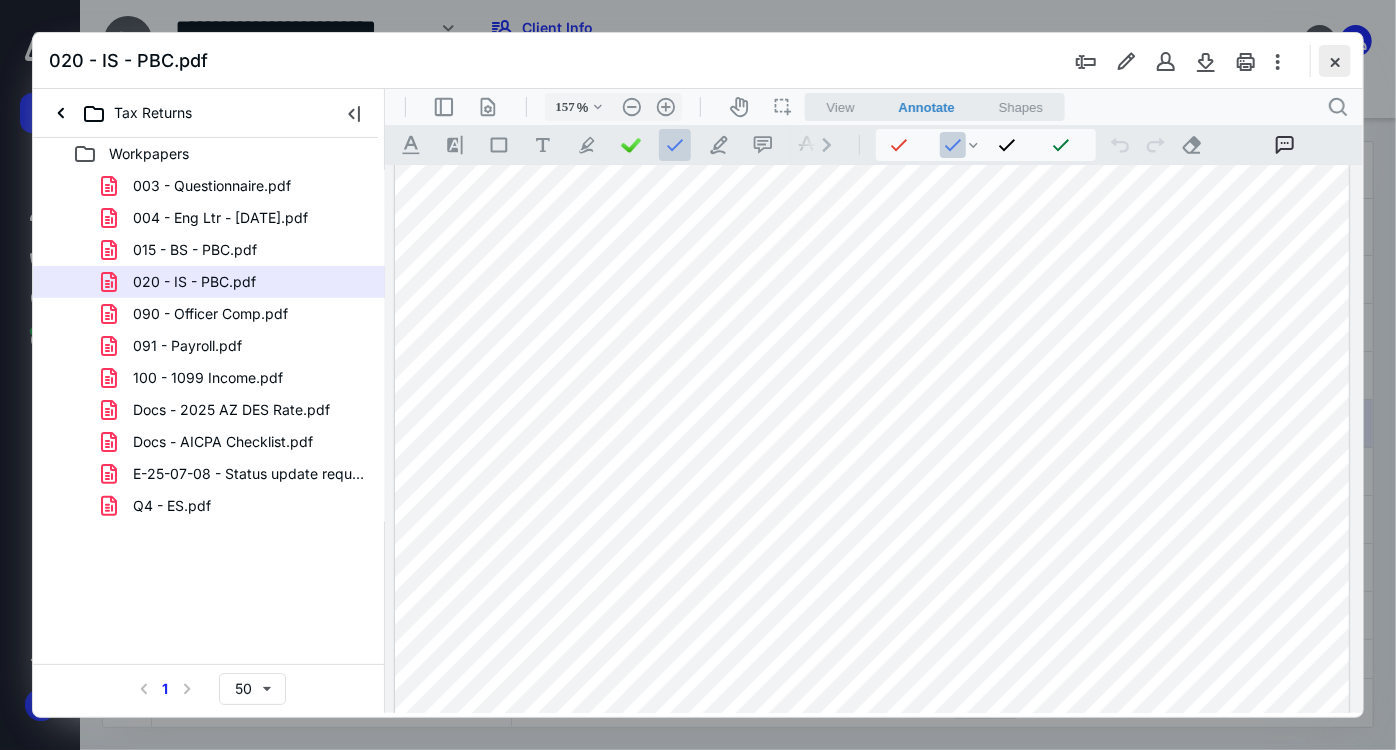 click at bounding box center (1335, 61) 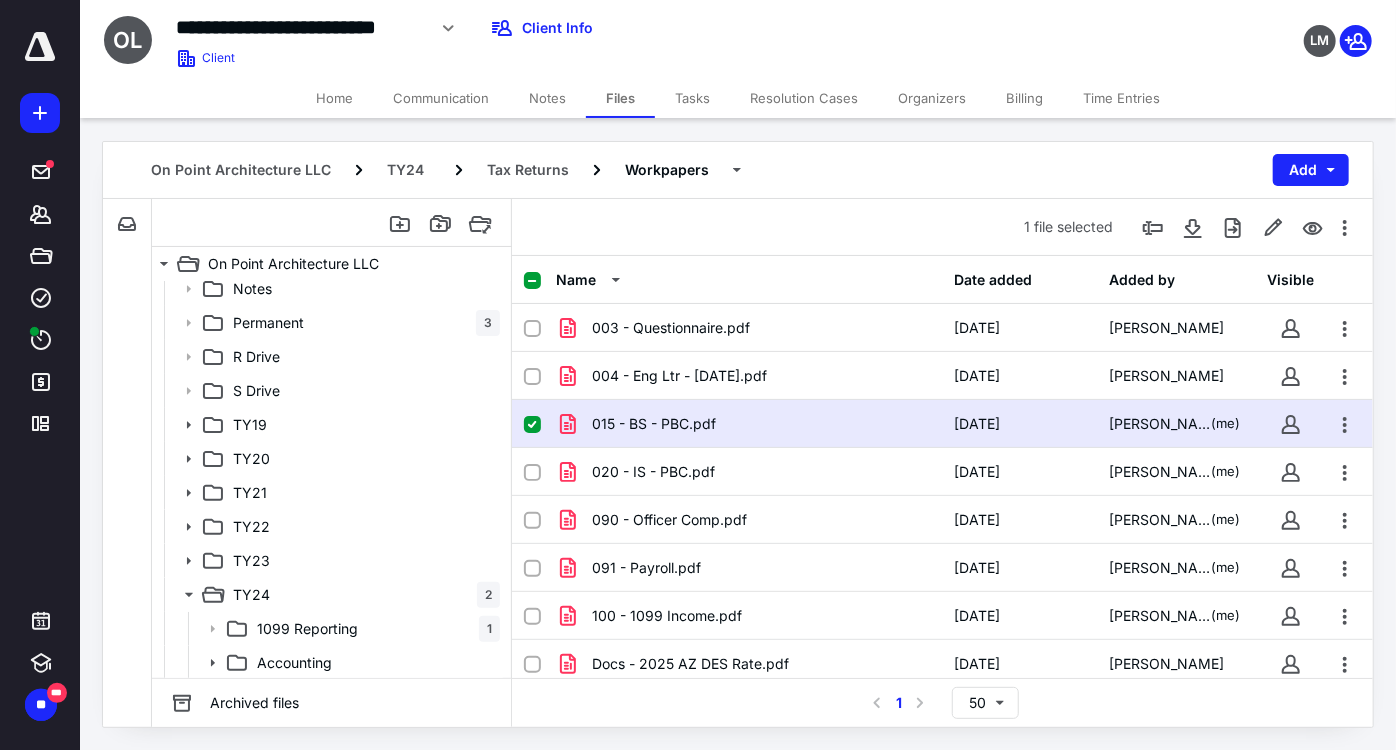 click at bounding box center (532, 425) 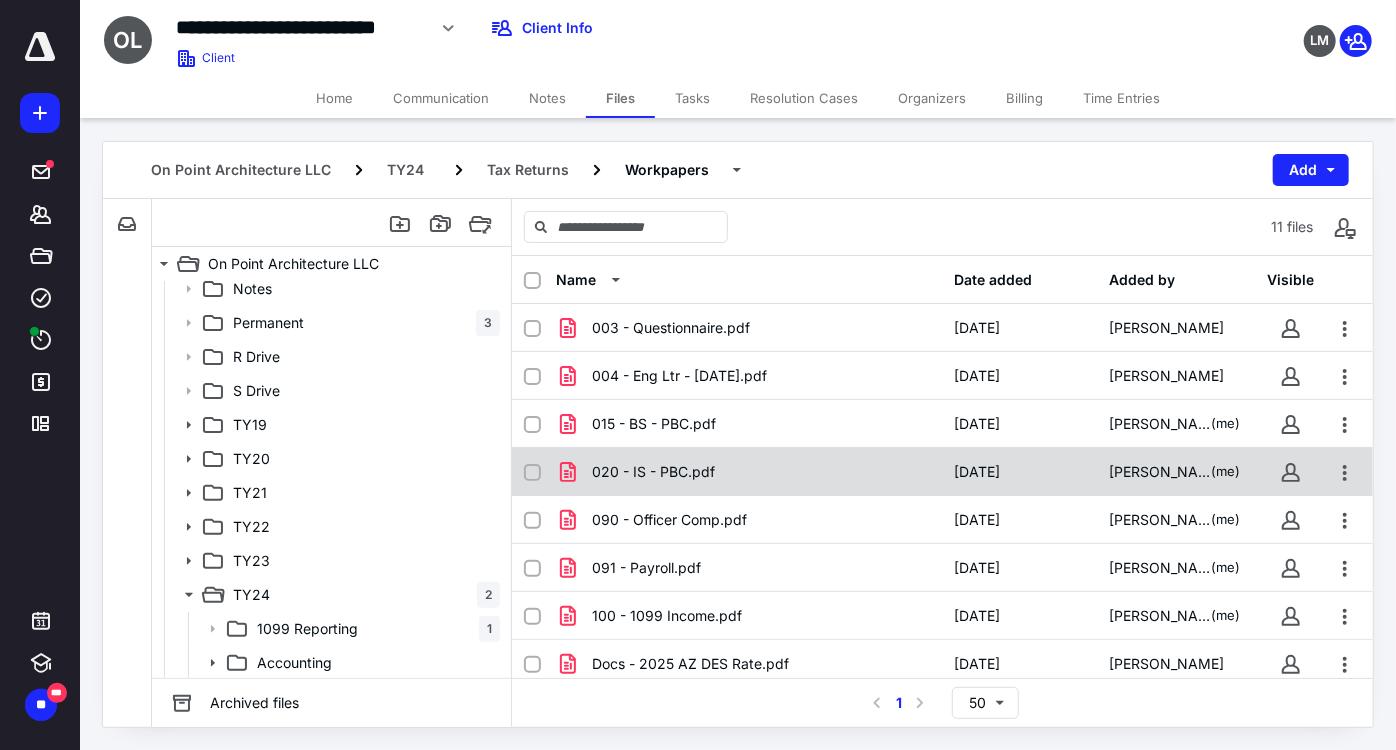 click on "020 - IS - PBC.pdf [DATE] [PERSON_NAME]  (me)" at bounding box center [942, 472] 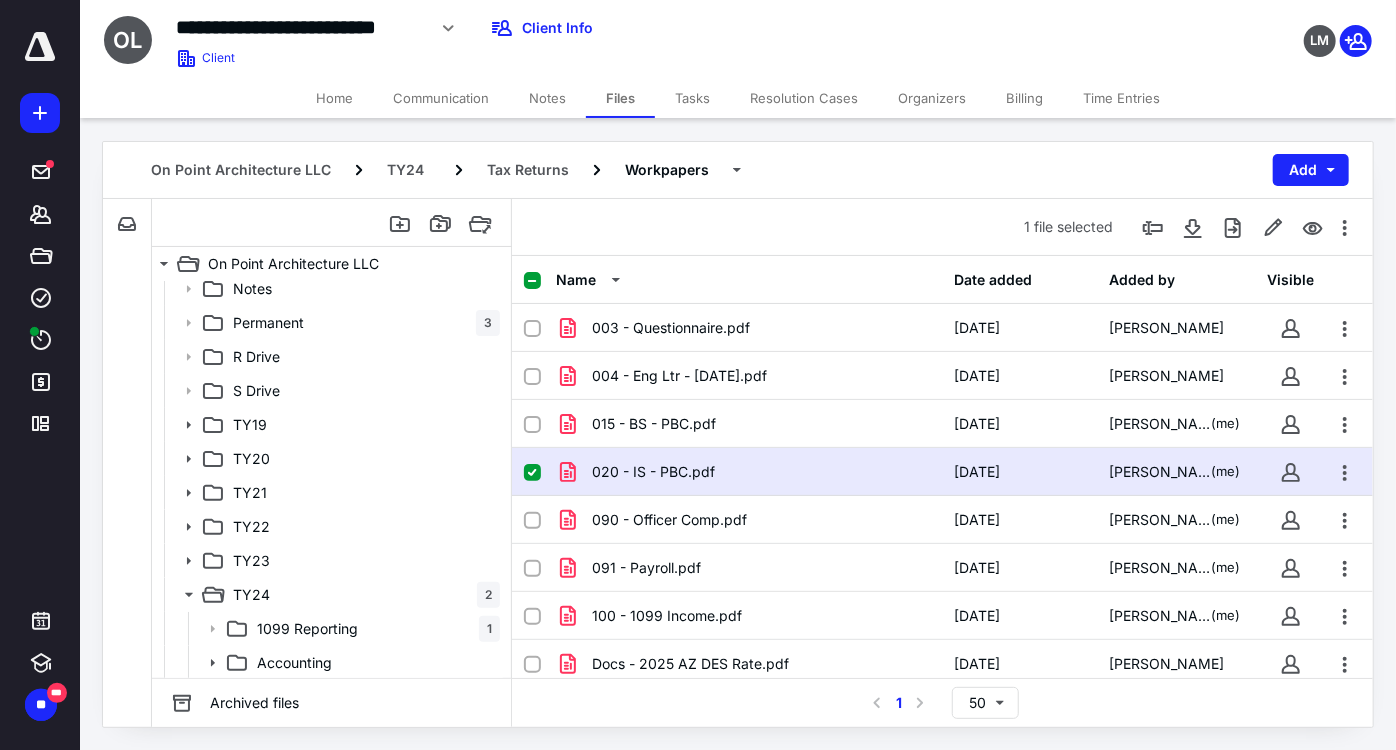 click on "020 - IS - PBC.pdf [DATE] [PERSON_NAME]  (me)" at bounding box center [942, 472] 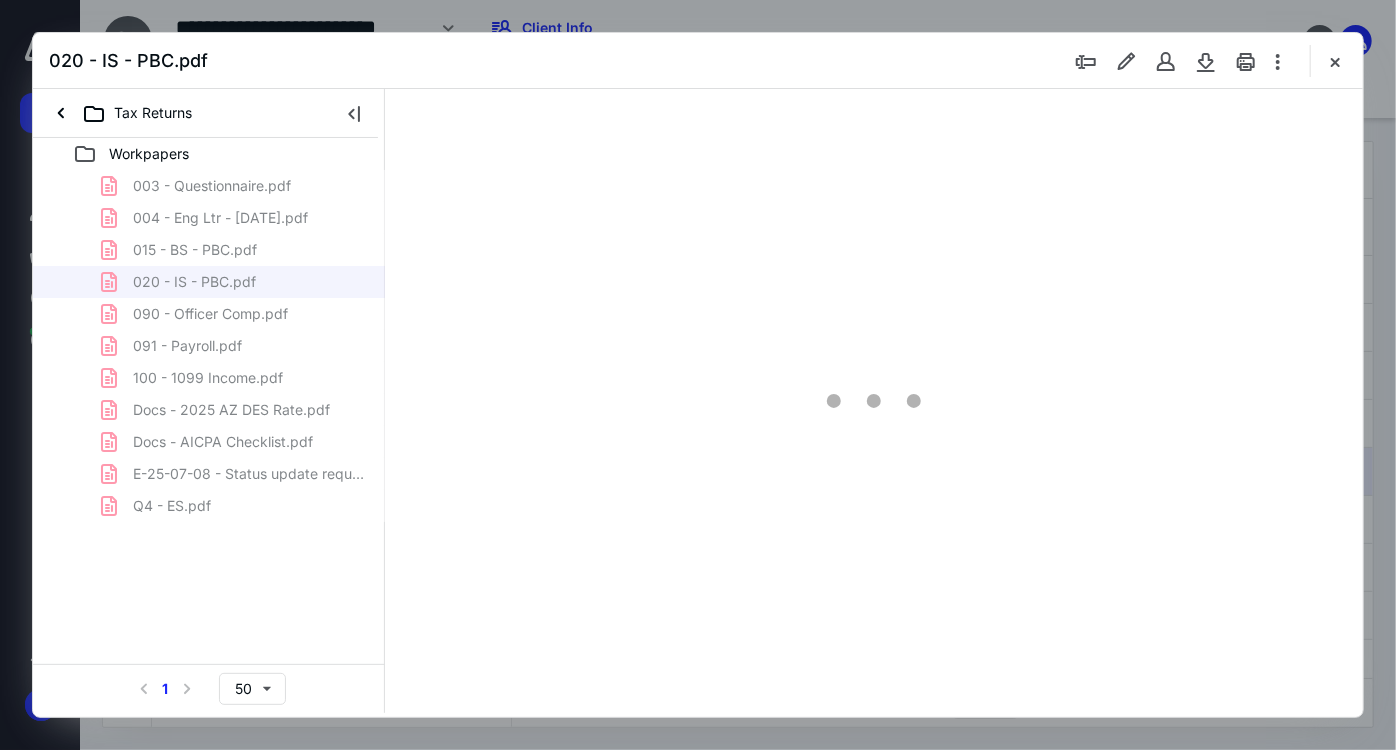 scroll, scrollTop: 0, scrollLeft: 0, axis: both 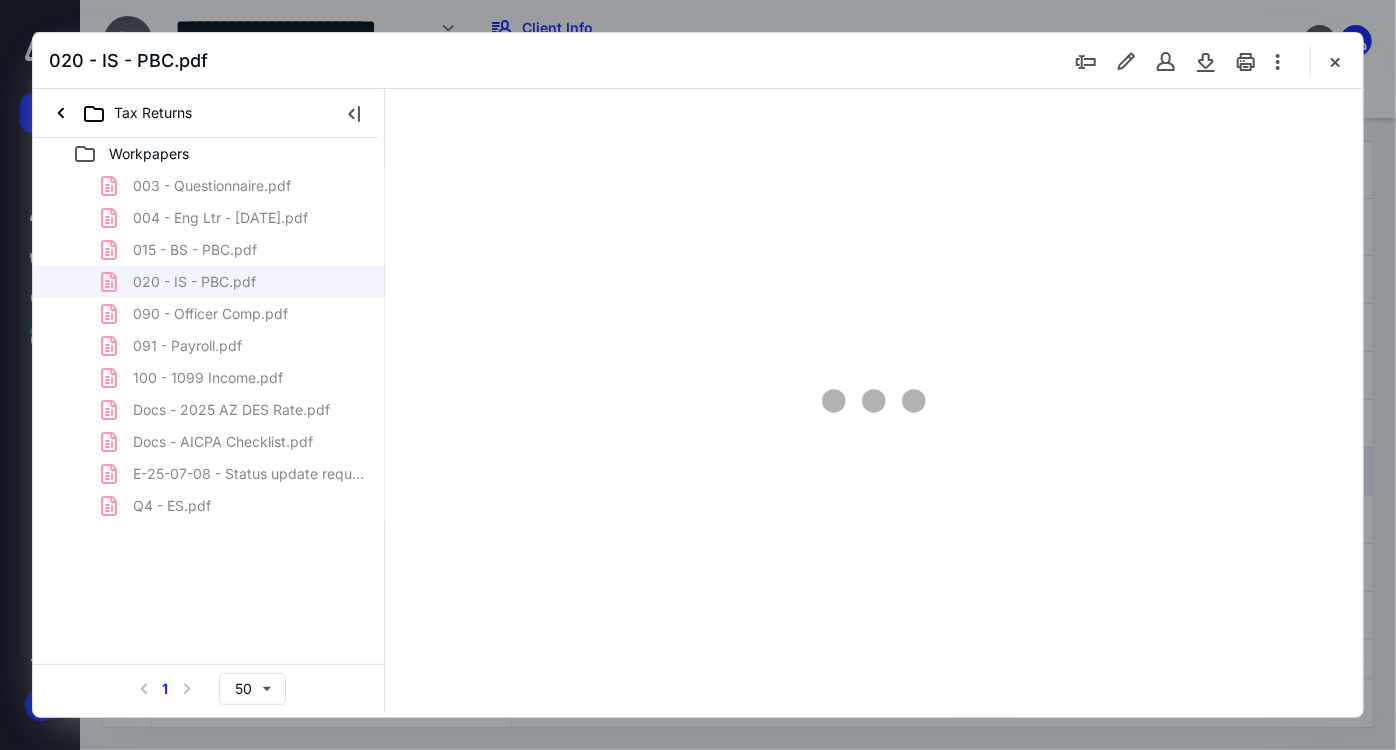 type on "157" 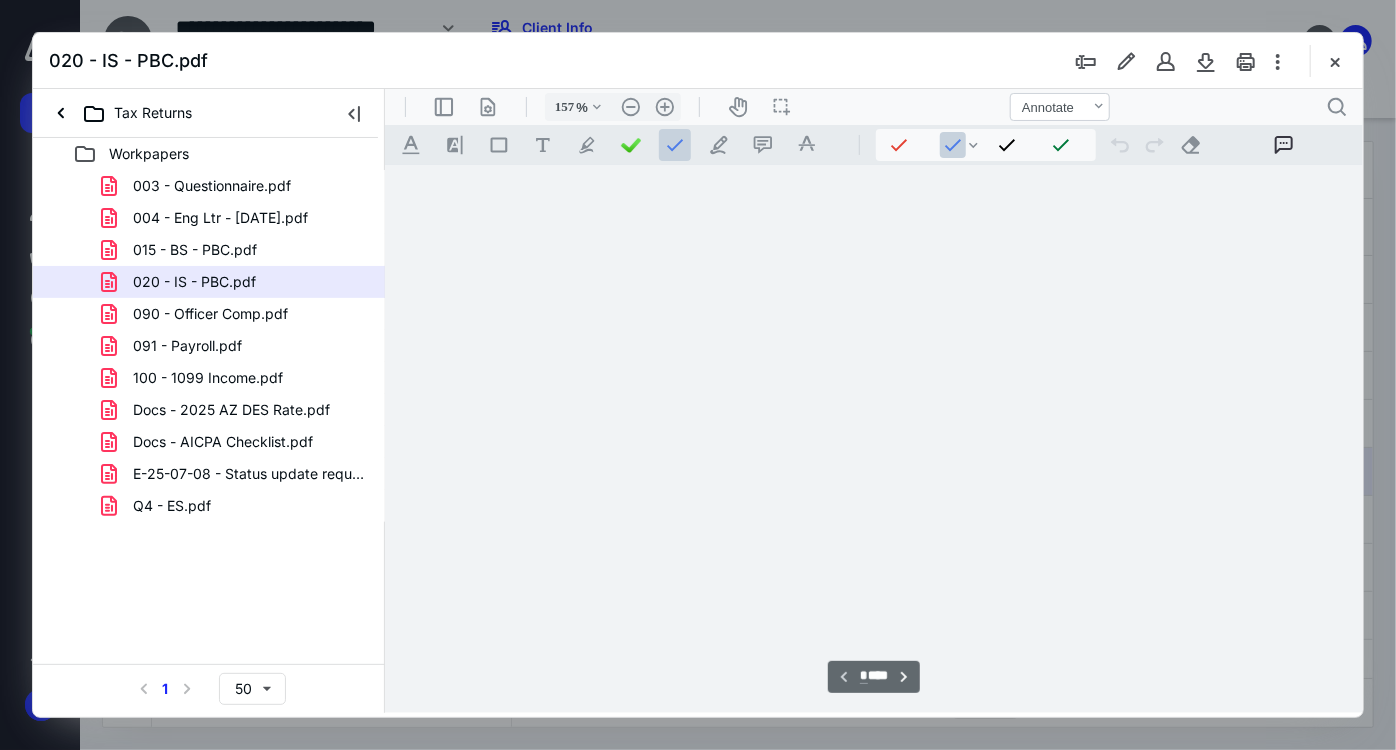 scroll, scrollTop: 82, scrollLeft: 0, axis: vertical 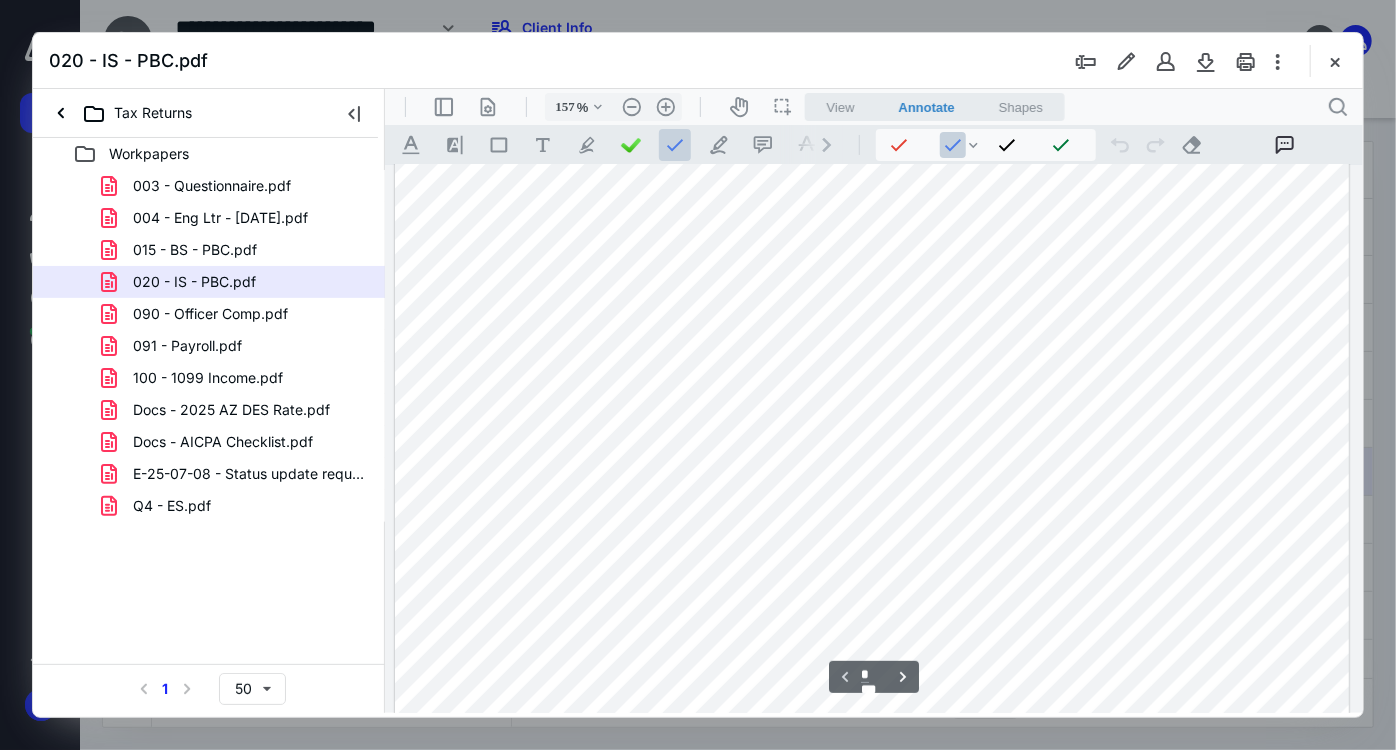 click at bounding box center [871, 706] 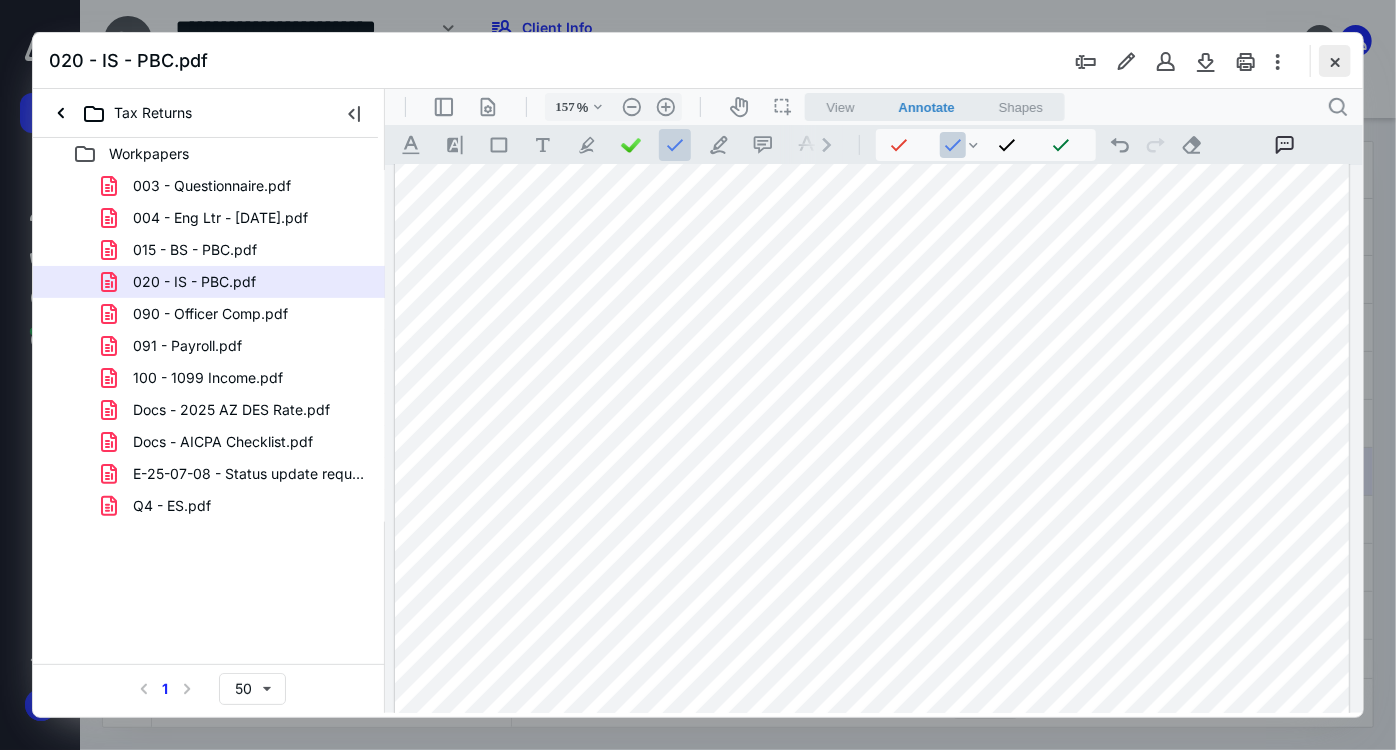 click at bounding box center (1335, 61) 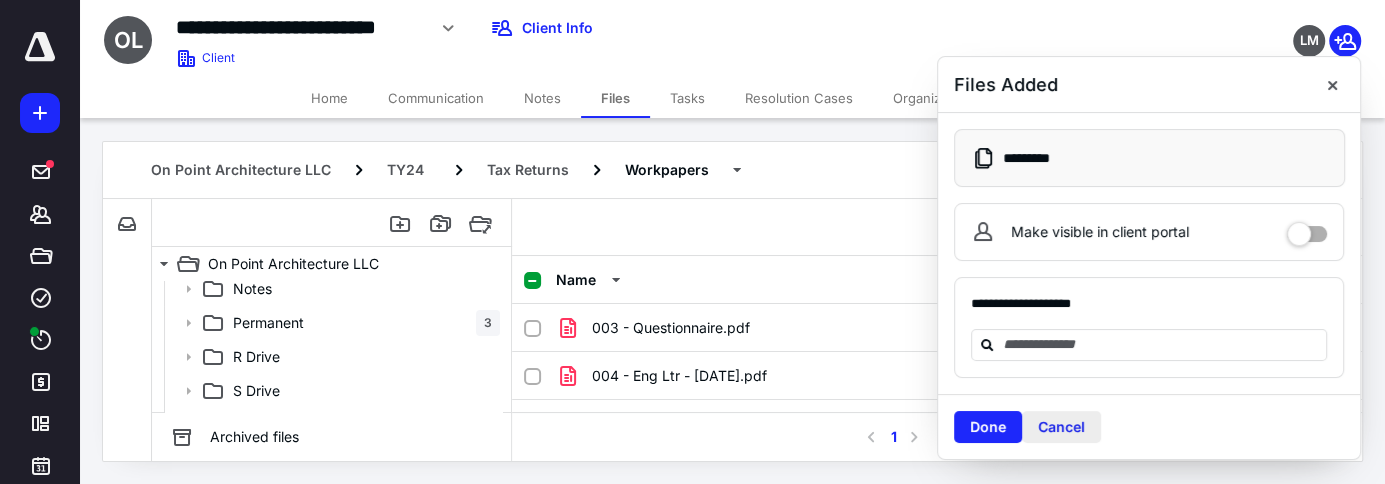 click on "Cancel" at bounding box center (1061, 427) 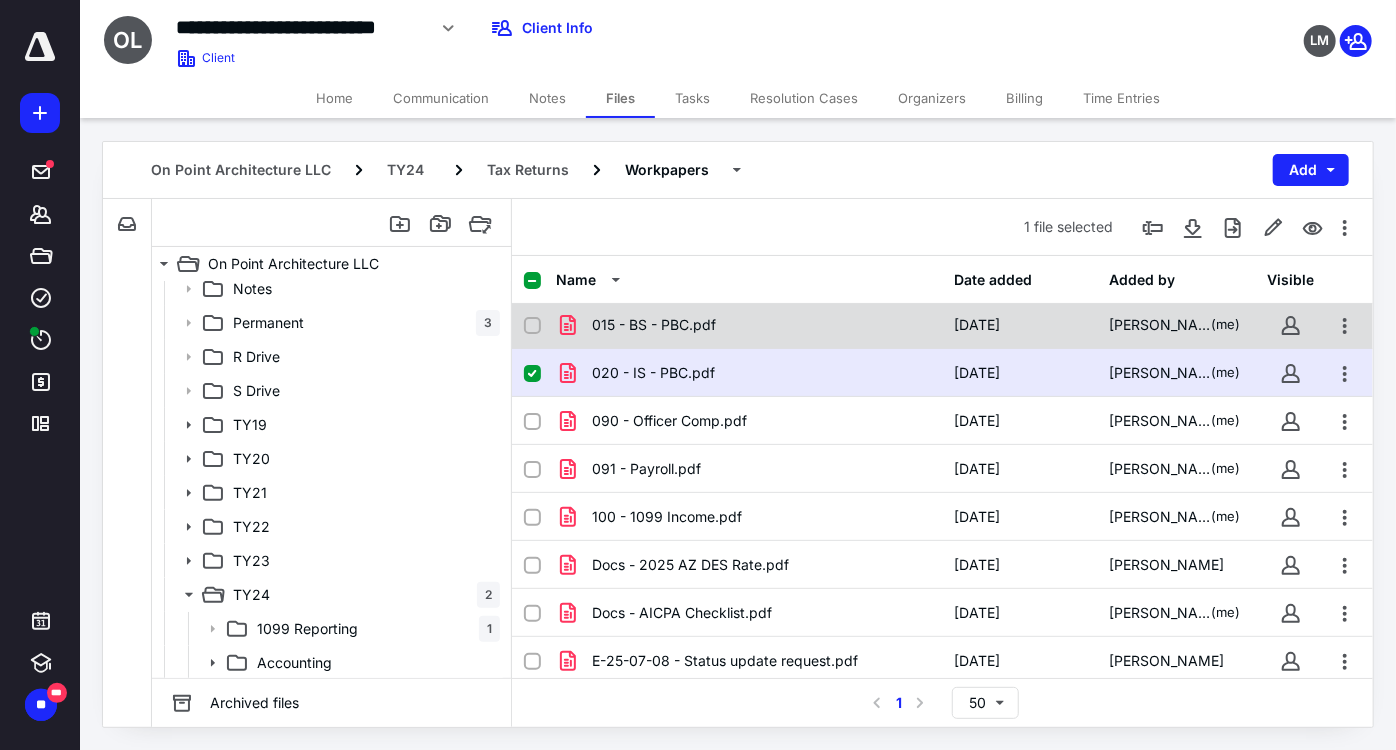 scroll, scrollTop: 244, scrollLeft: 0, axis: vertical 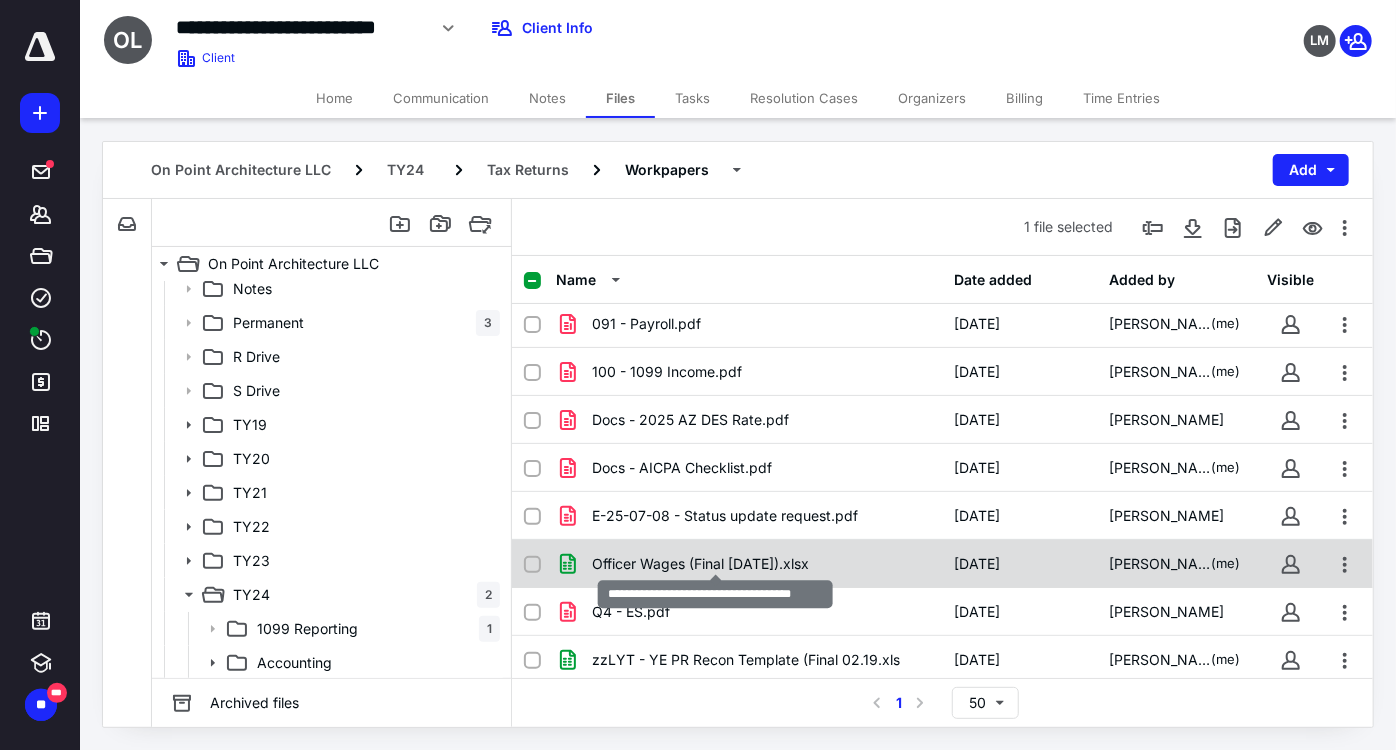 click on "Officer Wages (Final [DATE]).xlsx" at bounding box center [700, 564] 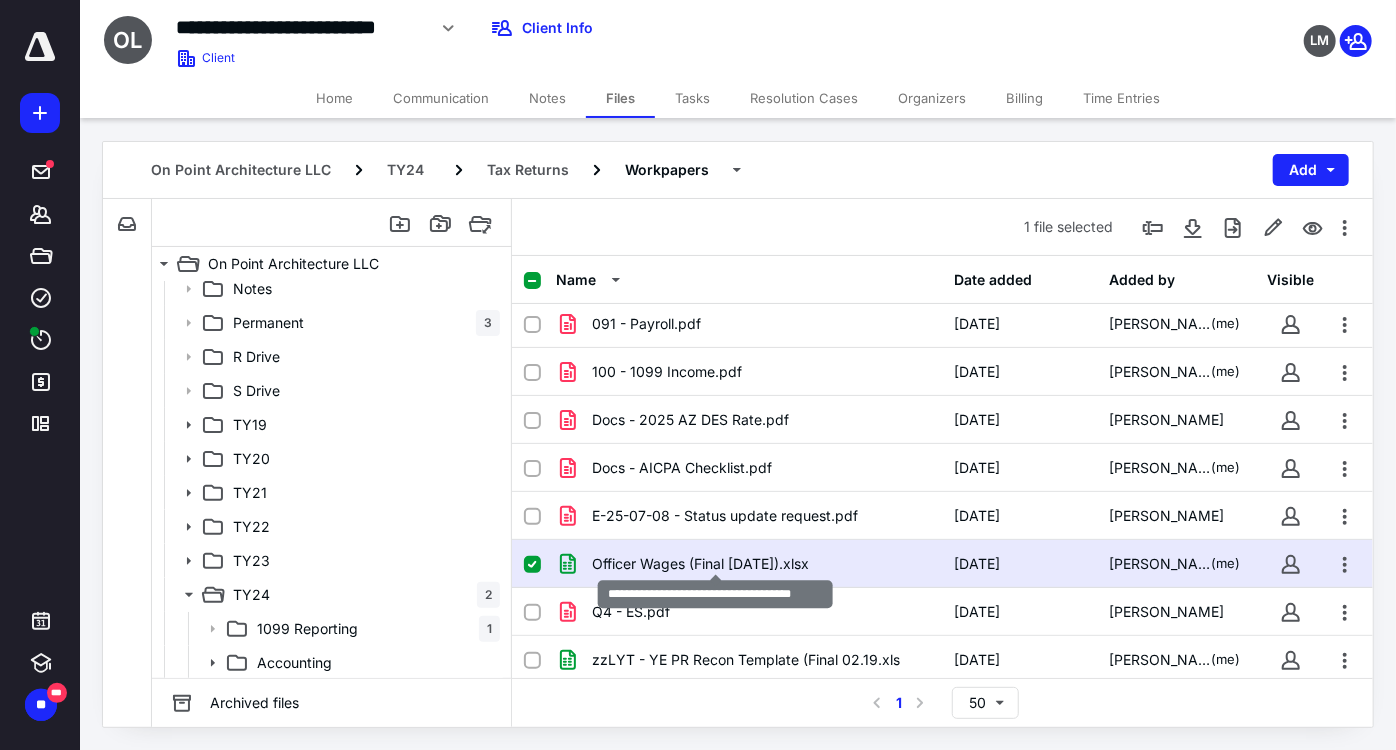 click on "Officer Wages (Final [DATE]).xlsx" at bounding box center (700, 564) 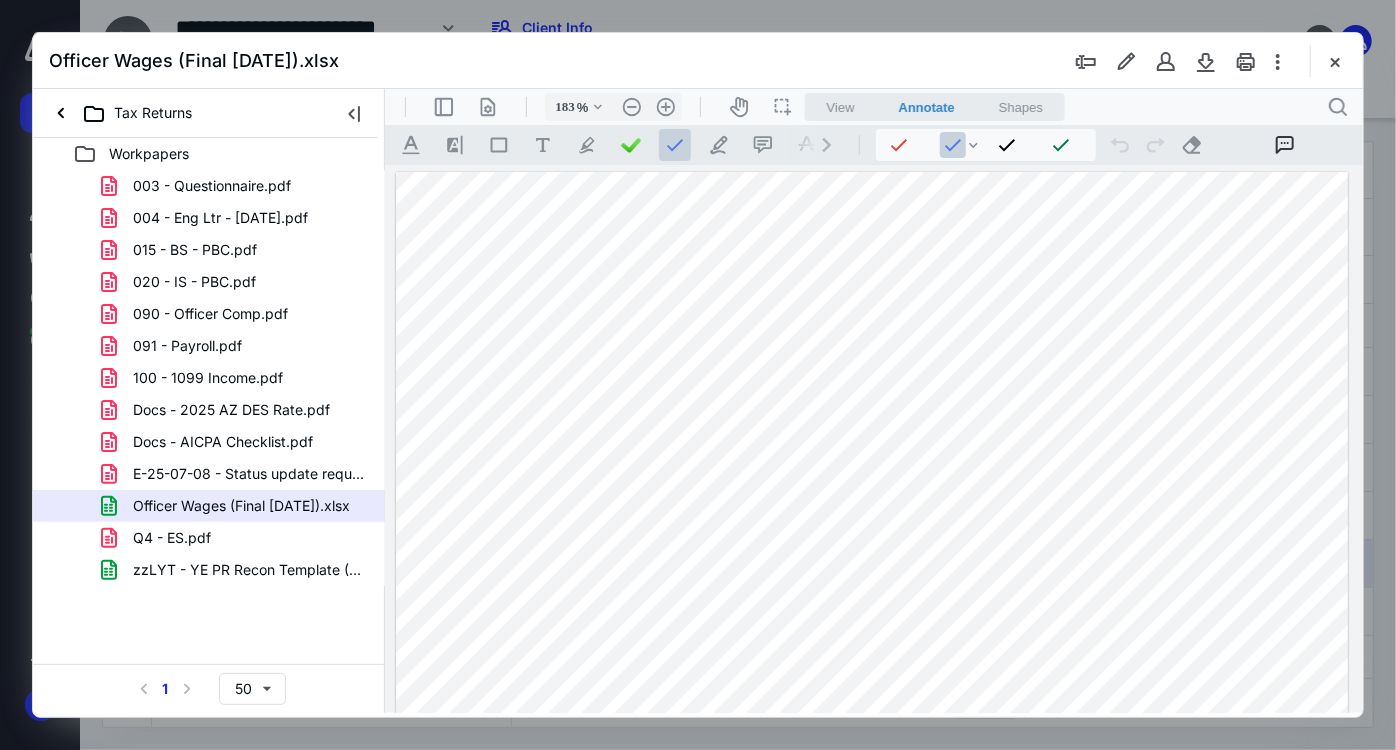 scroll, scrollTop: 0, scrollLeft: 0, axis: both 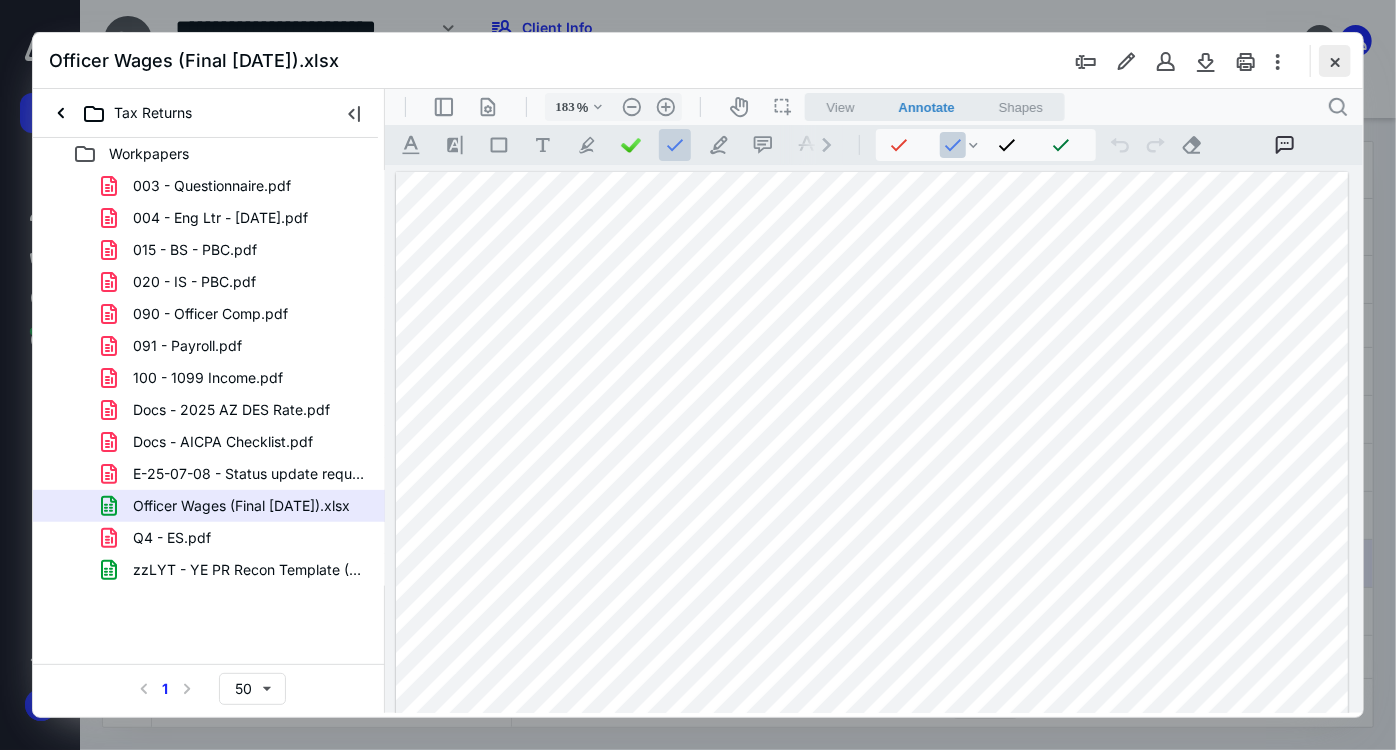 click at bounding box center [1335, 61] 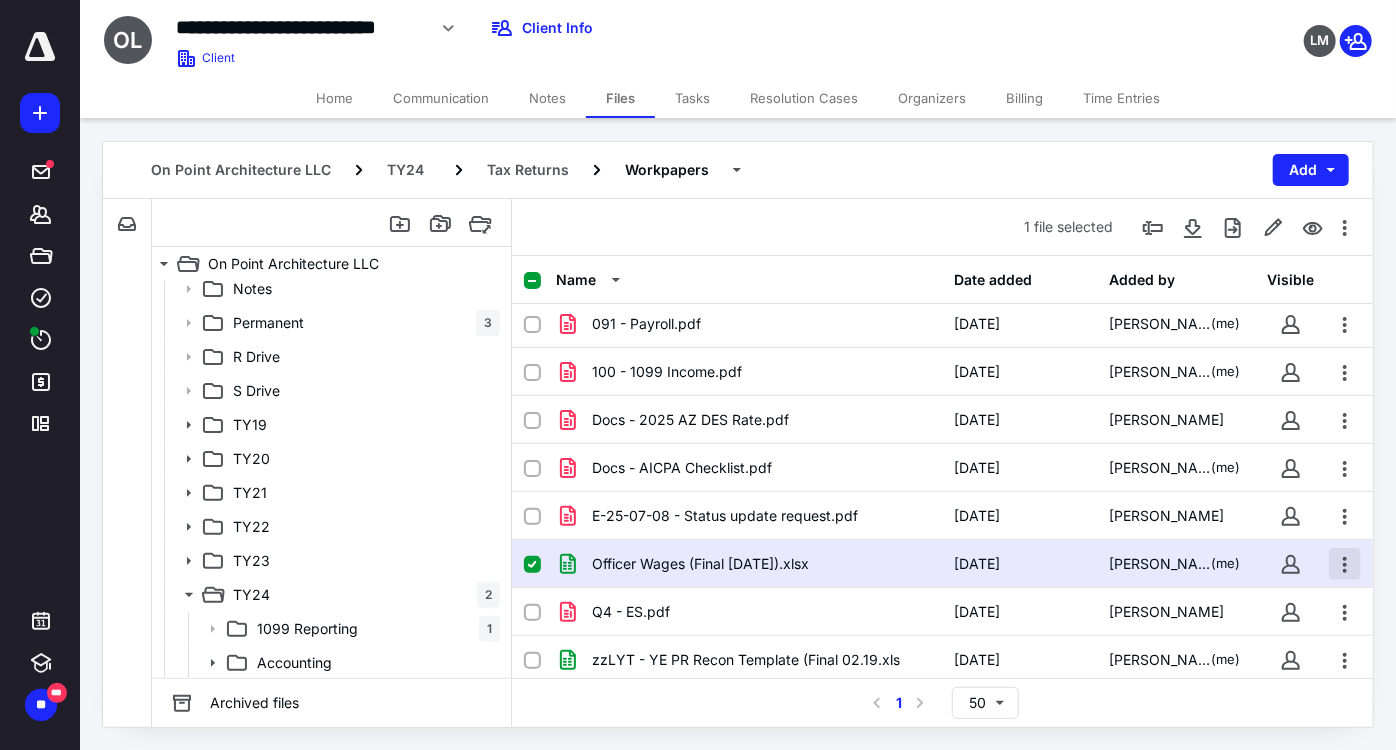 click at bounding box center (1345, 564) 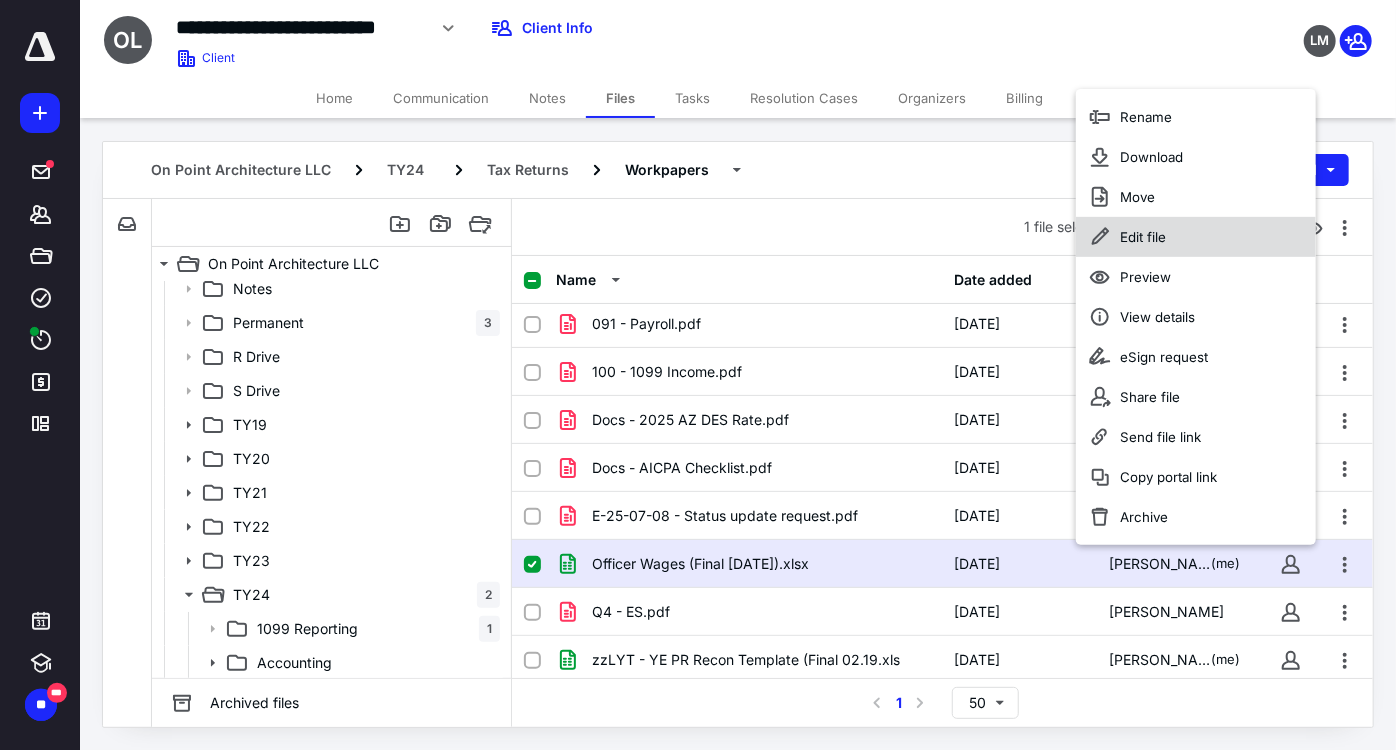 click on "Edit file" at bounding box center [1196, 236] 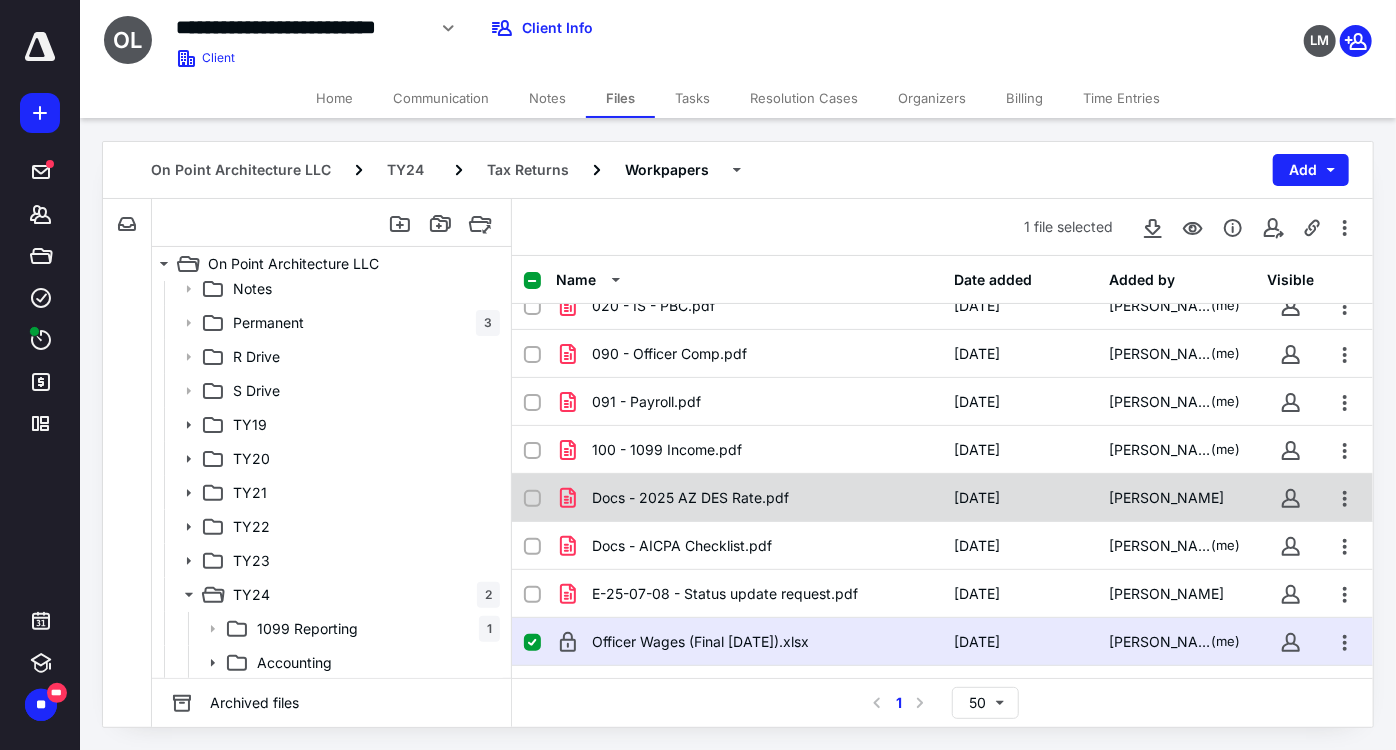 scroll, scrollTop: 62, scrollLeft: 0, axis: vertical 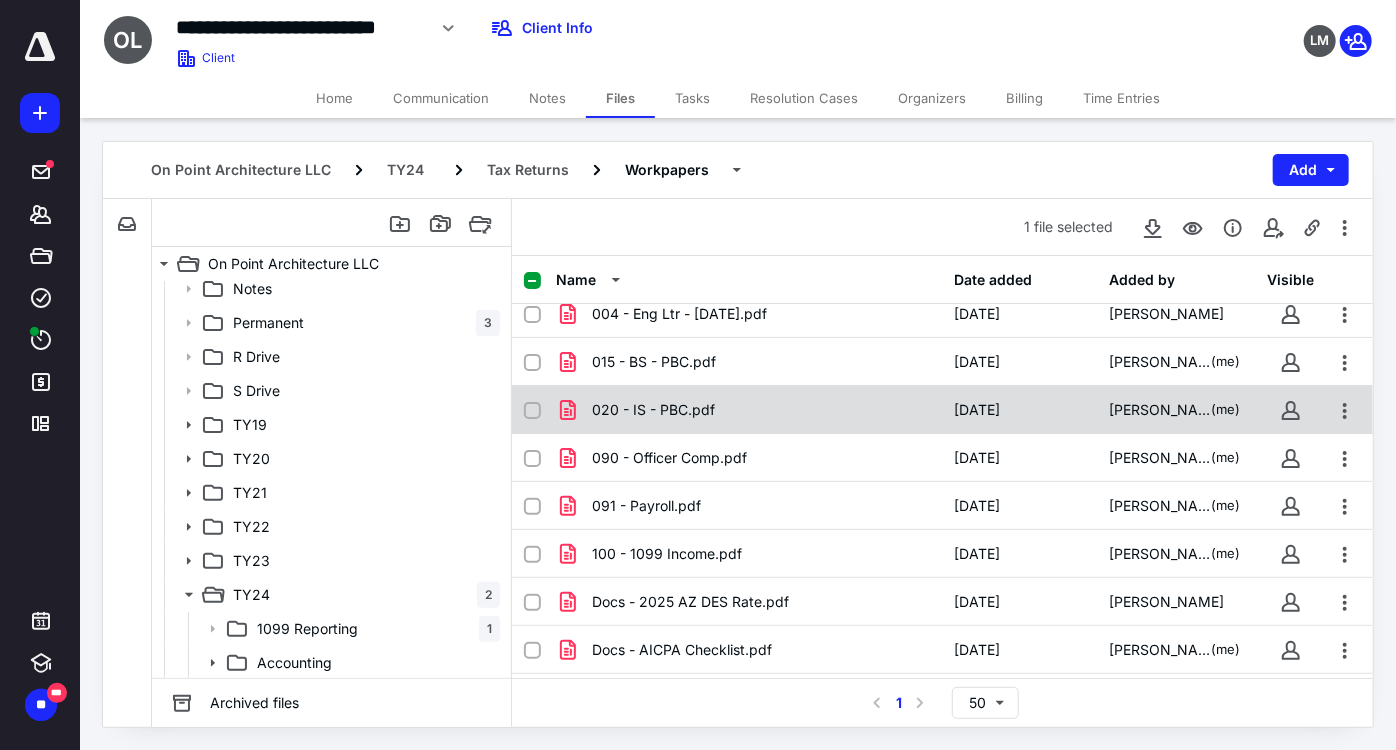 click on "020 - IS - PBC.pdf" at bounding box center (749, 410) 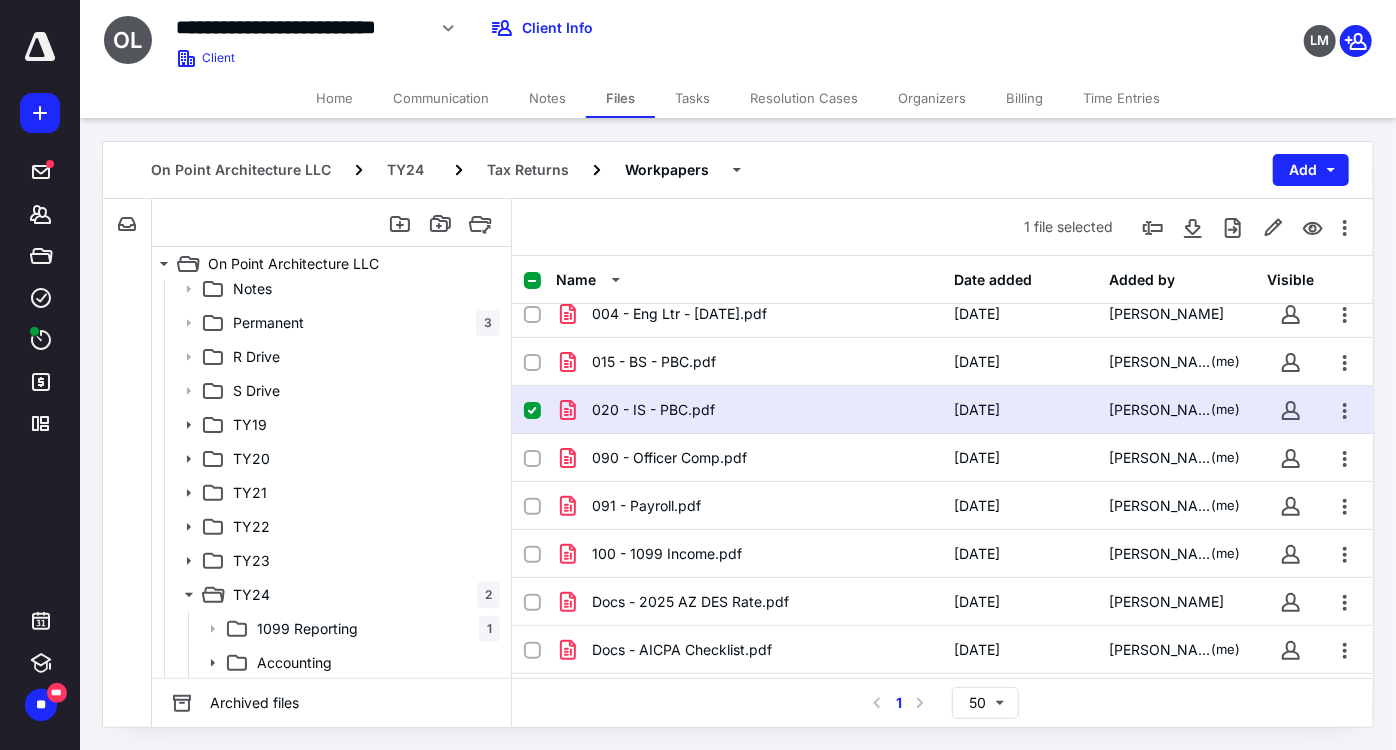 click on "020 - IS - PBC.pdf" at bounding box center [749, 410] 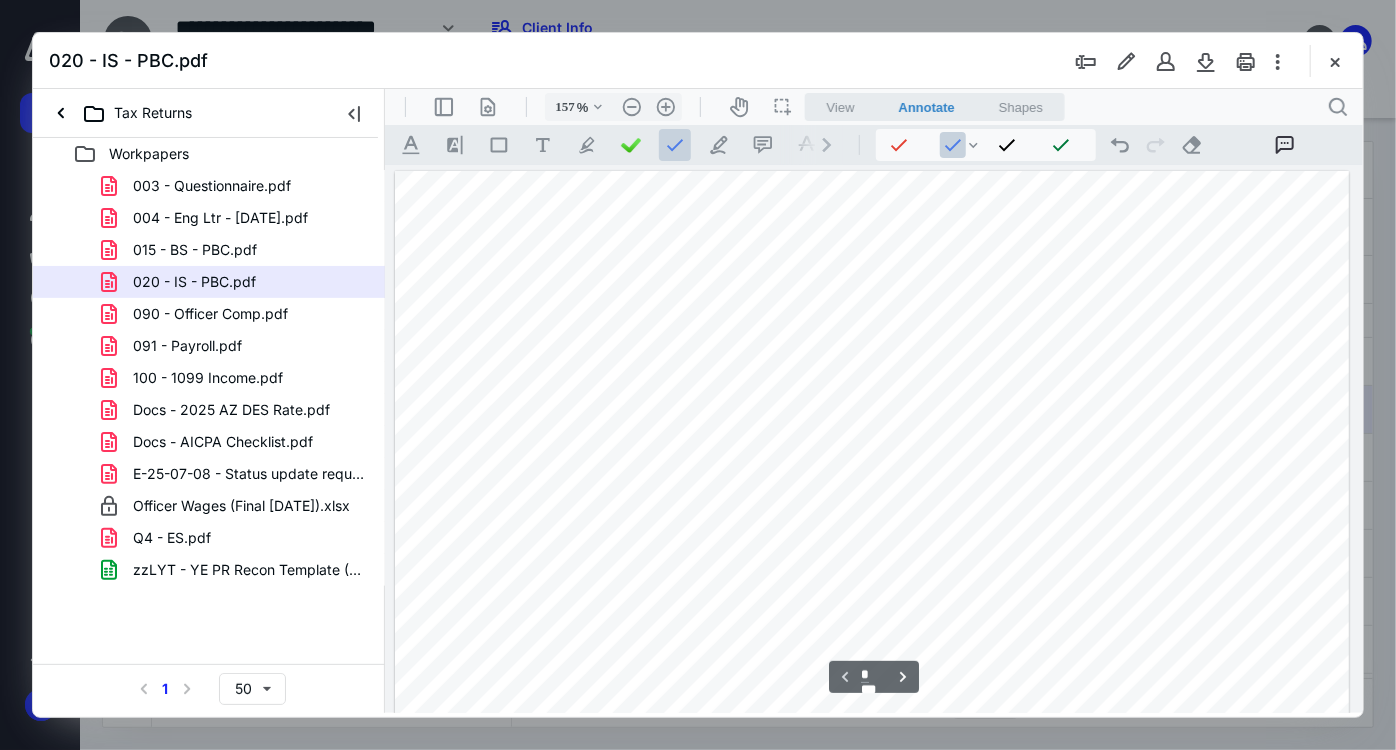 scroll, scrollTop: 0, scrollLeft: 0, axis: both 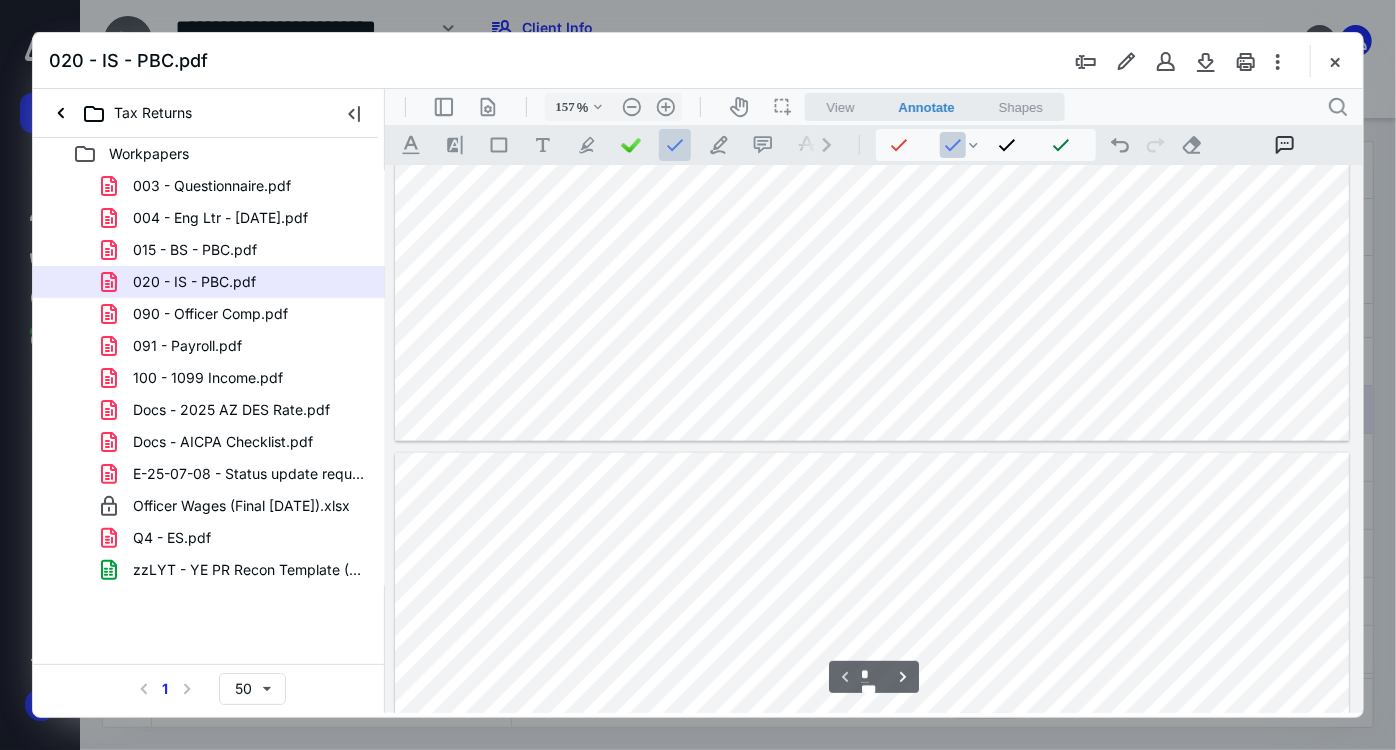 type on "*" 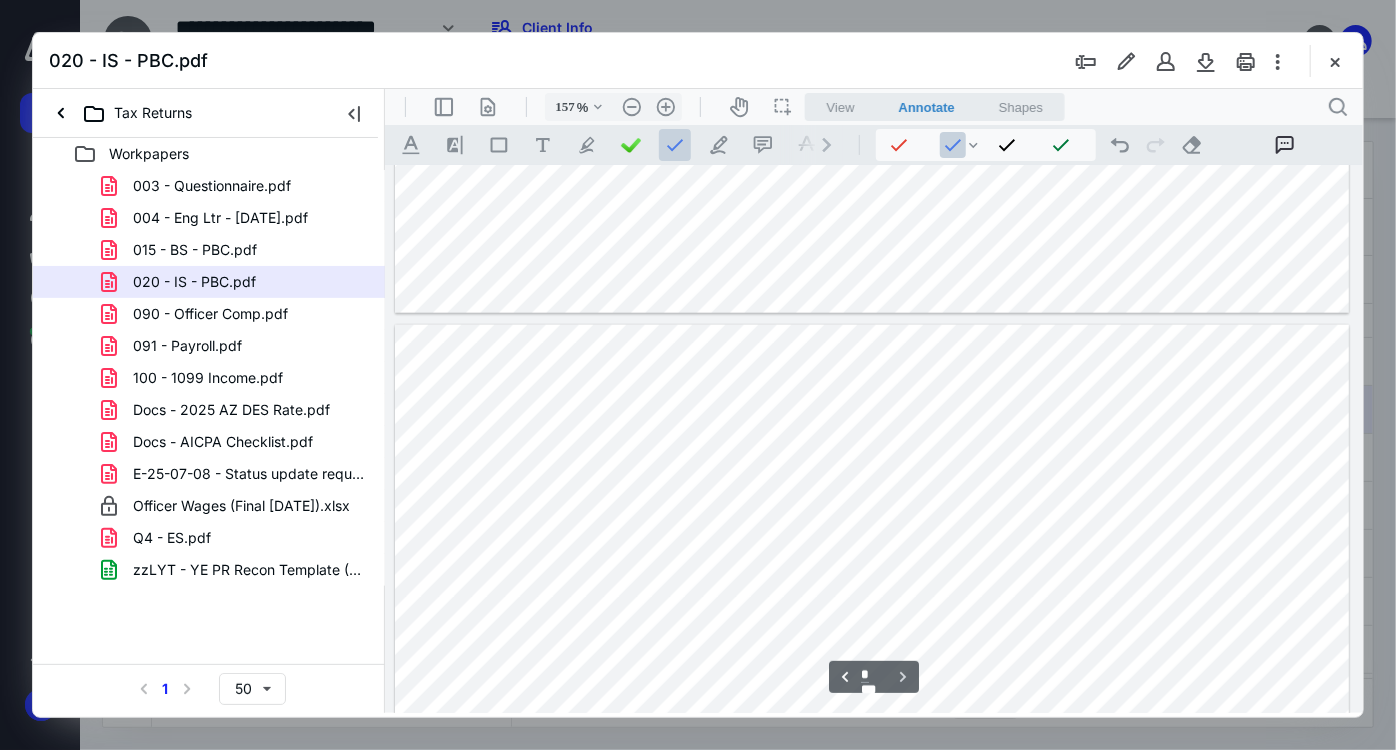 scroll, scrollTop: 1181, scrollLeft: 0, axis: vertical 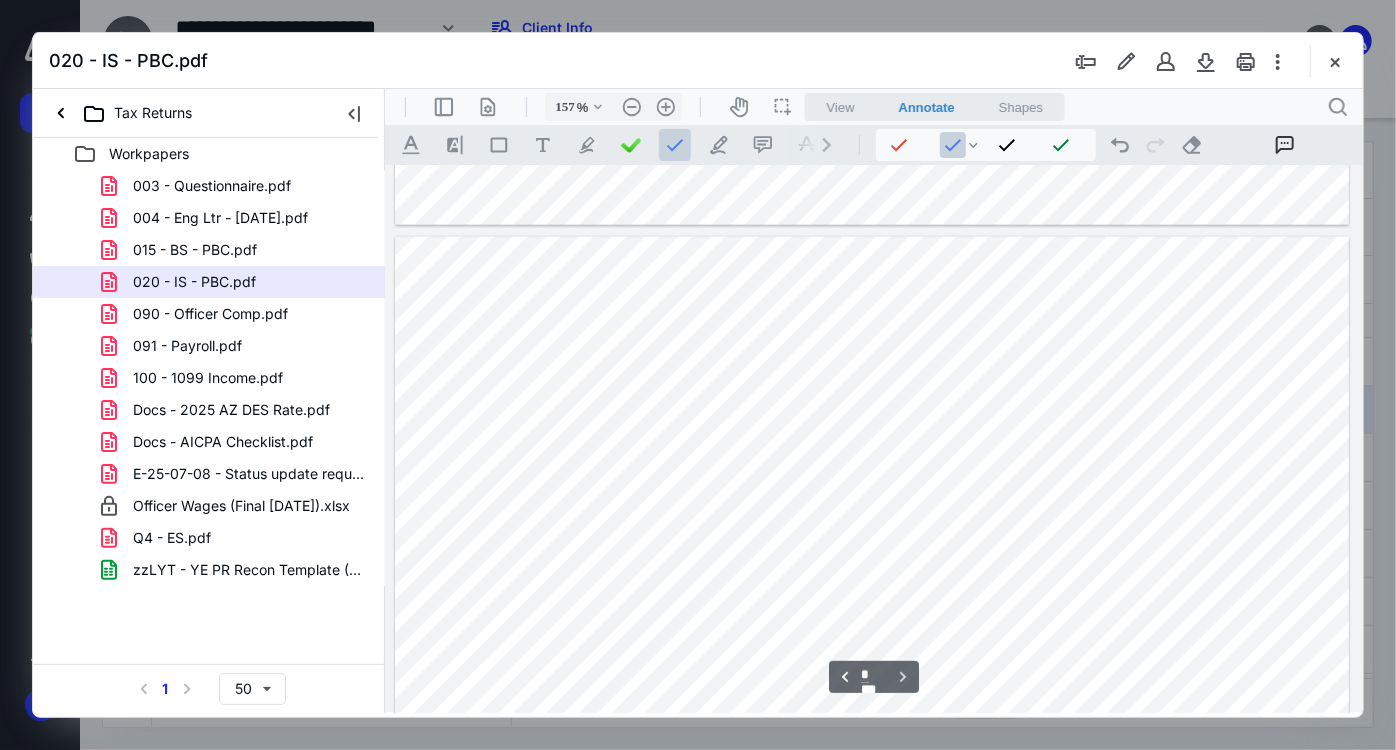 drag, startPoint x: 1208, startPoint y: 543, endPoint x: 1288, endPoint y: 563, distance: 82.46211 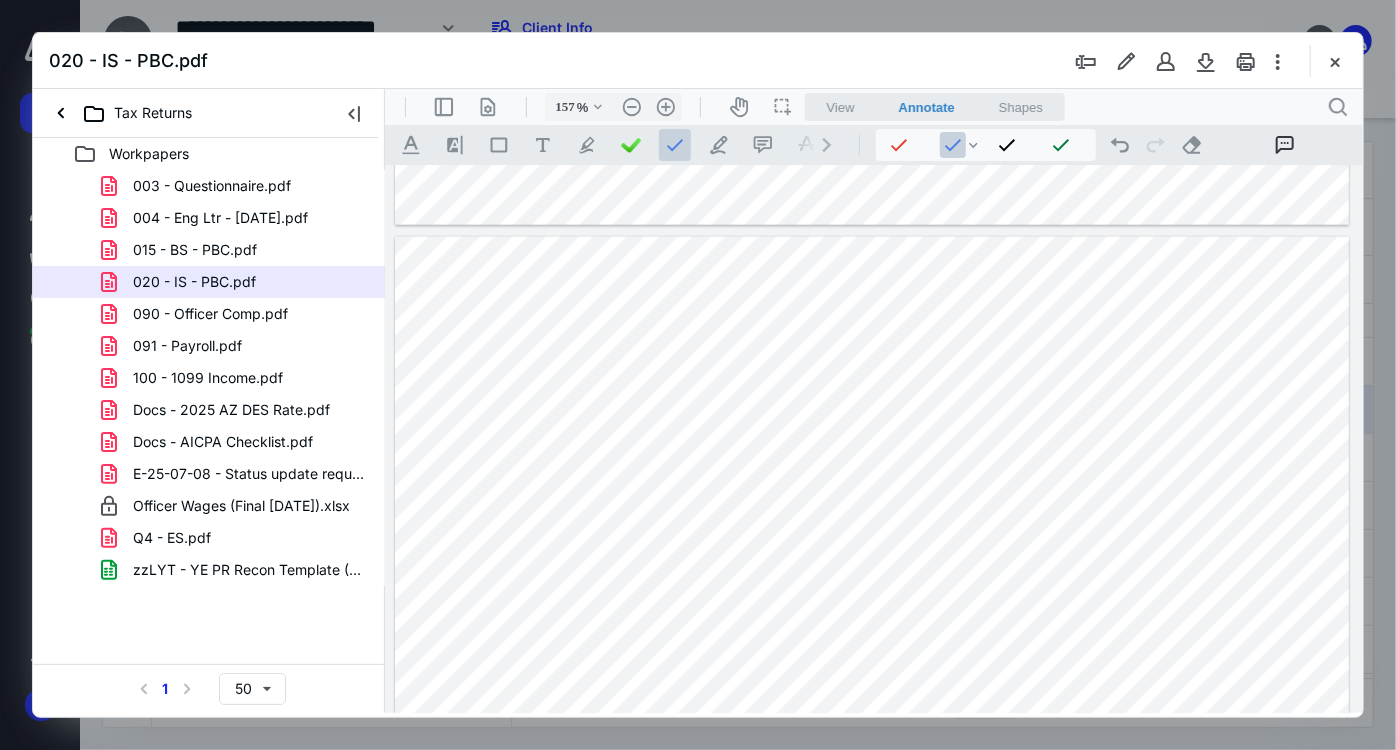 click at bounding box center [871, 854] 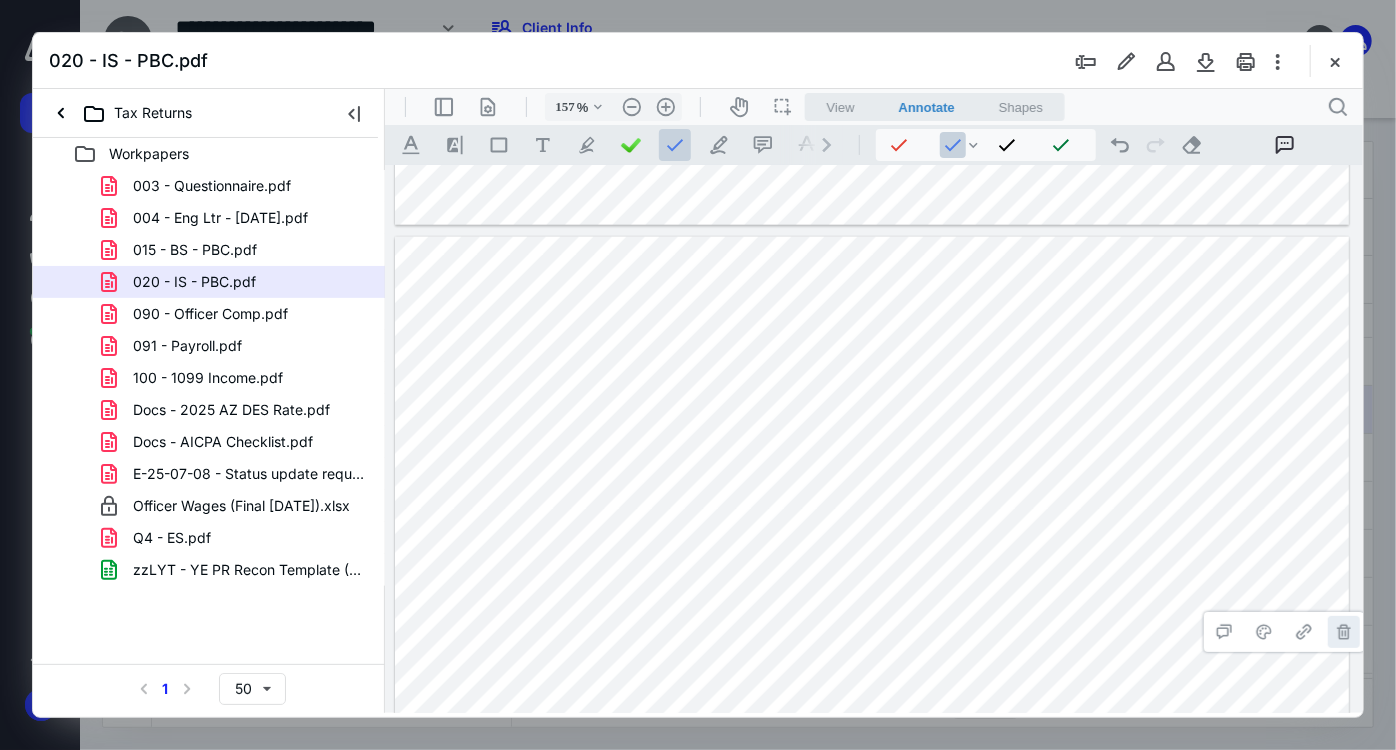 click on "**********" at bounding box center [1343, 631] 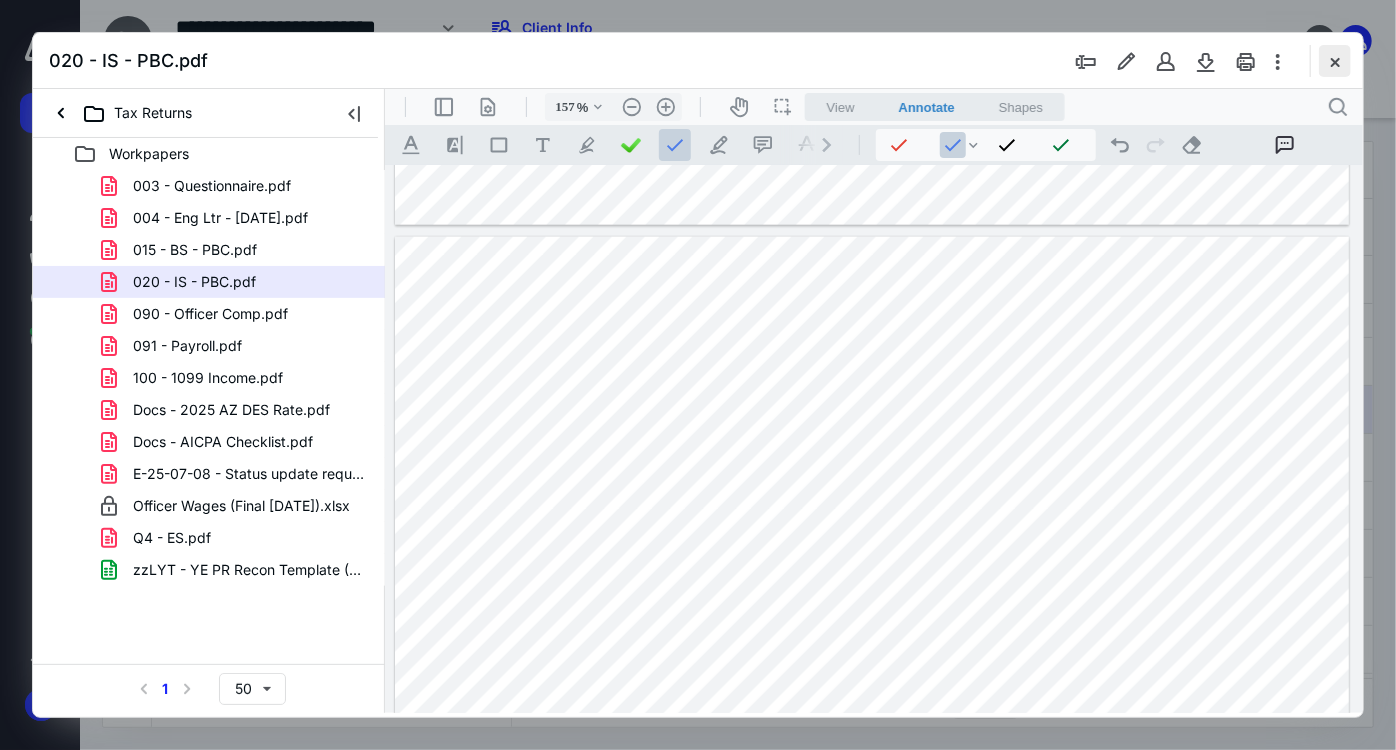 click at bounding box center (1335, 61) 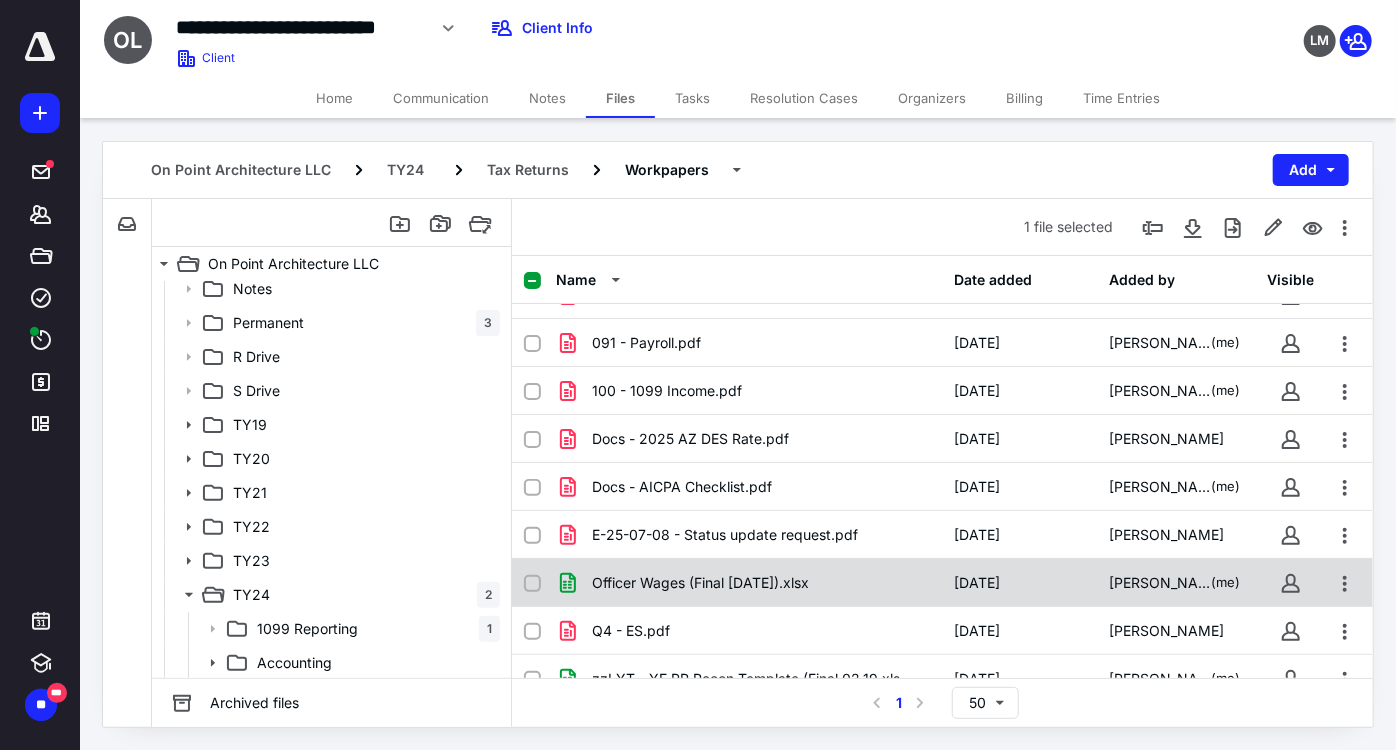 scroll, scrollTop: 244, scrollLeft: 0, axis: vertical 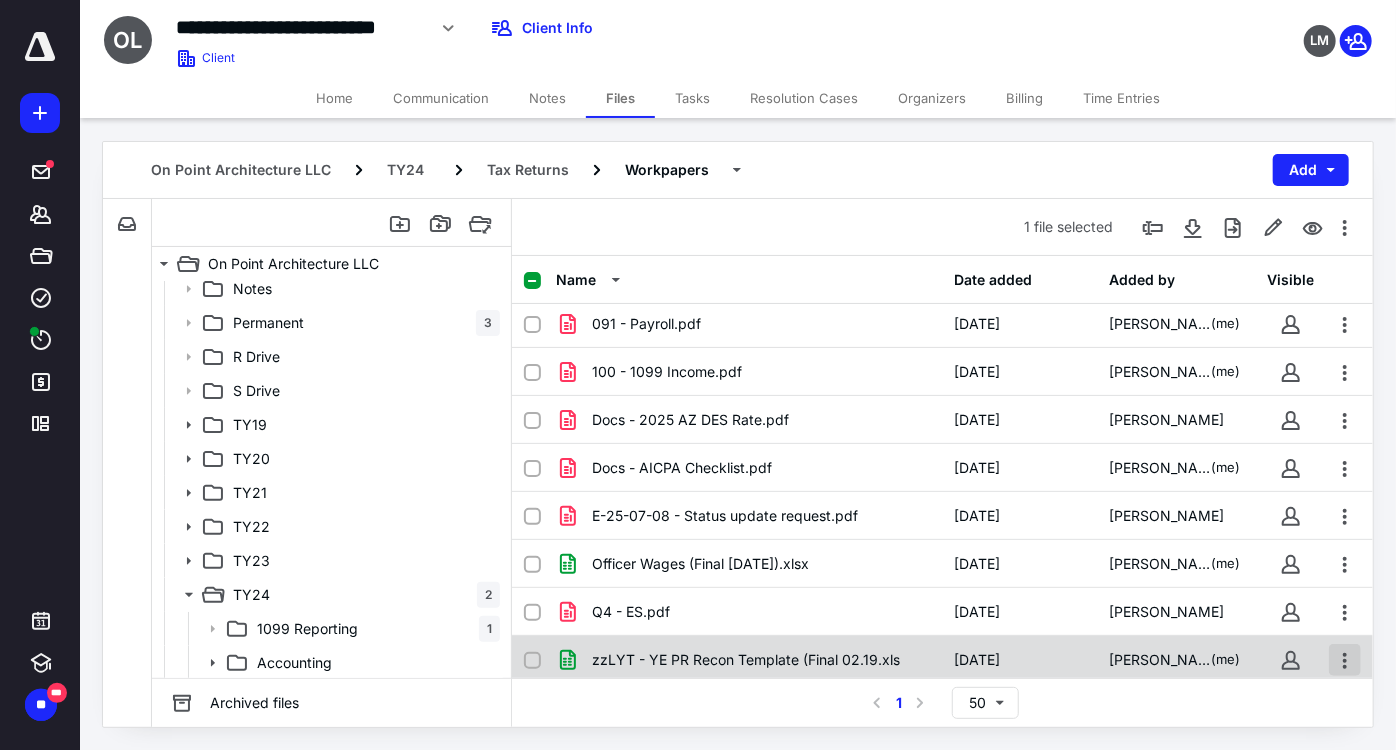 click at bounding box center [1345, 660] 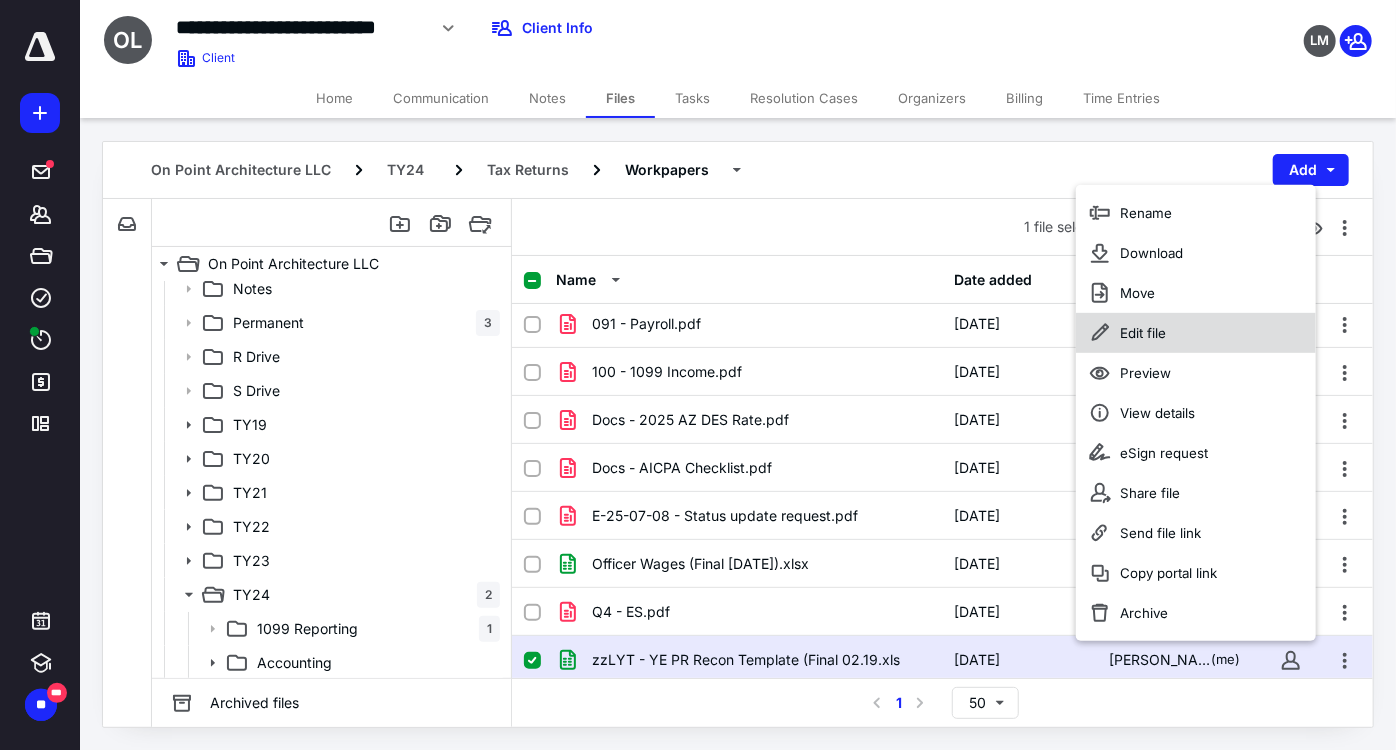 click on "Edit file" at bounding box center (1196, 332) 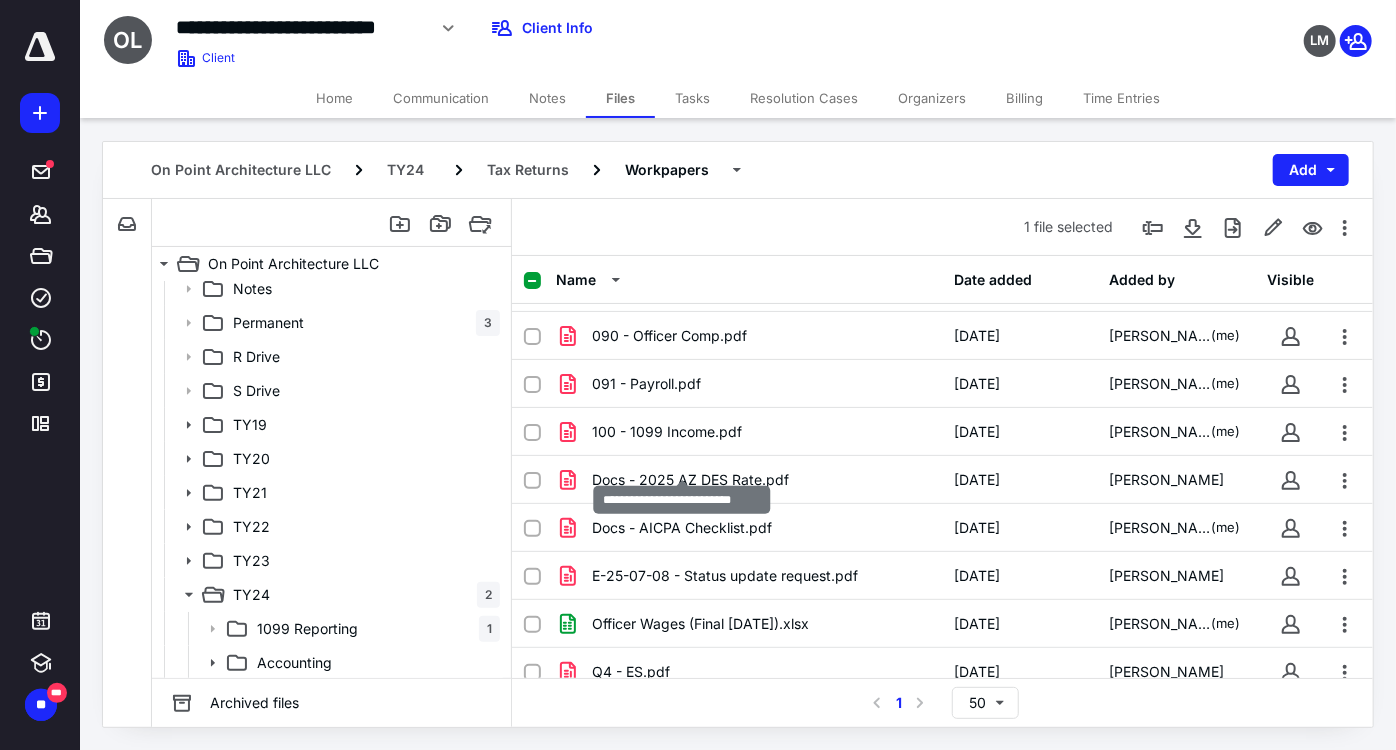 scroll, scrollTop: 153, scrollLeft: 0, axis: vertical 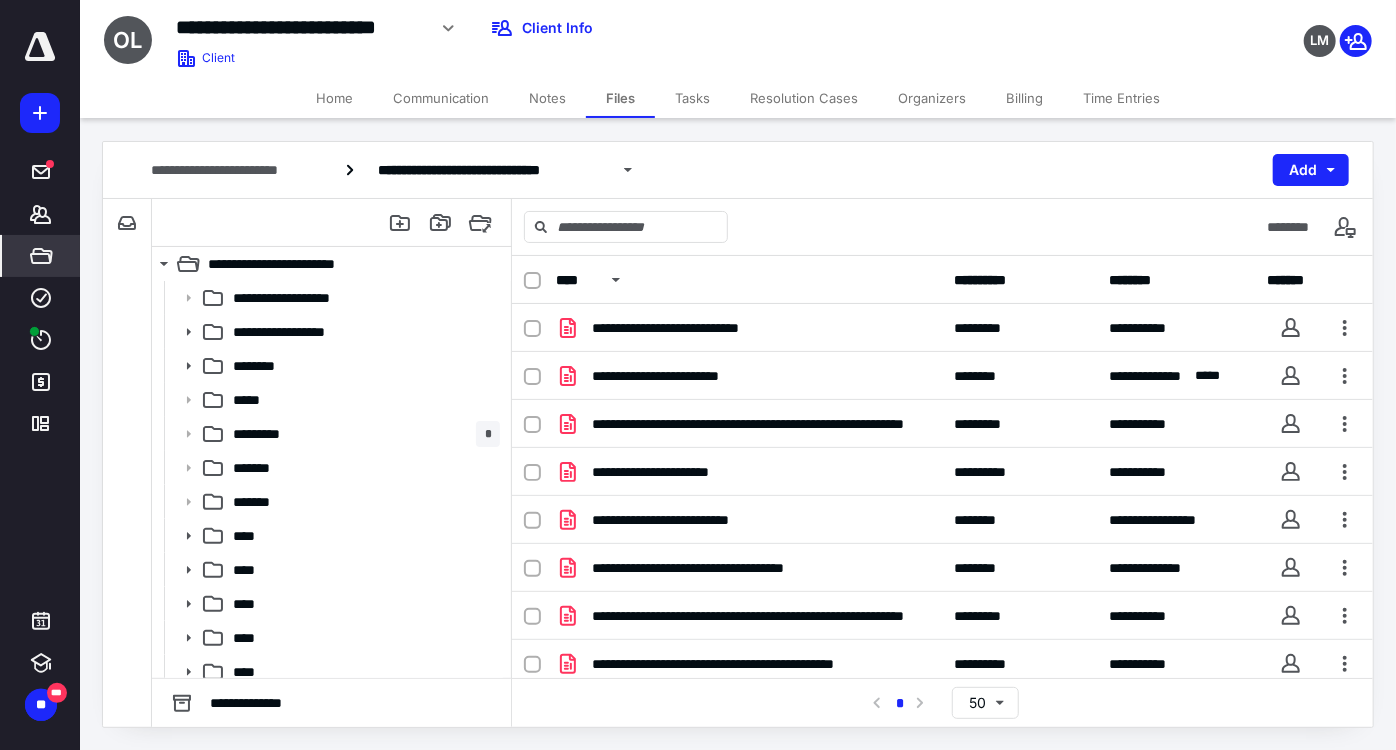click on "*****" at bounding box center [41, 256] 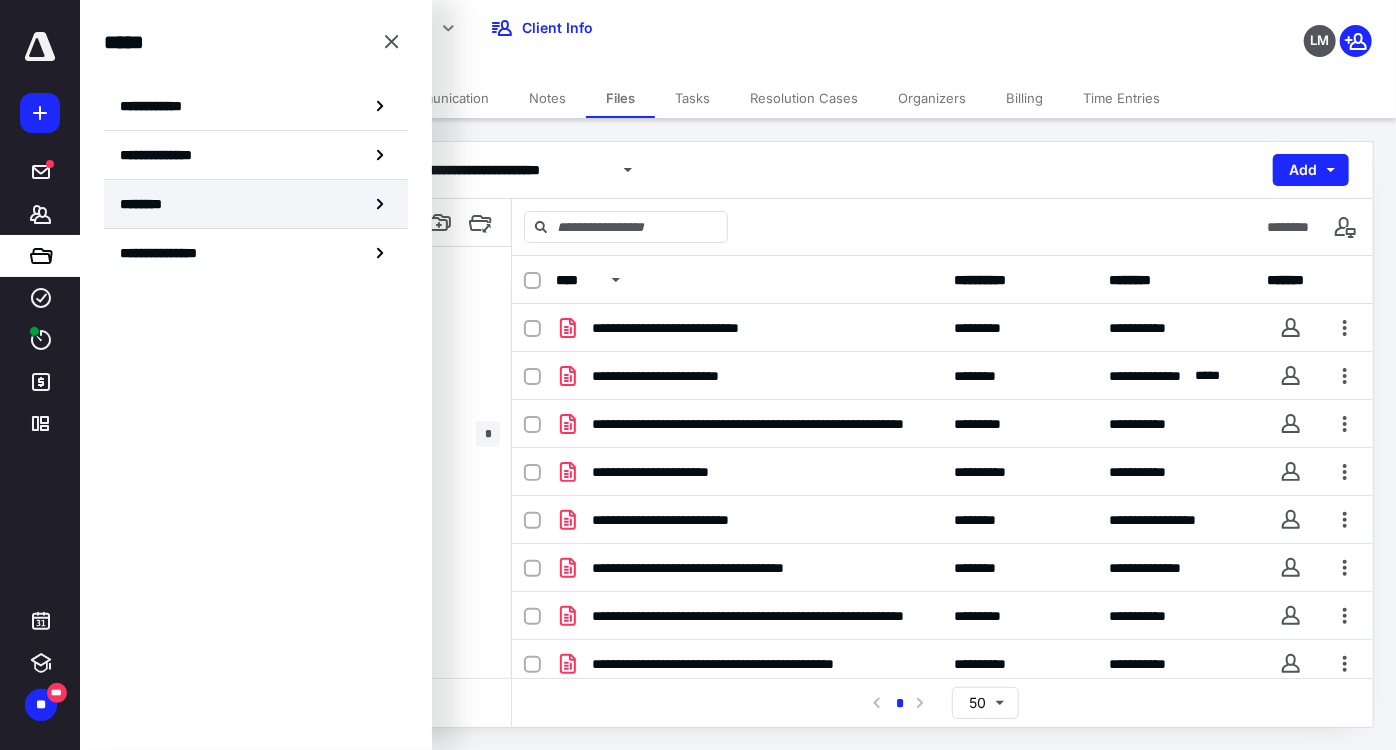click on "********" at bounding box center (148, 204) 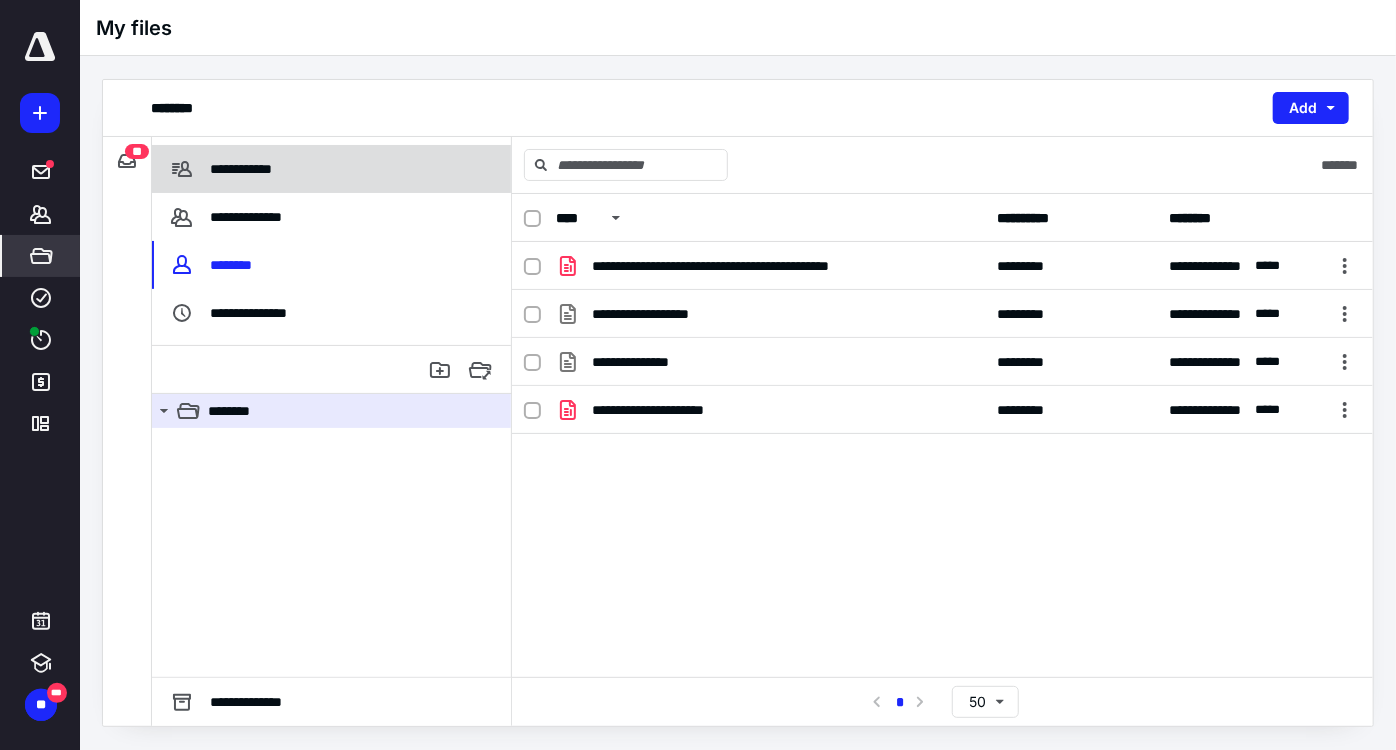 click on "**********" at bounding box center (331, 169) 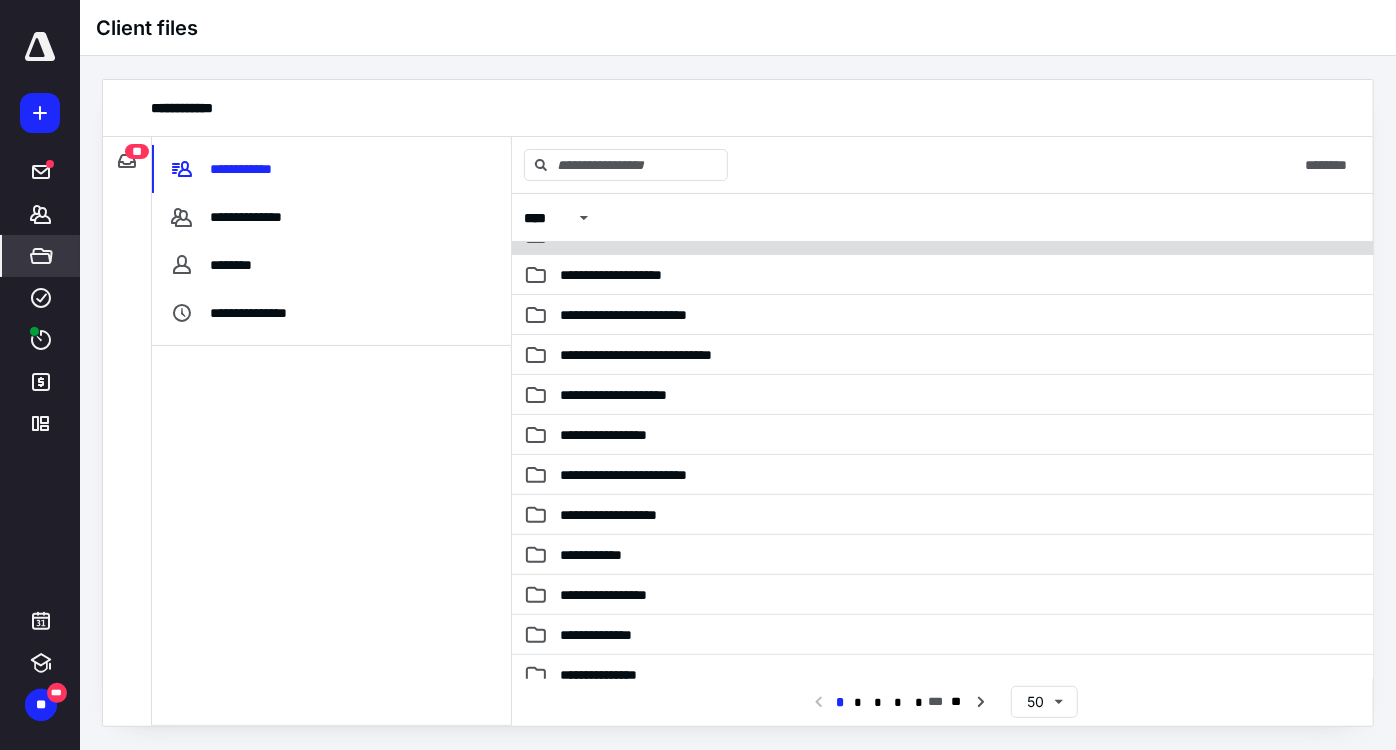 scroll, scrollTop: 272, scrollLeft: 0, axis: vertical 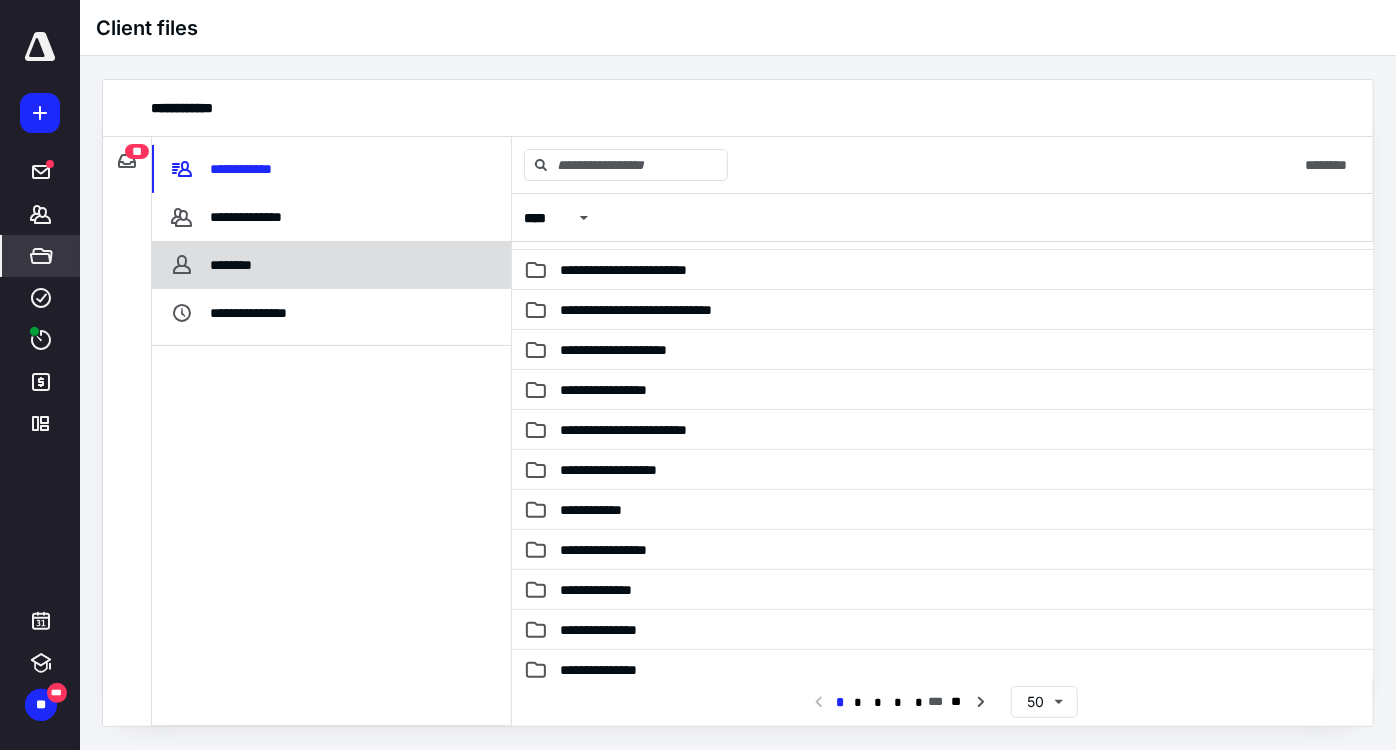 click on "********" at bounding box center [331, 265] 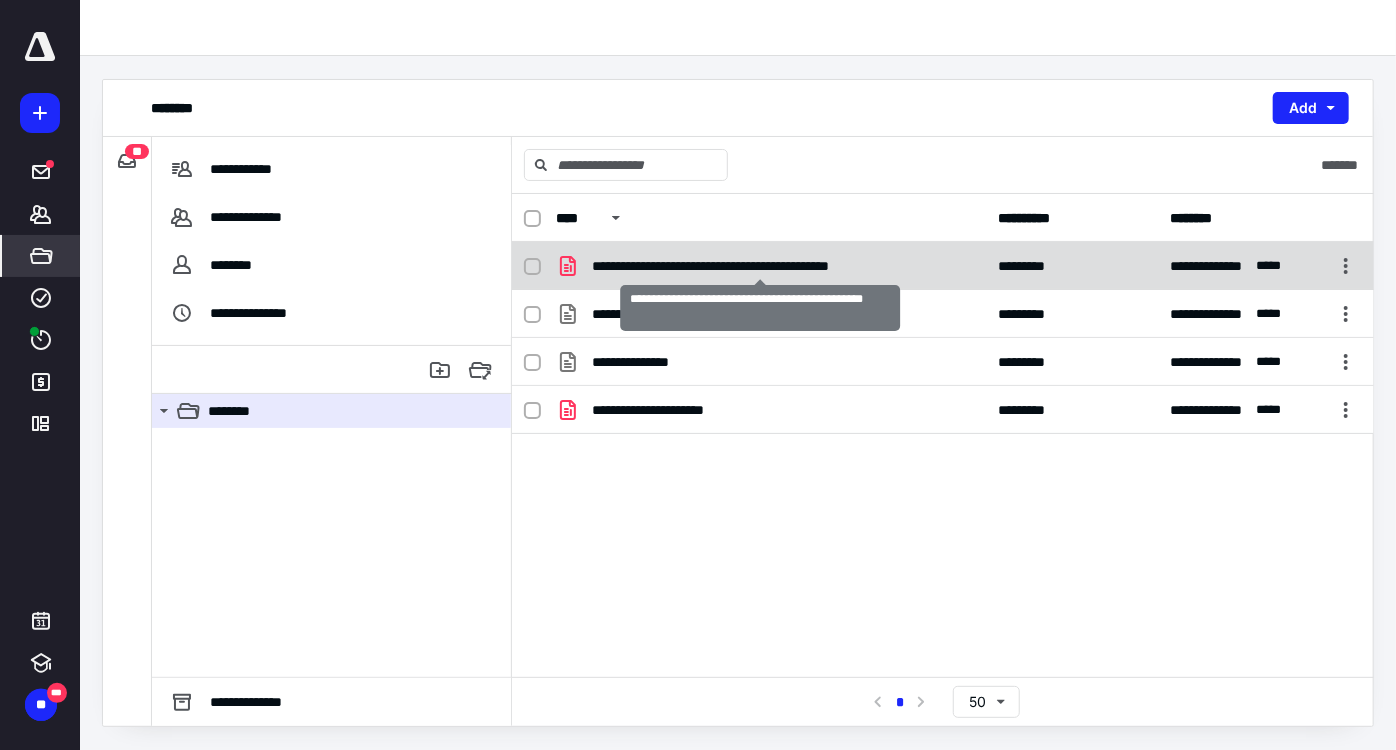 click on "**********" at bounding box center (761, 266) 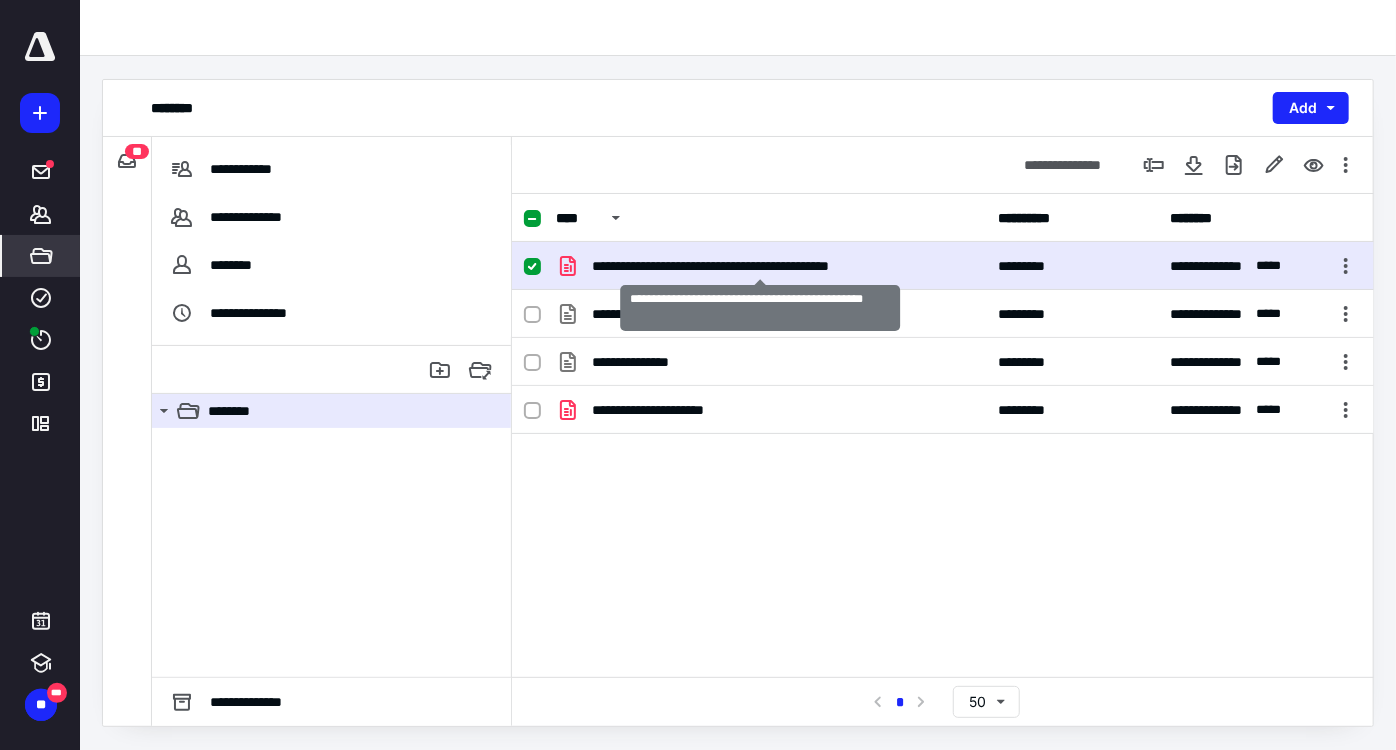 click on "**********" at bounding box center (761, 266) 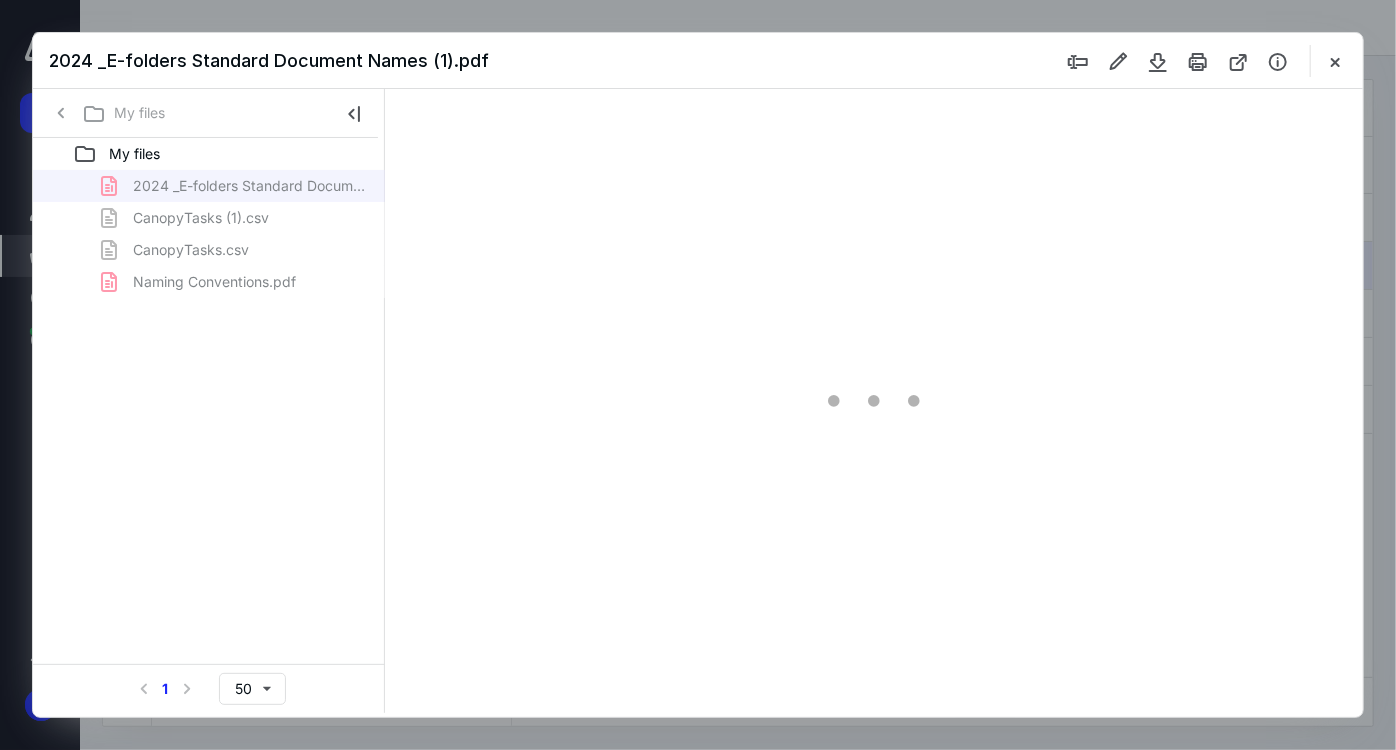 scroll, scrollTop: 0, scrollLeft: 0, axis: both 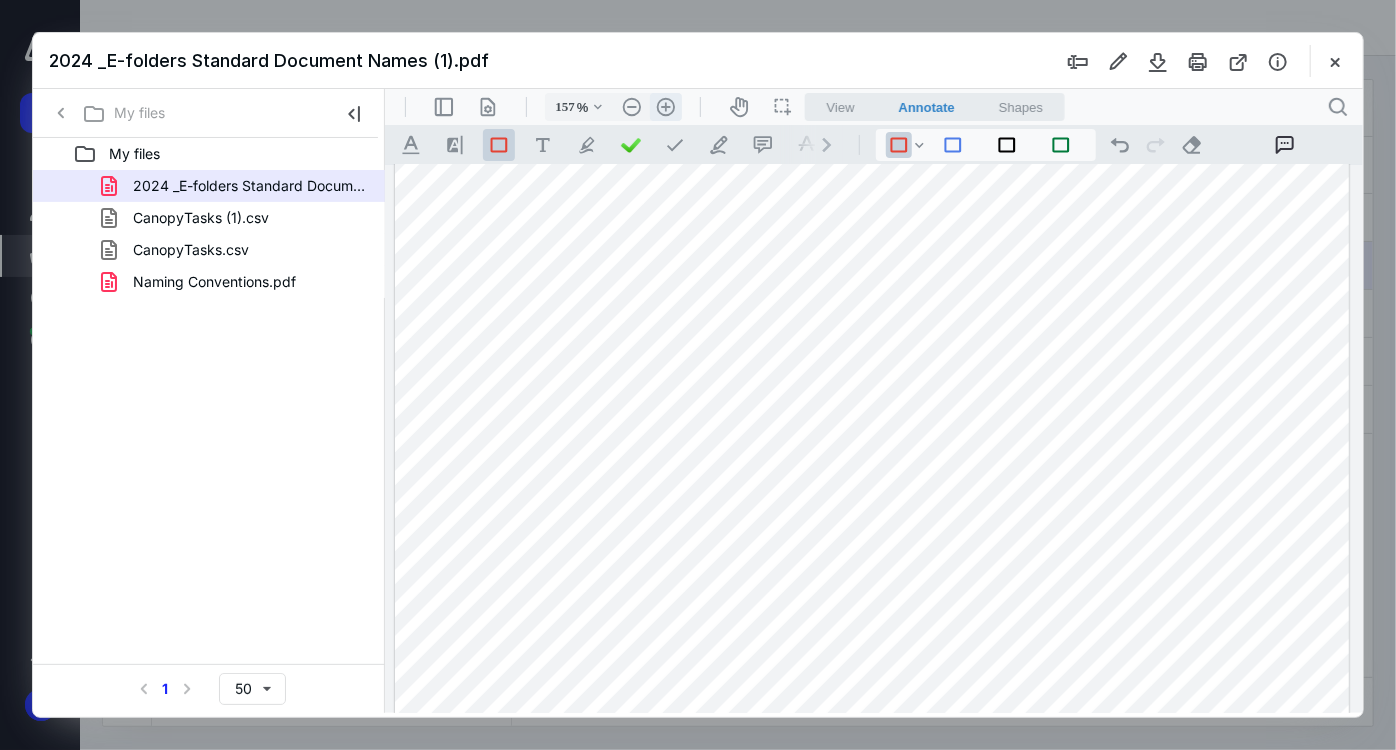 click on ".cls-1{fill:#abb0c4;} icon - header - zoom - in - line" at bounding box center [665, 106] 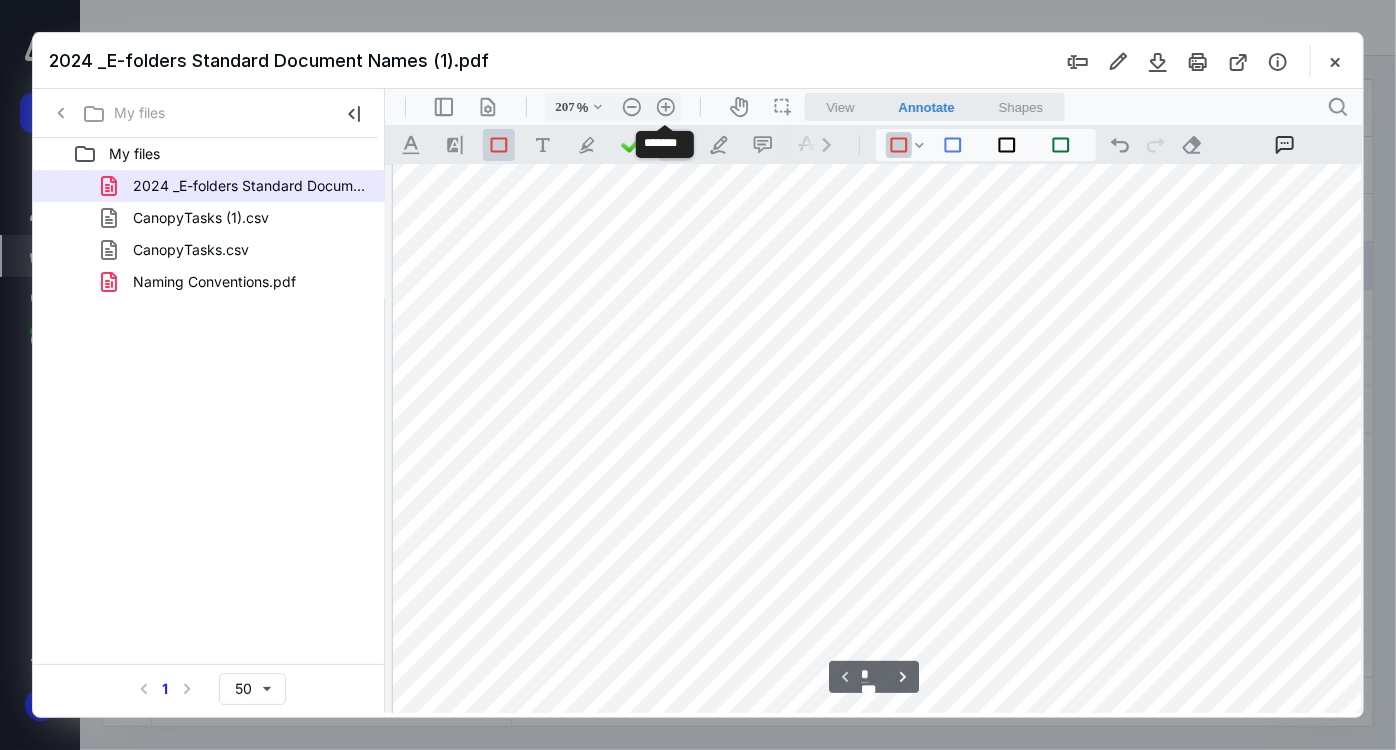 scroll, scrollTop: 184, scrollLeft: 155, axis: both 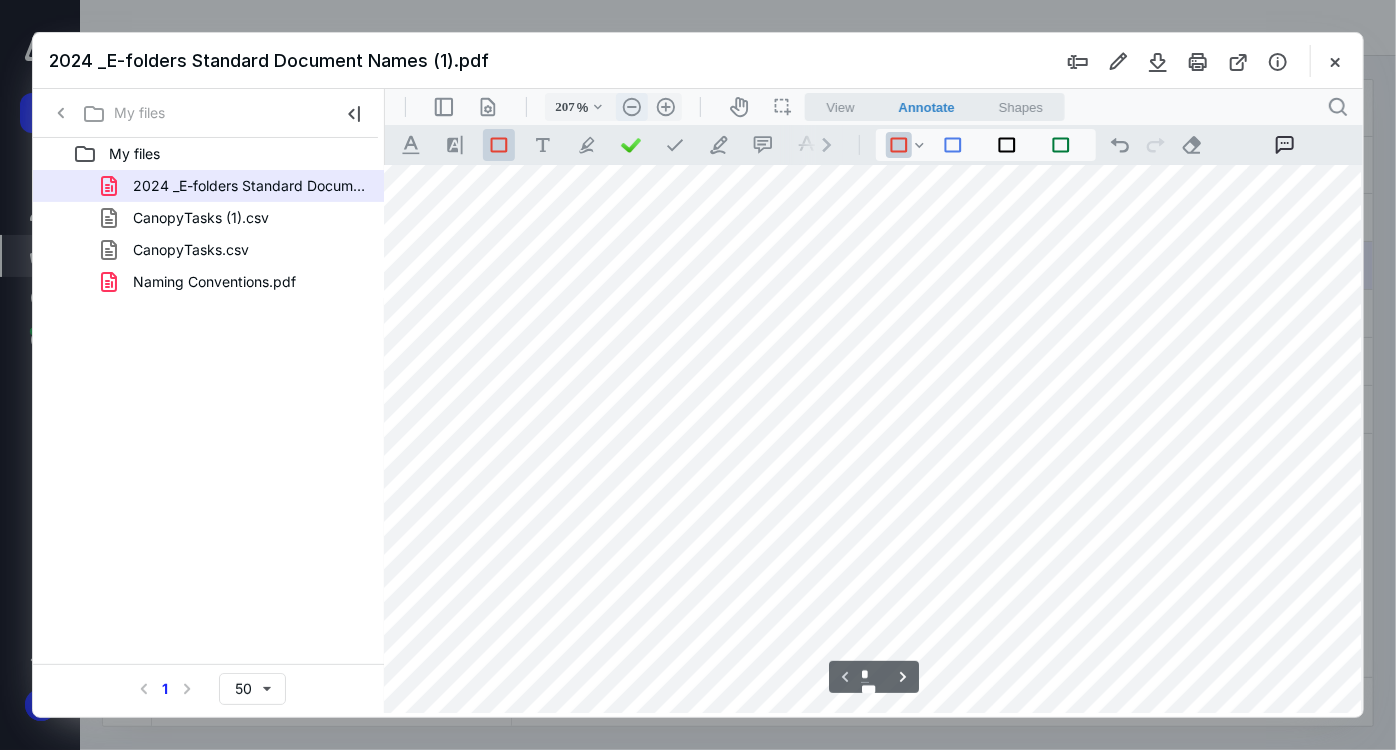 click on ".cls-1{fill:#abb0c4;} icon - header - zoom - out - line" at bounding box center (631, 106) 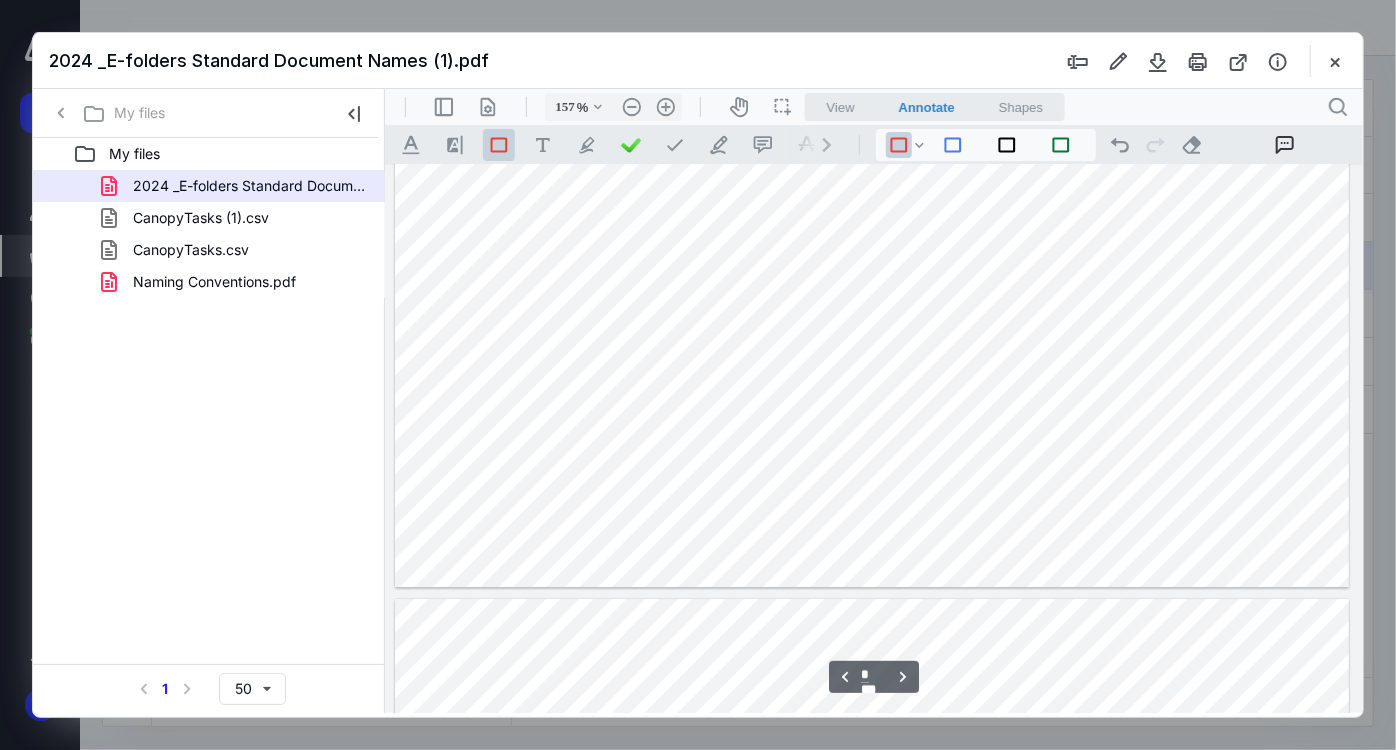 scroll, scrollTop: 3354, scrollLeft: 0, axis: vertical 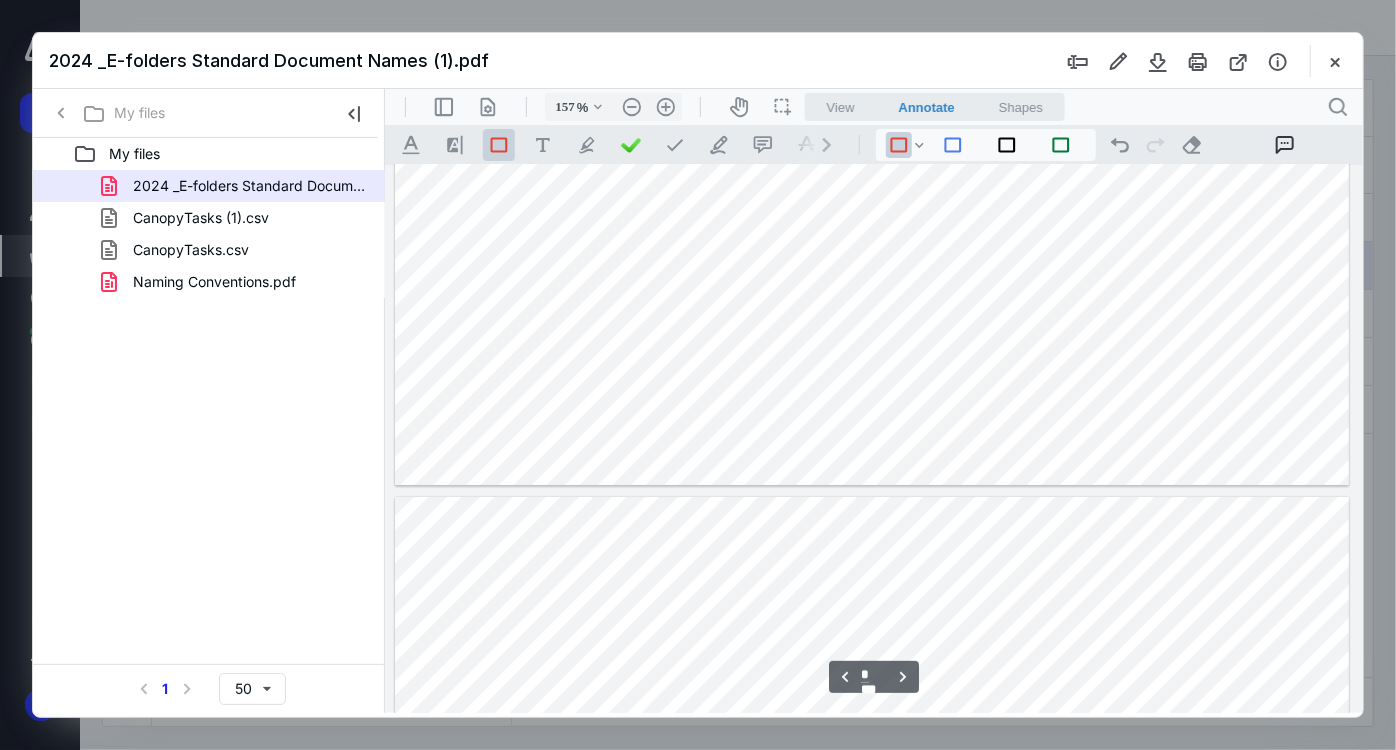 type on "*" 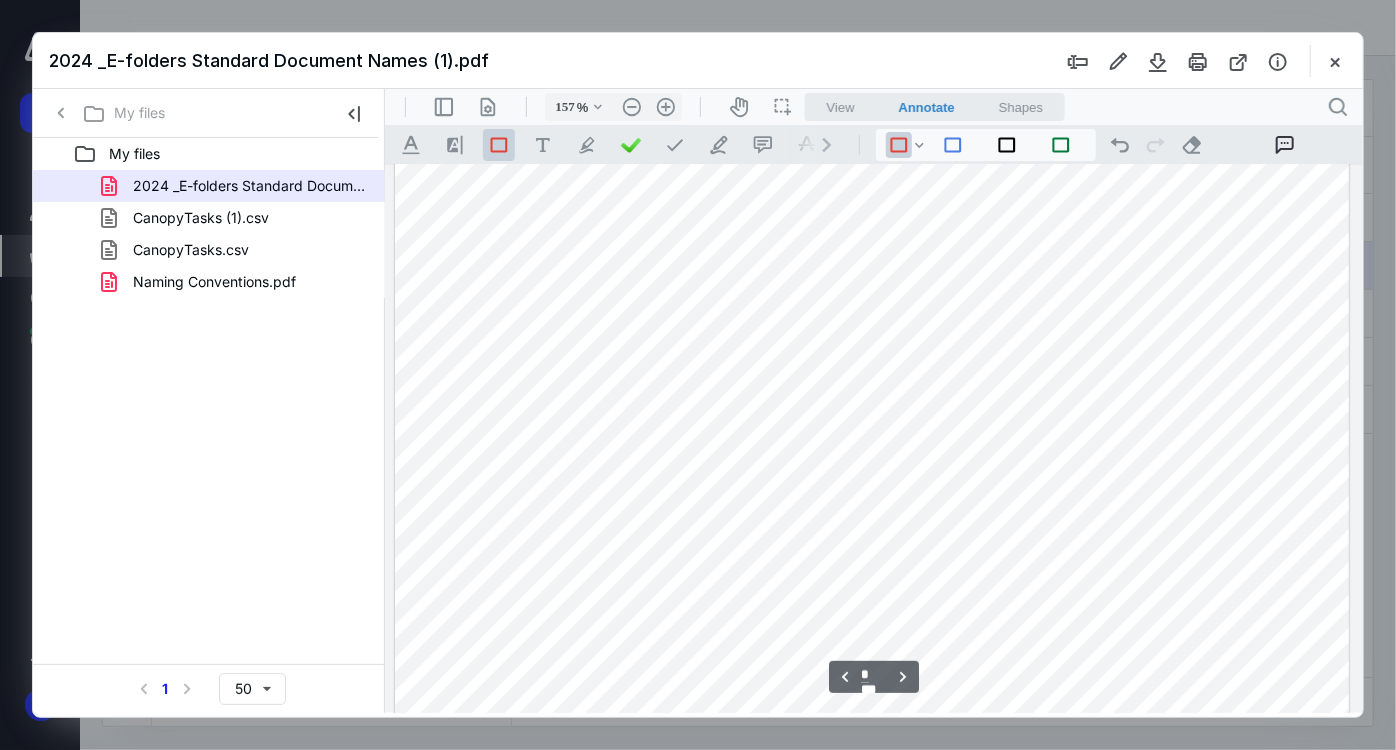 scroll, scrollTop: 3809, scrollLeft: 0, axis: vertical 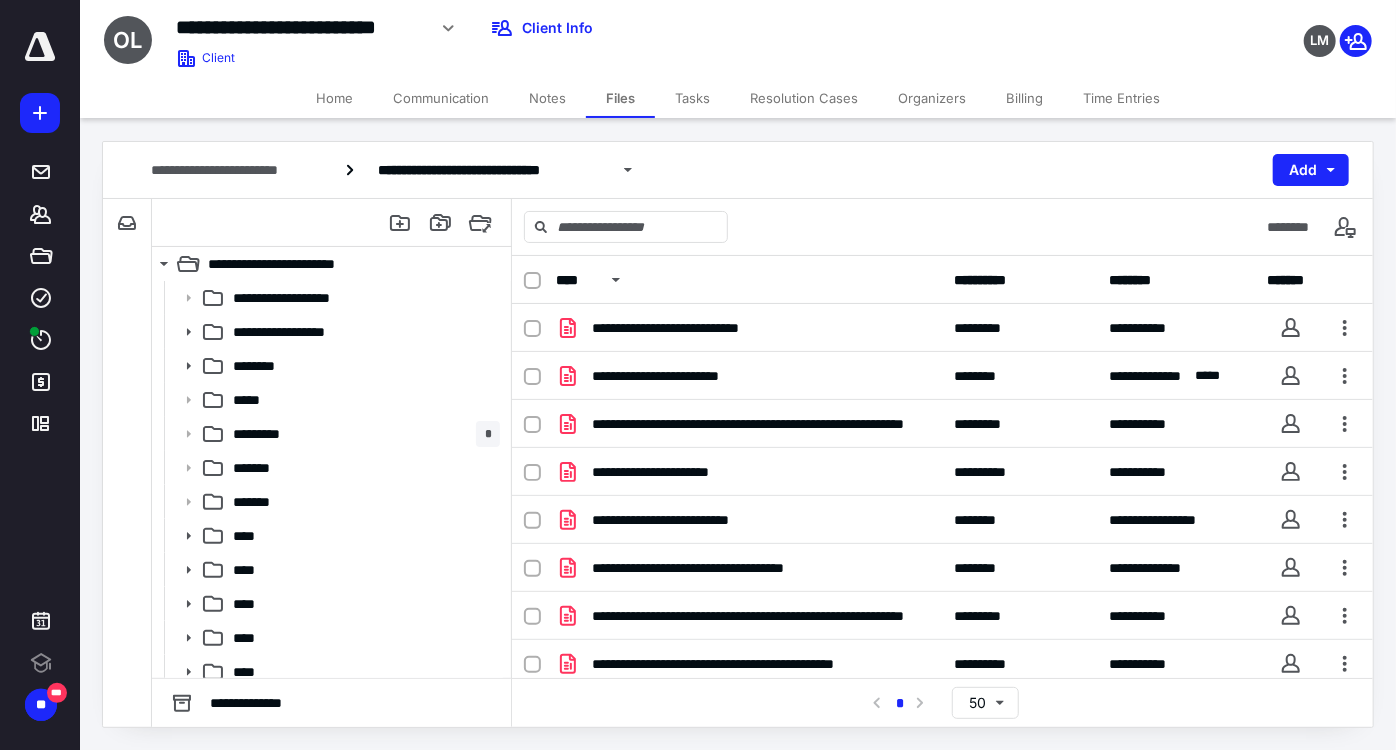 click on "**********" at bounding box center (738, 434) 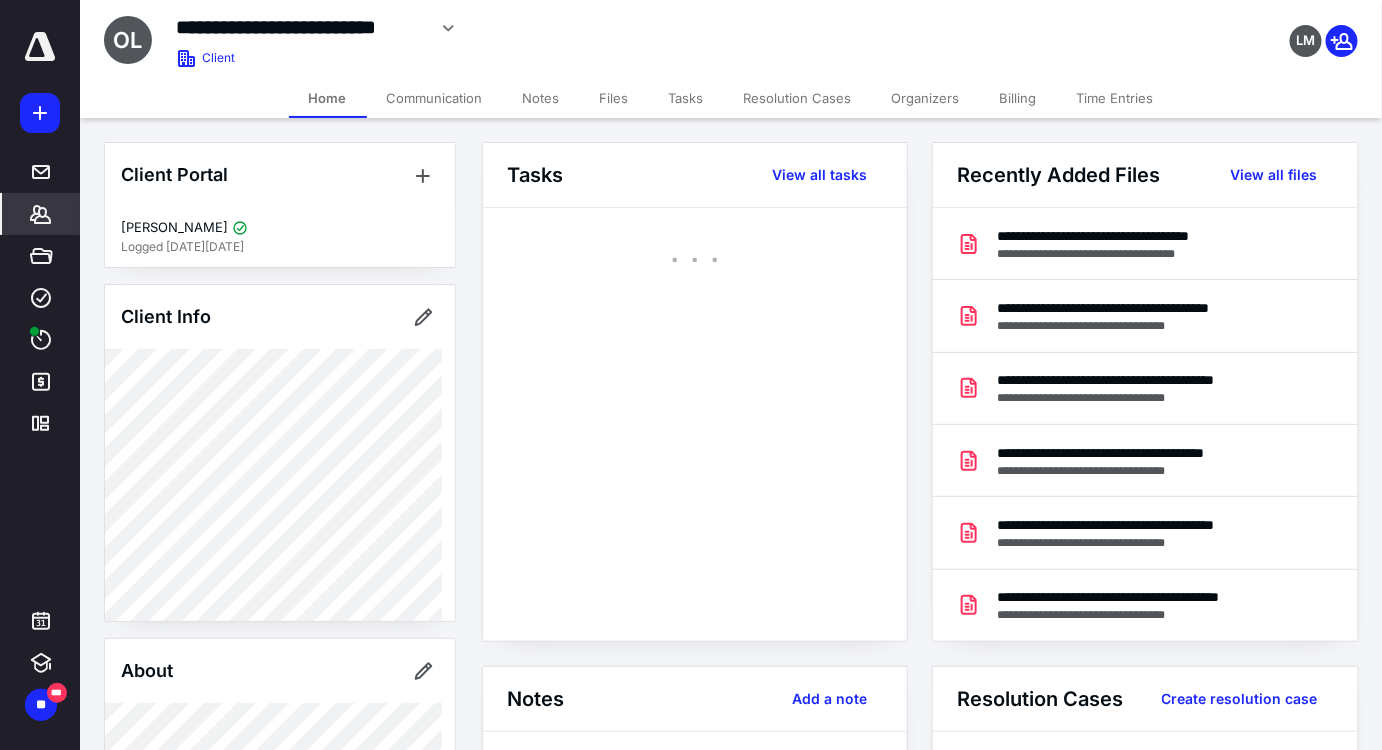 scroll, scrollTop: 0, scrollLeft: 0, axis: both 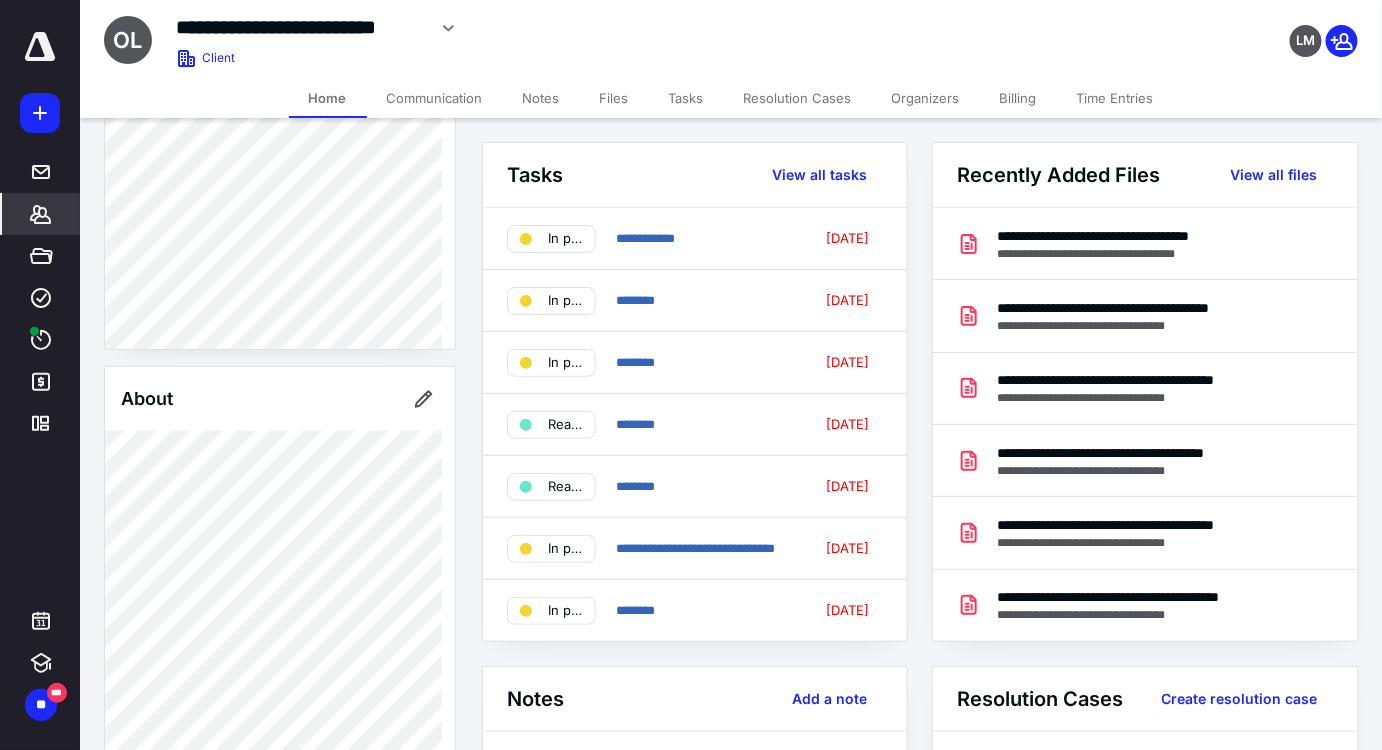 click on "Files" at bounding box center (614, 98) 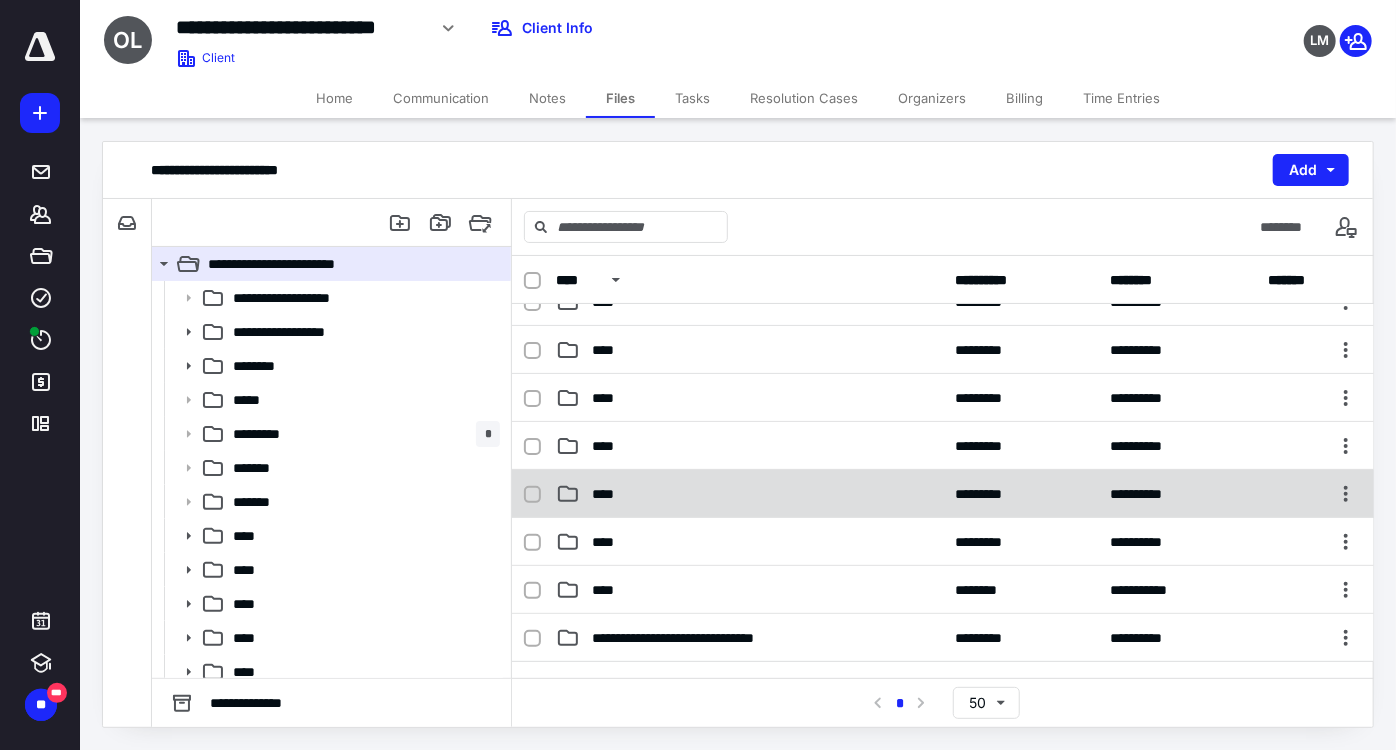 scroll, scrollTop: 363, scrollLeft: 0, axis: vertical 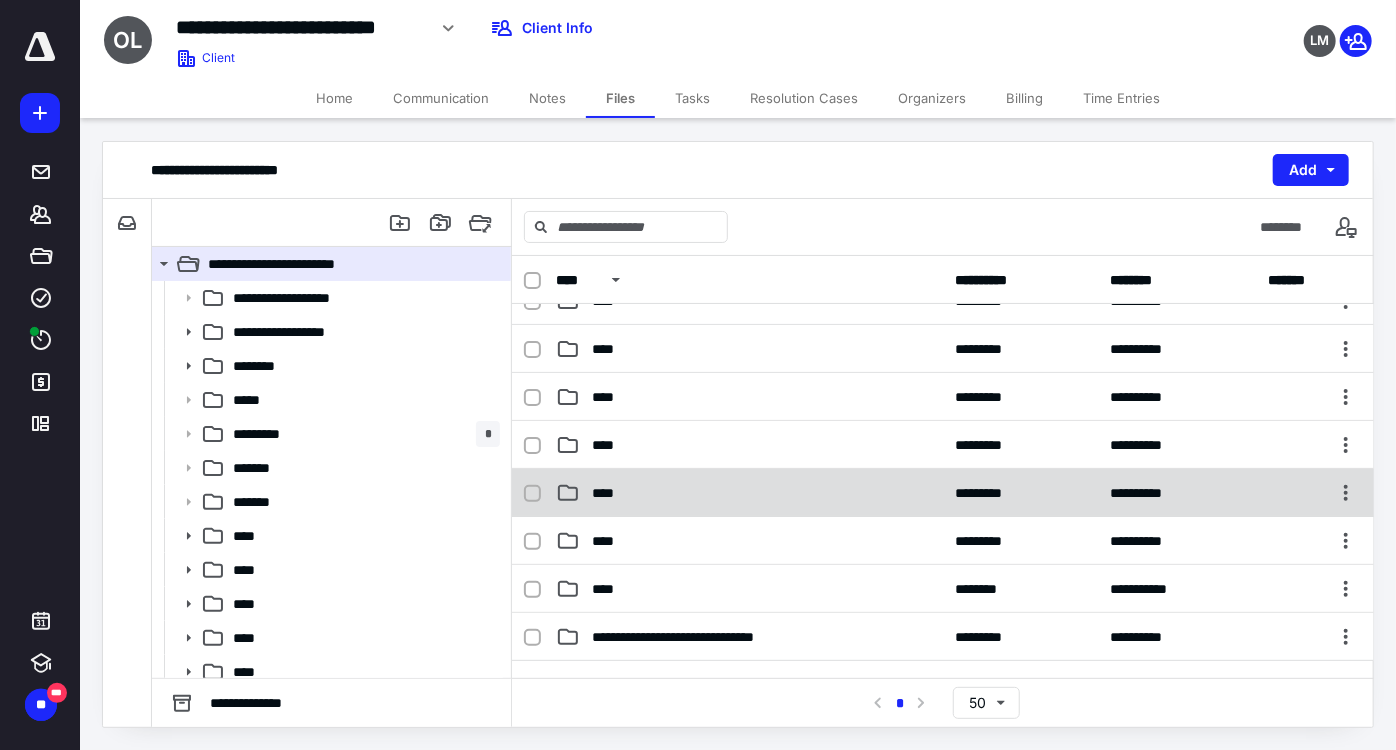 click on "****" at bounding box center (610, 493) 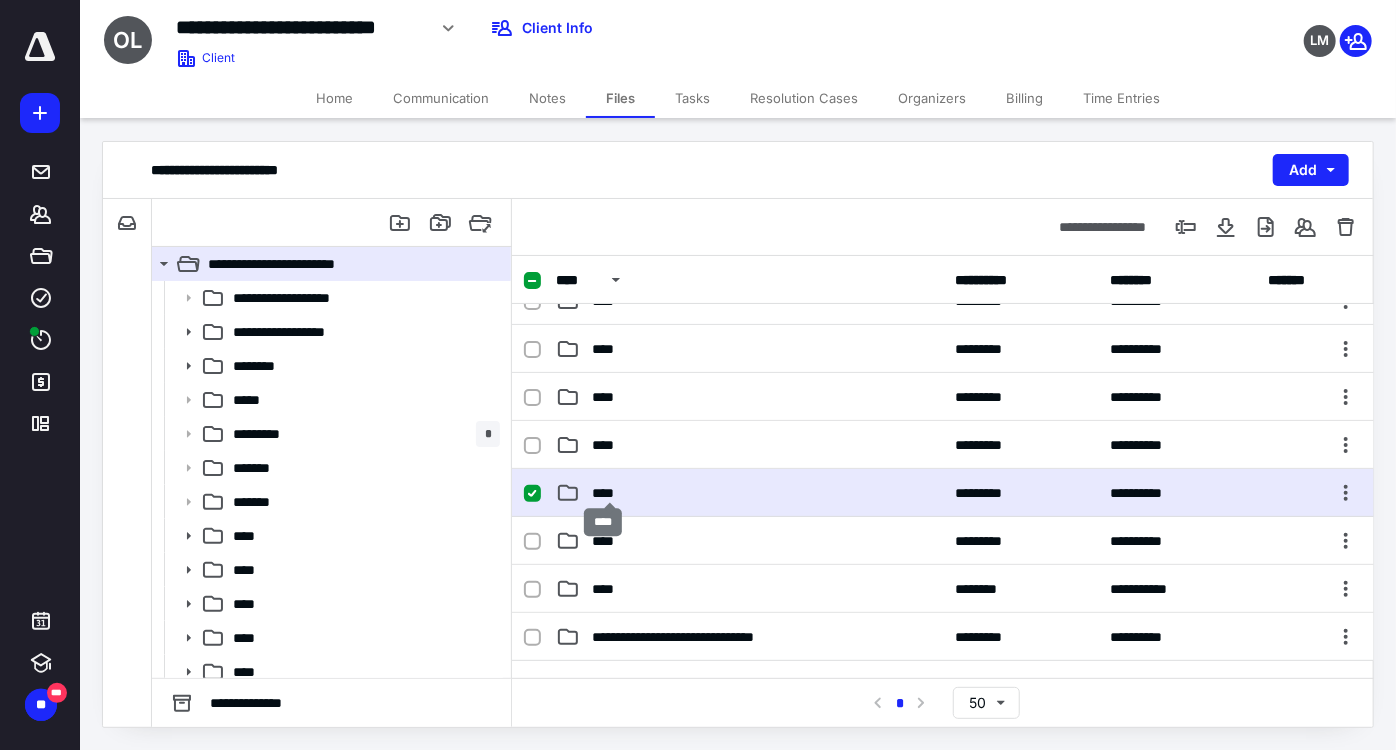 click on "****" at bounding box center (610, 493) 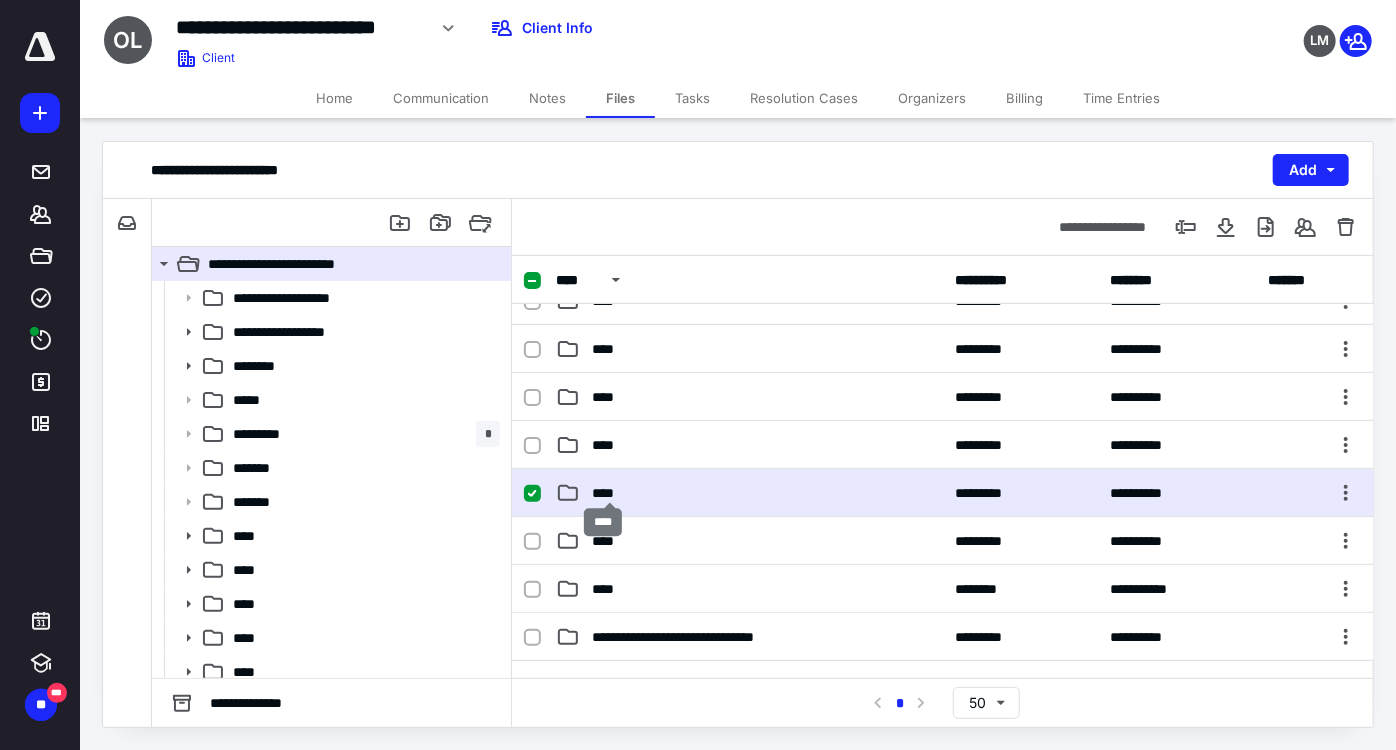 scroll, scrollTop: 0, scrollLeft: 0, axis: both 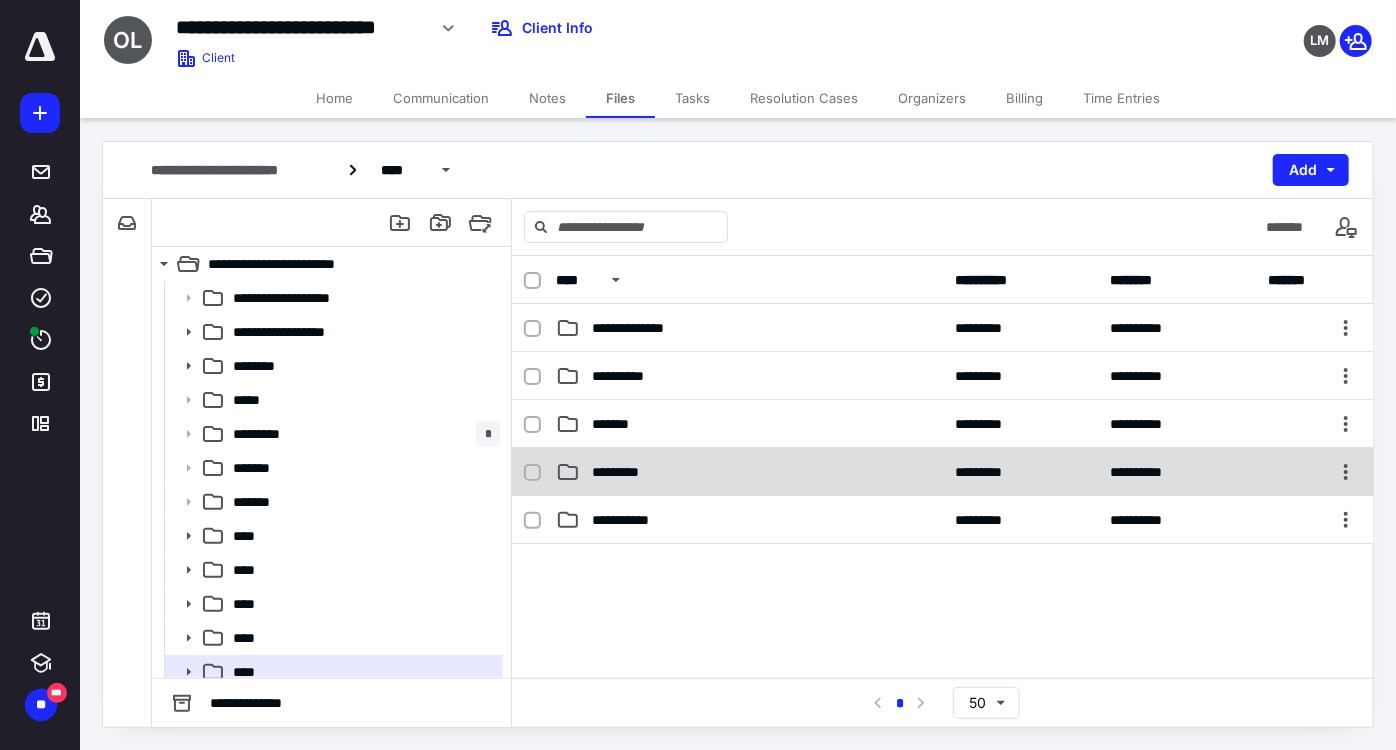 click on "**********" at bounding box center [943, 472] 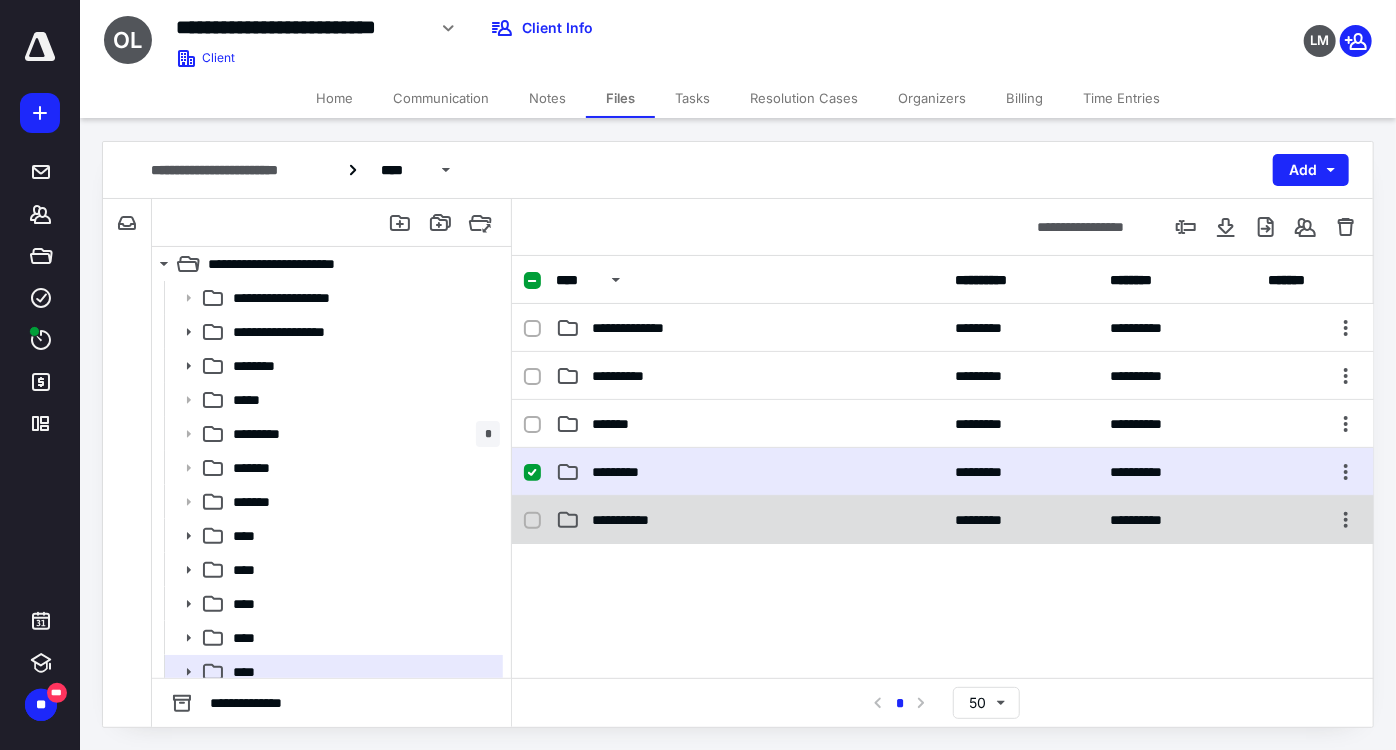 click on "**********" at bounding box center [943, 520] 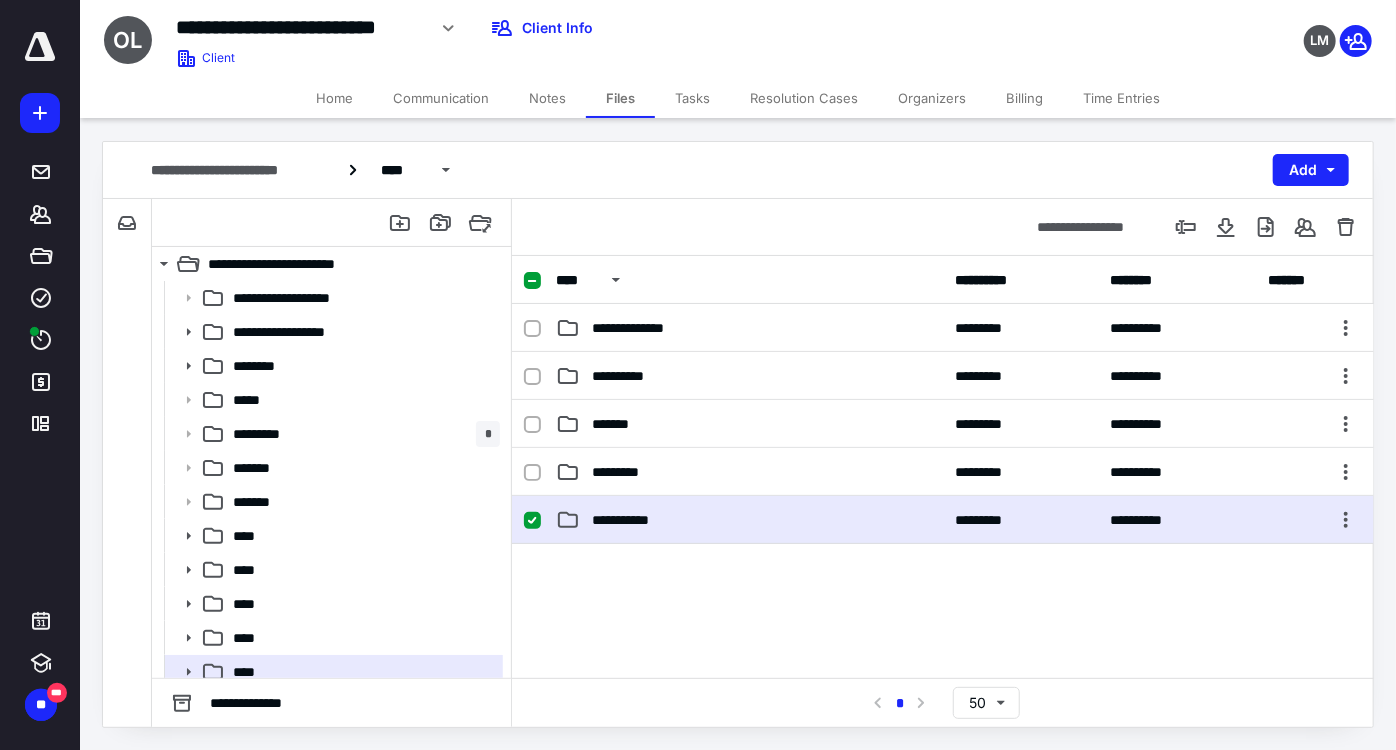 click on "**********" at bounding box center [943, 520] 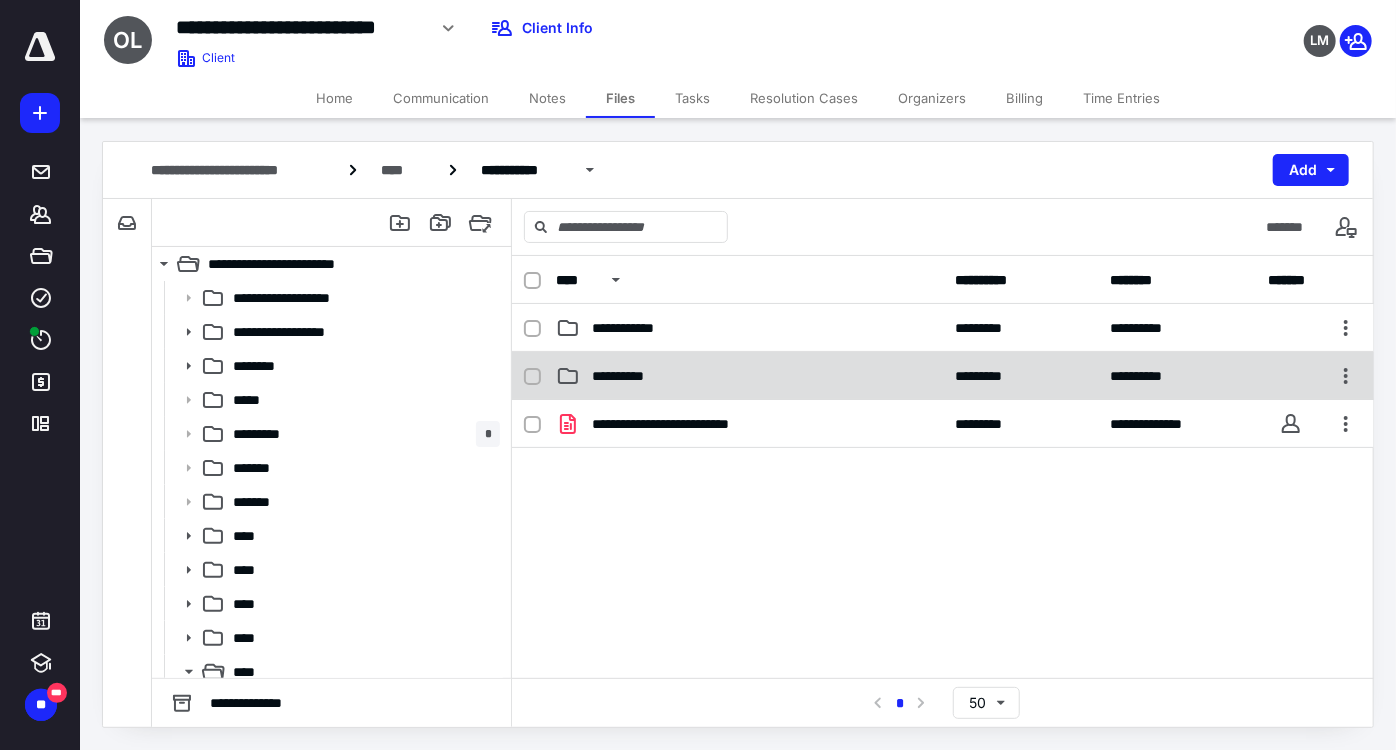 click on "**********" at bounding box center [632, 376] 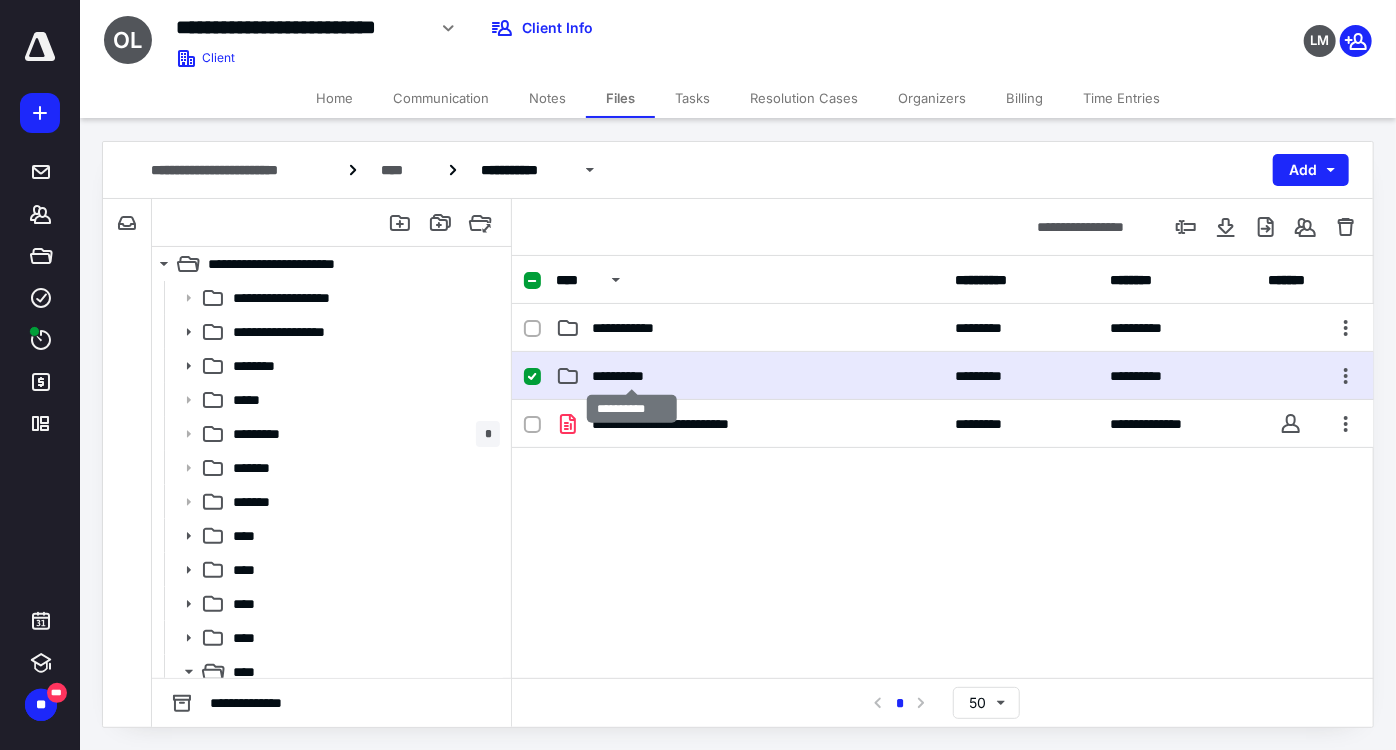 click on "**********" at bounding box center (632, 376) 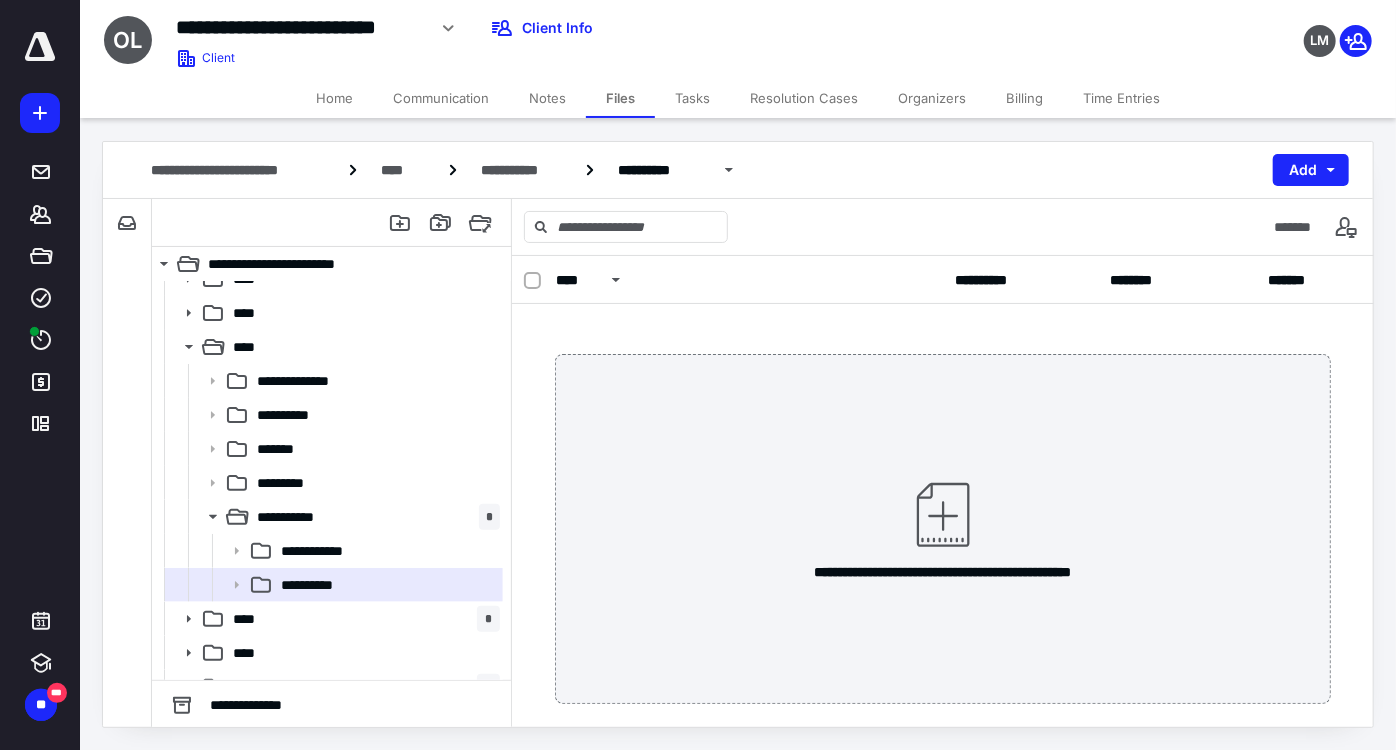 scroll, scrollTop: 349, scrollLeft: 0, axis: vertical 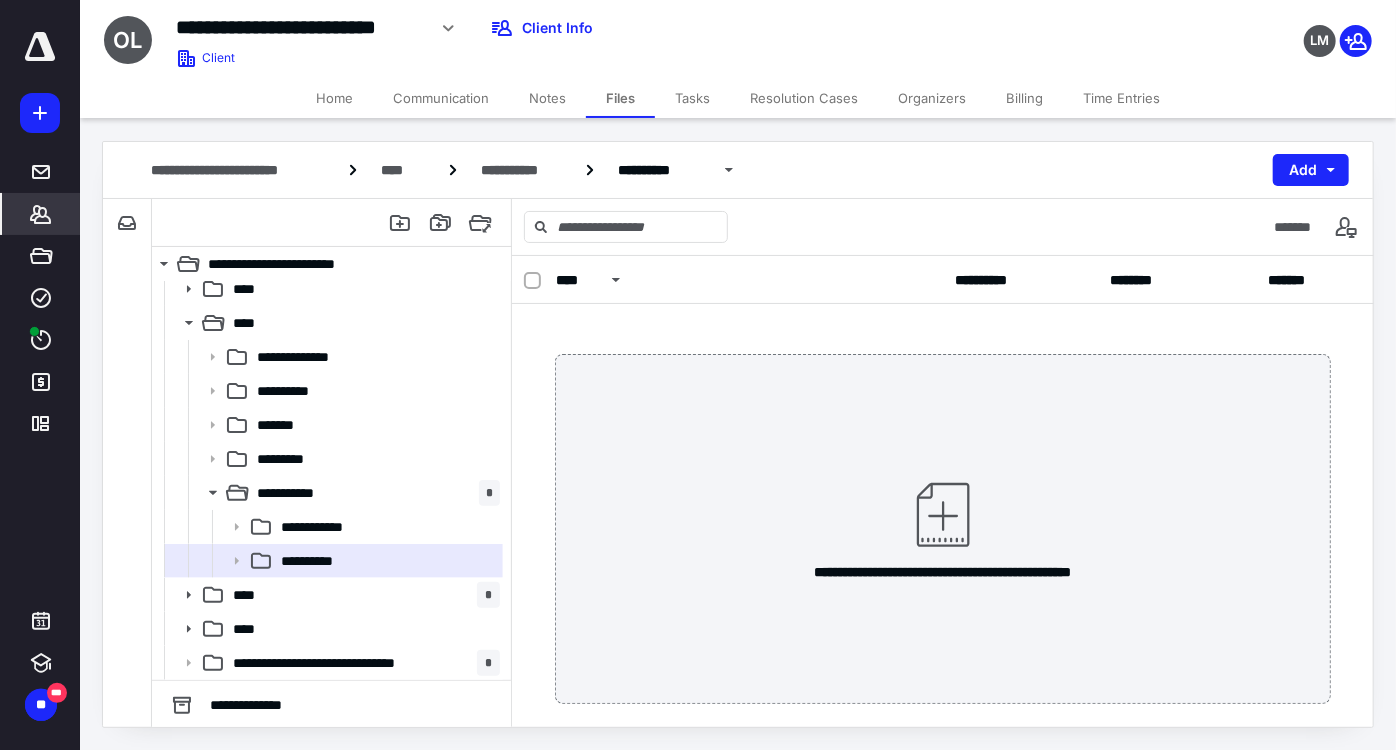 click 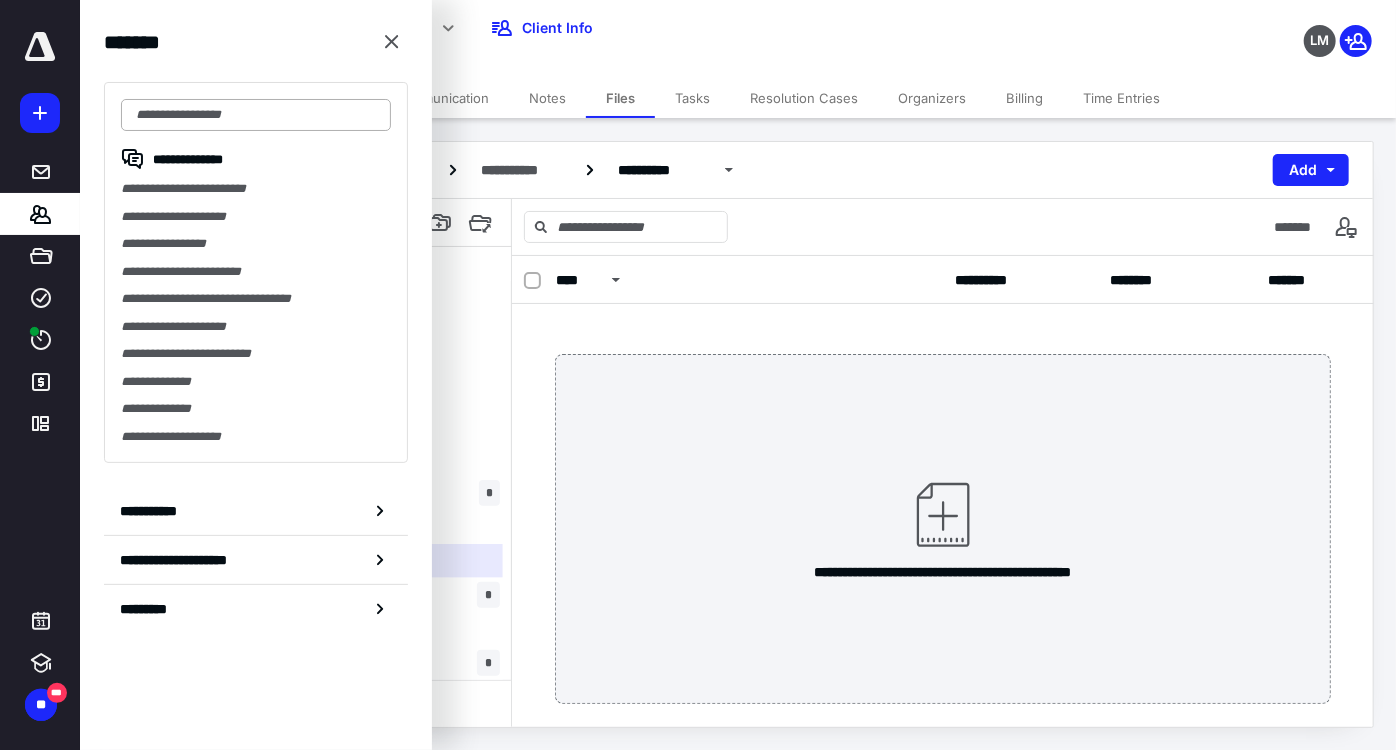 click at bounding box center (256, 115) 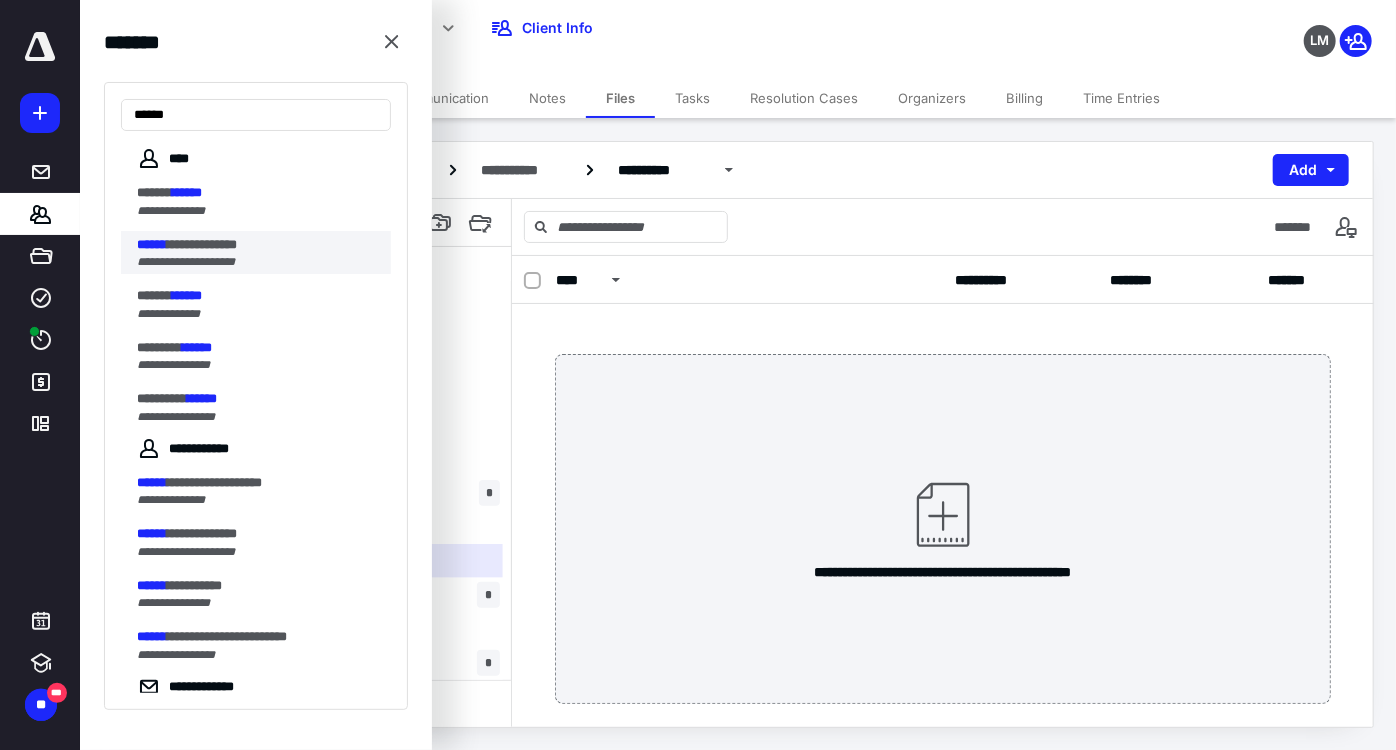 type on "******" 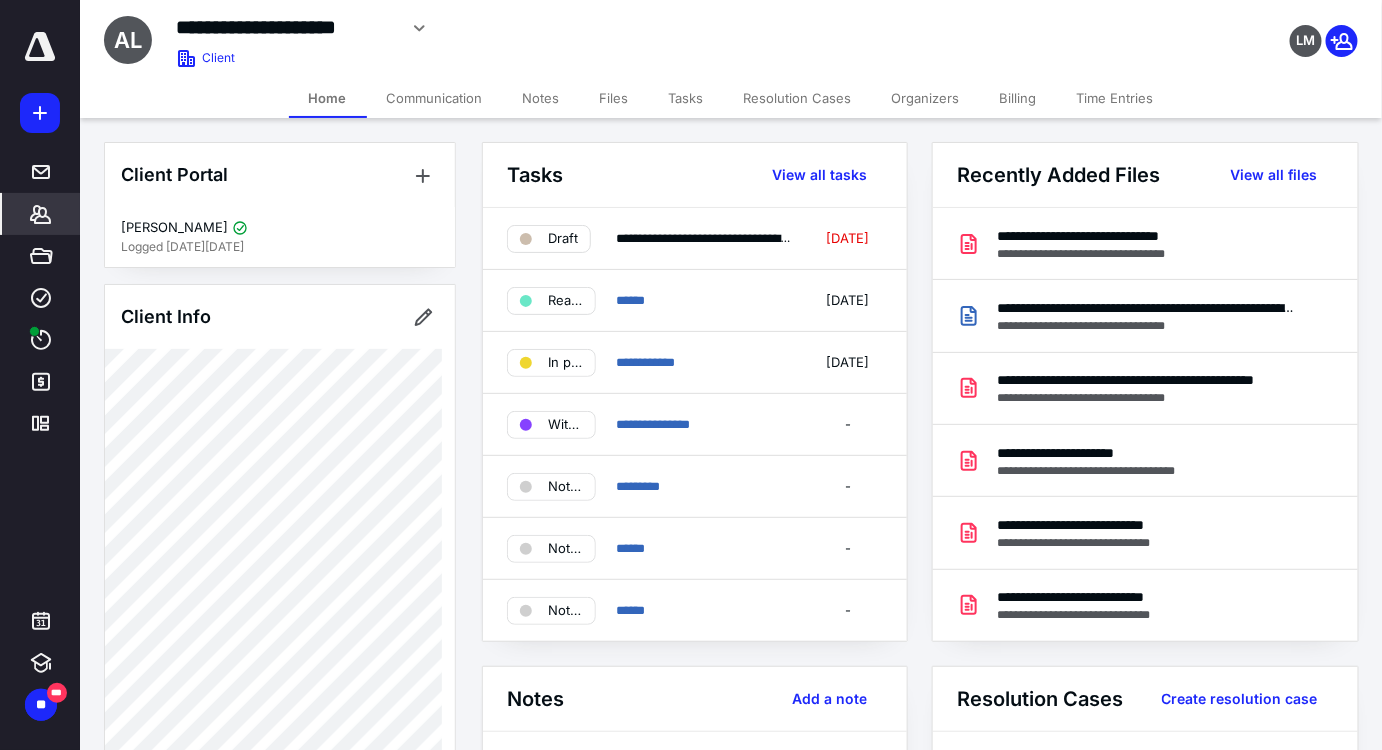 click on "**********" at bounding box center [731, 39] 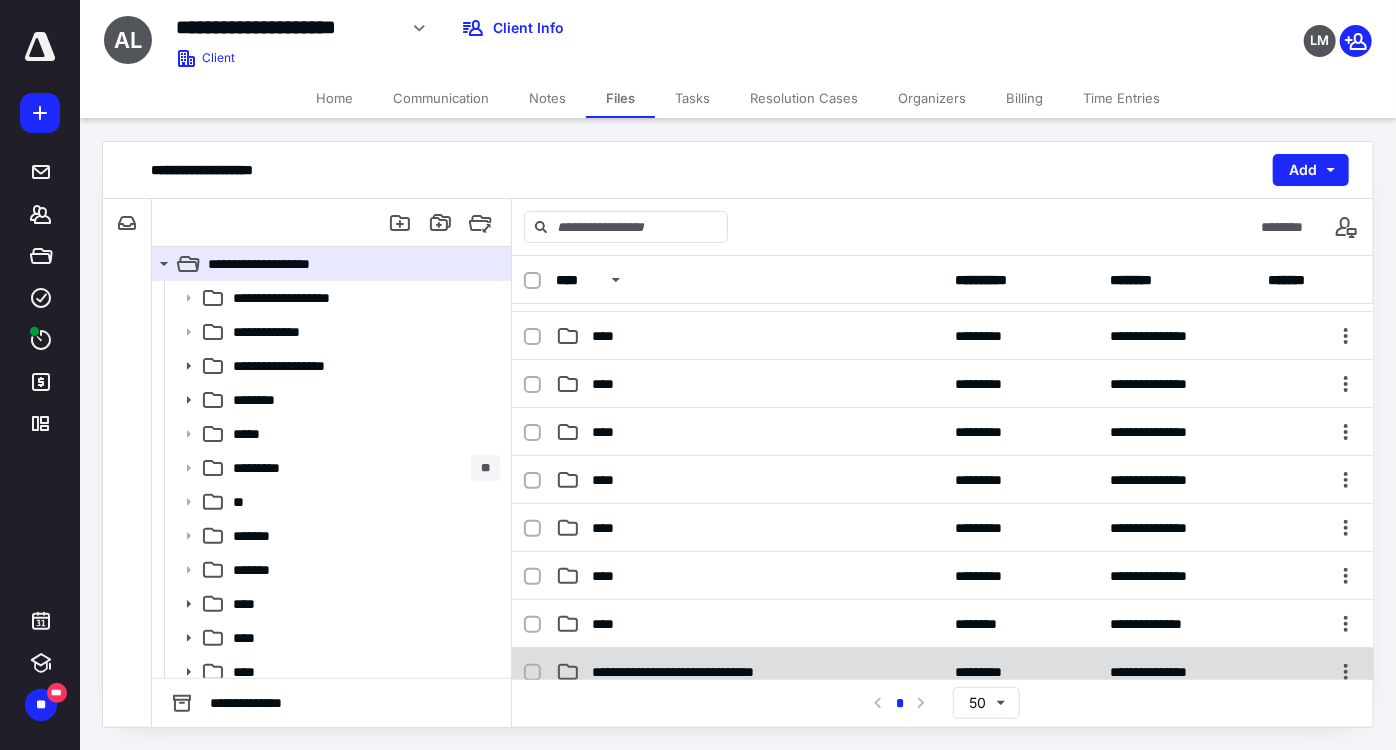 scroll, scrollTop: 454, scrollLeft: 0, axis: vertical 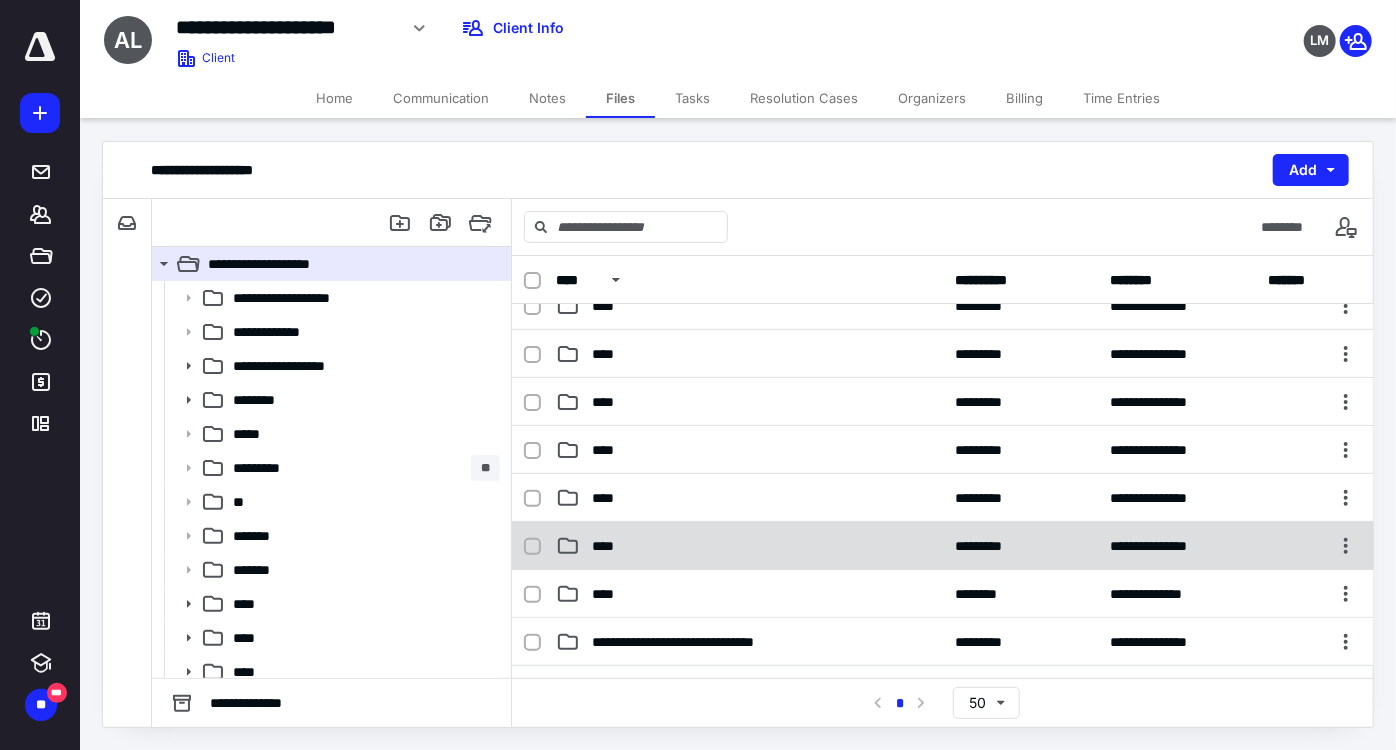click on "****" at bounding box center [749, 546] 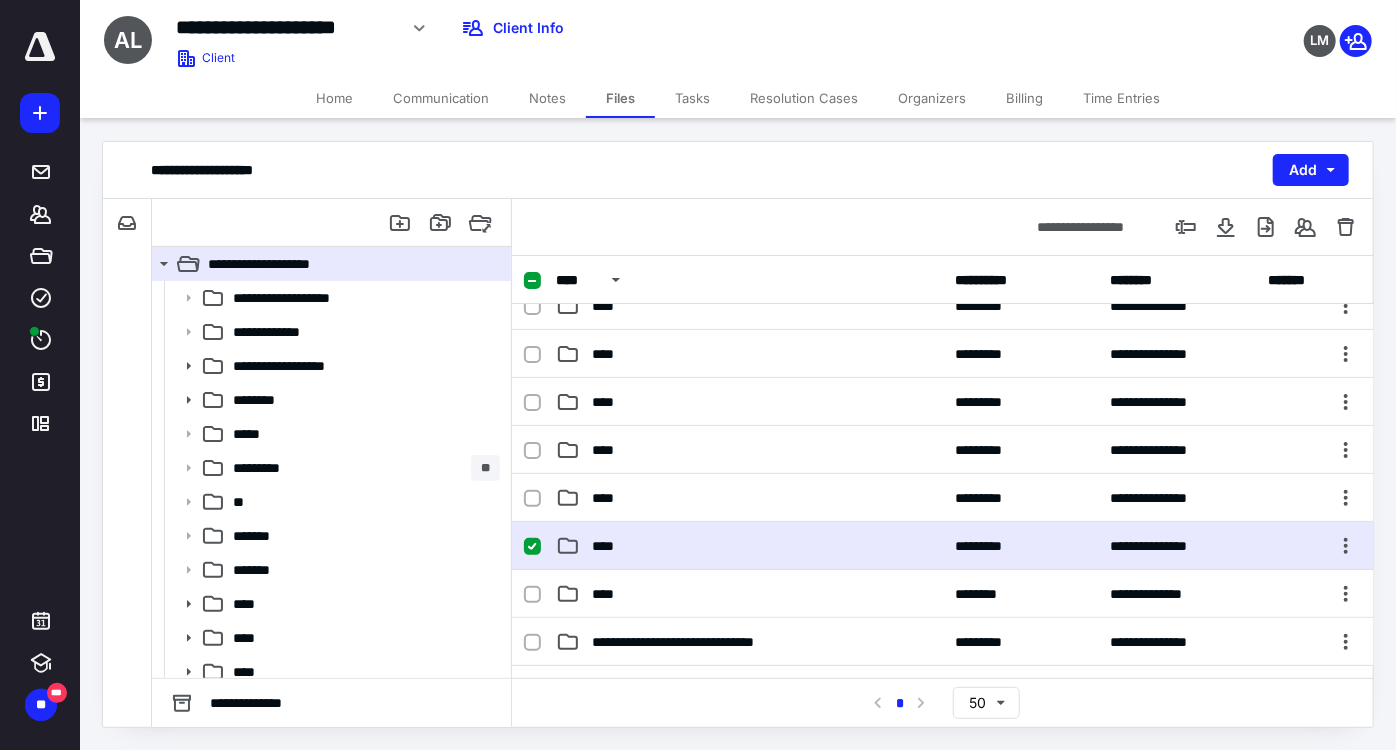 click on "****" at bounding box center (749, 546) 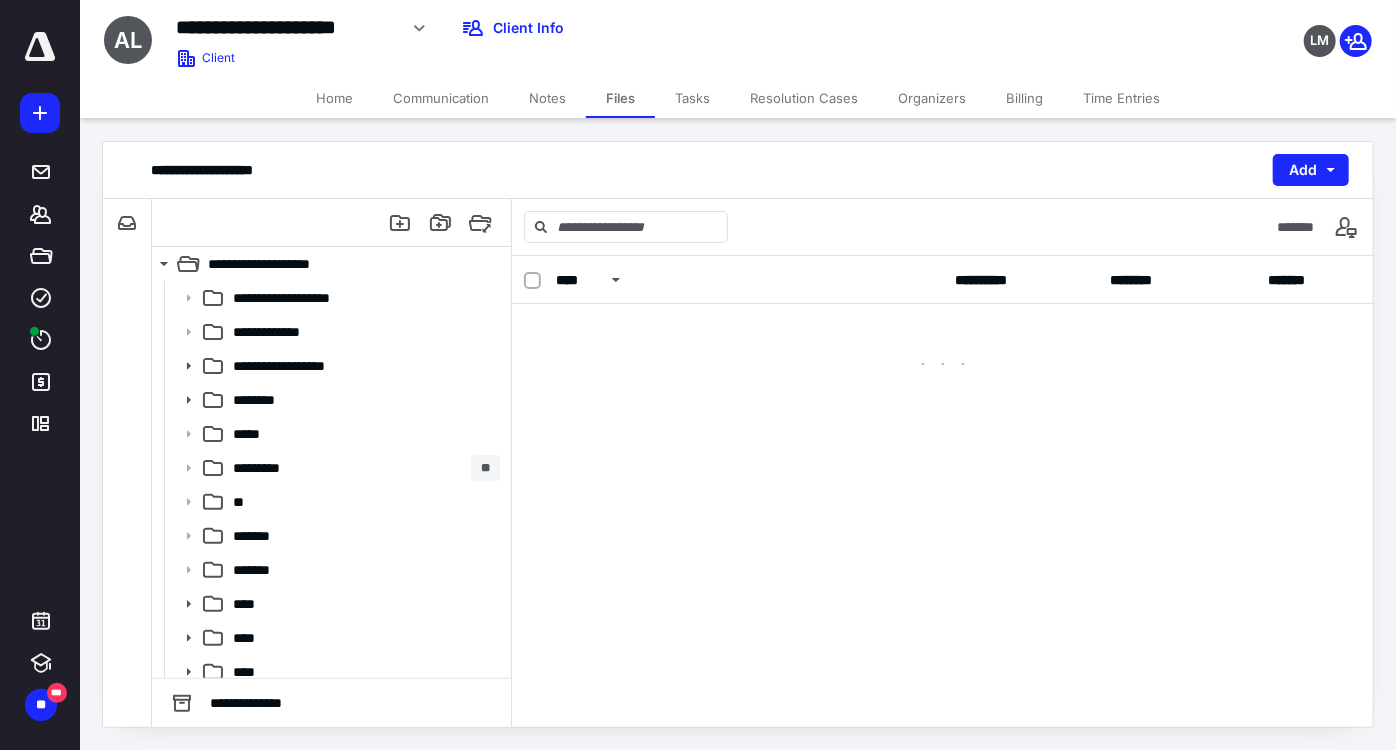 scroll, scrollTop: 0, scrollLeft: 0, axis: both 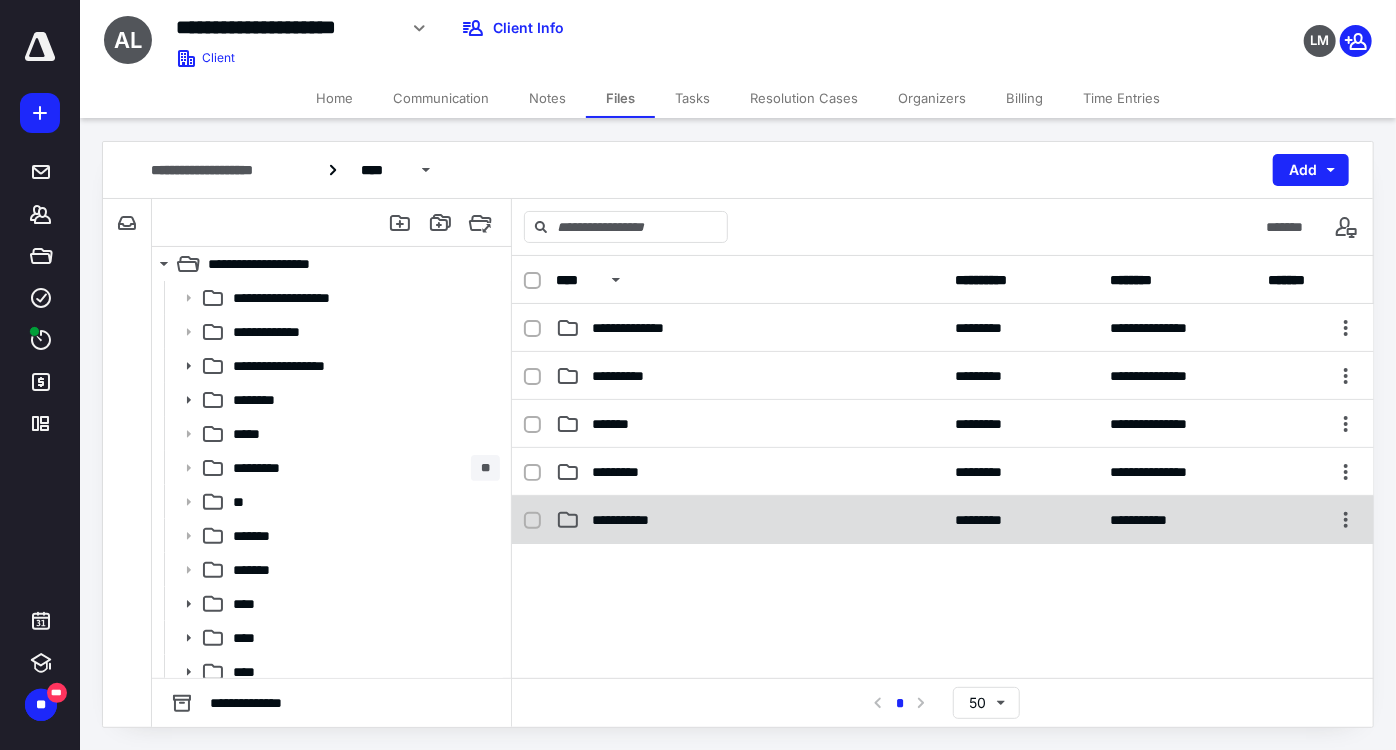 click on "**********" at bounding box center (749, 520) 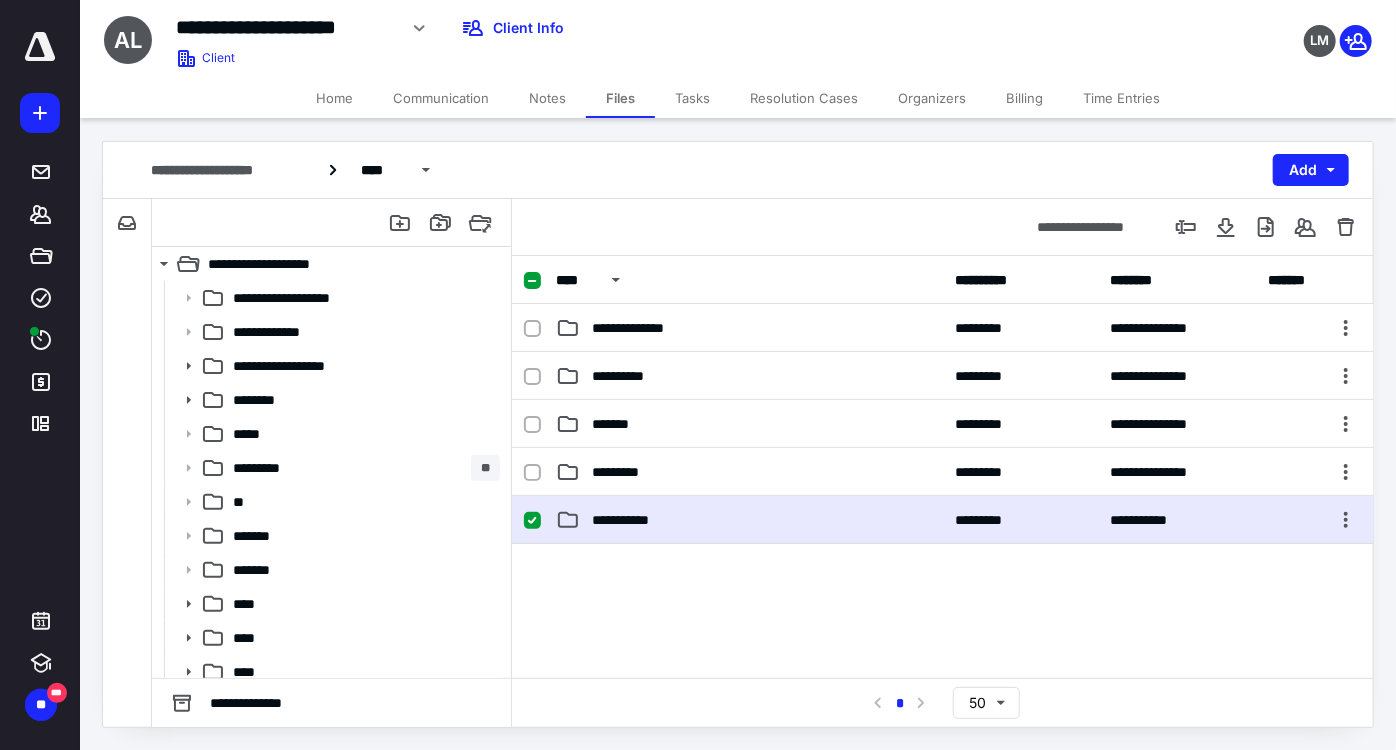 click on "**********" at bounding box center (749, 520) 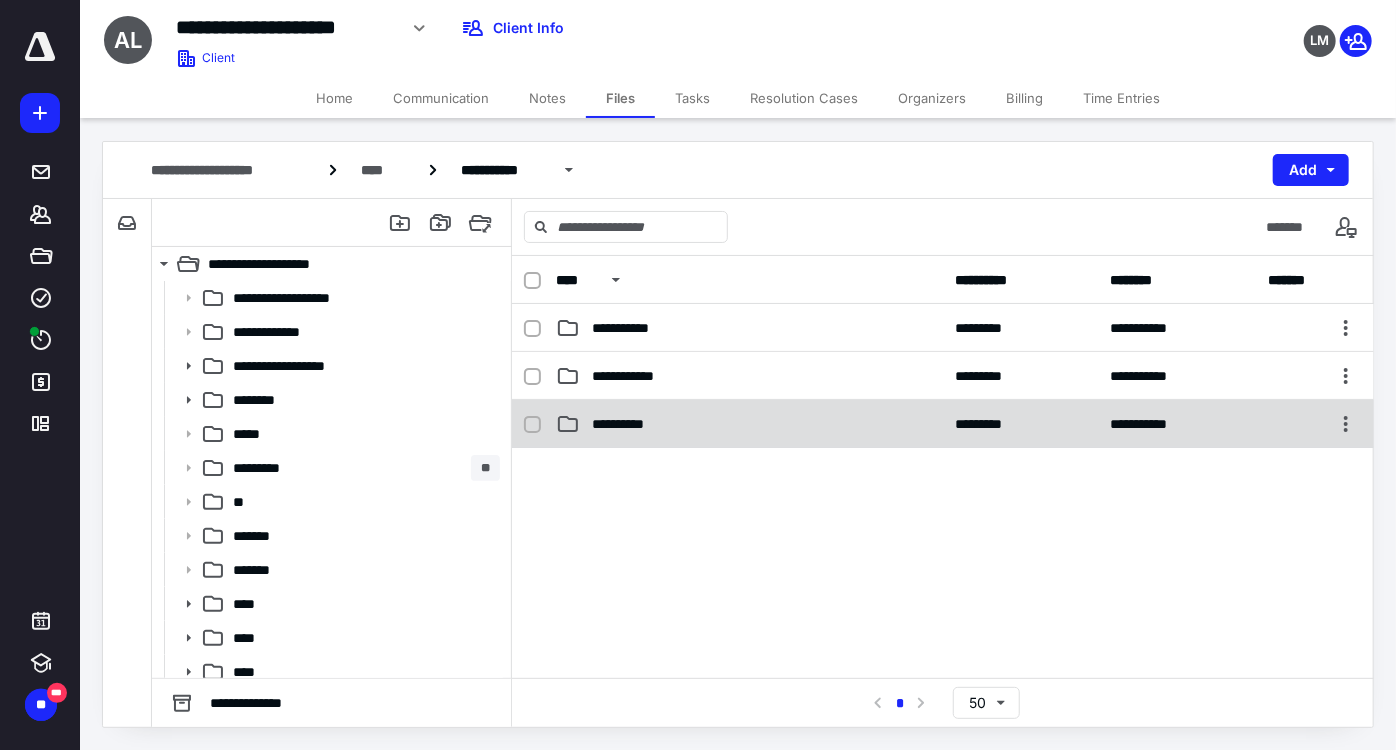 click on "**********" at bounding box center (749, 424) 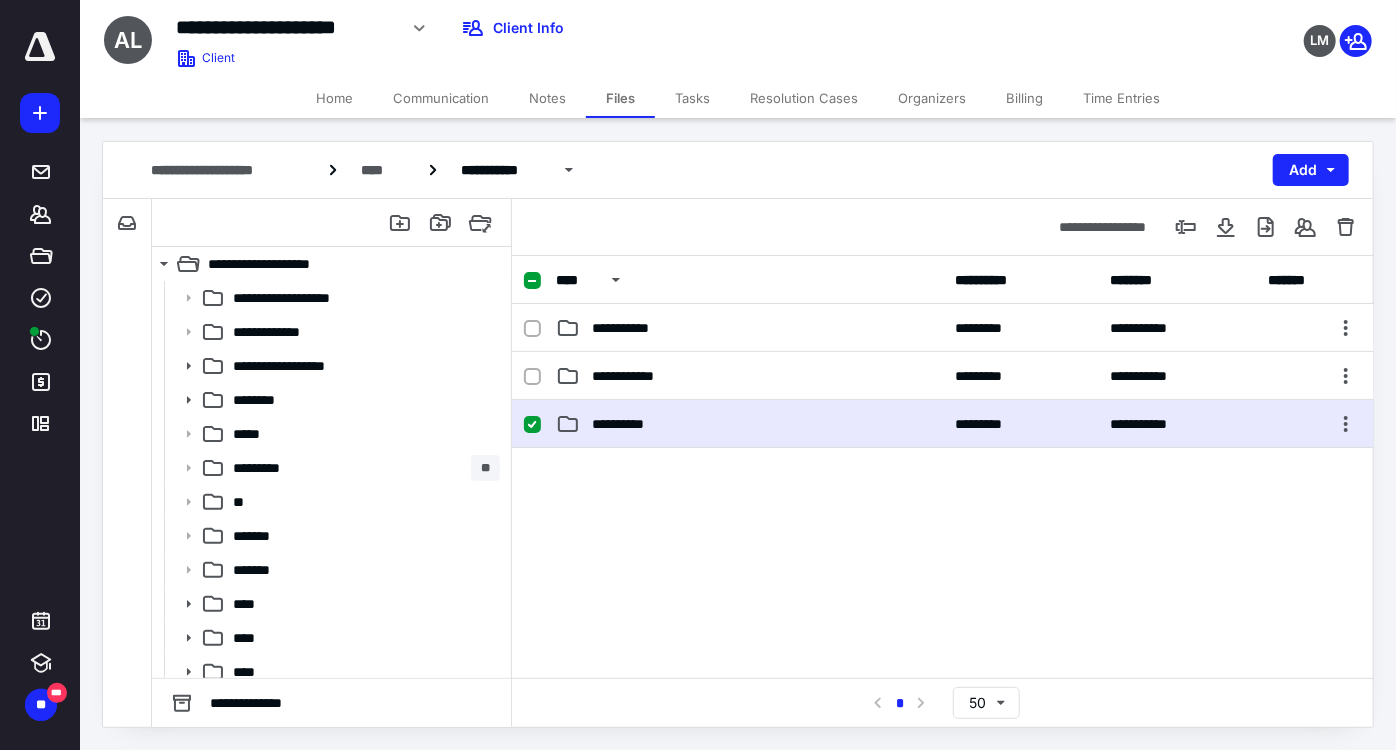 click on "**********" at bounding box center [749, 424] 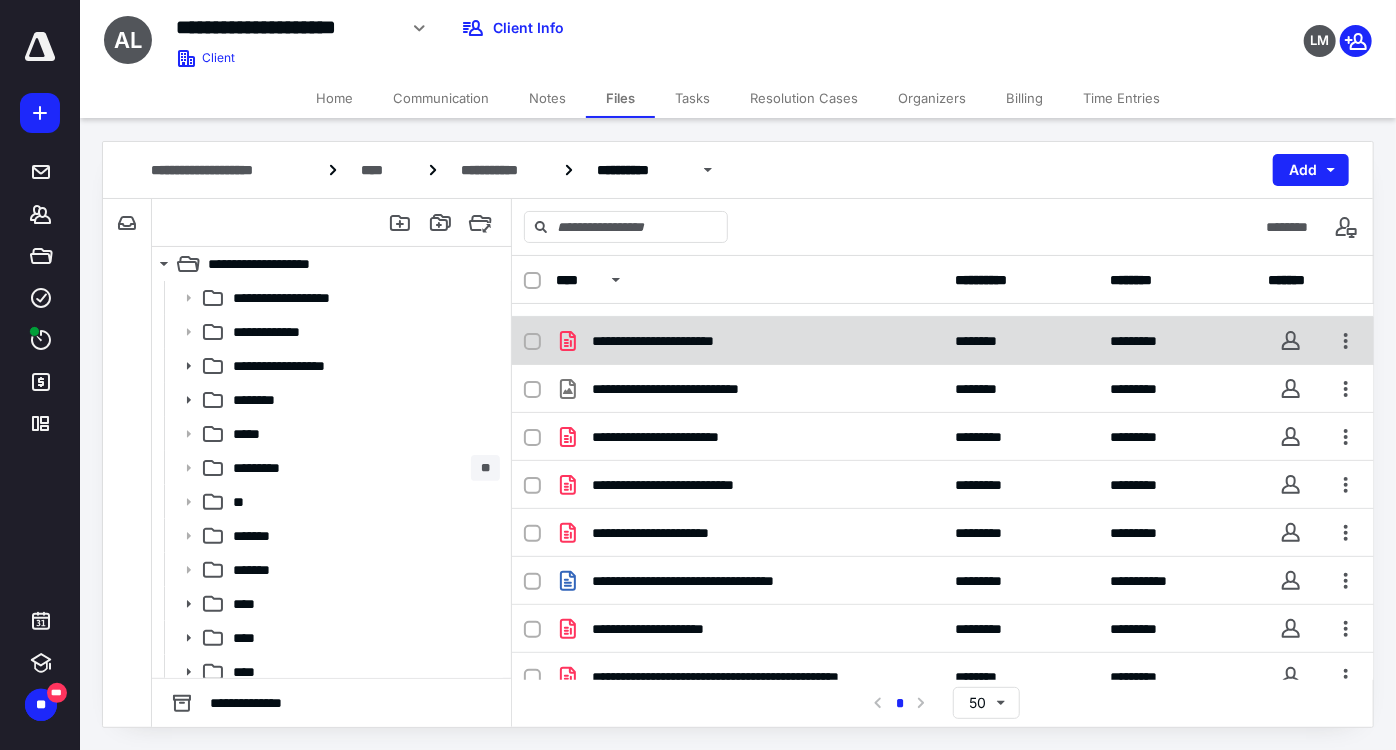 scroll, scrollTop: 545, scrollLeft: 0, axis: vertical 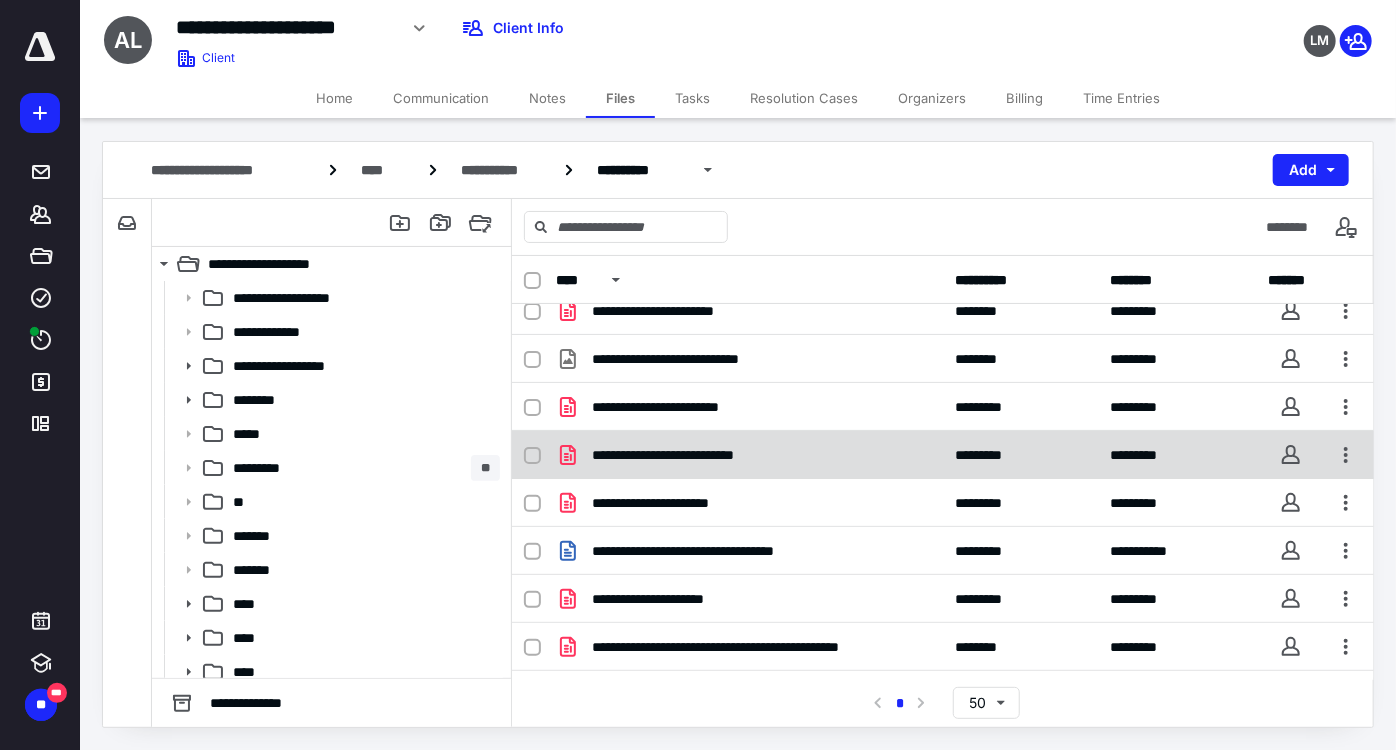 click on "**********" at bounding box center [749, 455] 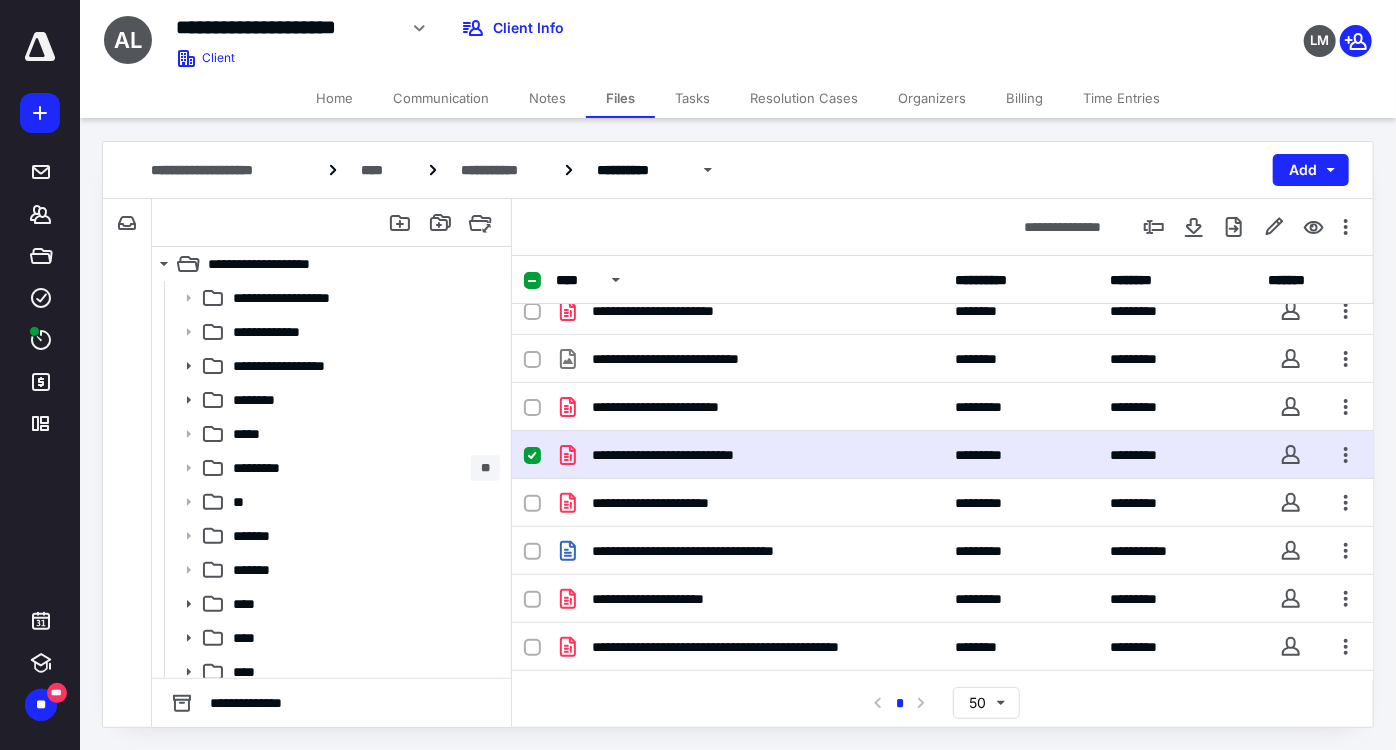 click on "**********" at bounding box center [749, 455] 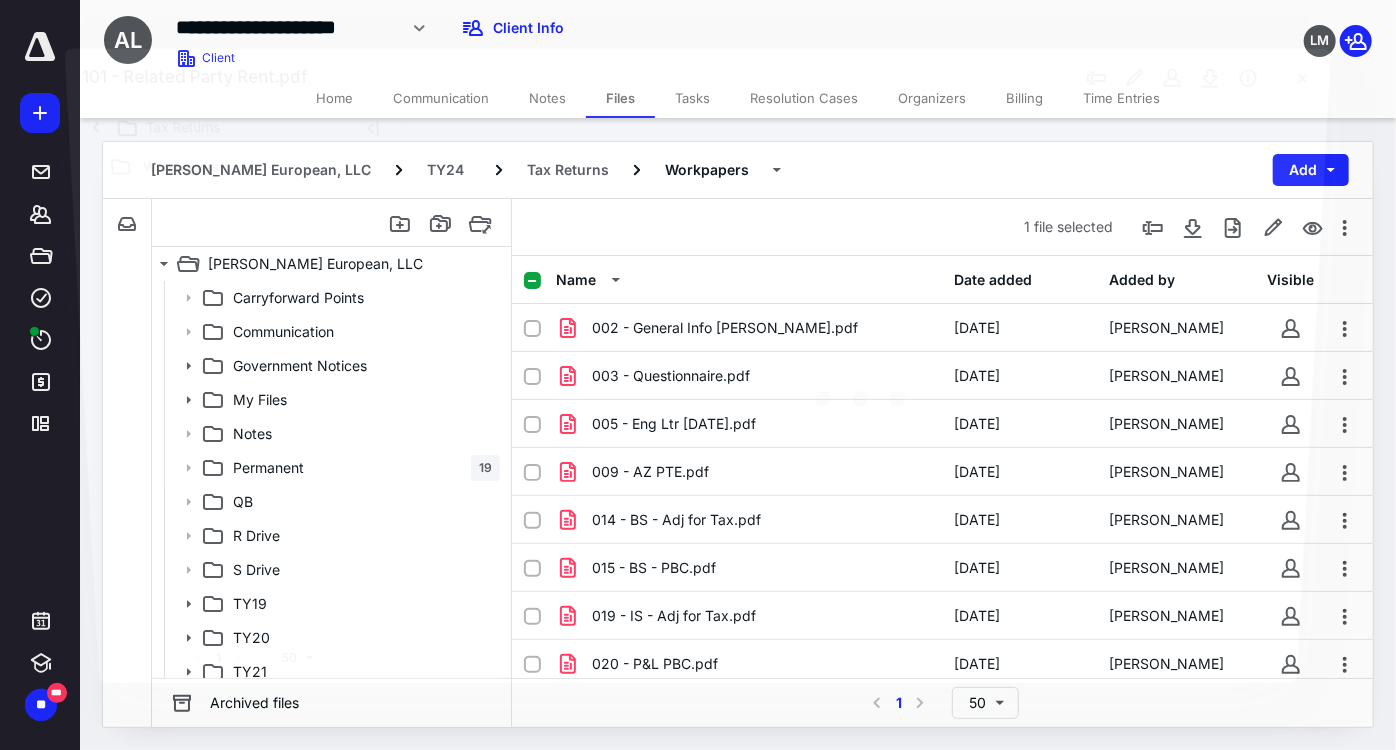 scroll, scrollTop: 545, scrollLeft: 0, axis: vertical 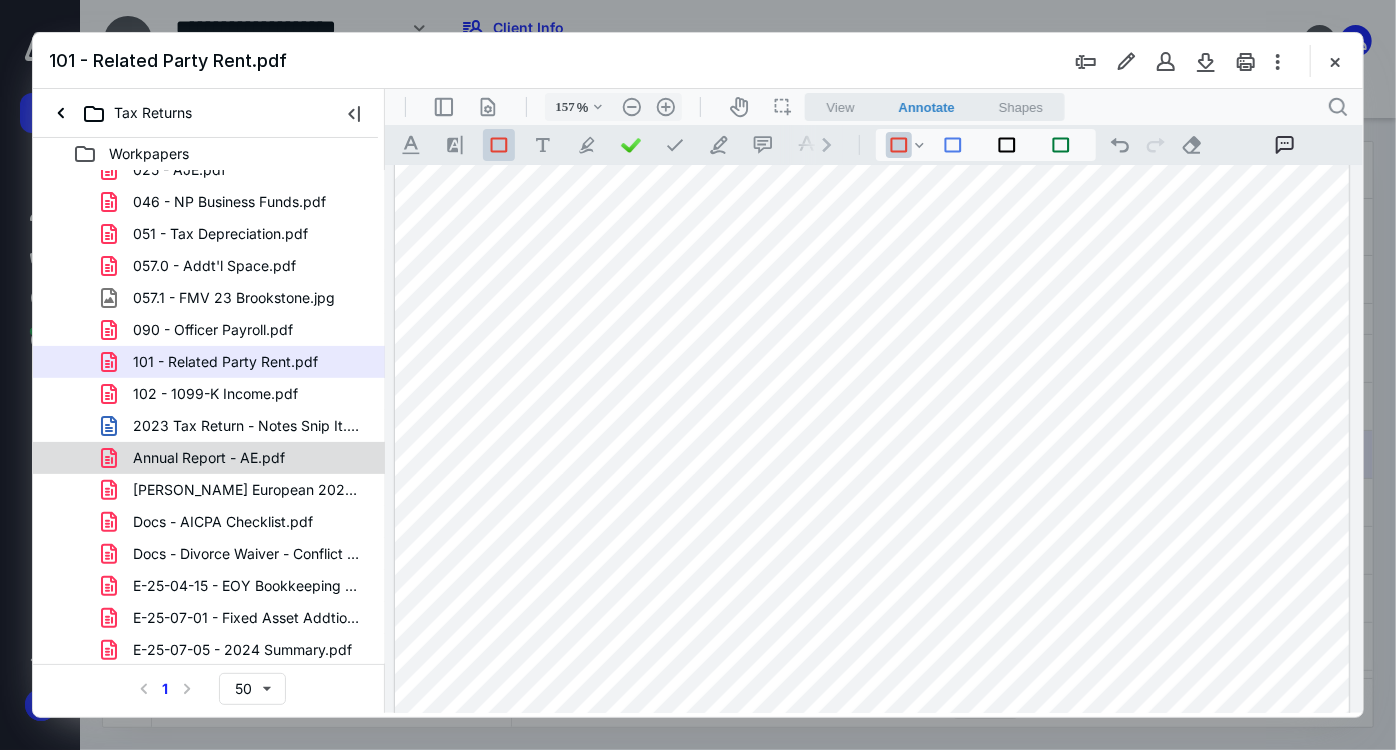click on "Annual Report - AE.pdf" at bounding box center (209, 458) 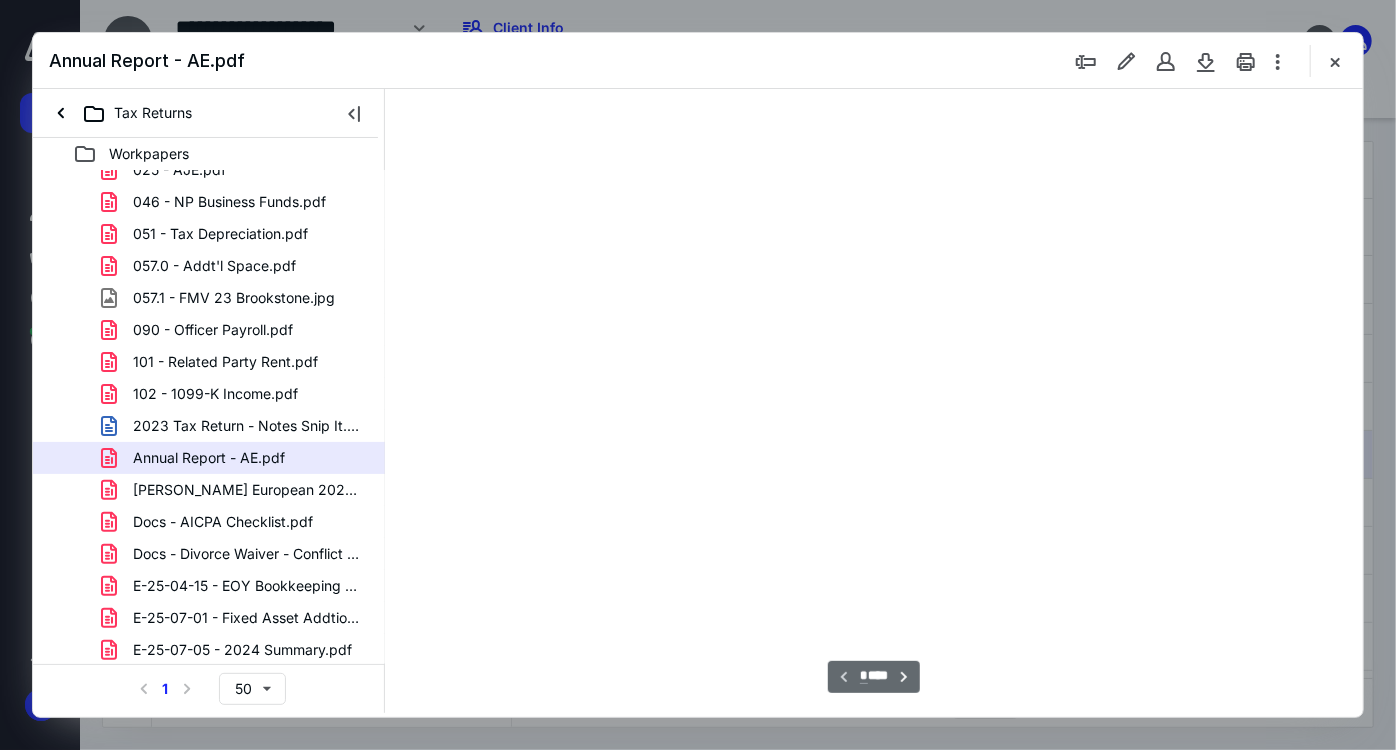 type on "157" 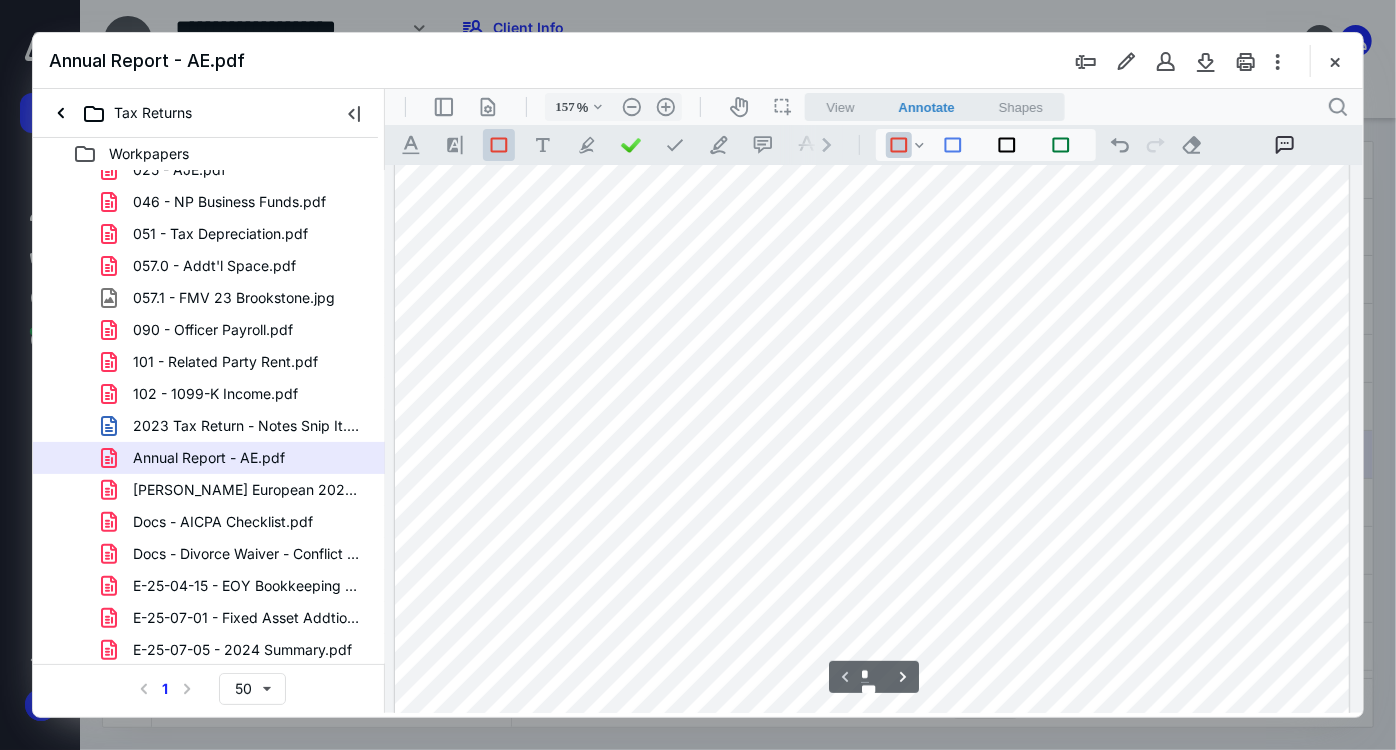 scroll, scrollTop: 181, scrollLeft: 0, axis: vertical 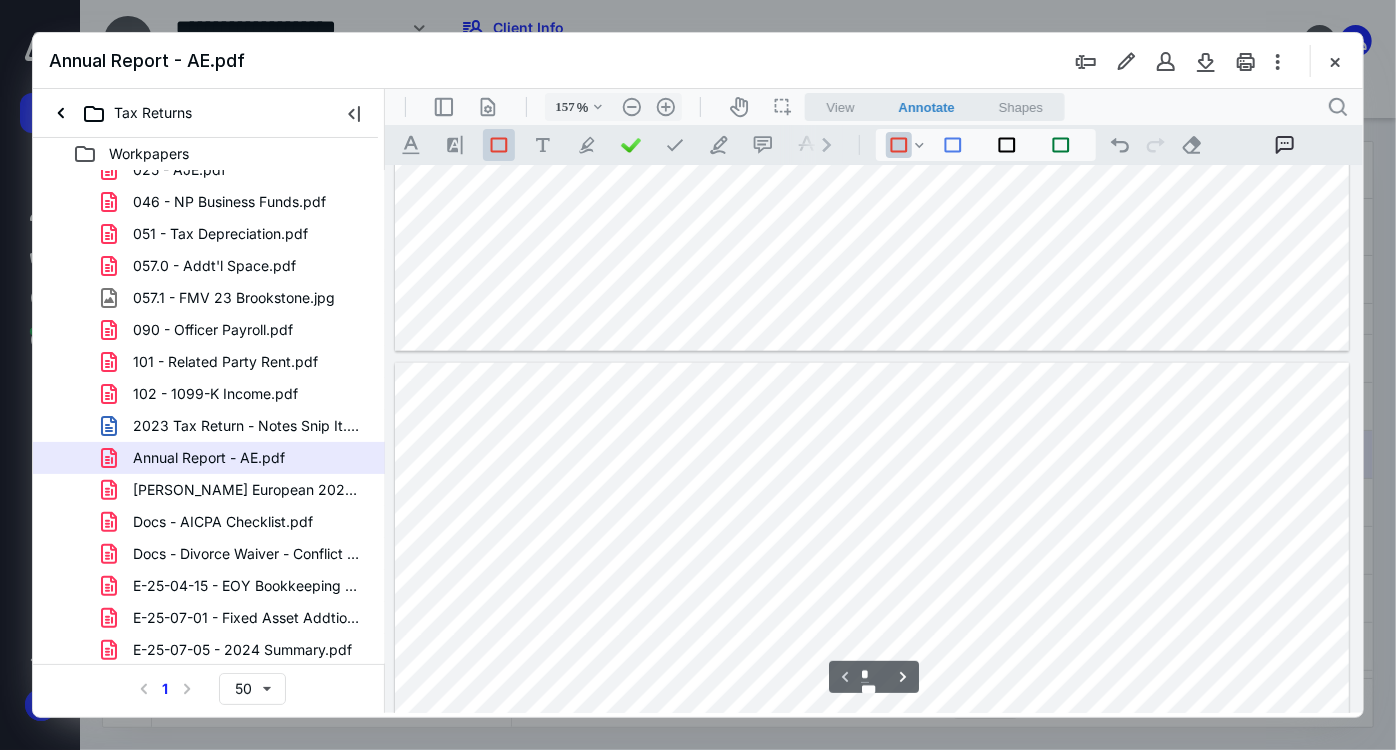 type on "*" 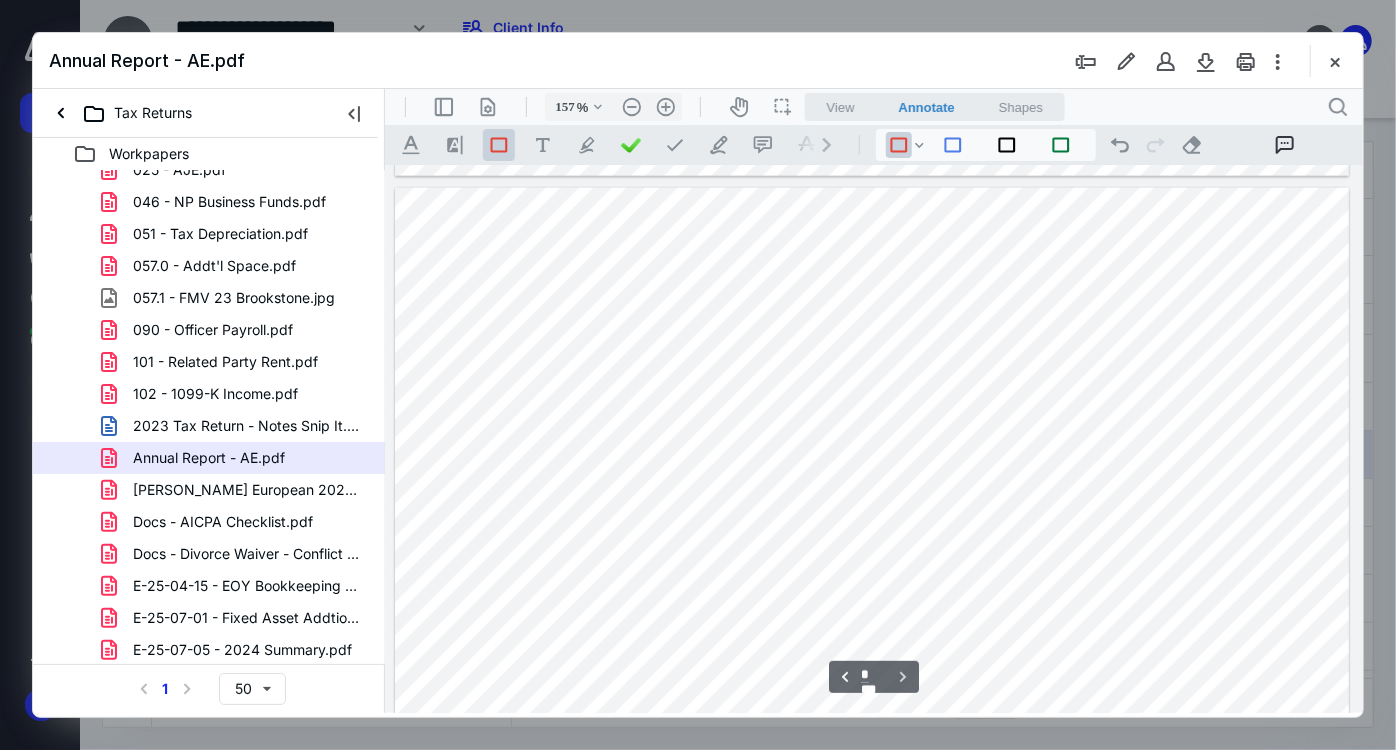 scroll, scrollTop: 1363, scrollLeft: 0, axis: vertical 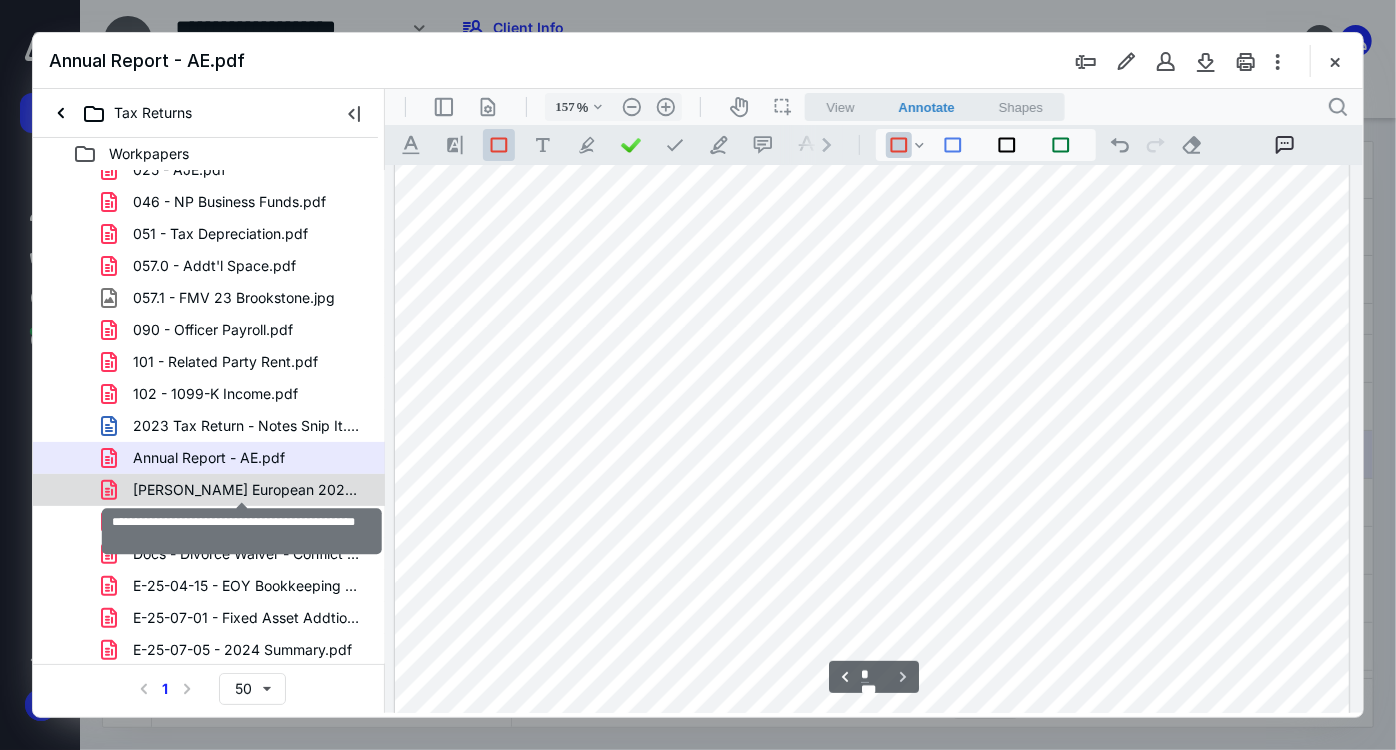click on "Atwood European 2024 Est Owners Cash Flow (2).pdf" at bounding box center (249, 490) 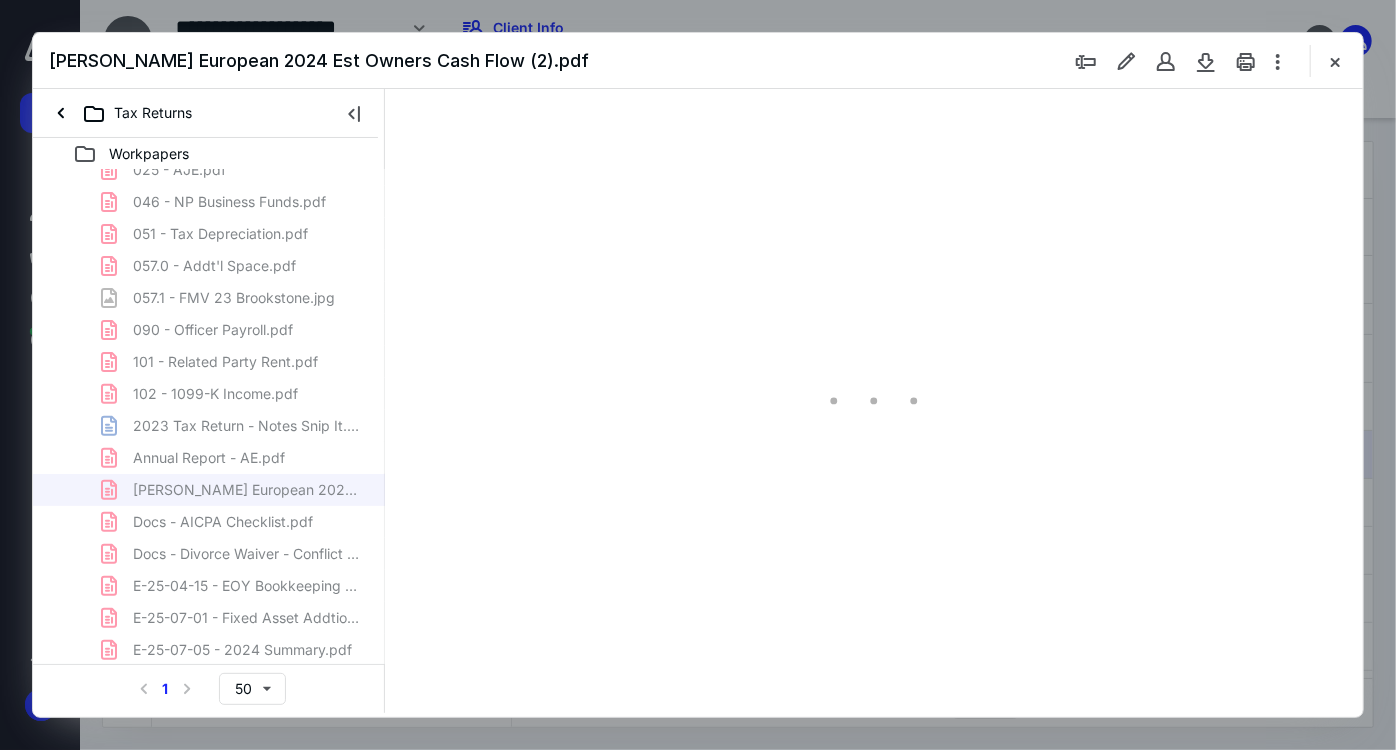 type on "157" 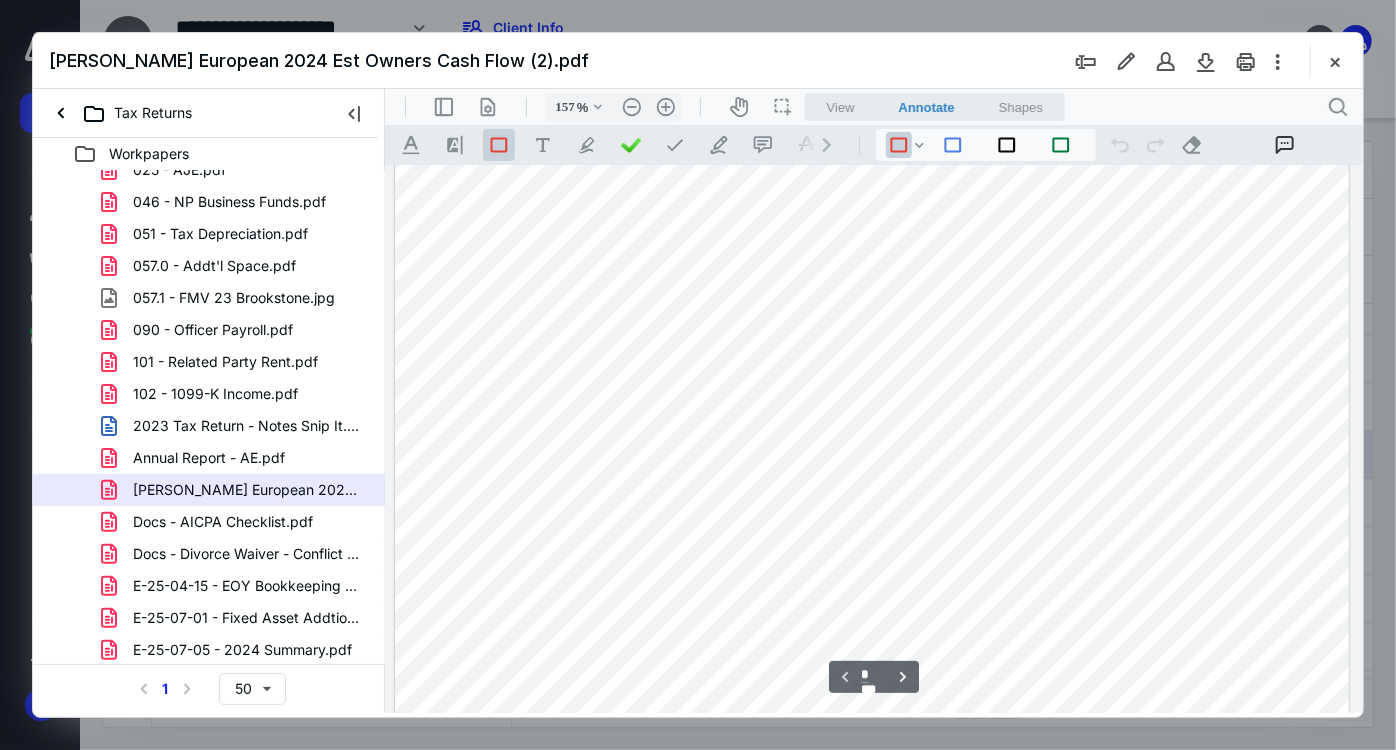scroll, scrollTop: 454, scrollLeft: 0, axis: vertical 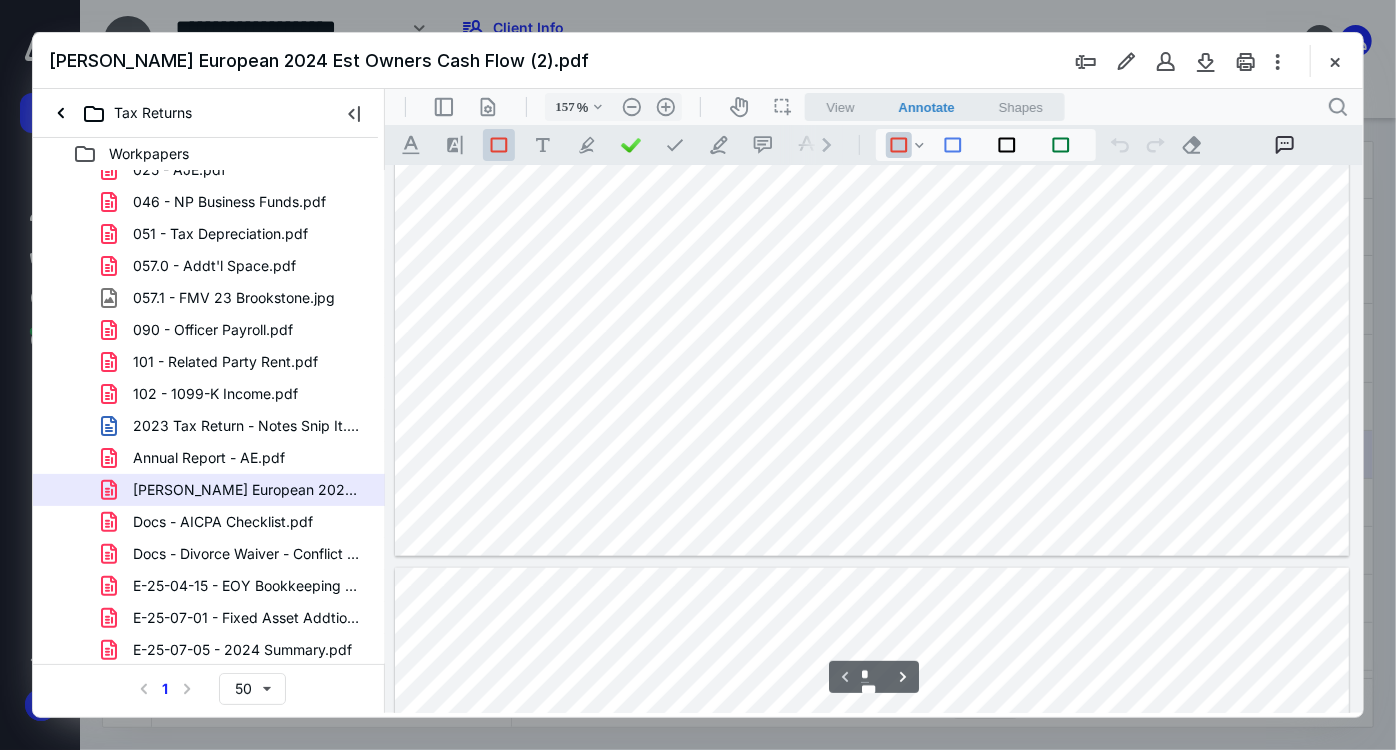 type on "*" 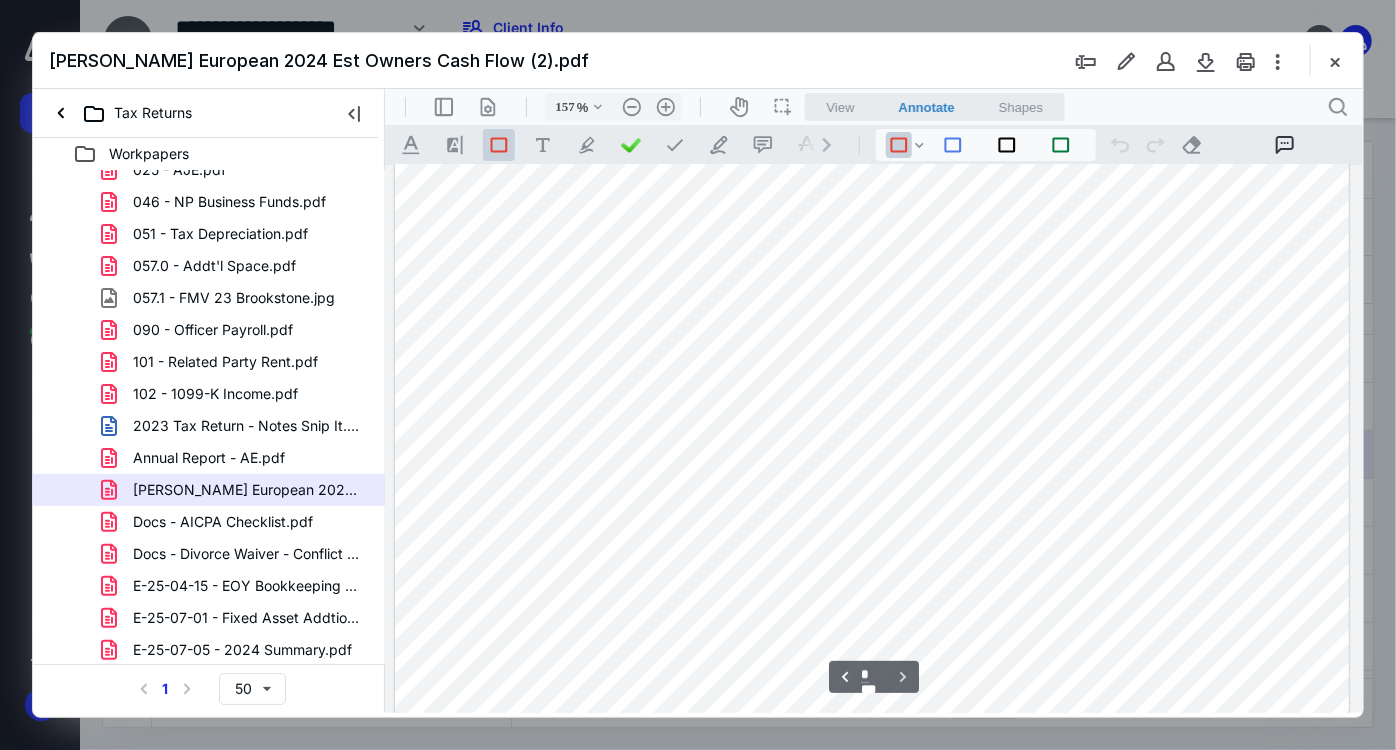 scroll, scrollTop: 1944, scrollLeft: 0, axis: vertical 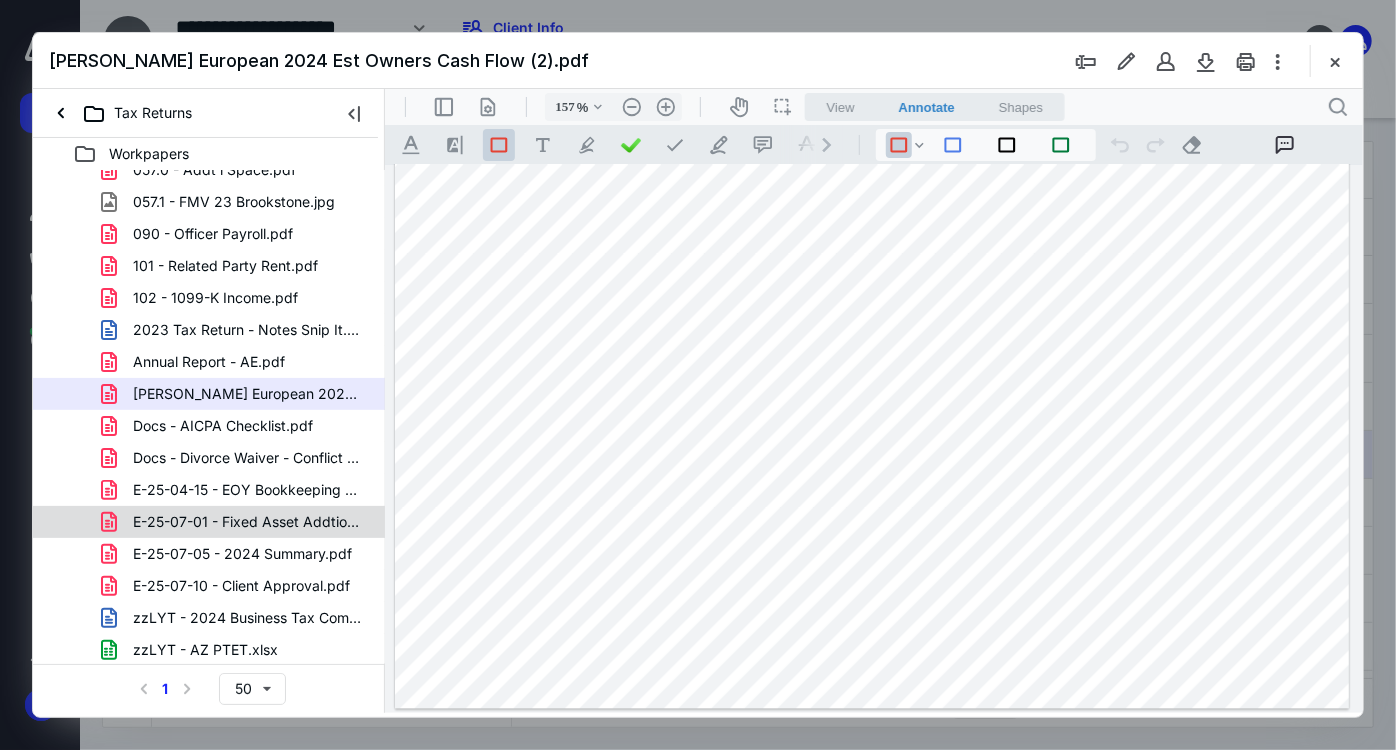 click on "E-25-07-01 - Fixed Asset Addtion - Addt'l Office Space.pdf" at bounding box center (249, 522) 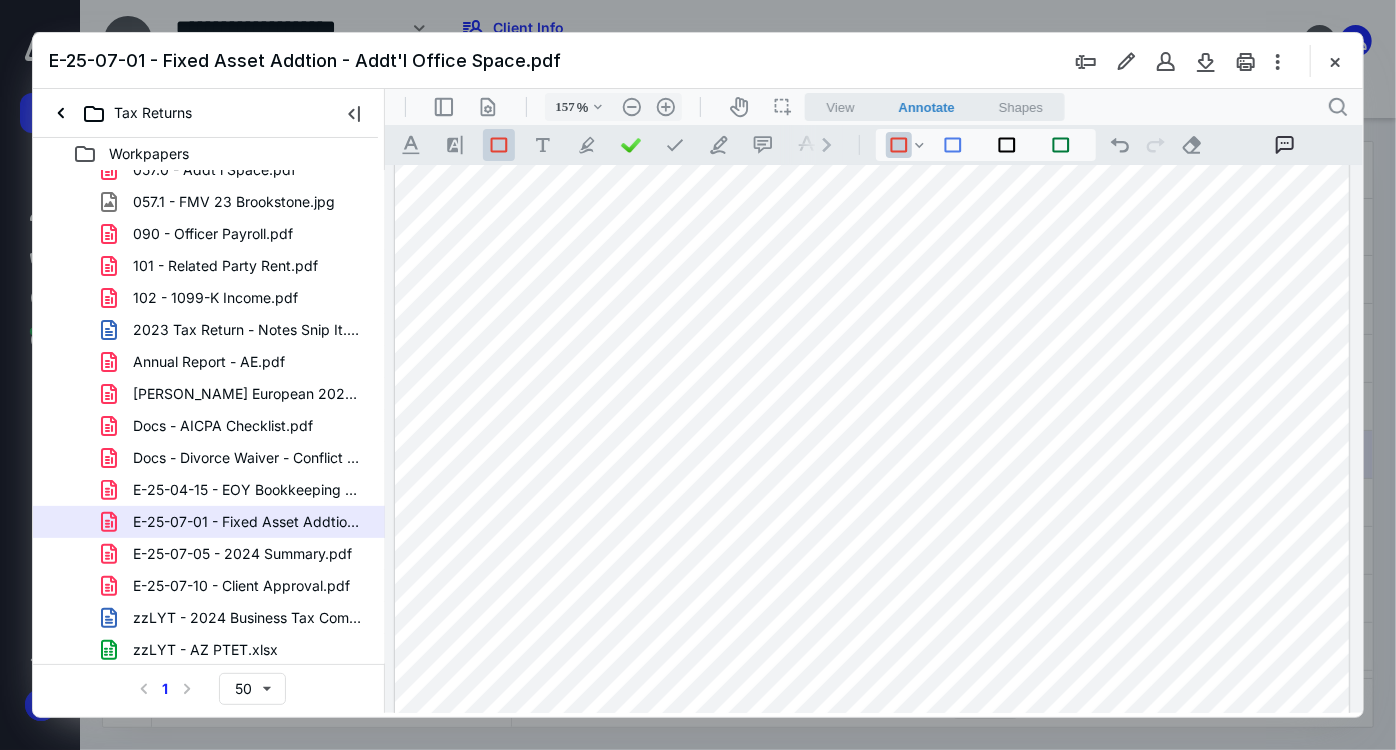scroll, scrollTop: 363, scrollLeft: 0, axis: vertical 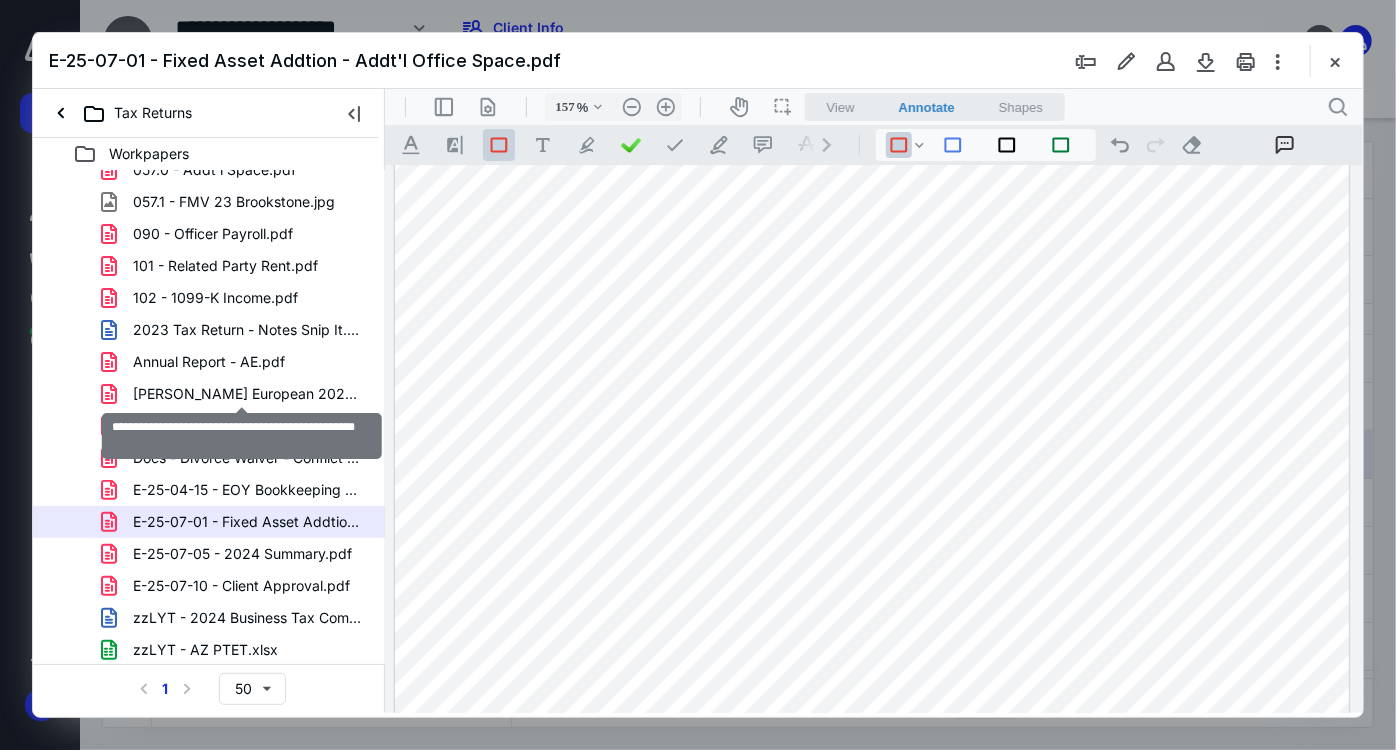 click on "Atwood European 2024 Est Owners Cash Flow (2).pdf" at bounding box center [249, 394] 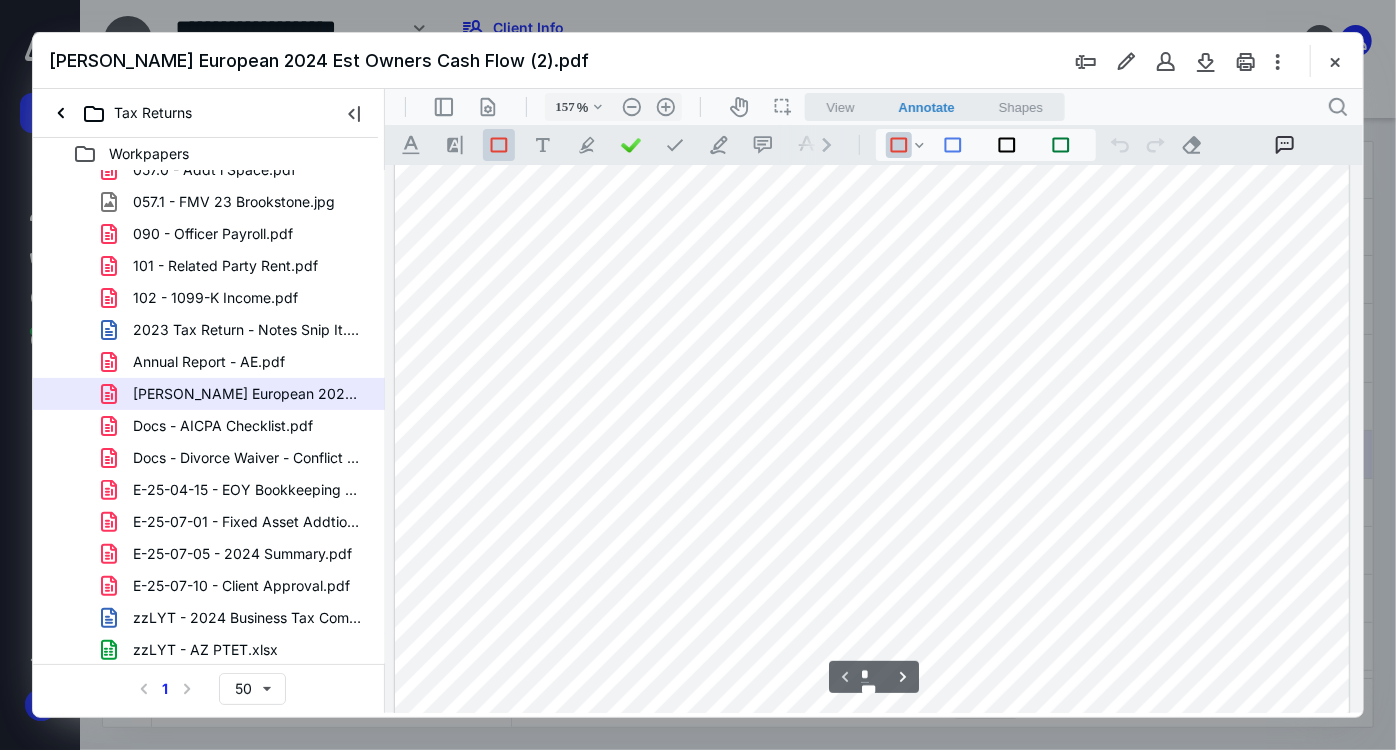 scroll, scrollTop: 909, scrollLeft: 0, axis: vertical 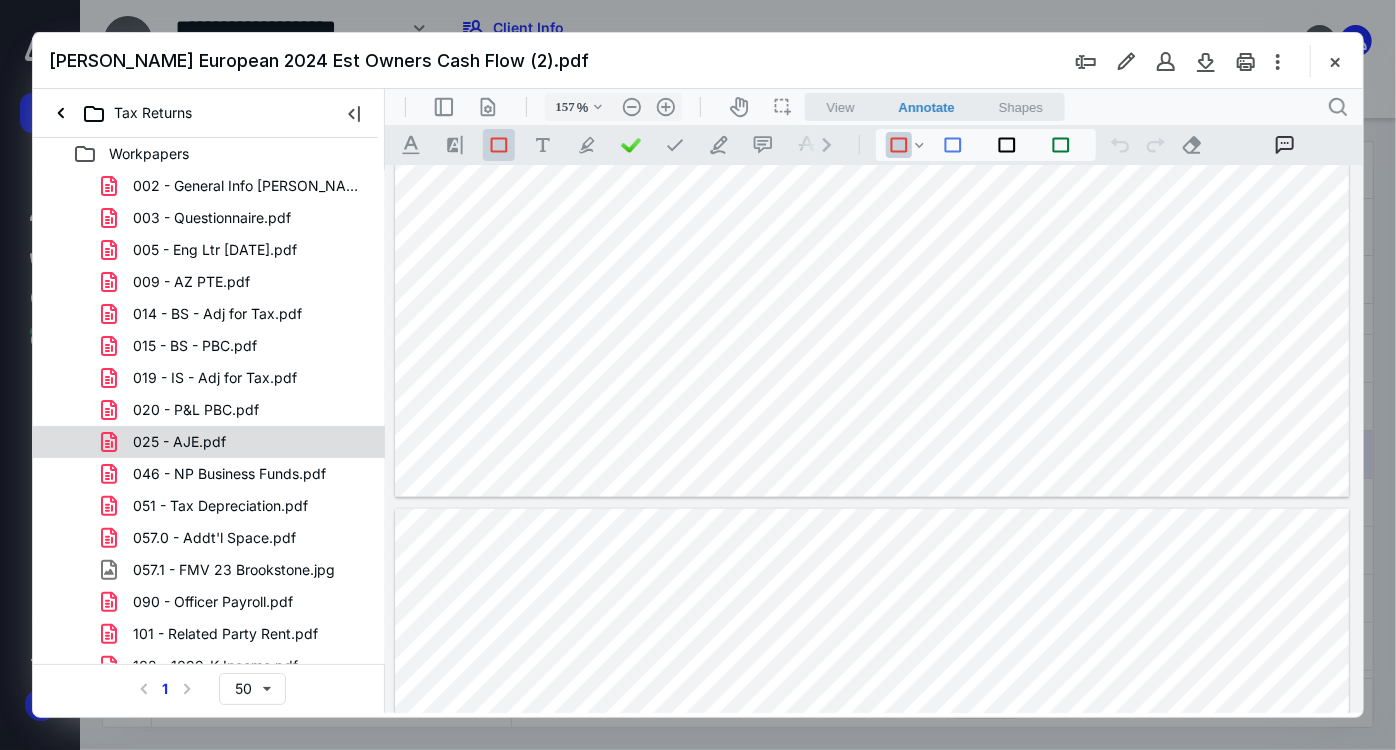 click on "025 - AJE.pdf" at bounding box center (237, 442) 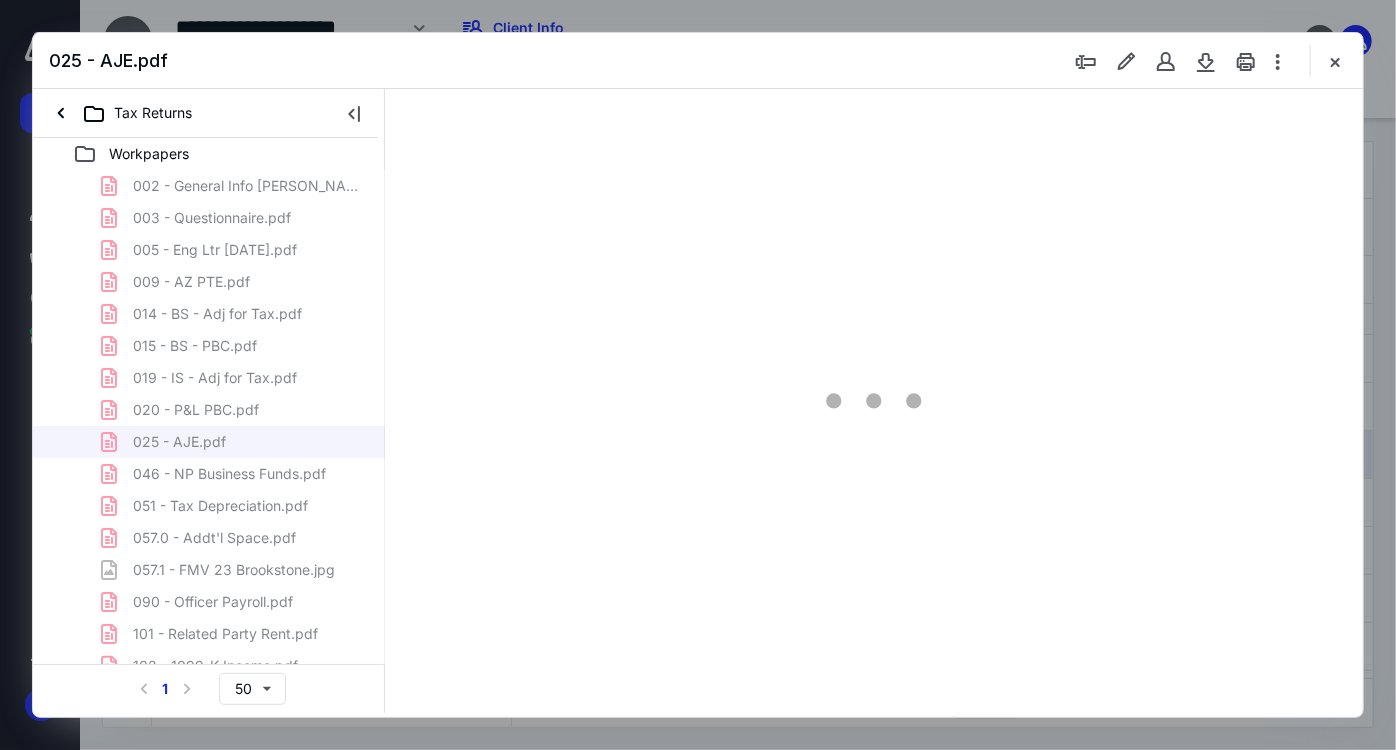 type on "157" 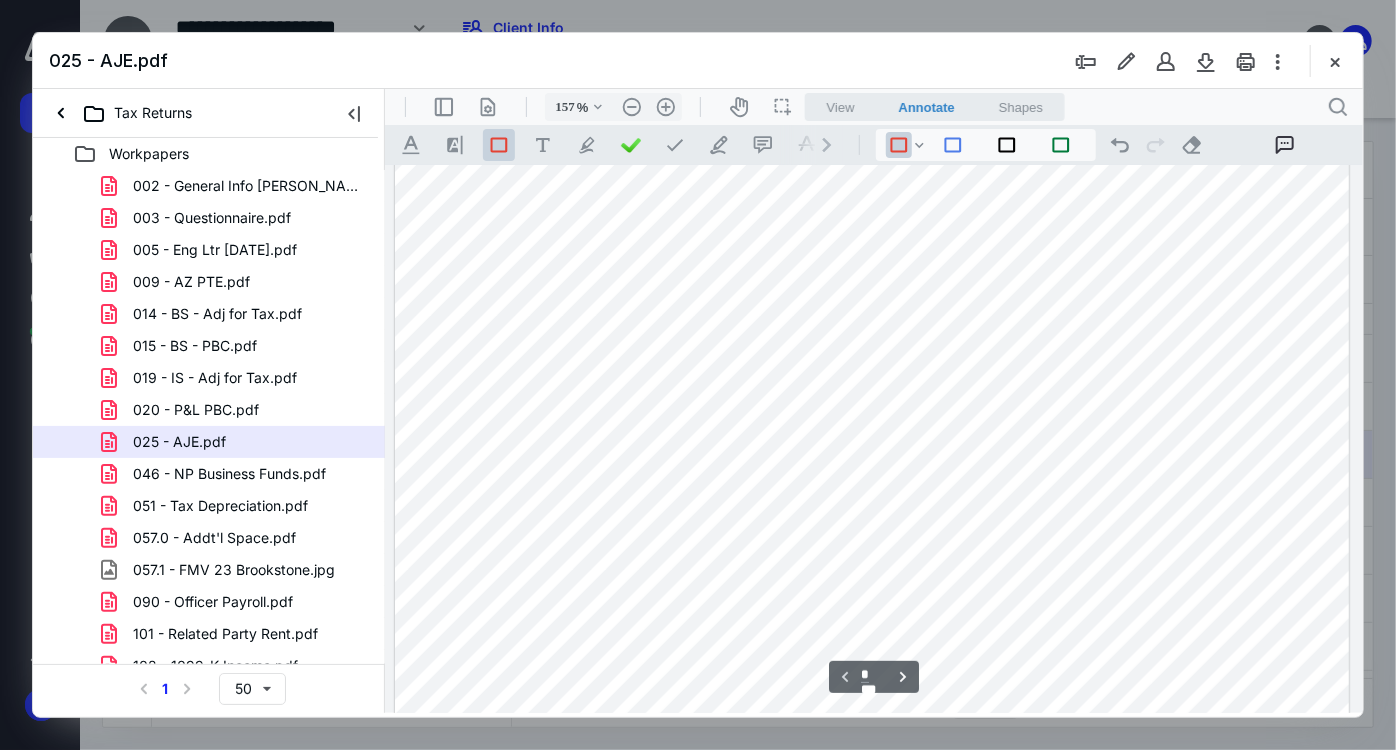 scroll, scrollTop: 627, scrollLeft: 0, axis: vertical 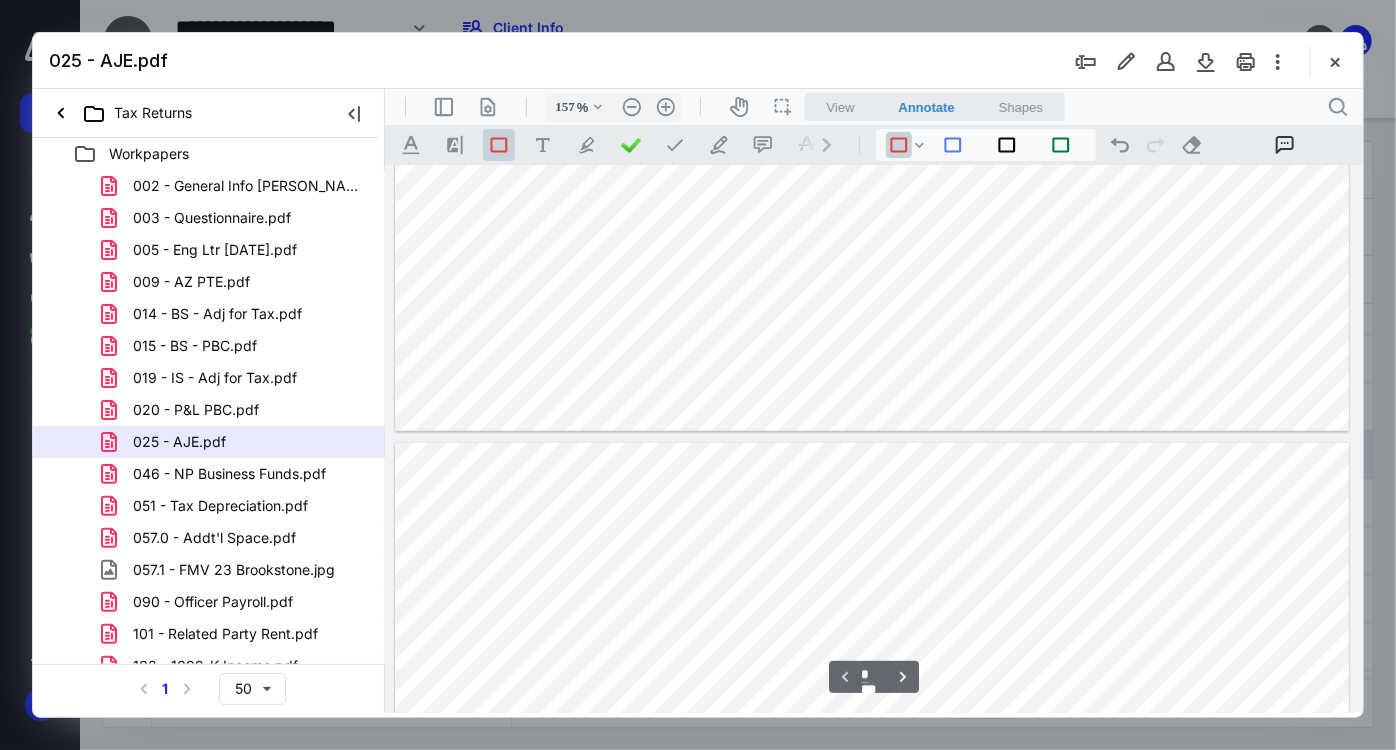 type on "*" 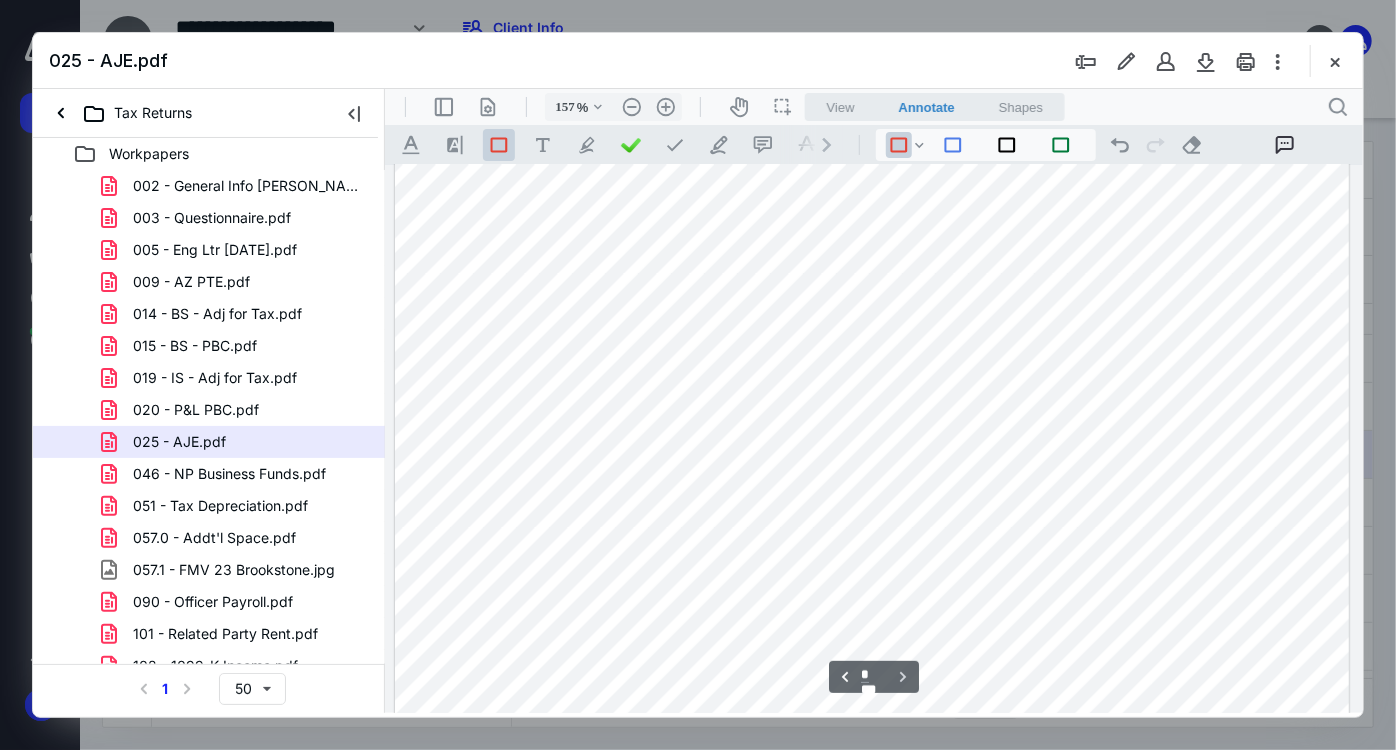 scroll, scrollTop: 1944, scrollLeft: 0, axis: vertical 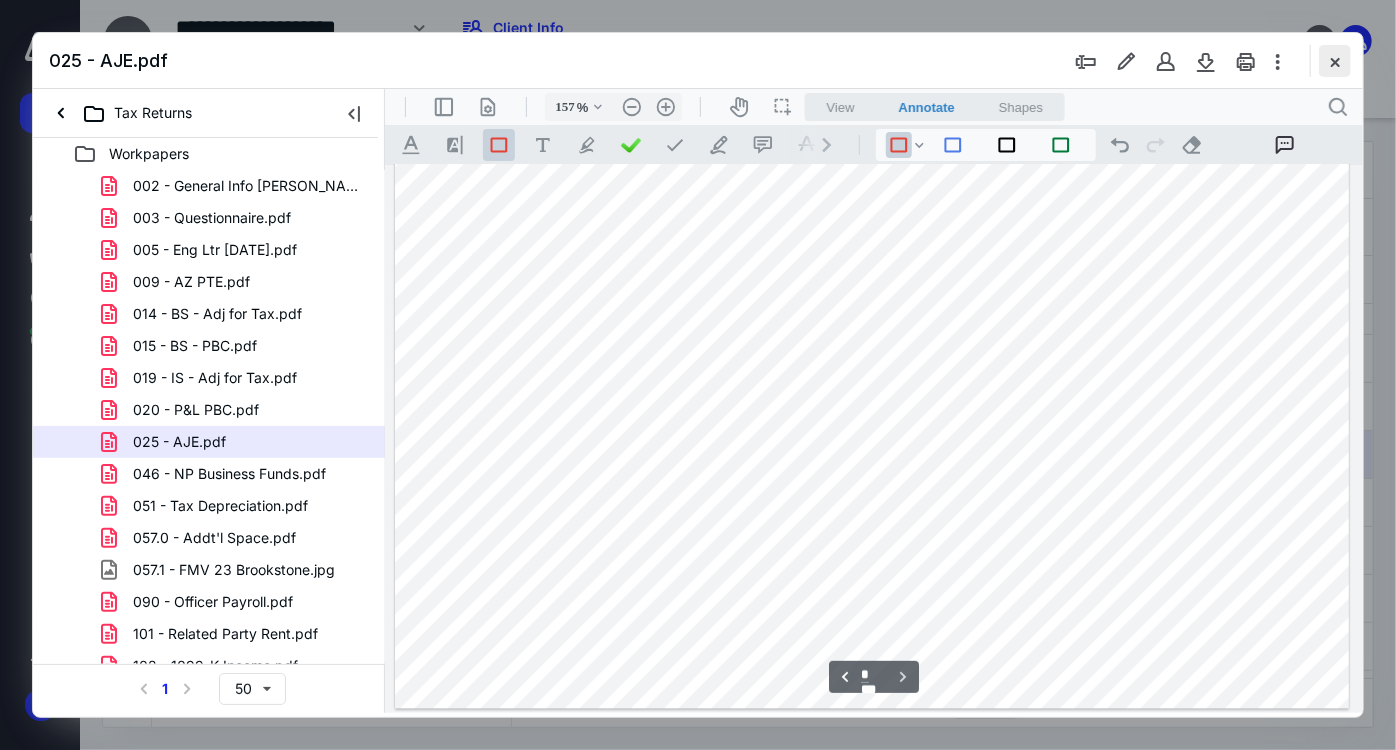 click at bounding box center [1335, 61] 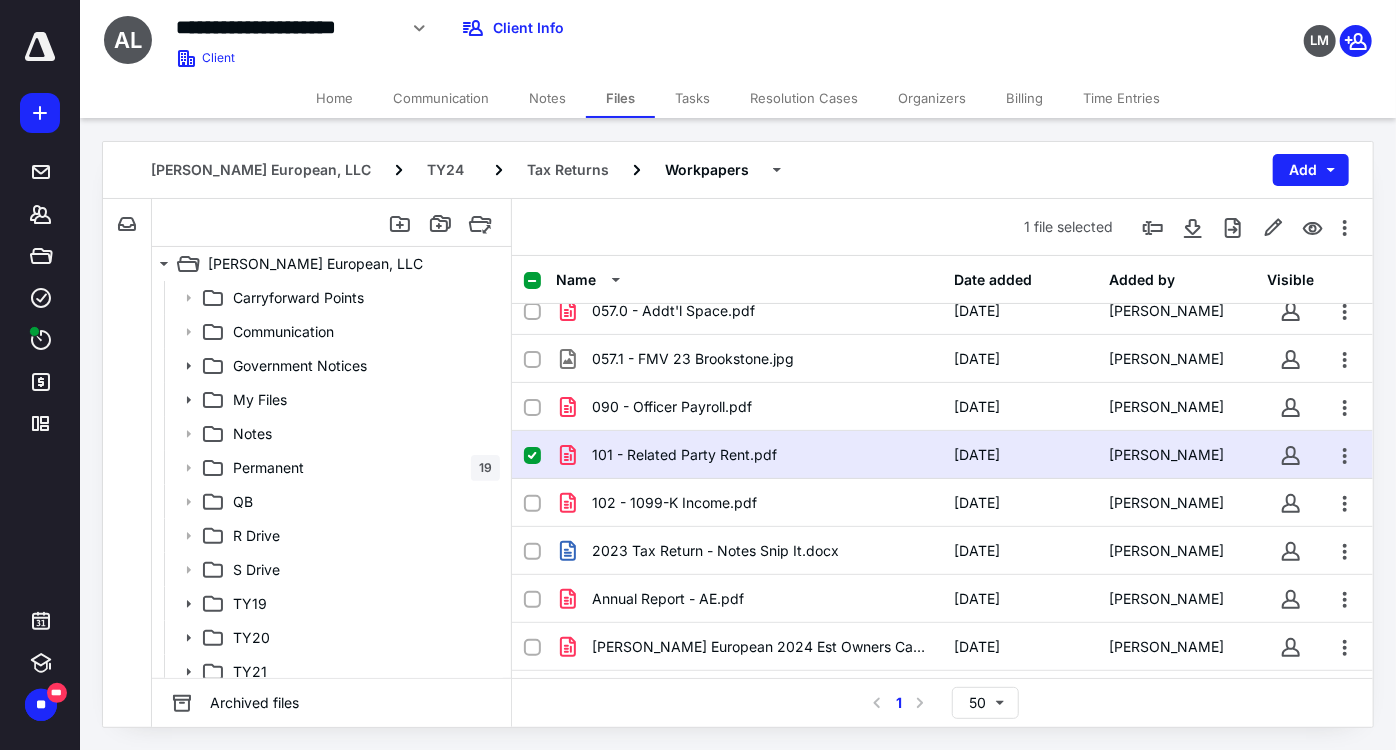 click 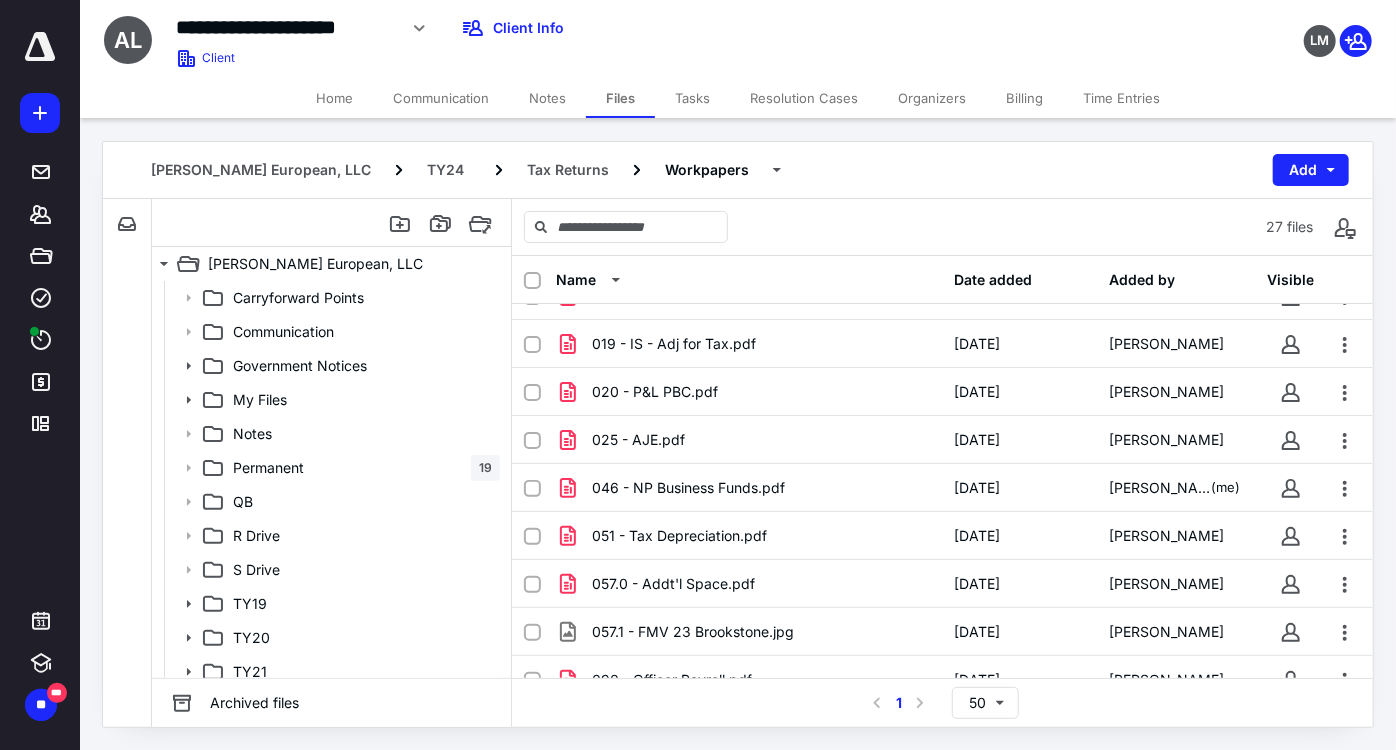 scroll, scrollTop: 0, scrollLeft: 0, axis: both 